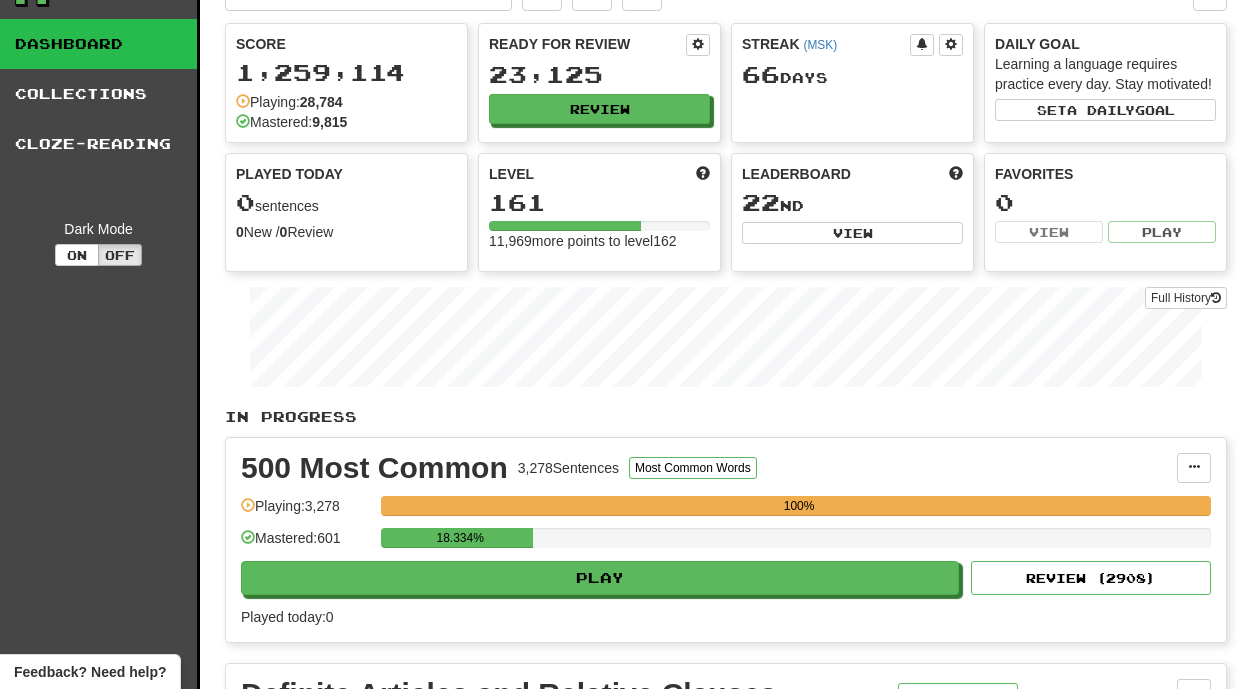 scroll, scrollTop: 34, scrollLeft: 0, axis: vertical 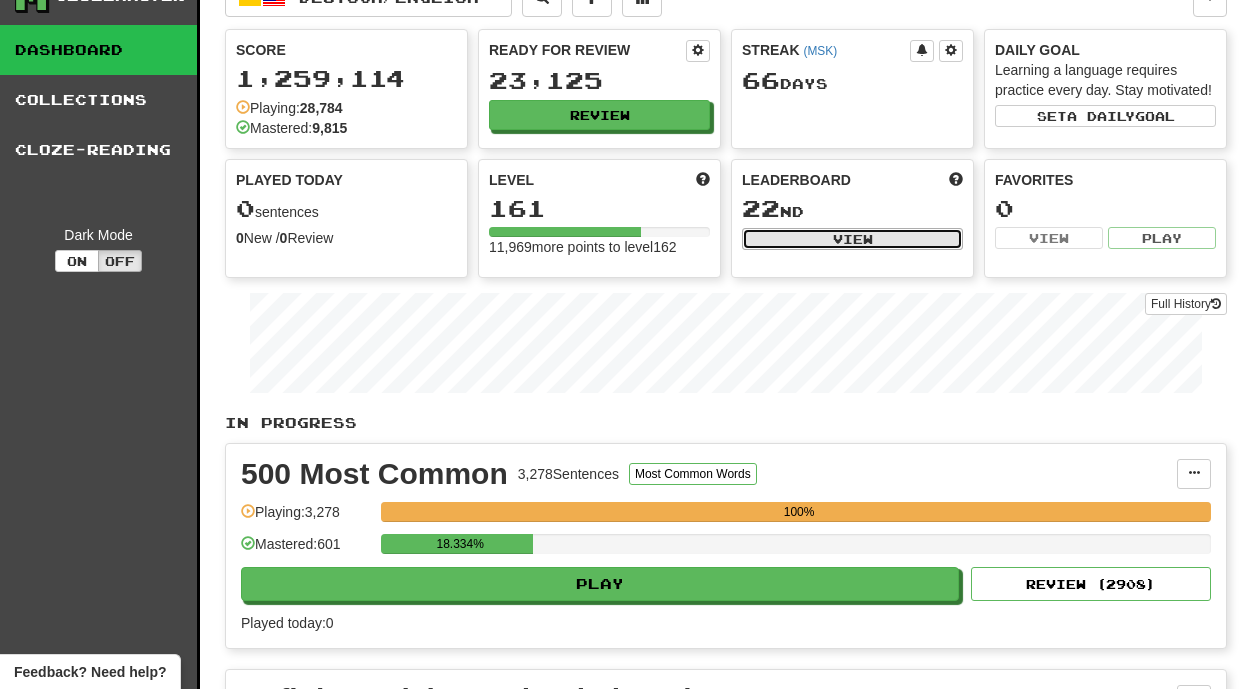 click on "View" at bounding box center (852, 239) 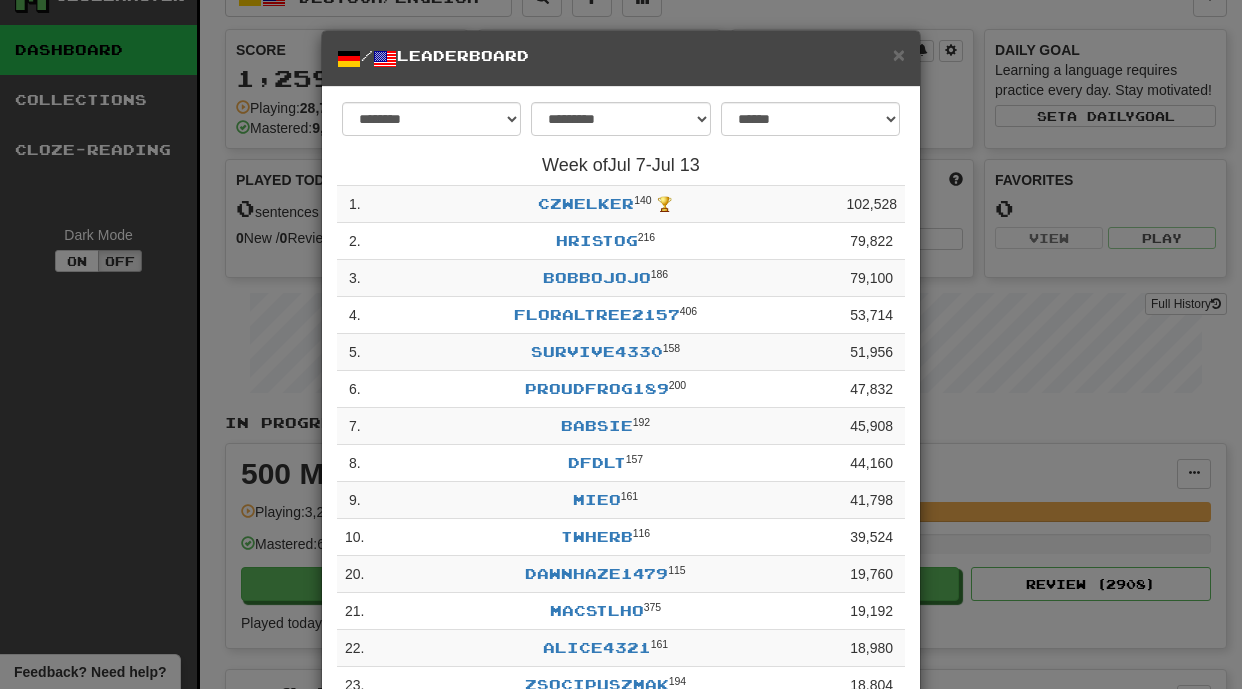 click on "/   Leaderboard" at bounding box center (621, 58) 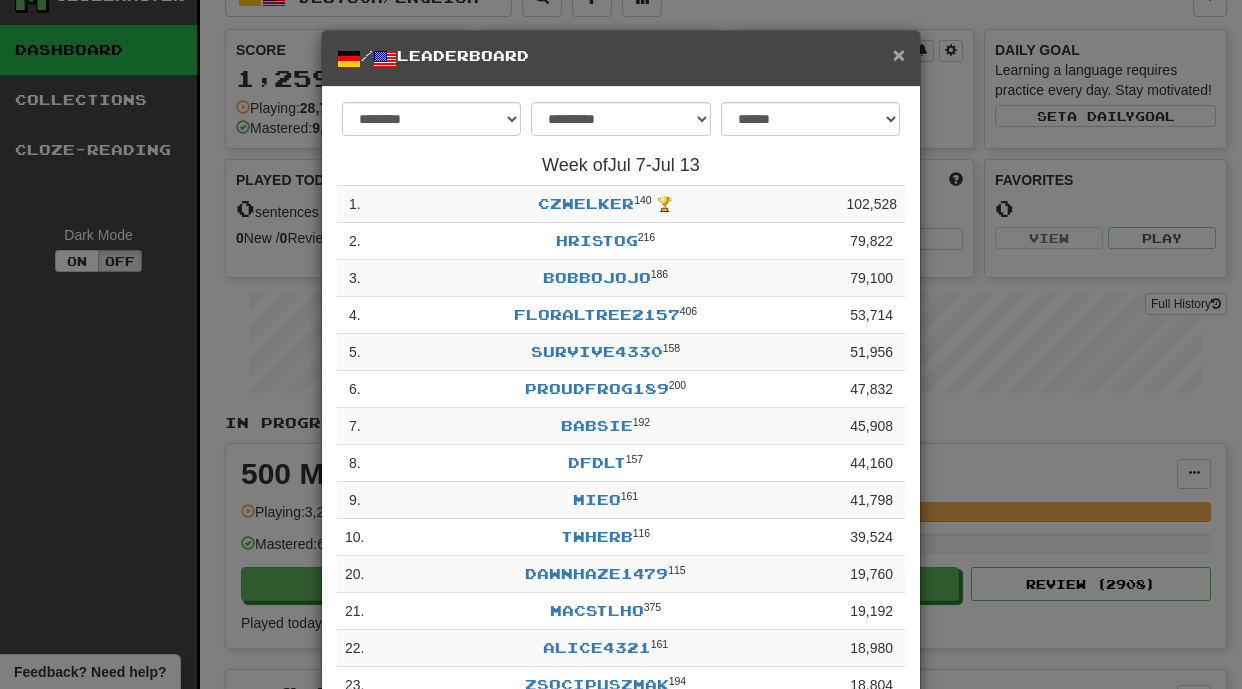 click on "×" at bounding box center (899, 54) 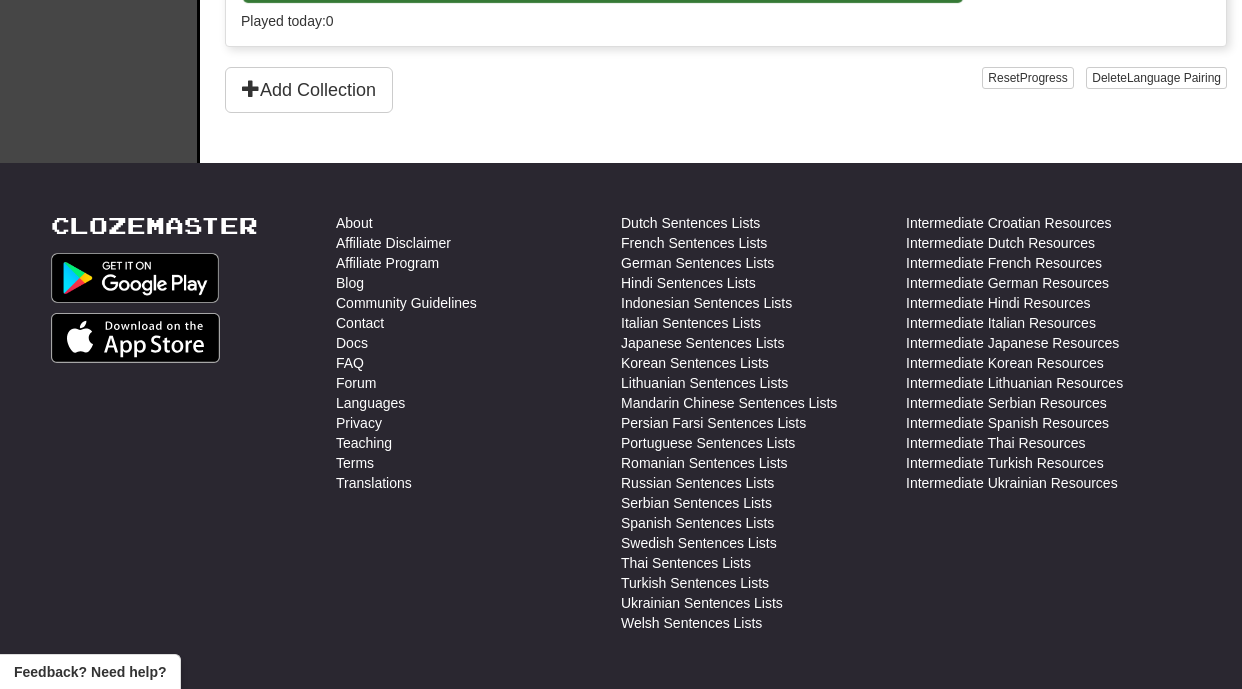 scroll, scrollTop: 1777, scrollLeft: 0, axis: vertical 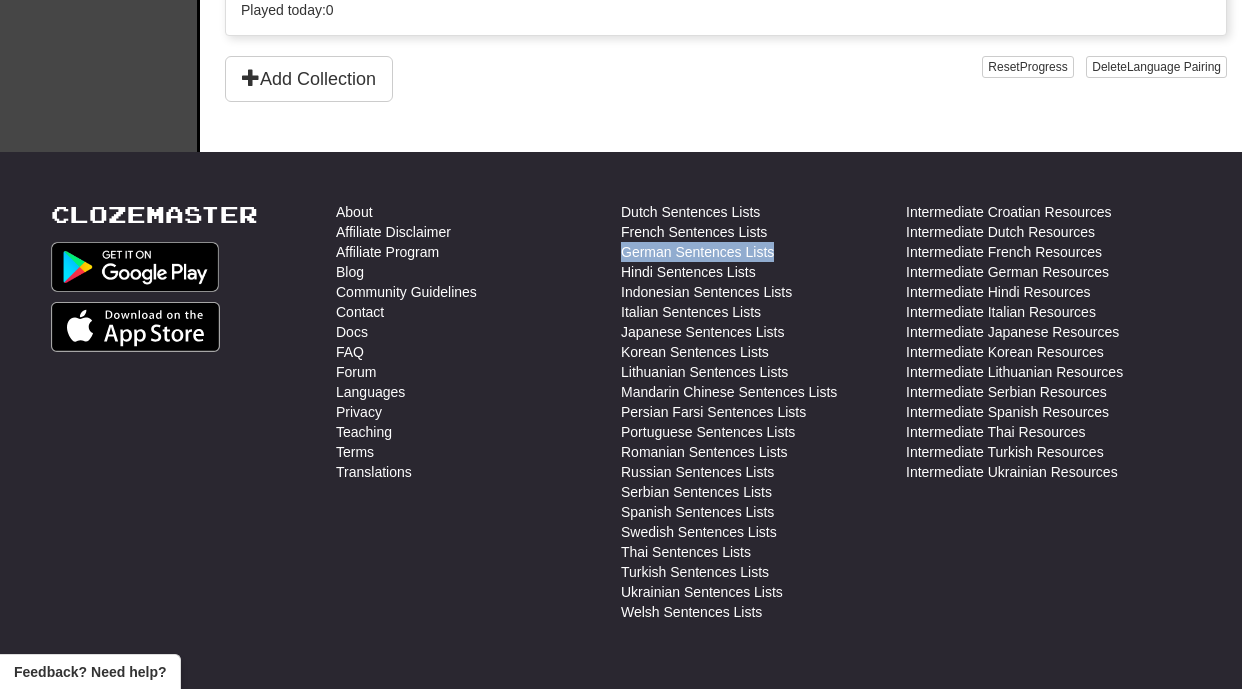click on "Community Guidelines" at bounding box center (478, 292) 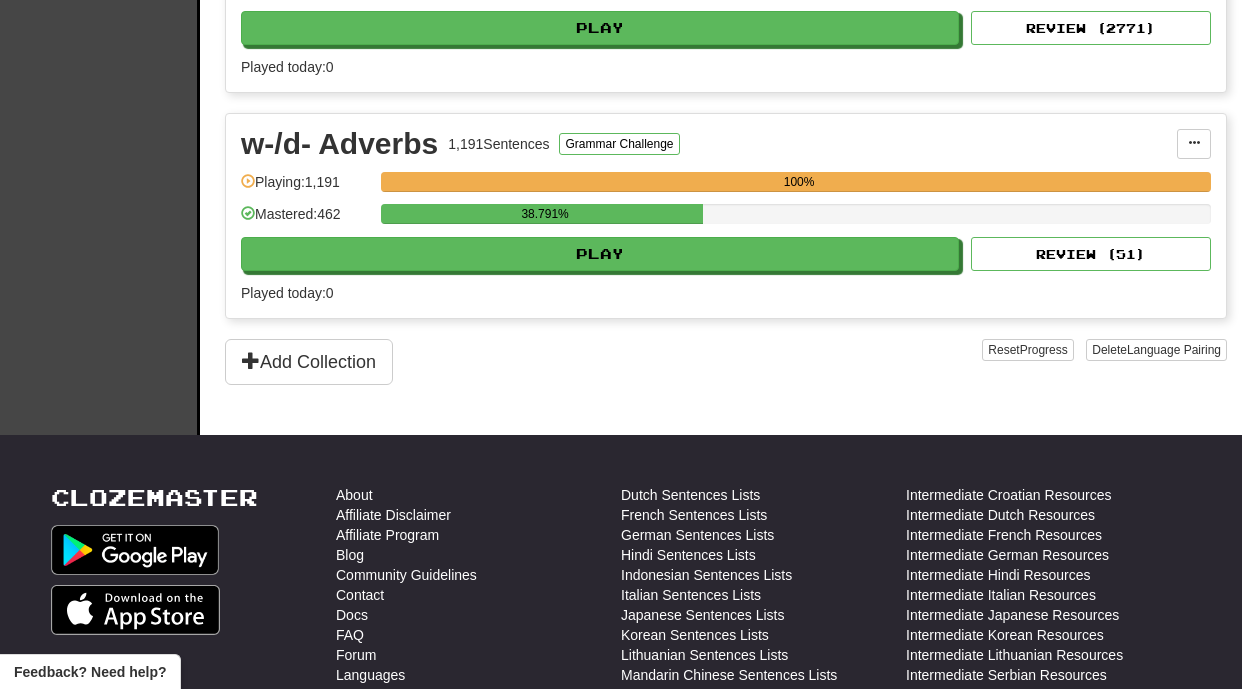 scroll, scrollTop: 1496, scrollLeft: 0, axis: vertical 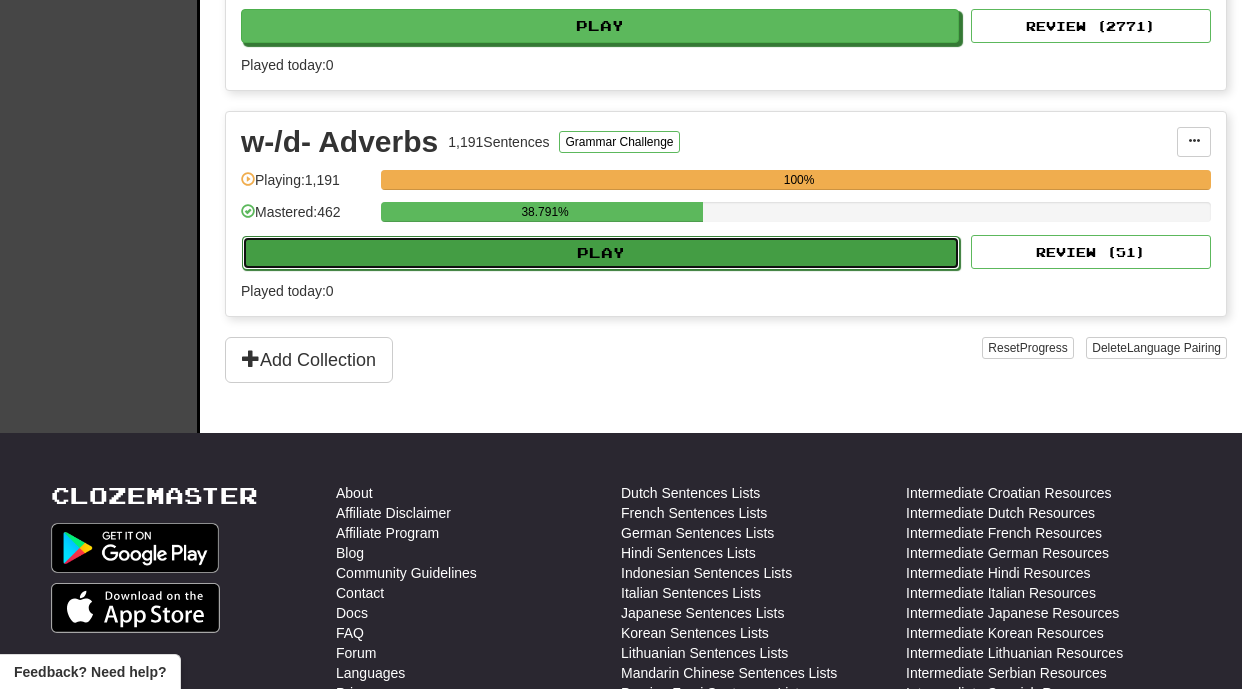 click on "Play" at bounding box center [601, 253] 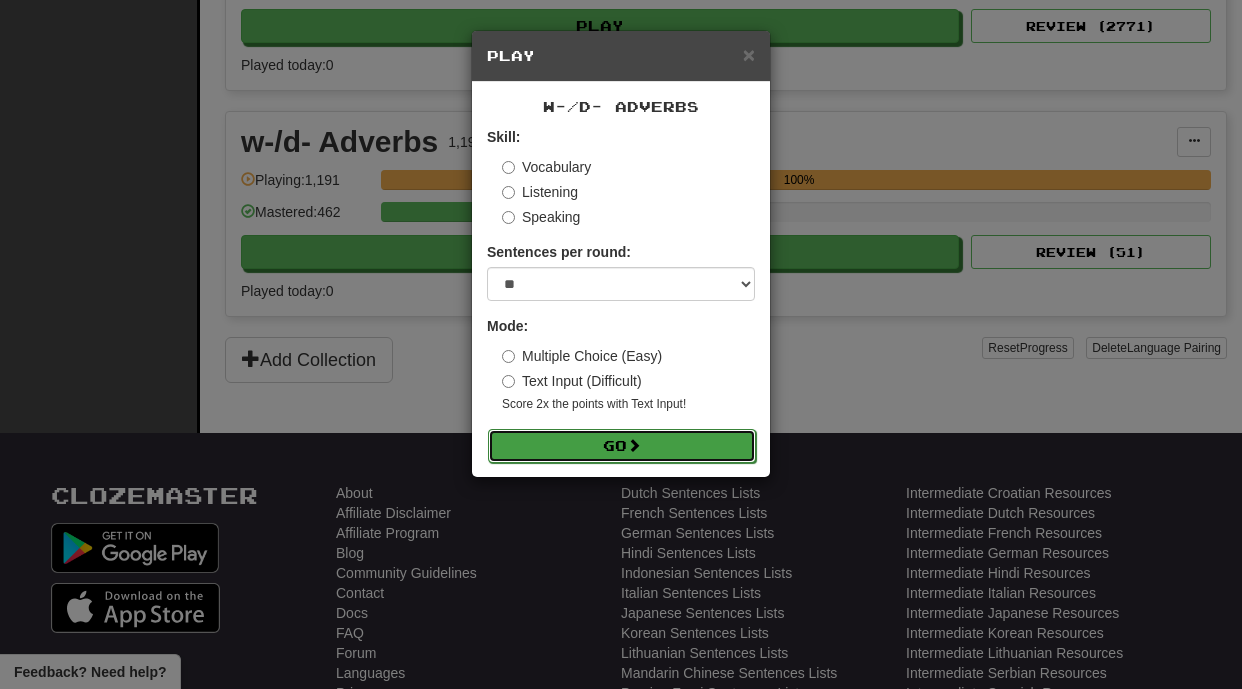 click on "Go" at bounding box center [622, 446] 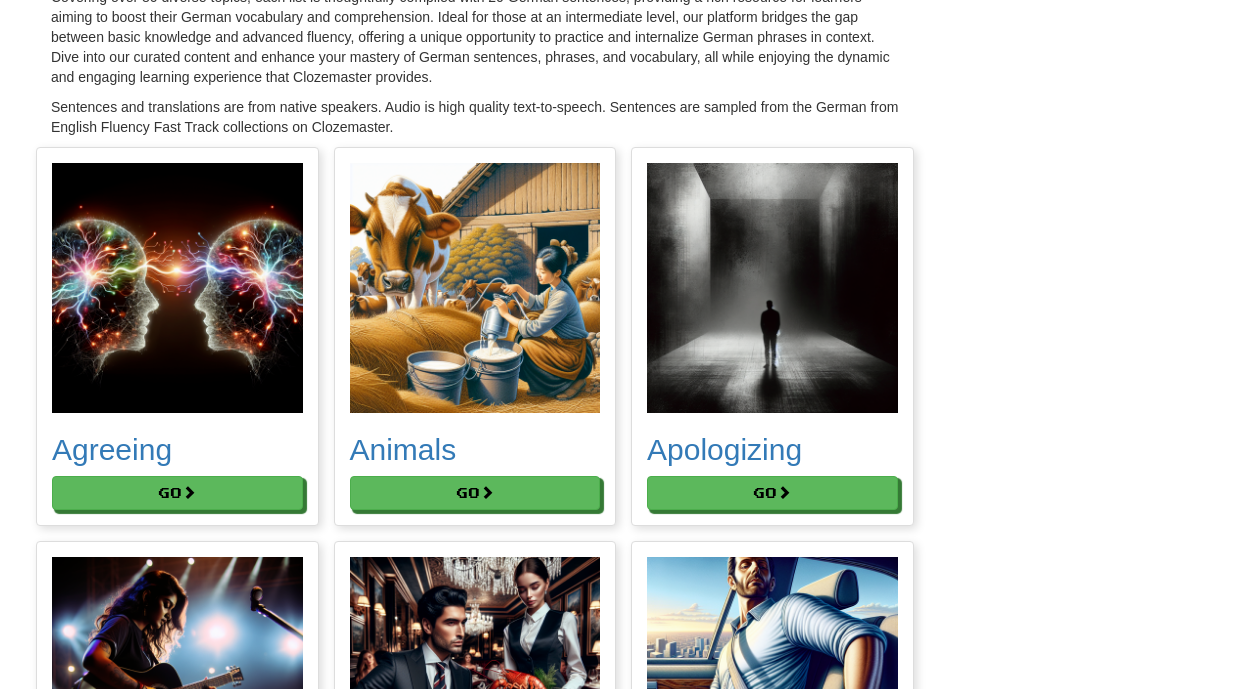 scroll, scrollTop: 0, scrollLeft: 0, axis: both 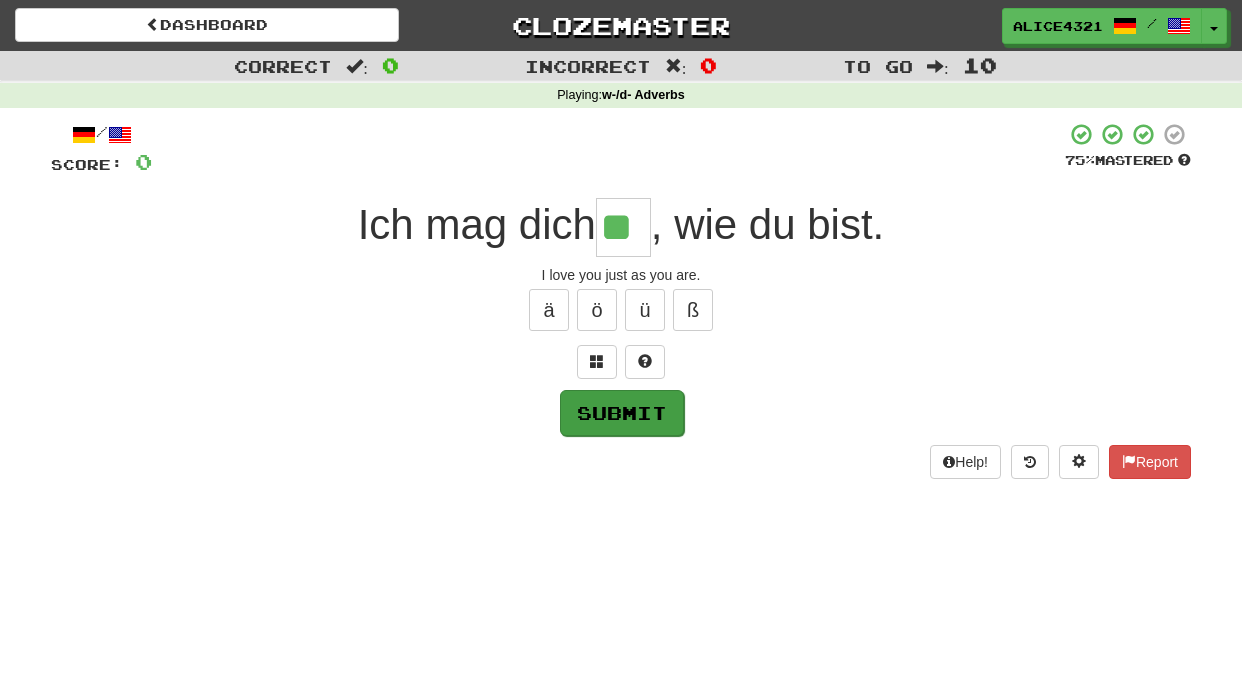 type on "**" 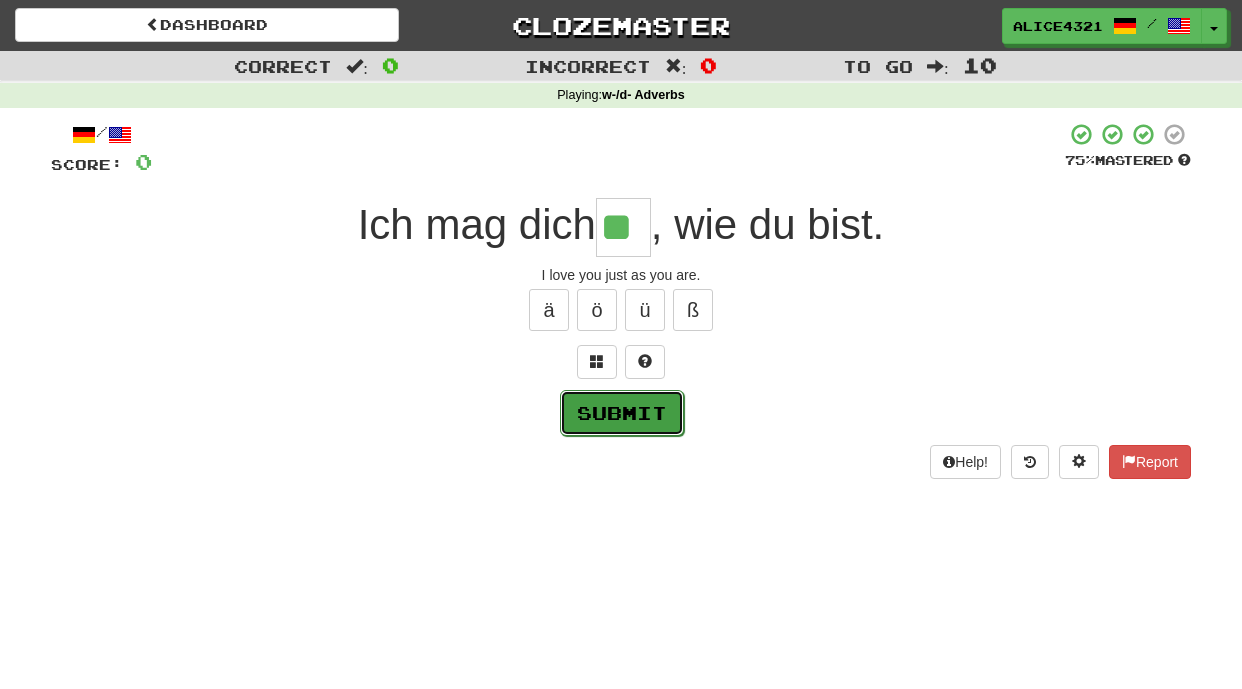 click on "Submit" at bounding box center [622, 413] 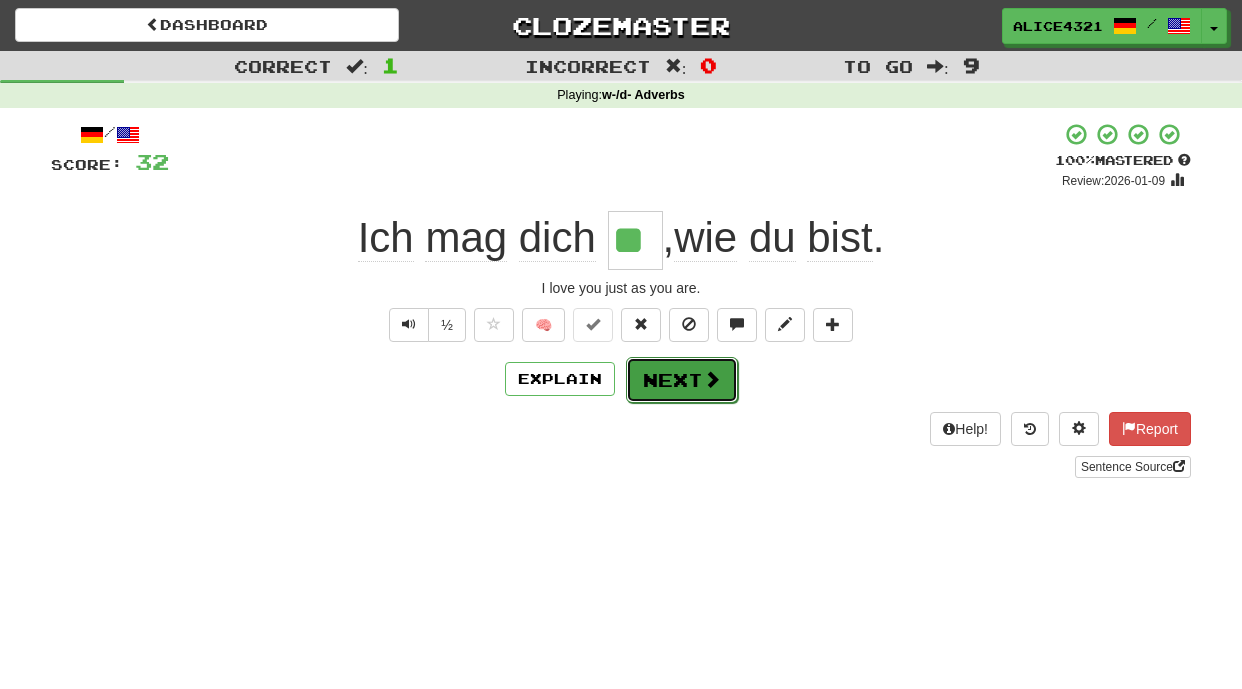 click on "Next" at bounding box center (682, 380) 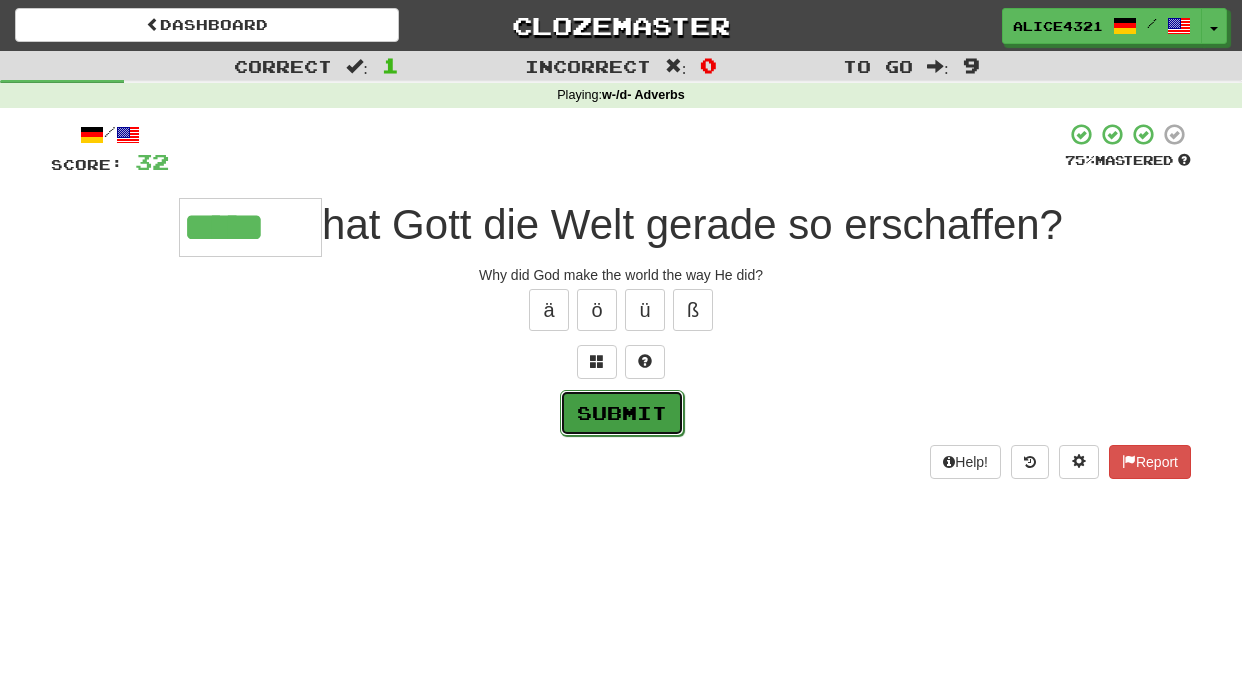 click on "Submit" at bounding box center (622, 413) 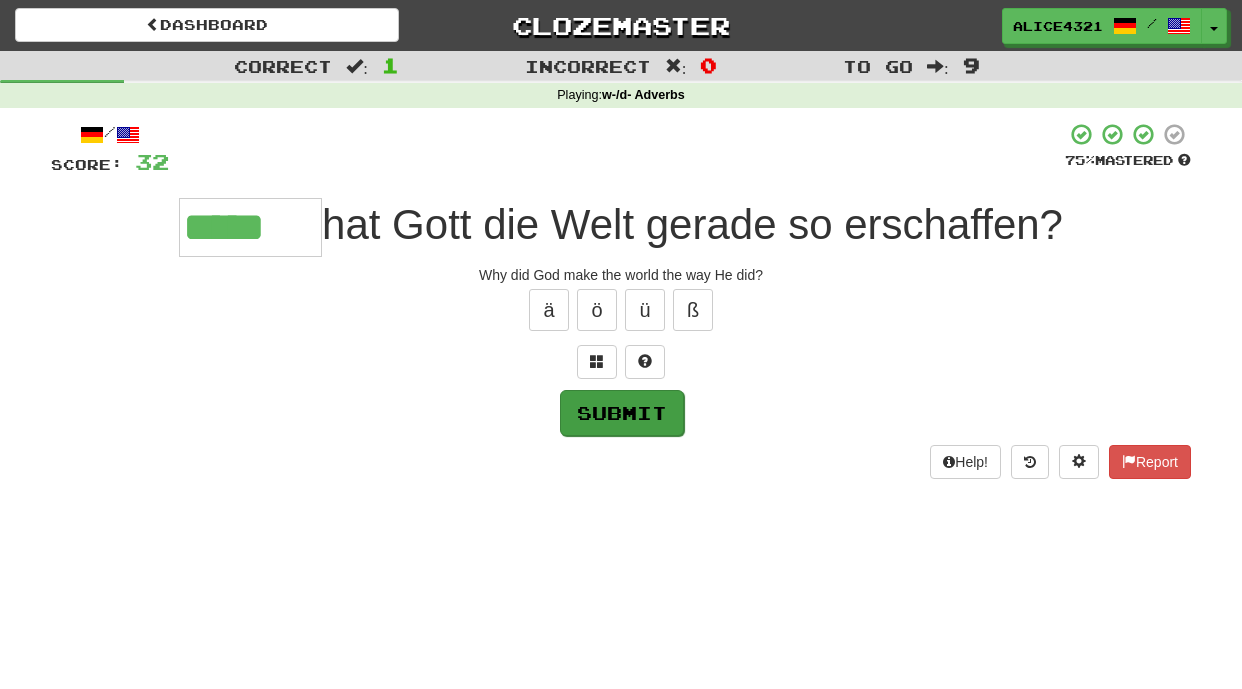 type on "*****" 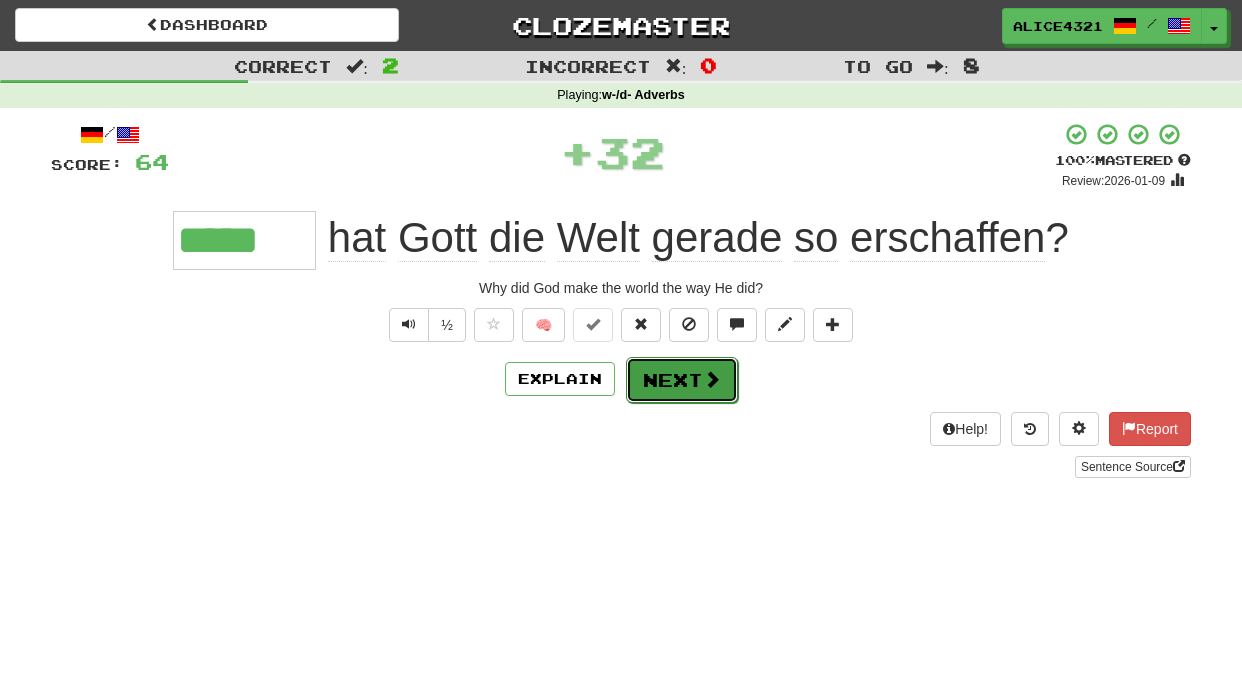 click on "Next" at bounding box center [682, 380] 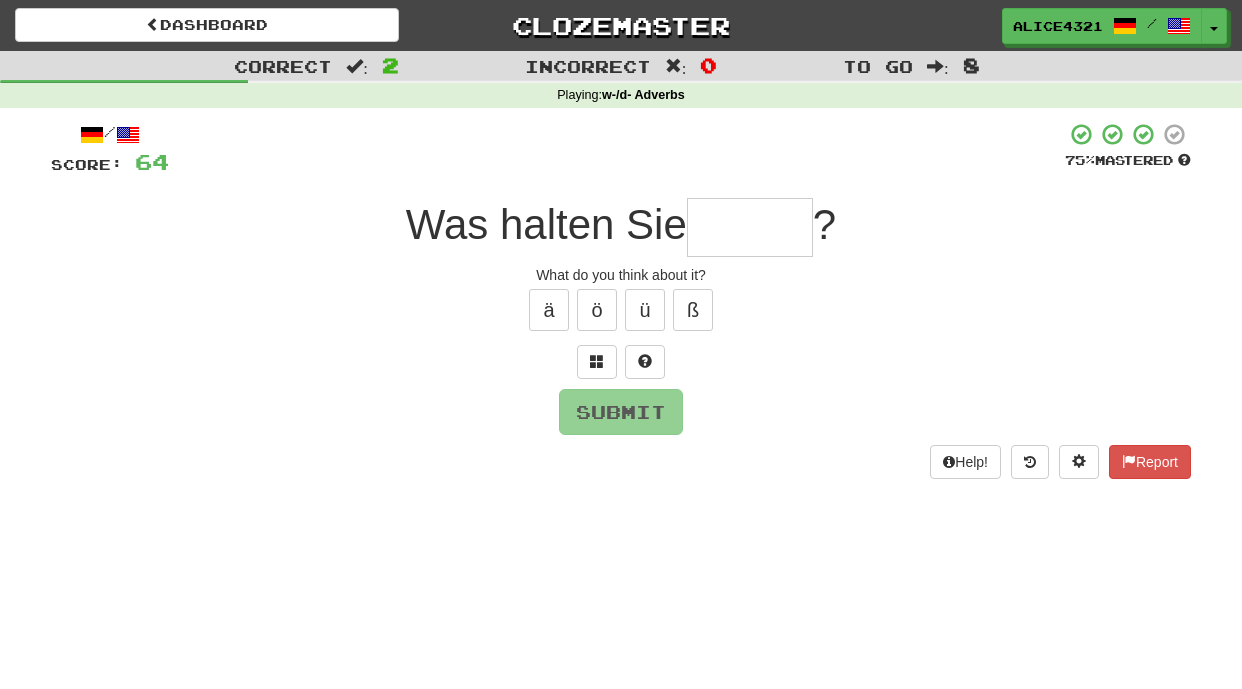 type on "*" 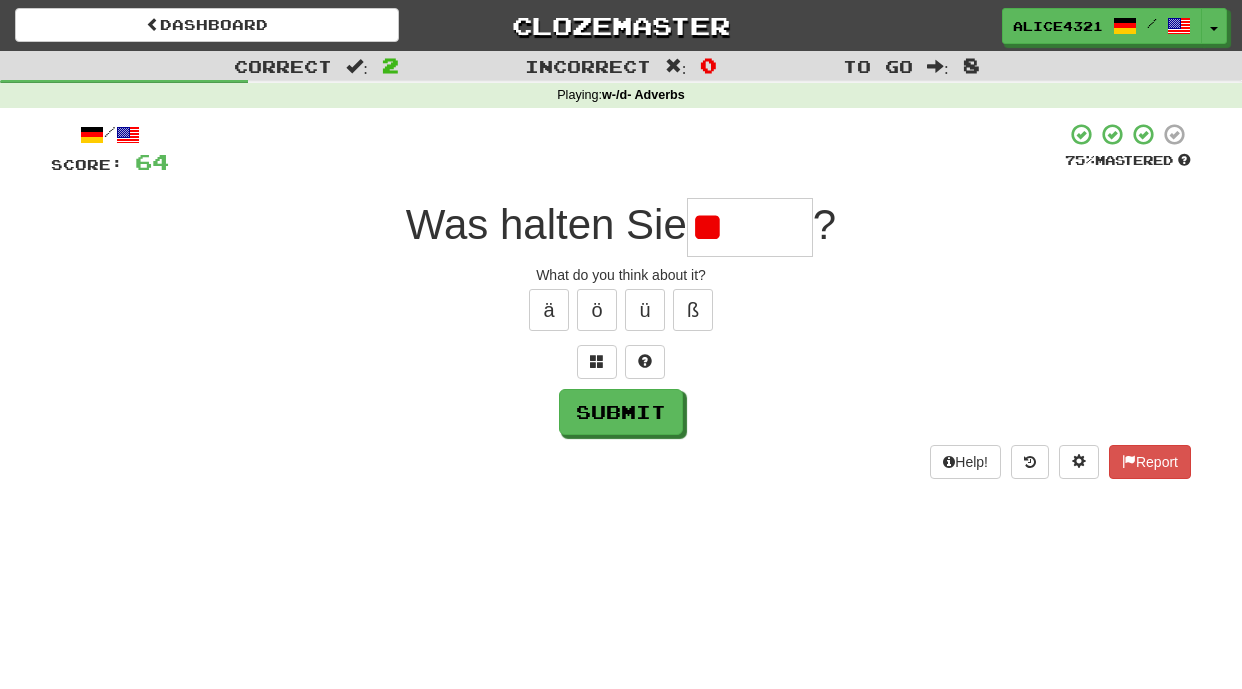 type on "*" 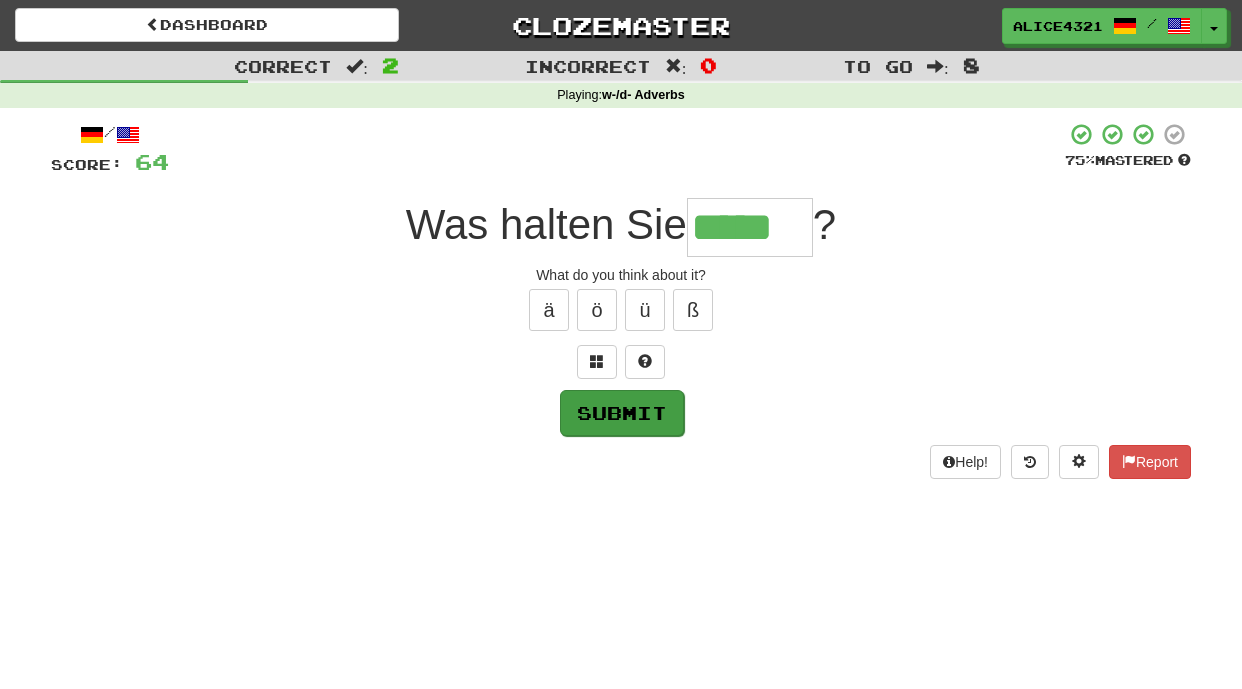 type on "*****" 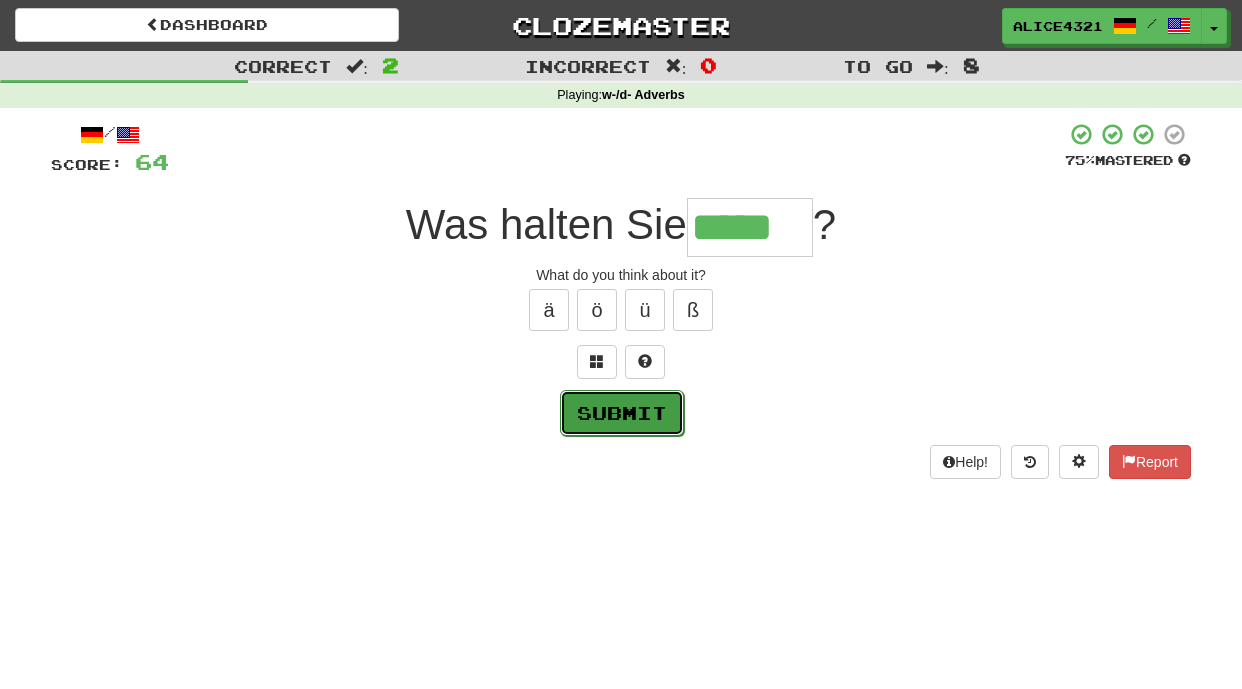 click on "Submit" at bounding box center [622, 413] 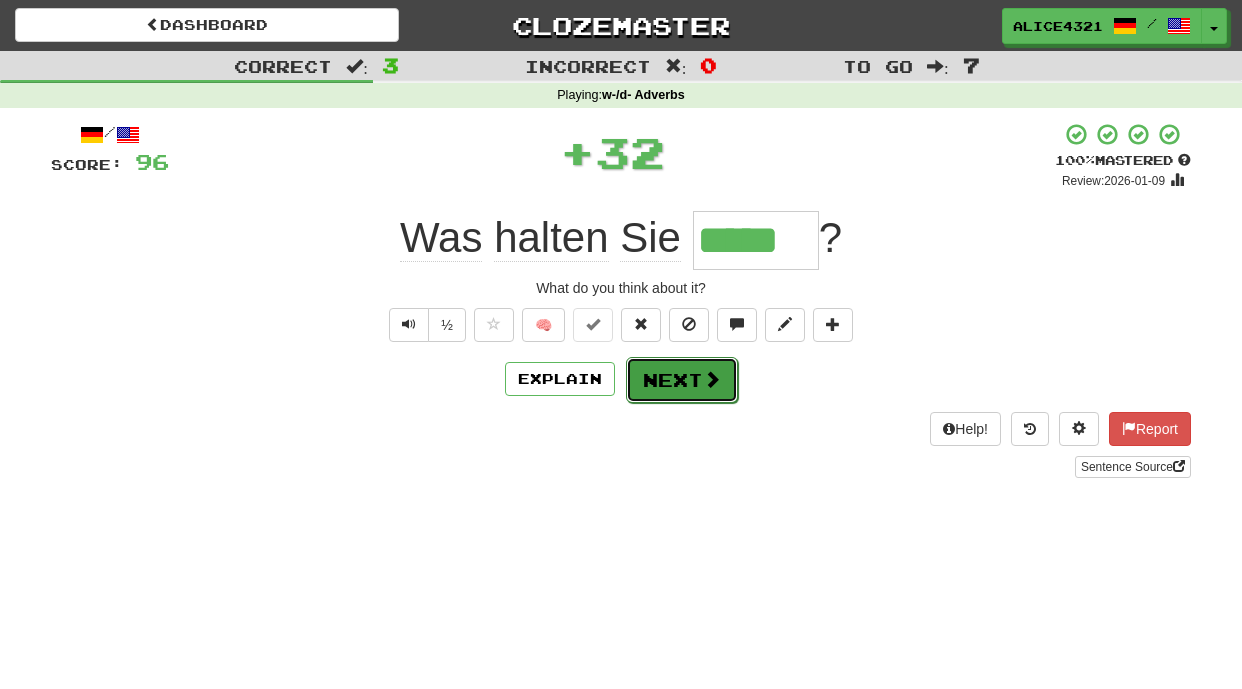 click on "Next" at bounding box center [682, 380] 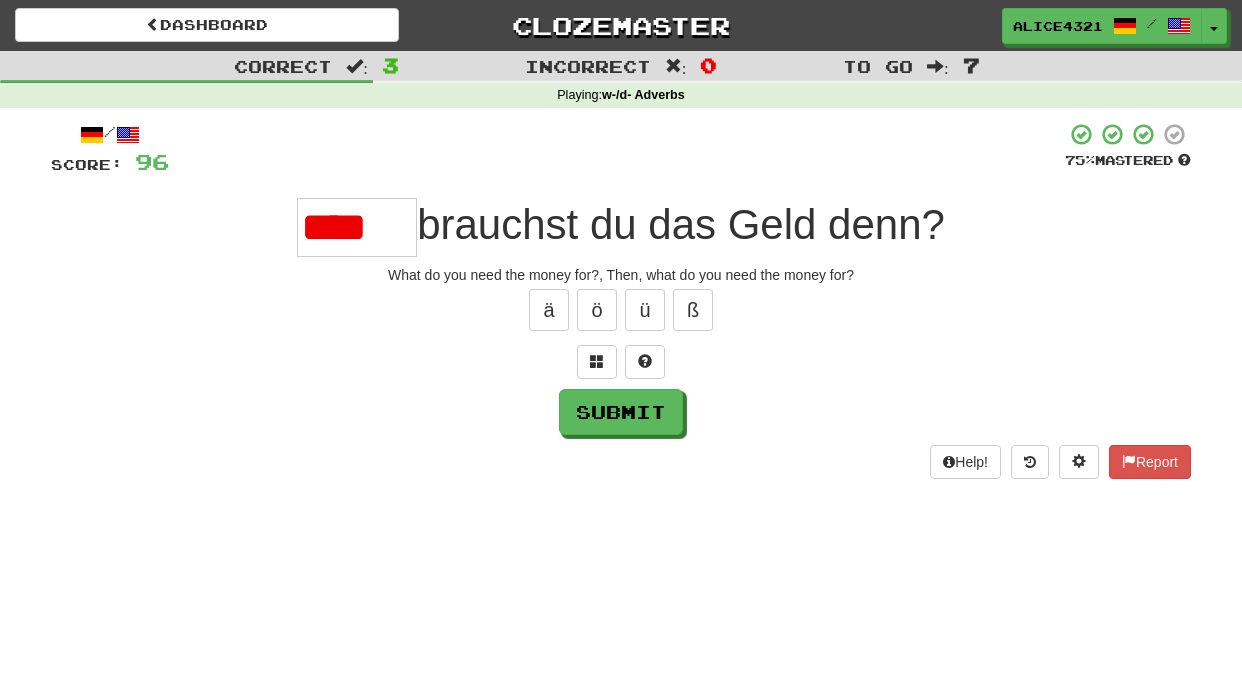 scroll, scrollTop: 0, scrollLeft: 0, axis: both 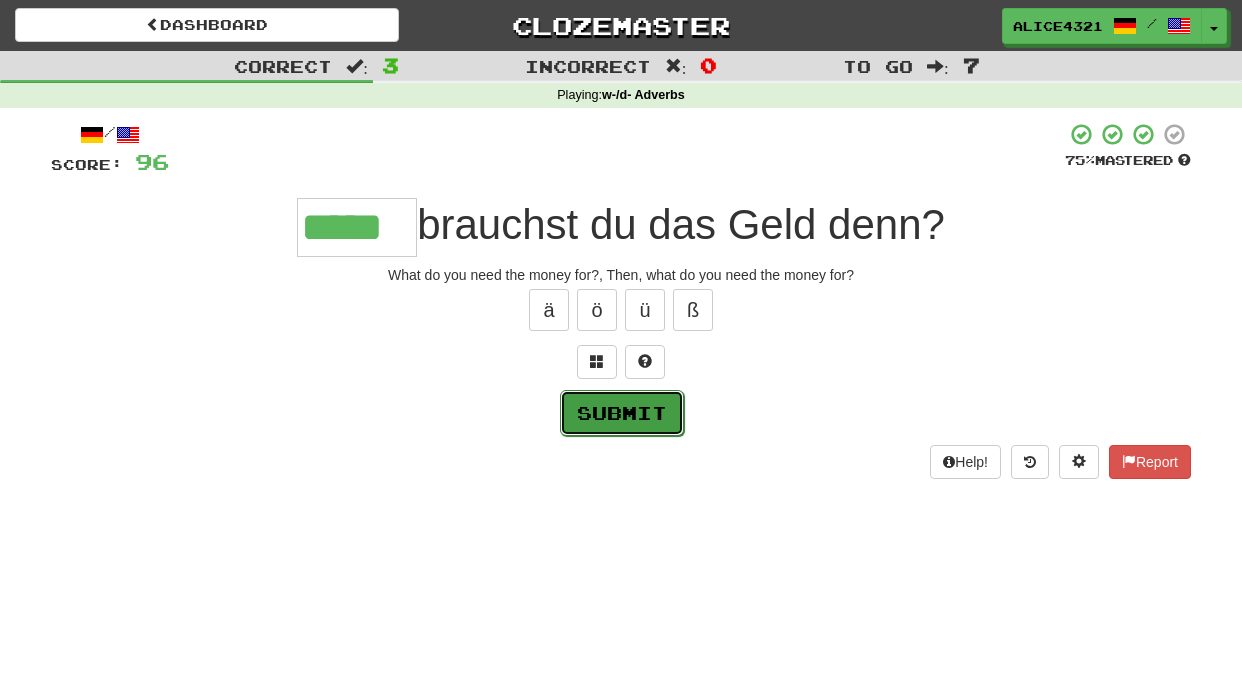 click on "Submit" at bounding box center (622, 413) 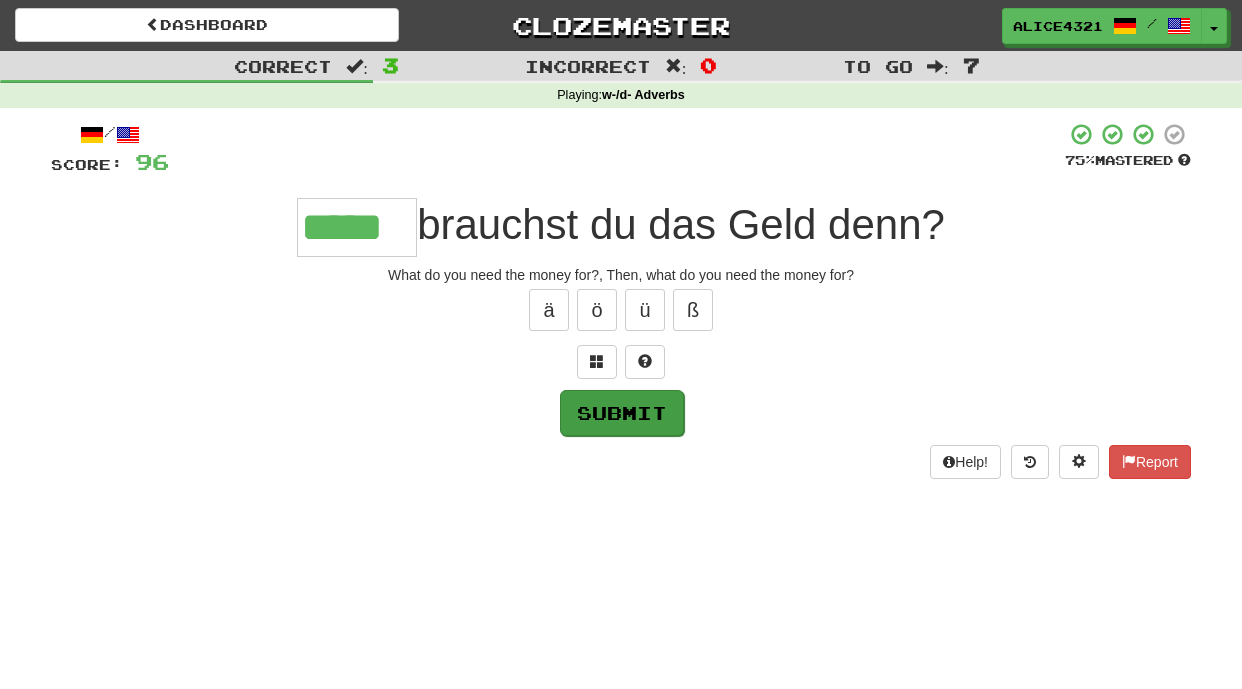 type on "*****" 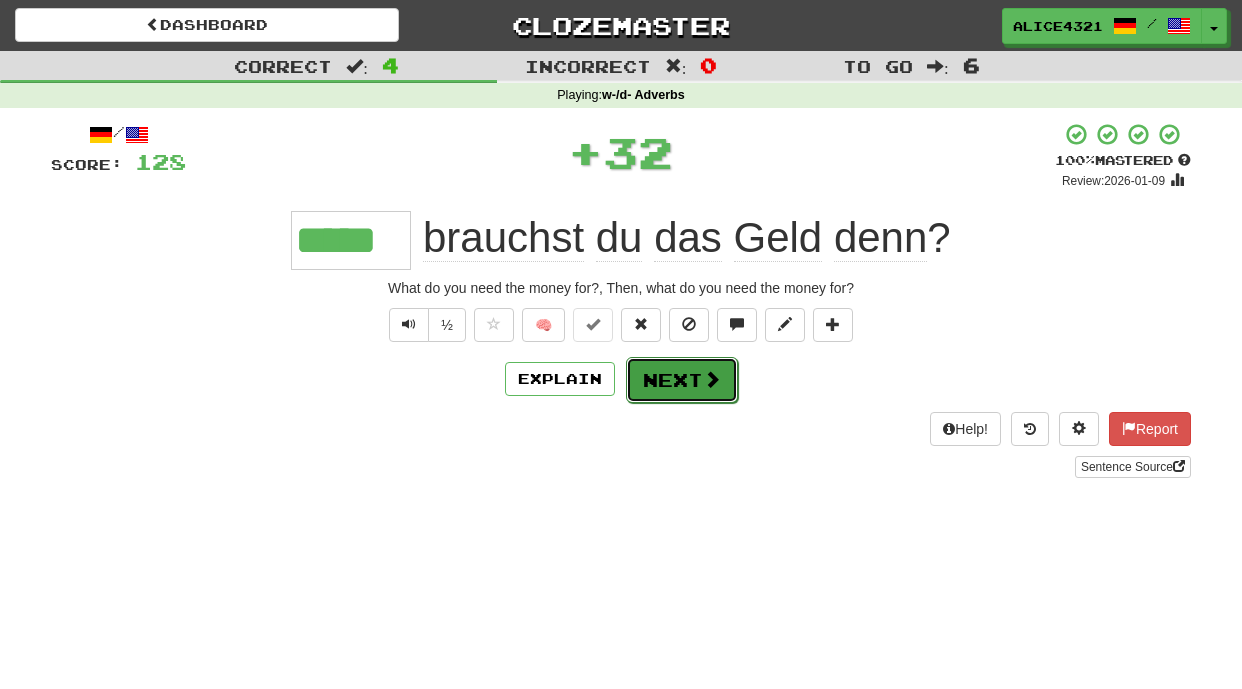 click on "Next" at bounding box center (682, 380) 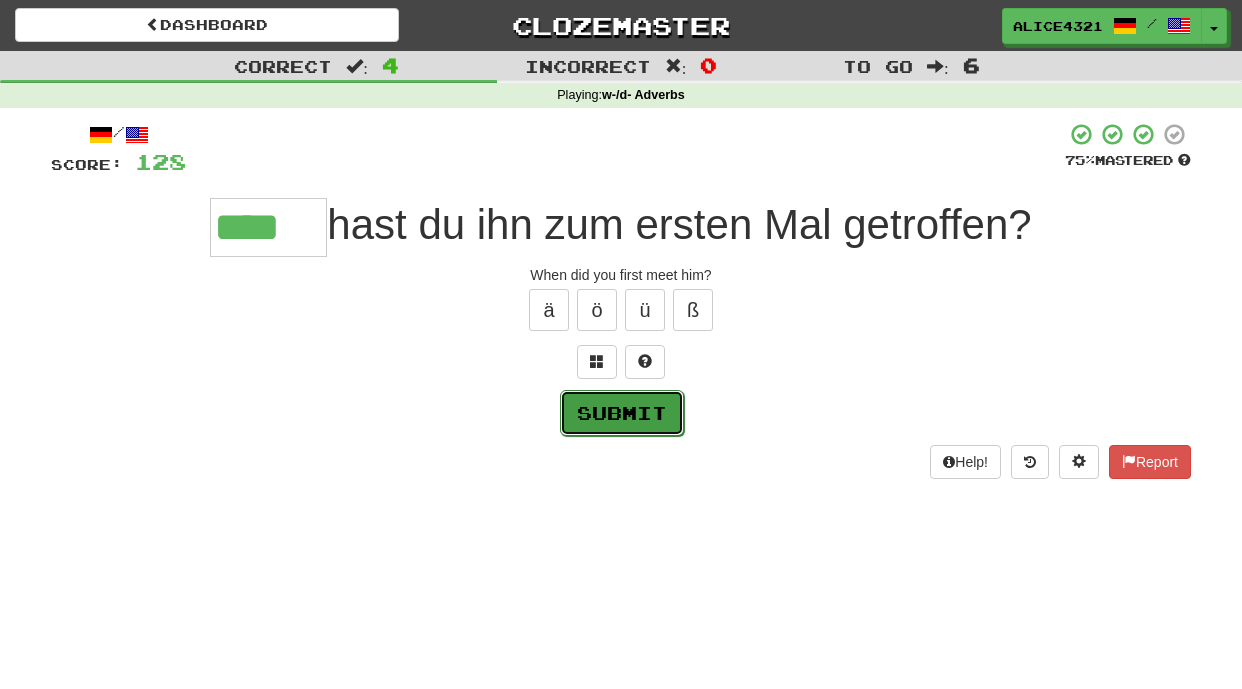 click on "Submit" at bounding box center [622, 413] 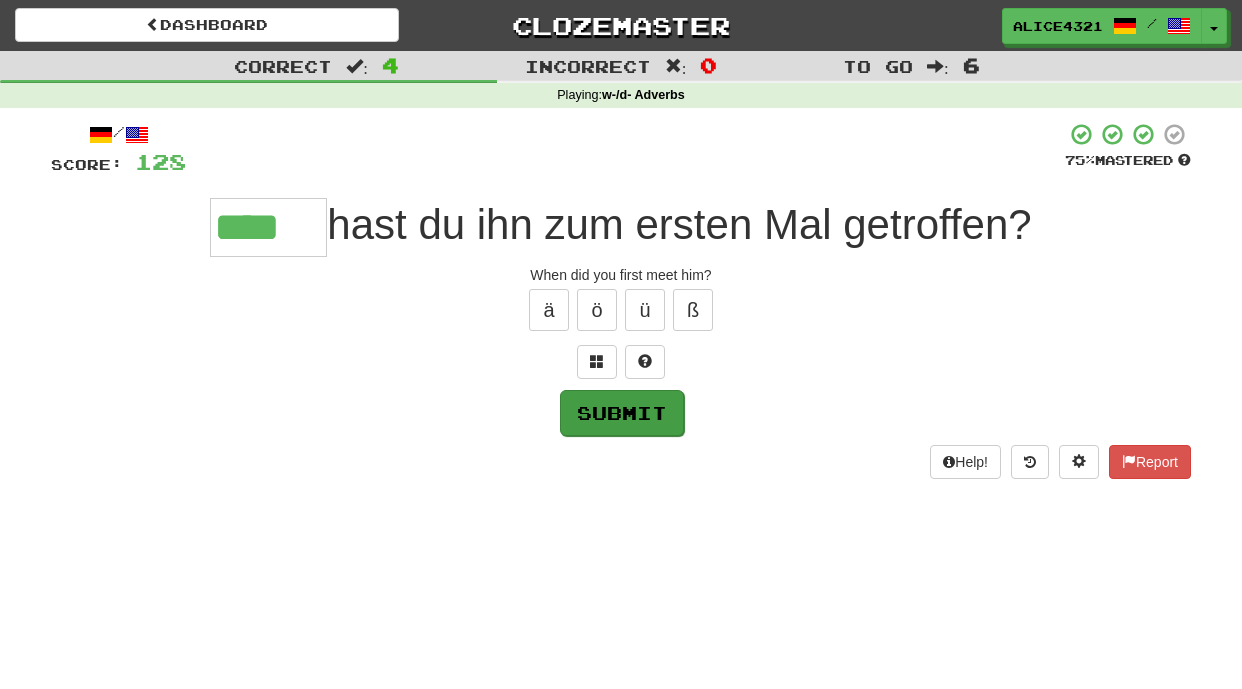 type on "****" 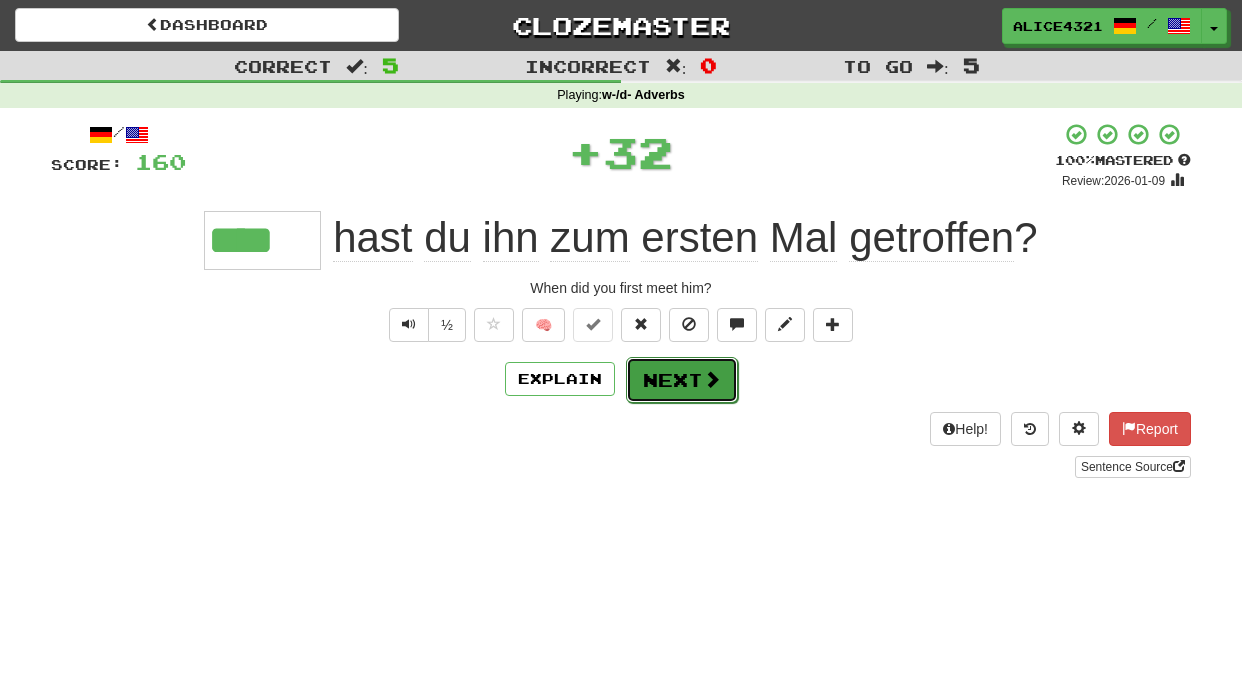 click on "Next" at bounding box center (682, 380) 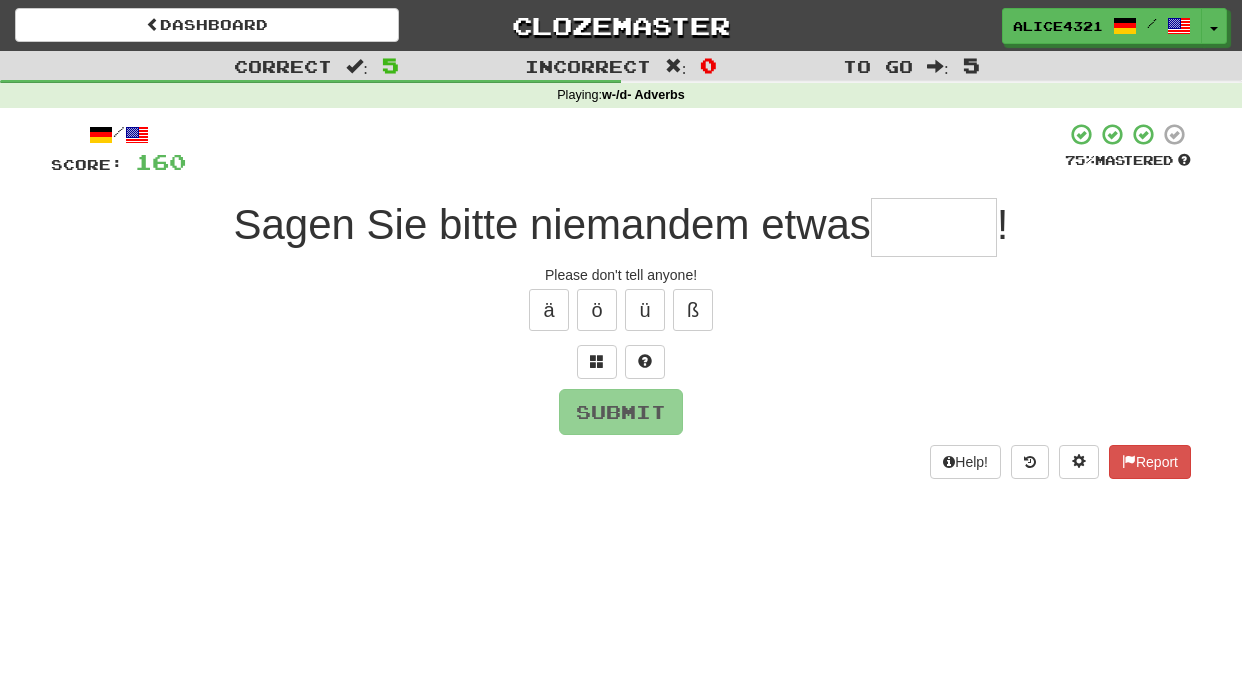 type on "*" 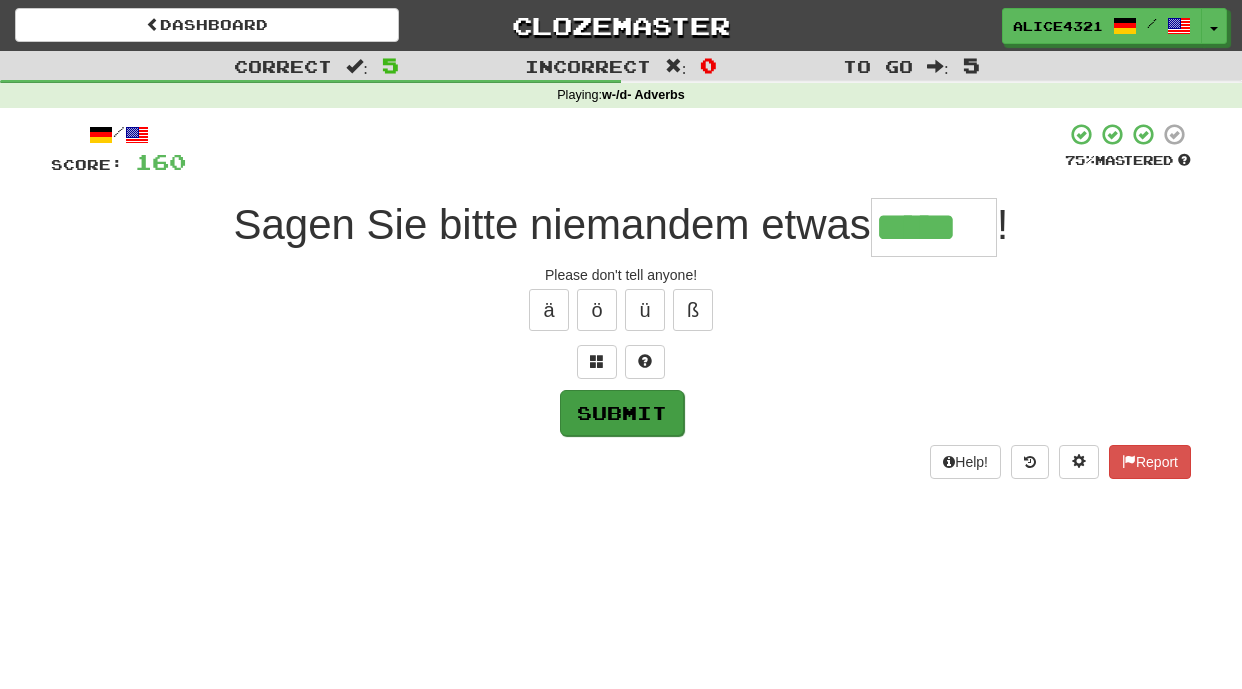 type on "*****" 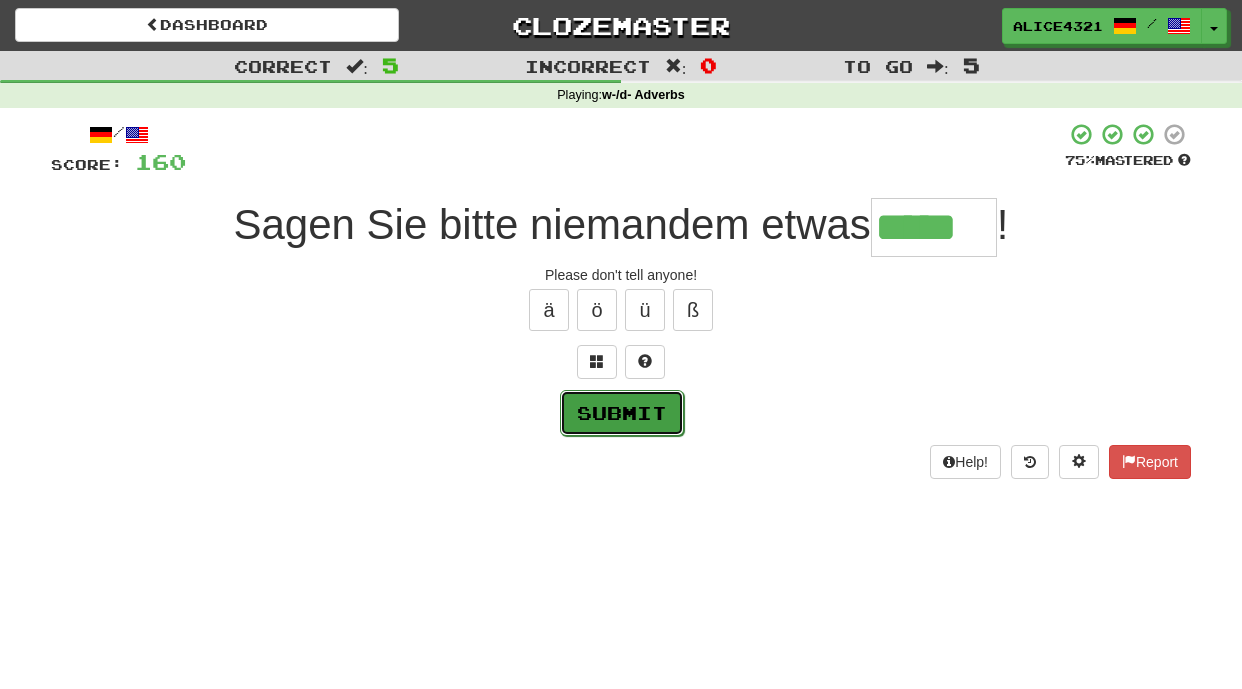 click on "Submit" at bounding box center [622, 413] 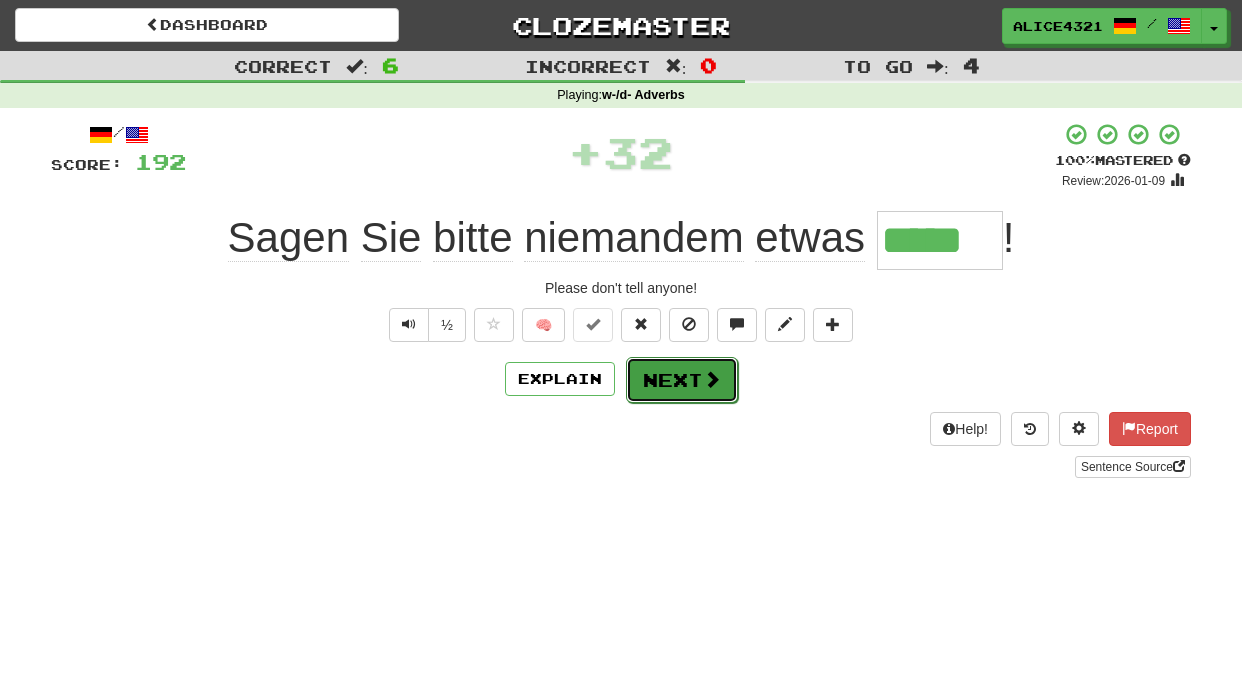 click on "Next" at bounding box center (682, 380) 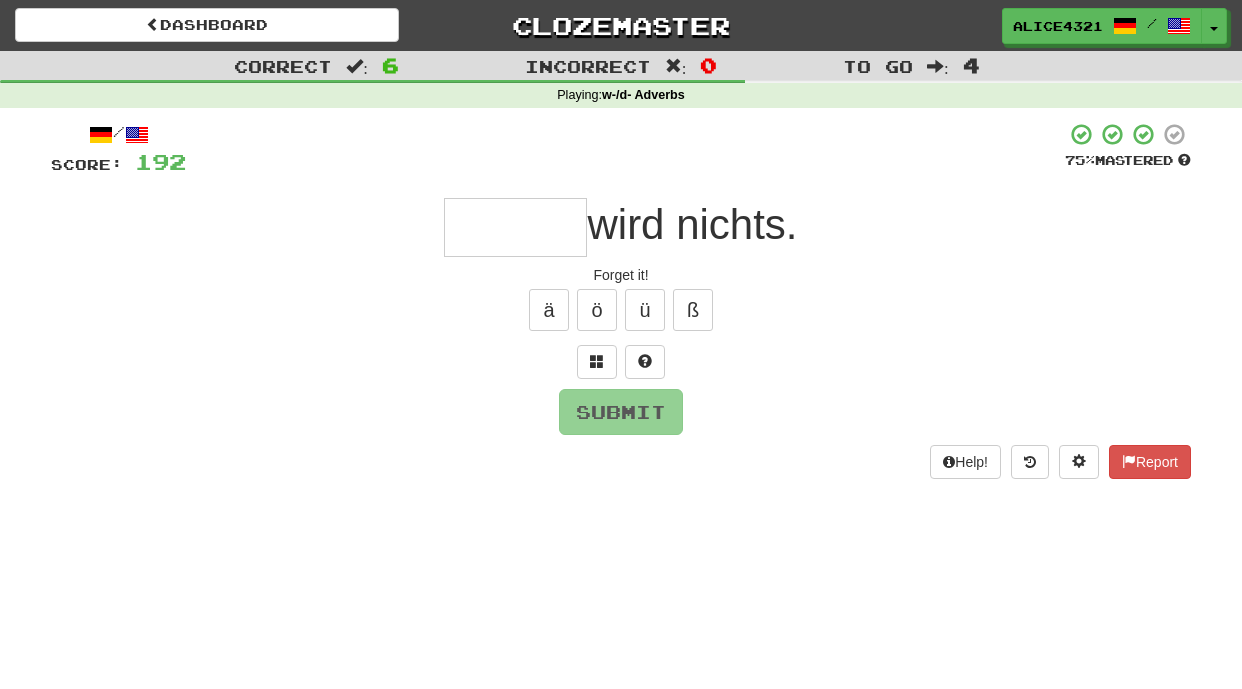 type on "*" 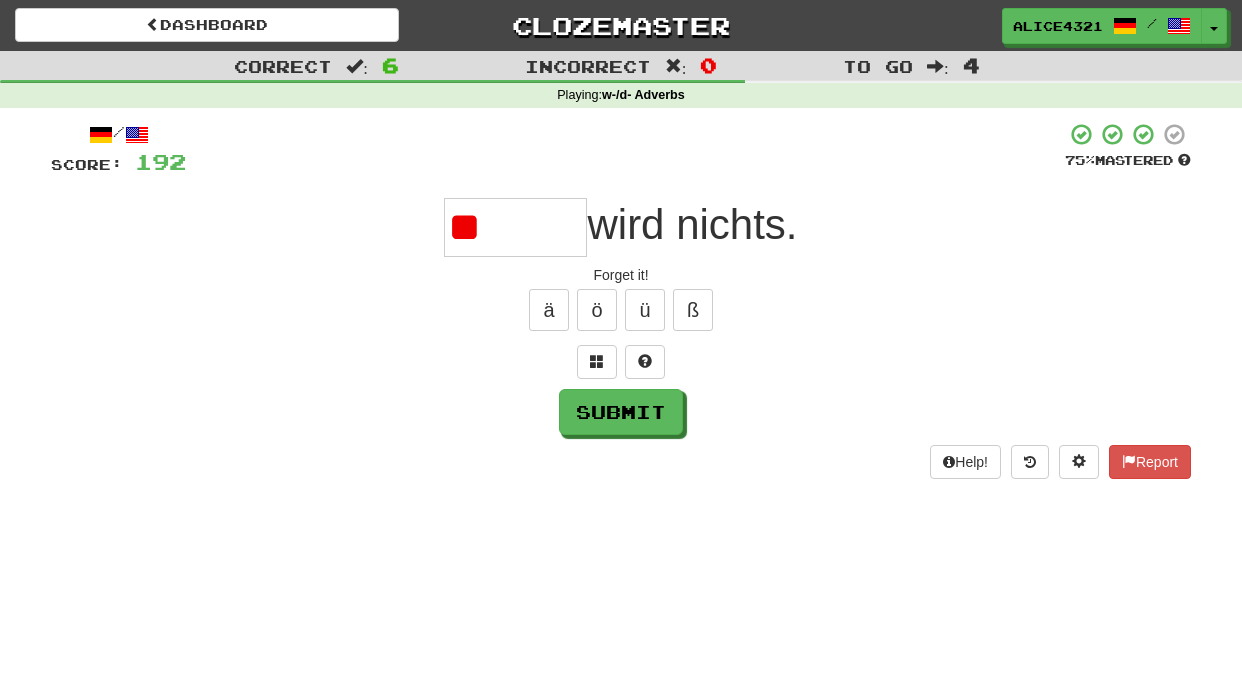 type on "*" 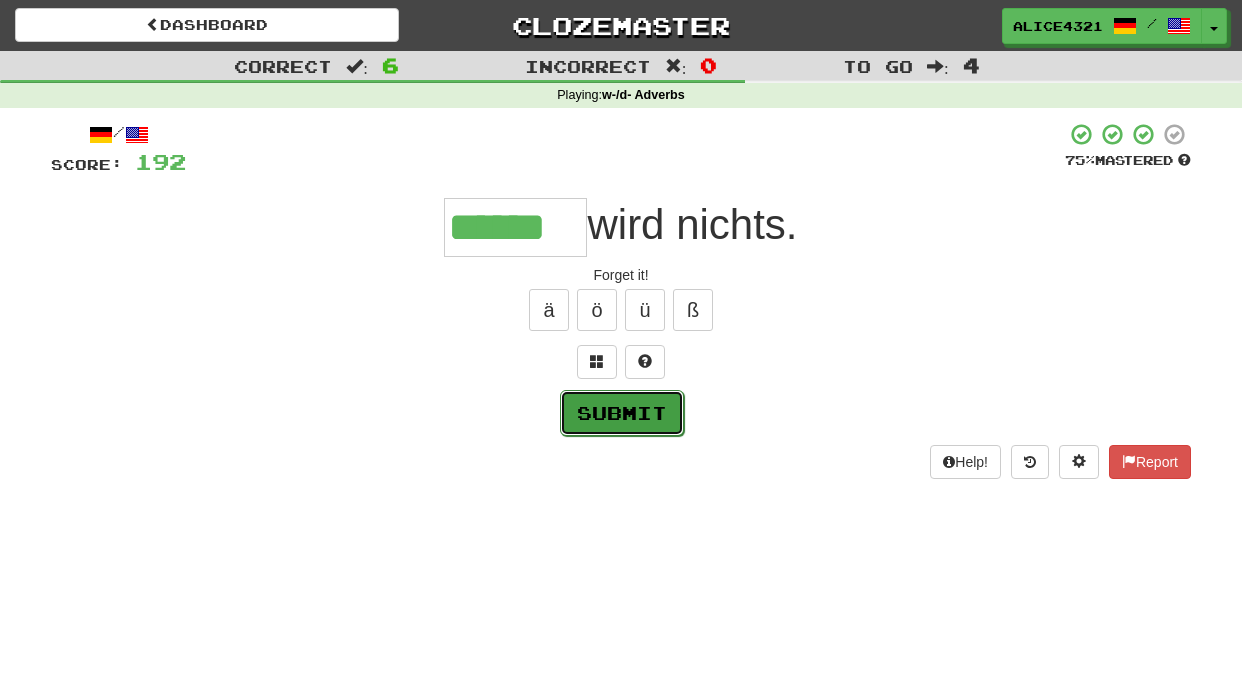 click on "Submit" at bounding box center (622, 413) 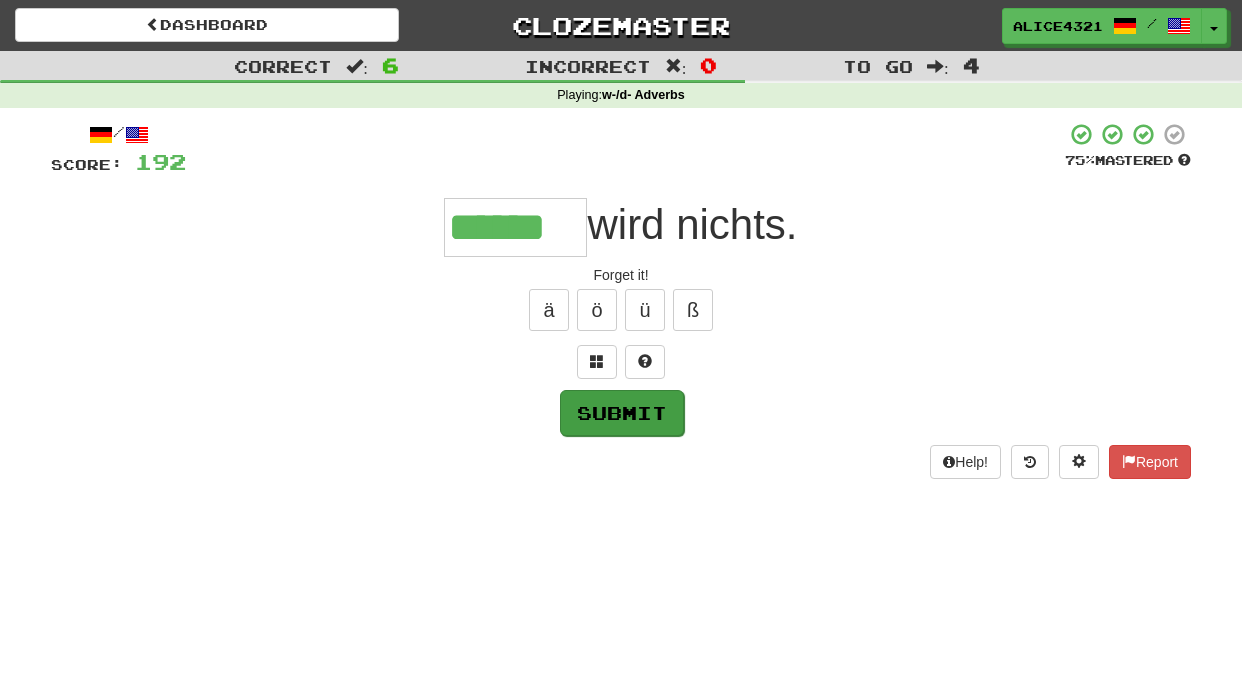 type on "******" 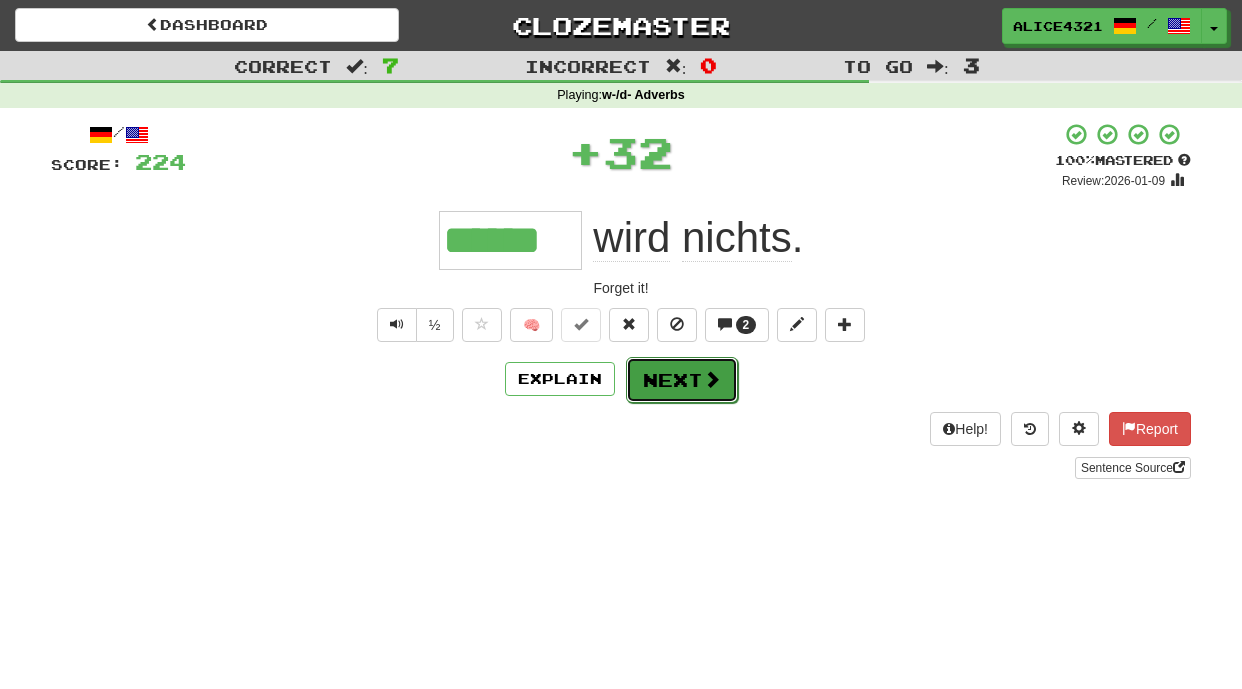 click on "Next" at bounding box center [682, 380] 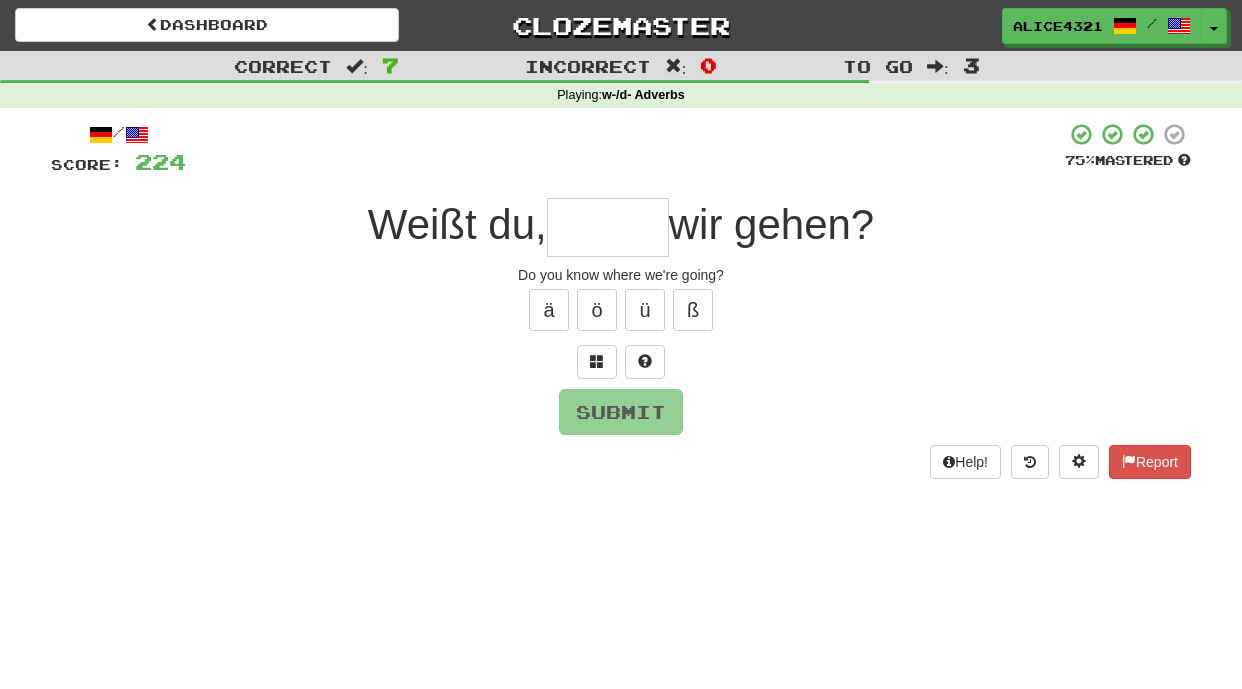type on "*" 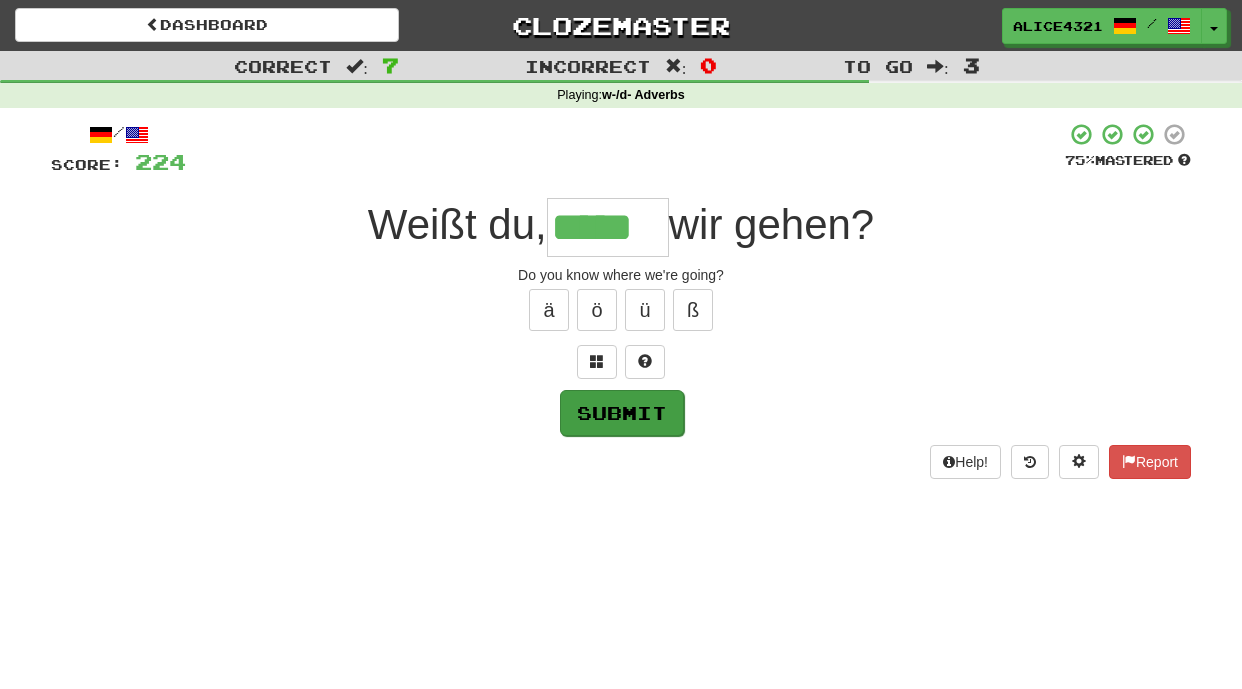 type on "*****" 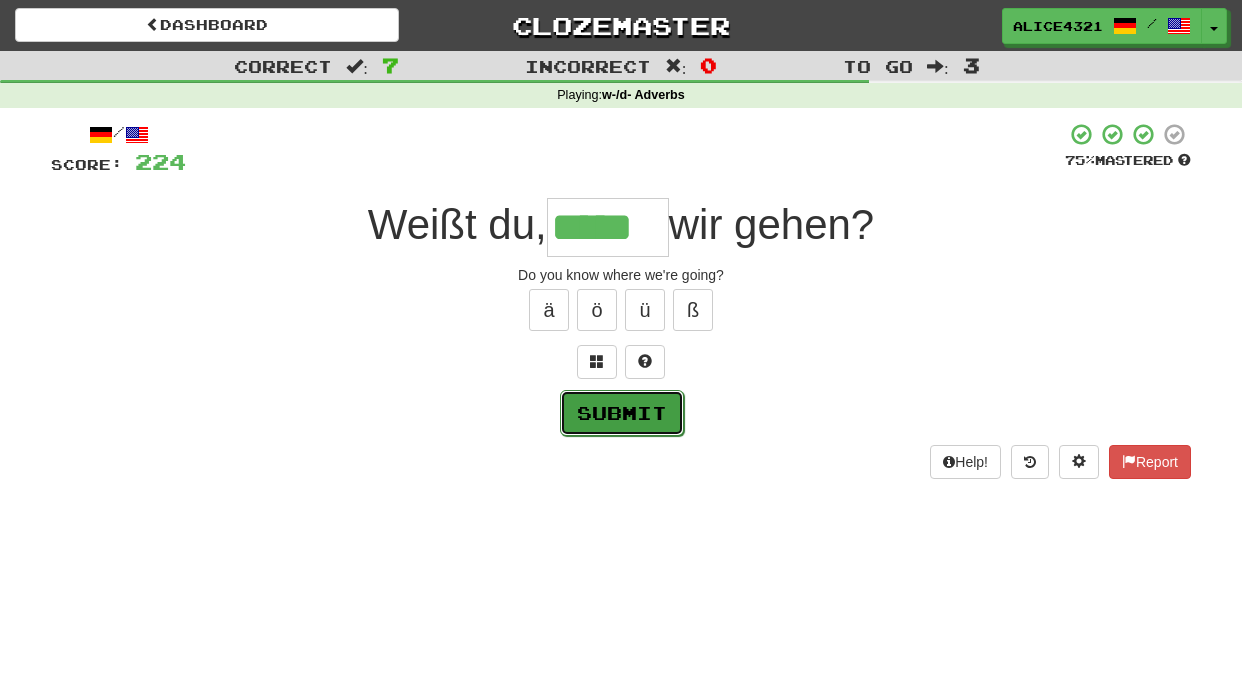 click on "Submit" at bounding box center (622, 413) 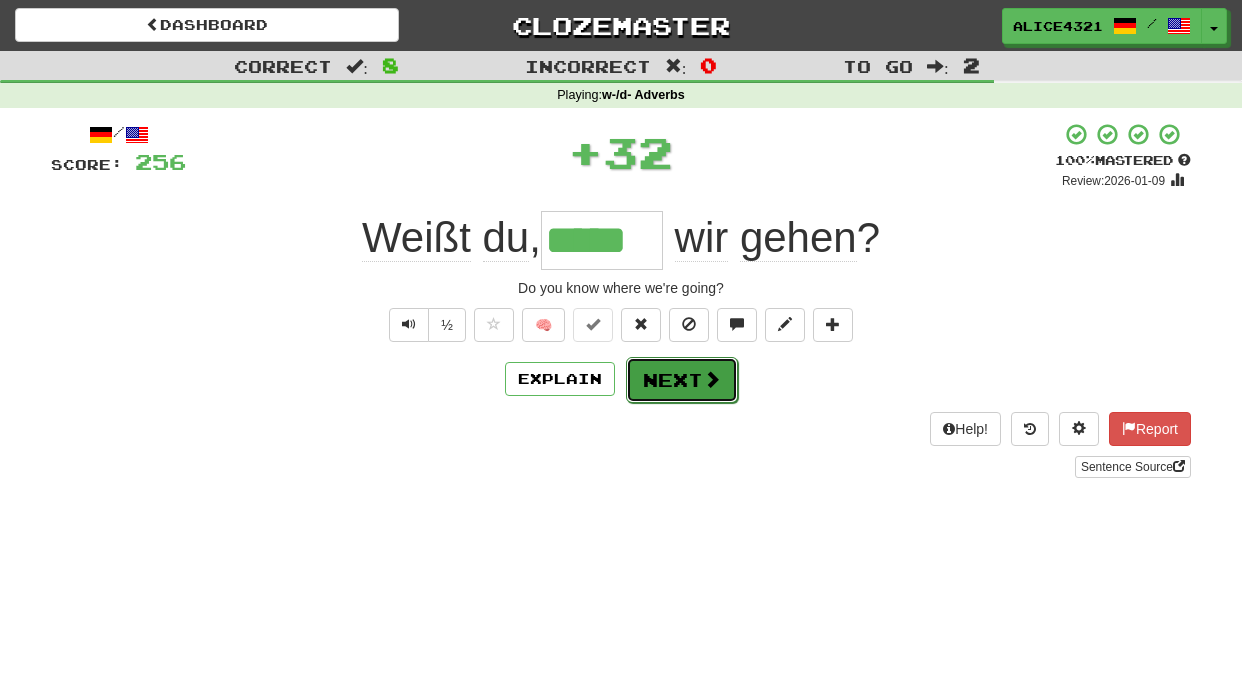click on "Next" at bounding box center [682, 380] 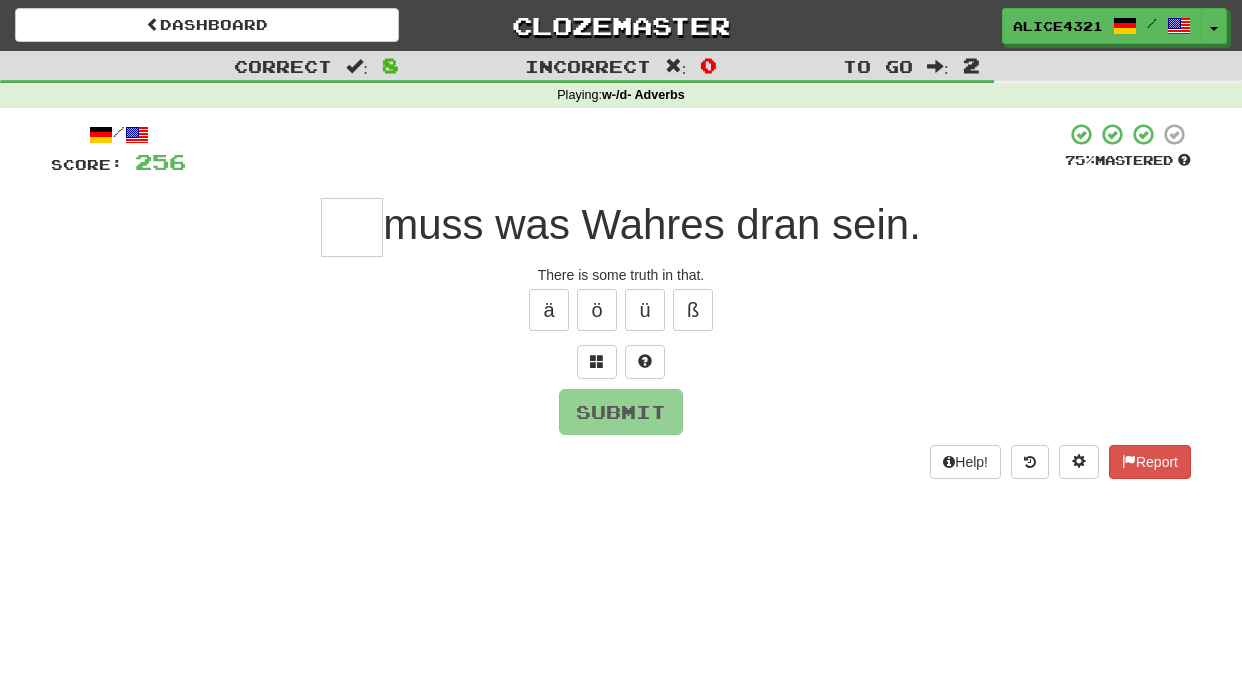 type on "*" 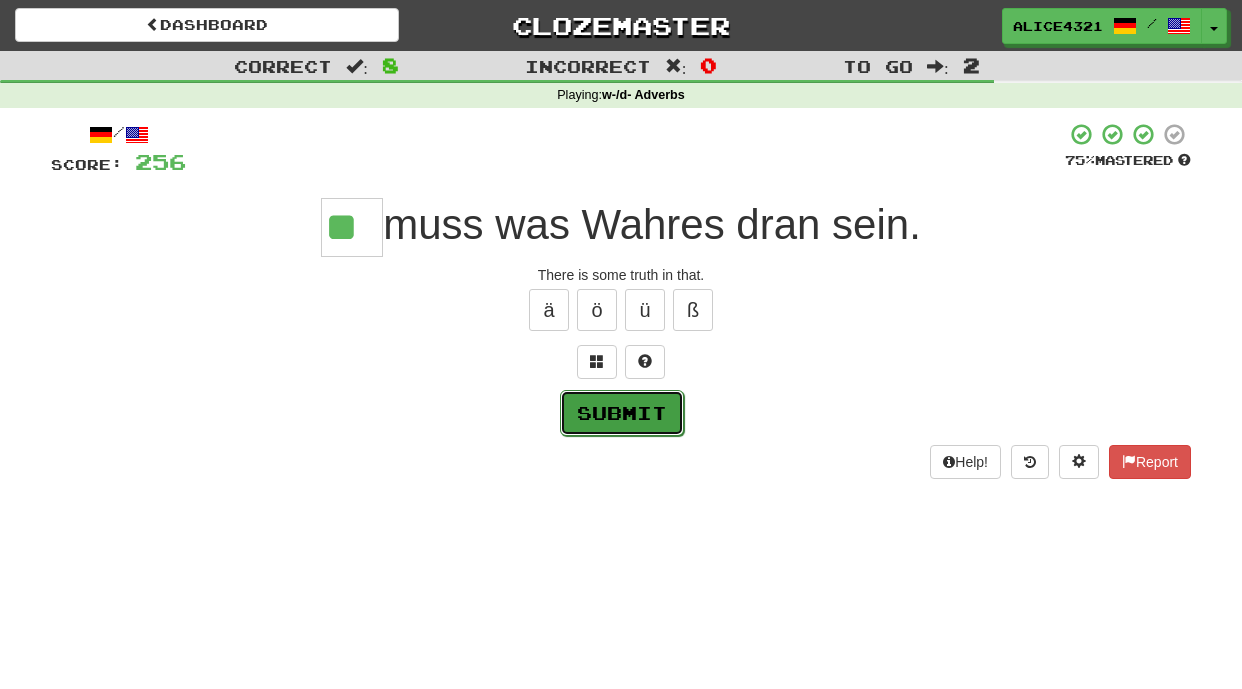 click on "Submit" at bounding box center [622, 413] 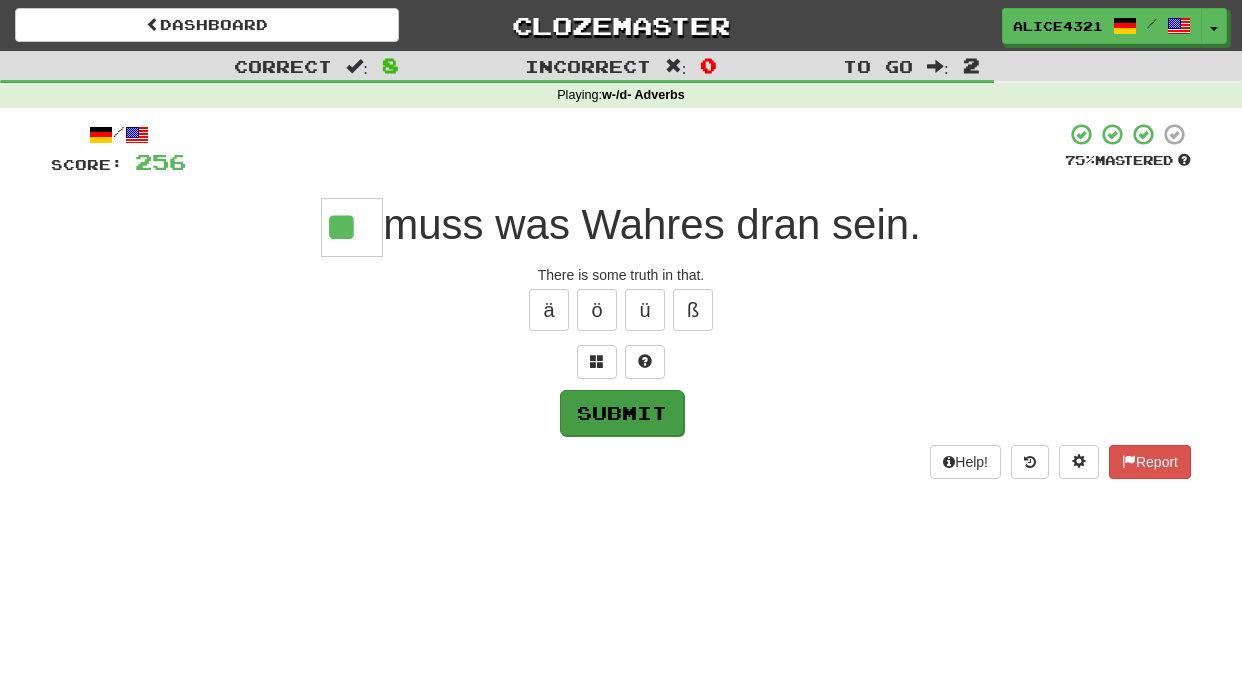 type on "**" 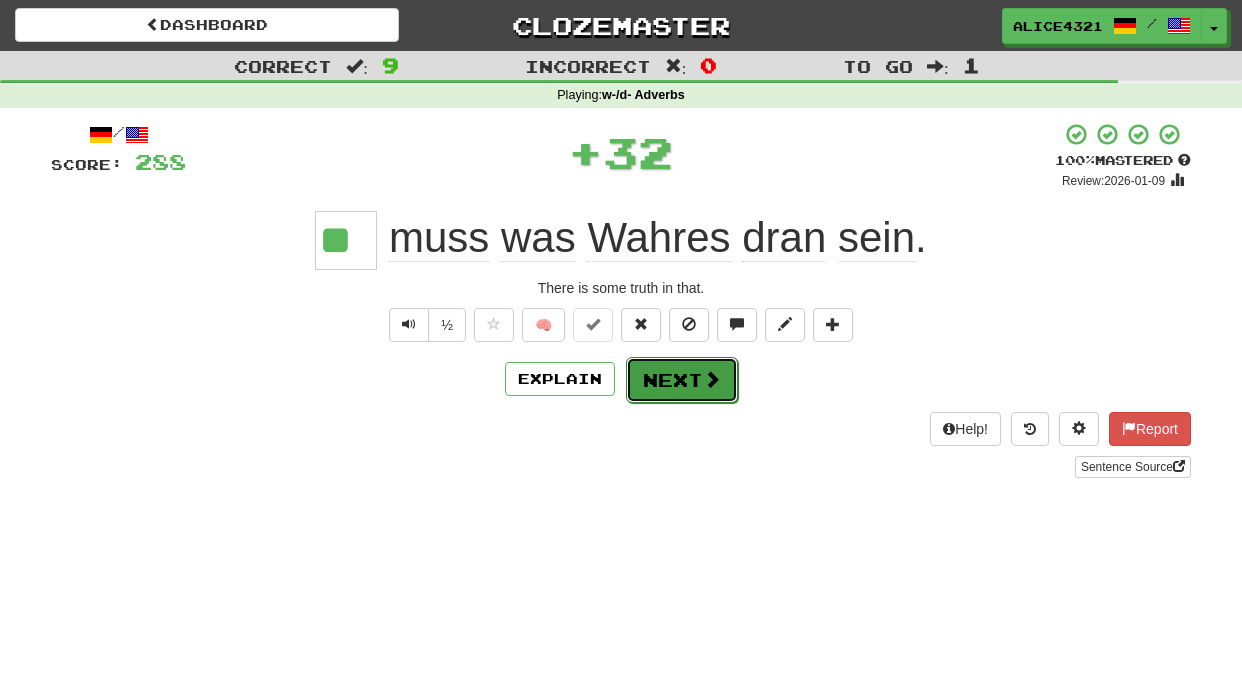 click at bounding box center (712, 379) 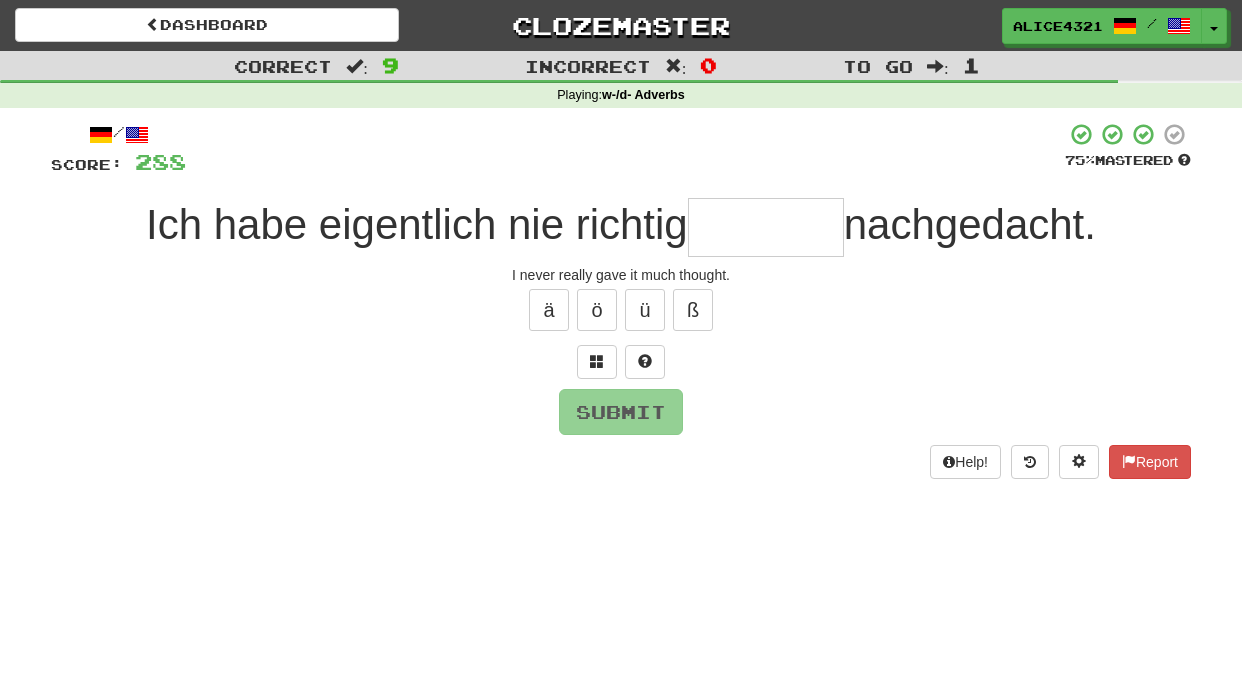 type on "*" 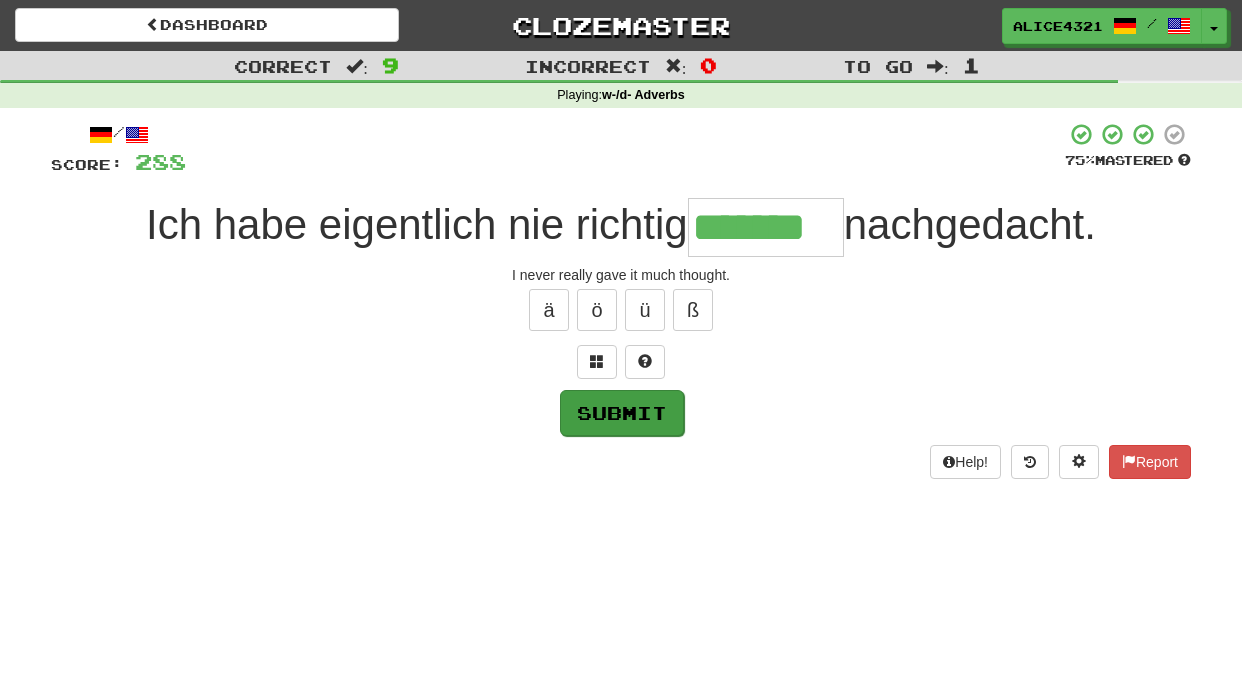 type on "*******" 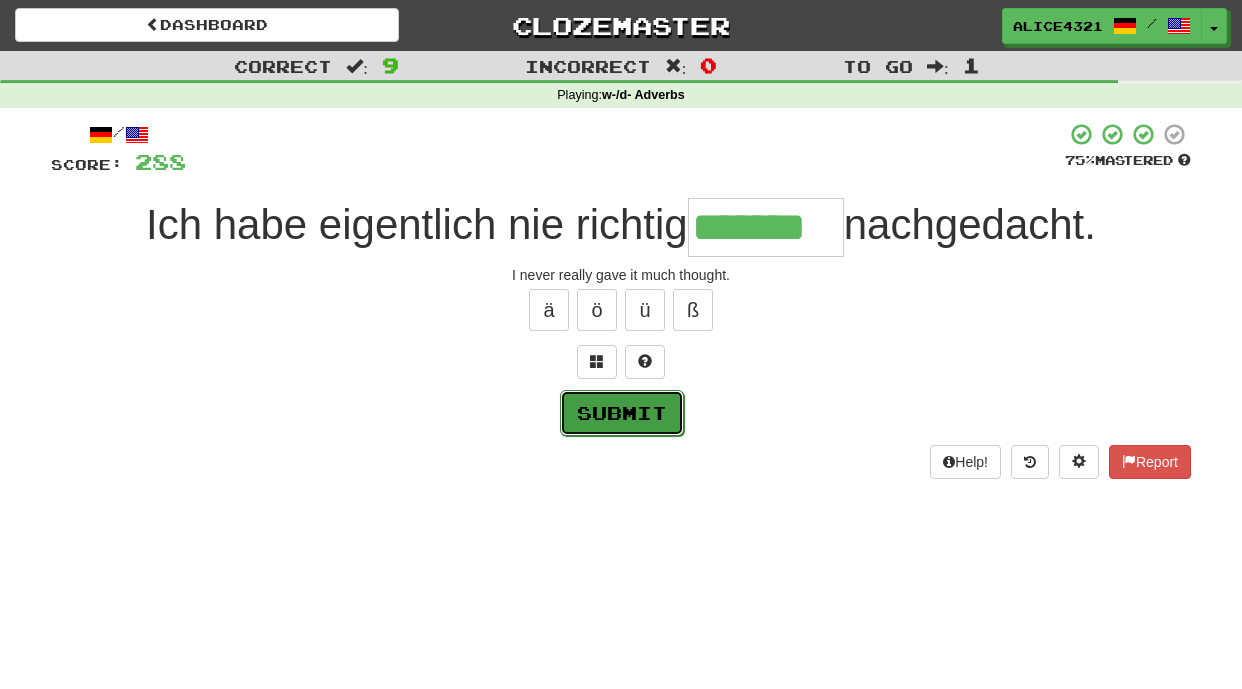 click on "Submit" at bounding box center [622, 413] 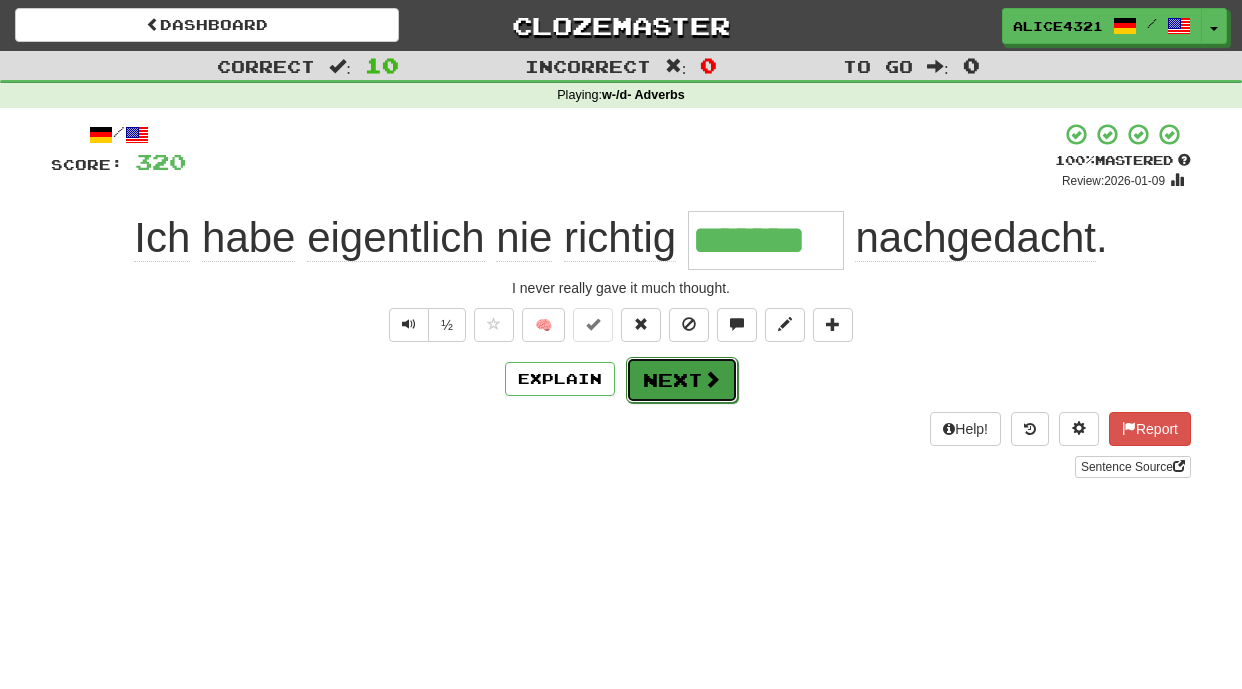 click on "Next" at bounding box center (682, 380) 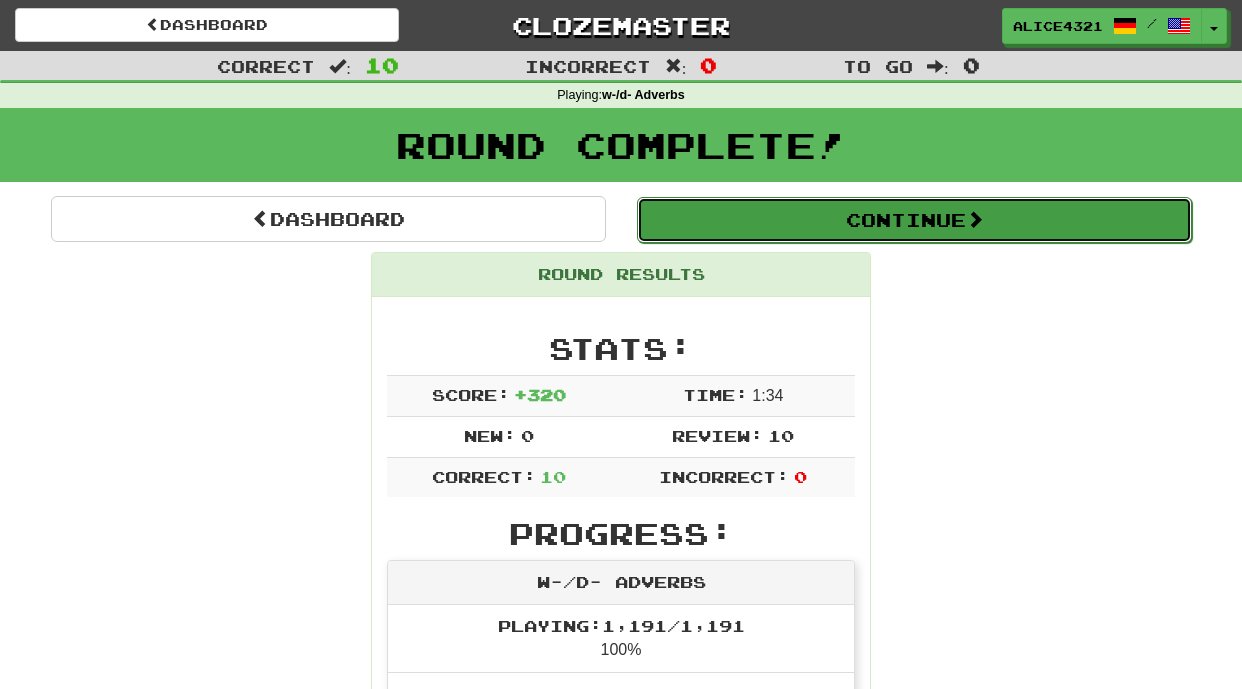 click on "Continue" at bounding box center (914, 220) 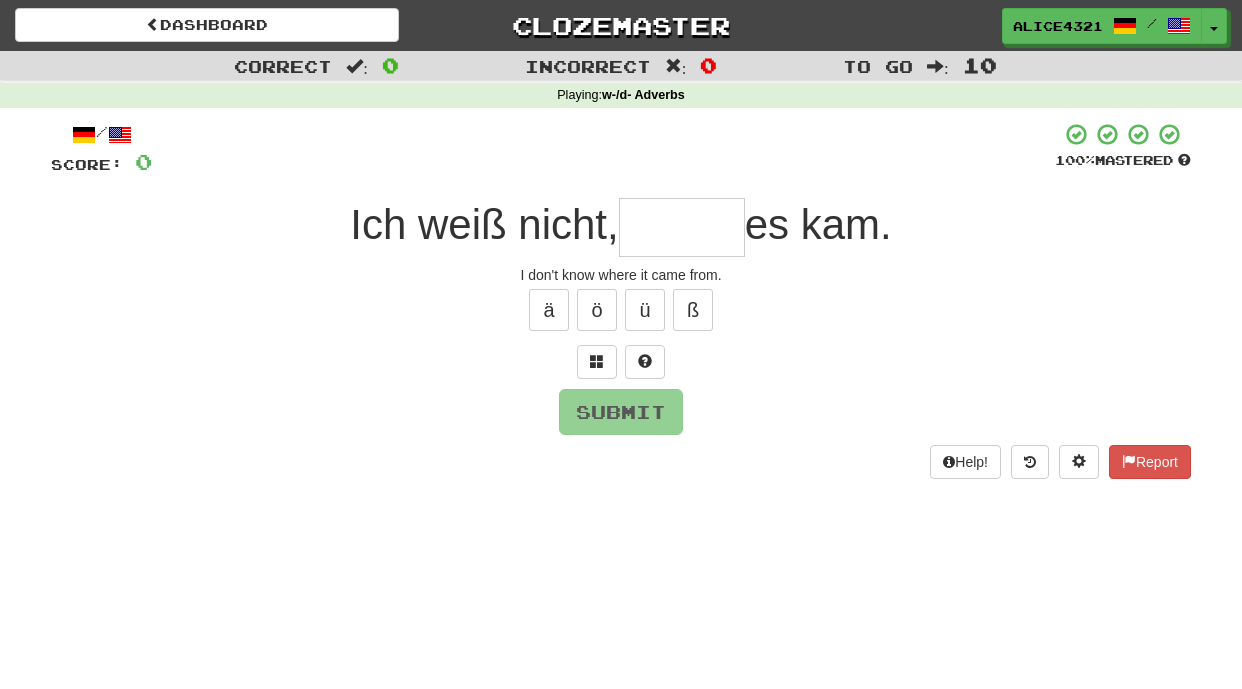 click at bounding box center (682, 227) 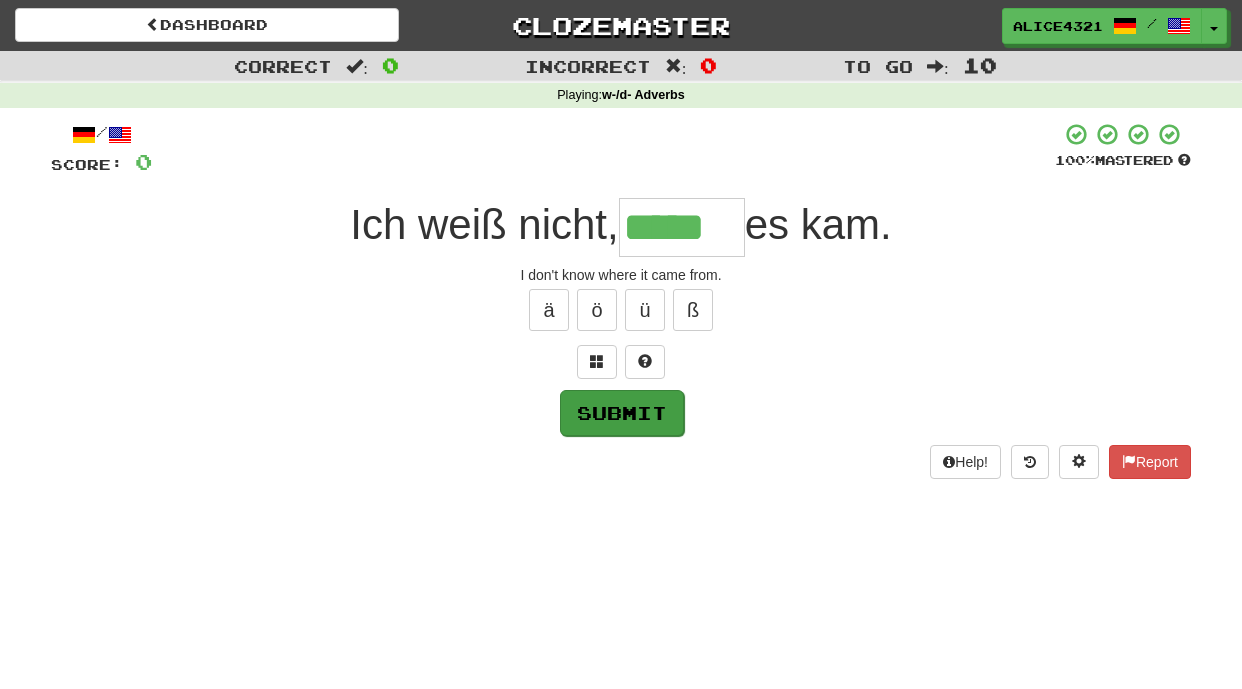 type on "*****" 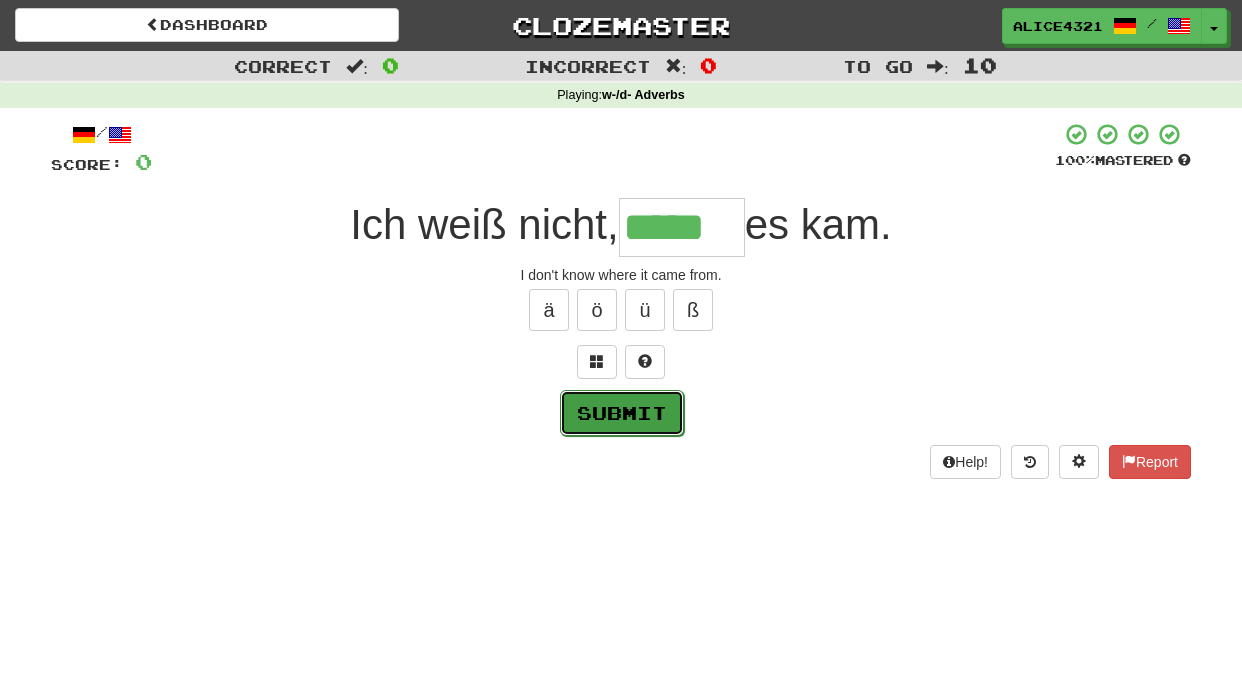 click on "Submit" at bounding box center (622, 413) 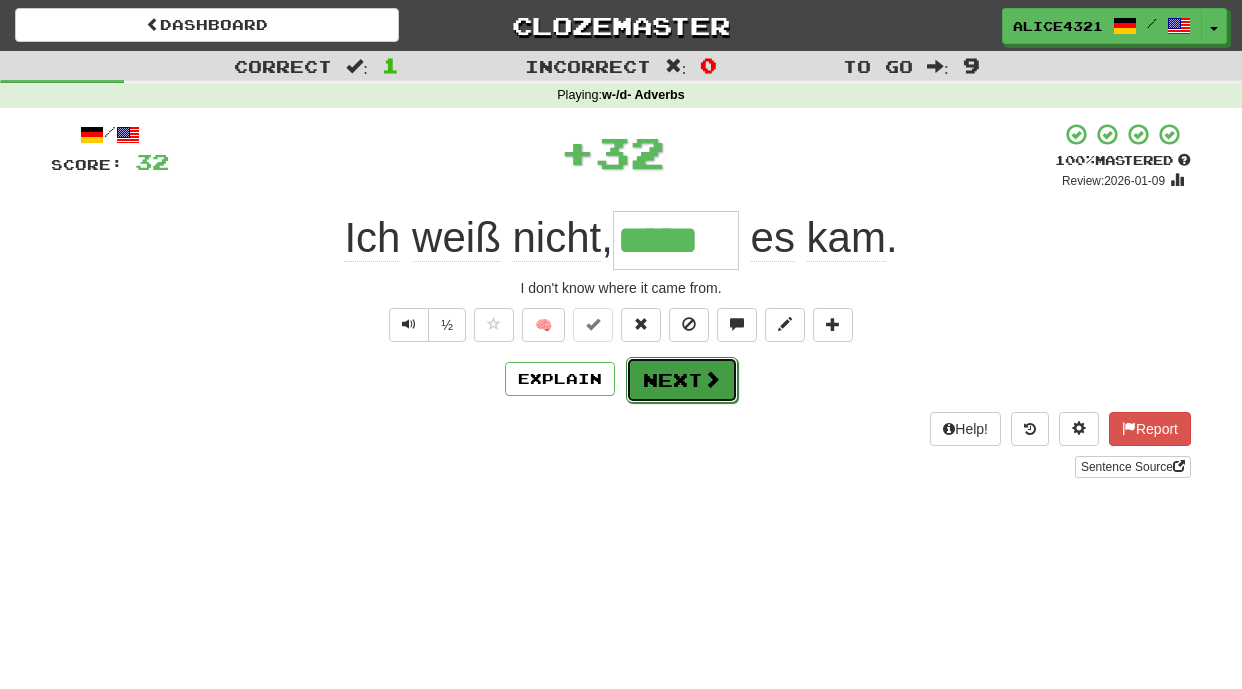 click on "Next" at bounding box center (682, 380) 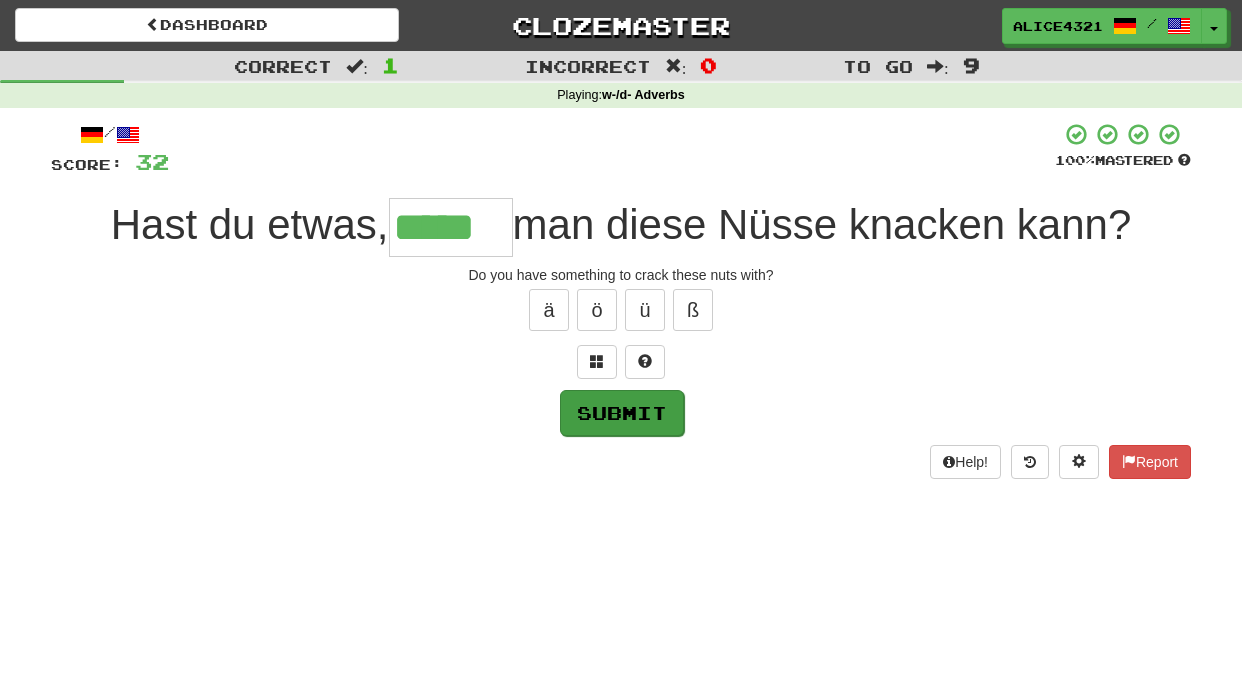 type on "*****" 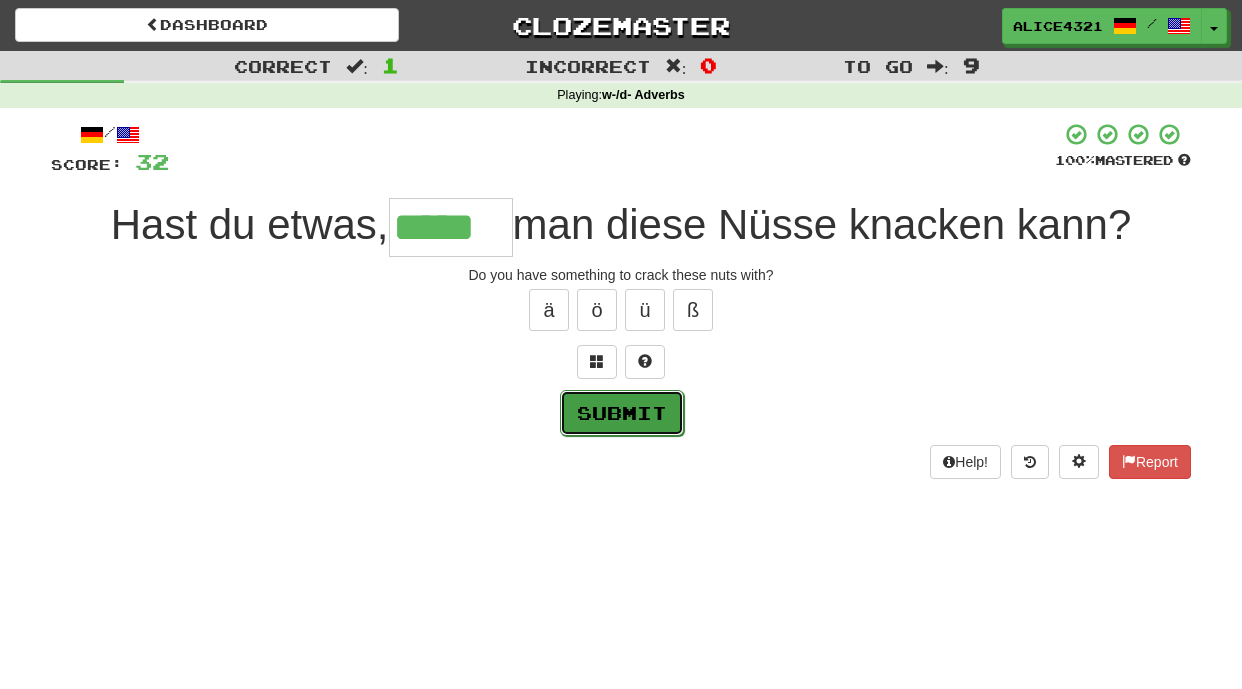 click on "Submit" at bounding box center [622, 413] 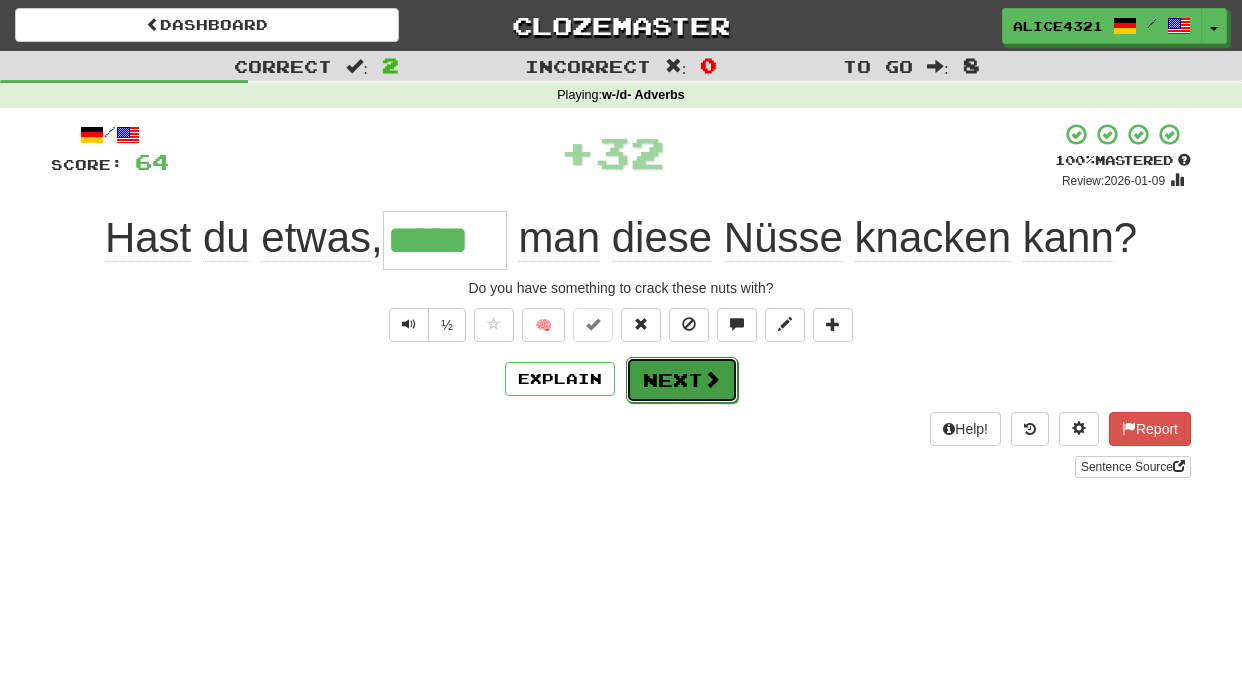 click on "Next" at bounding box center (682, 380) 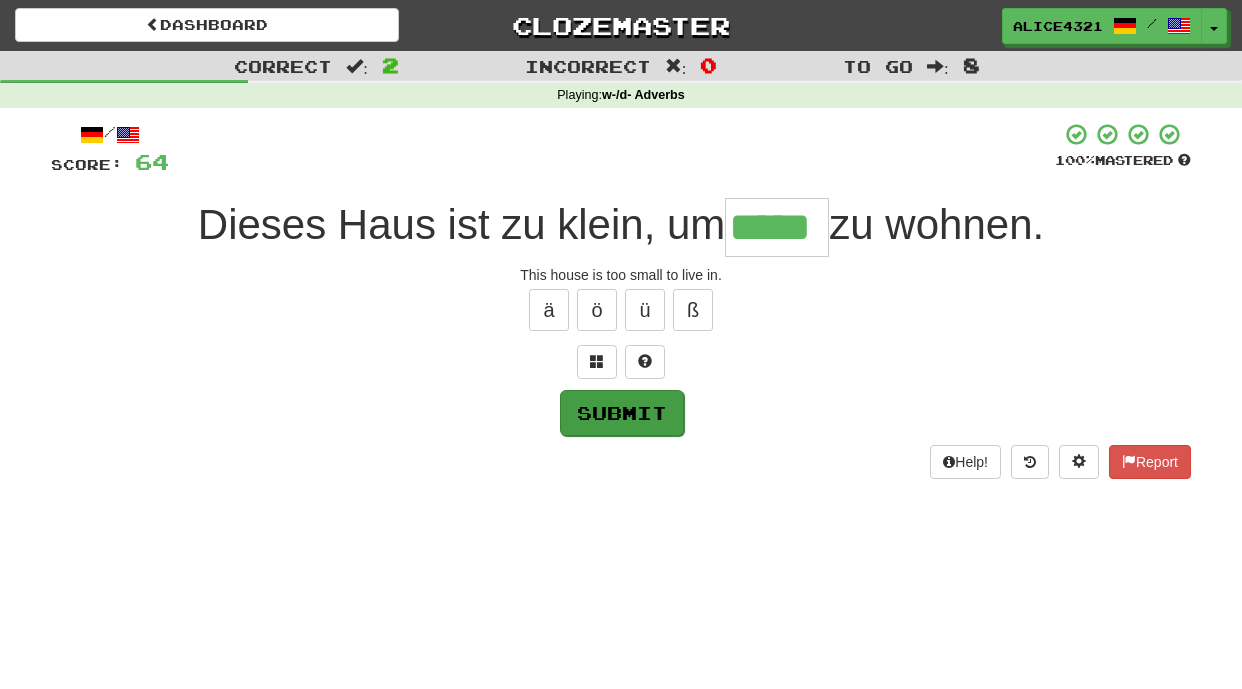 type on "*****" 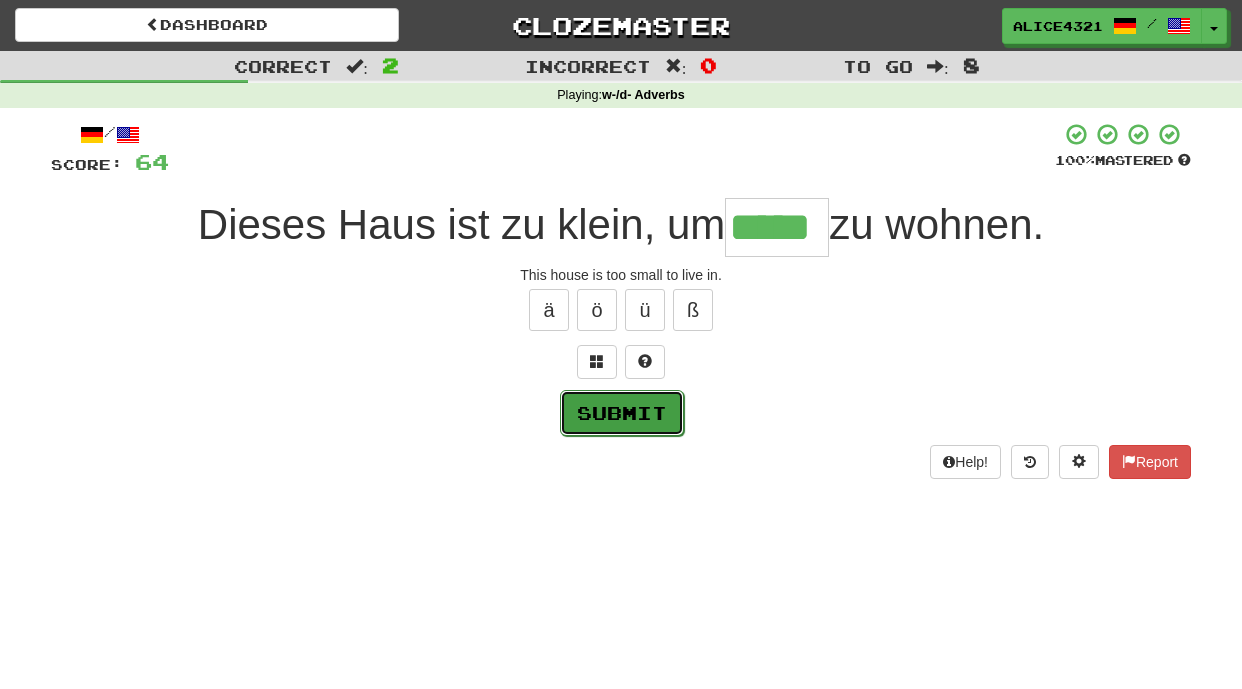 click on "Submit" at bounding box center [622, 413] 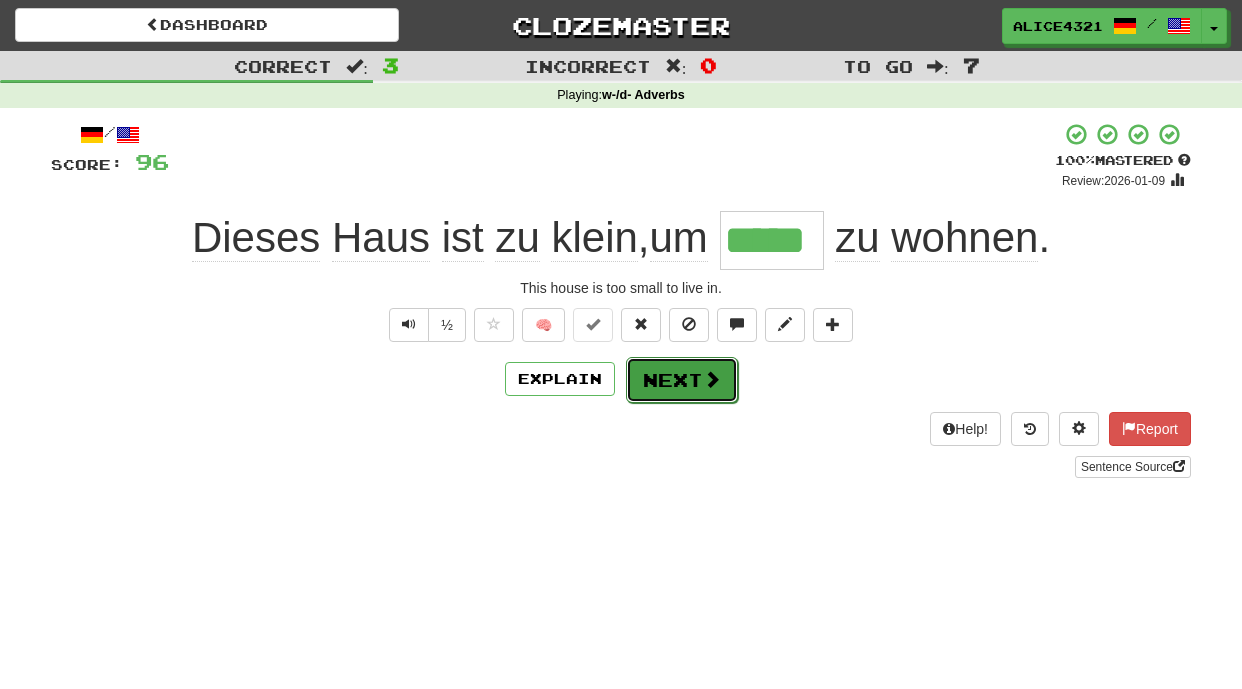 click on "Next" at bounding box center (682, 380) 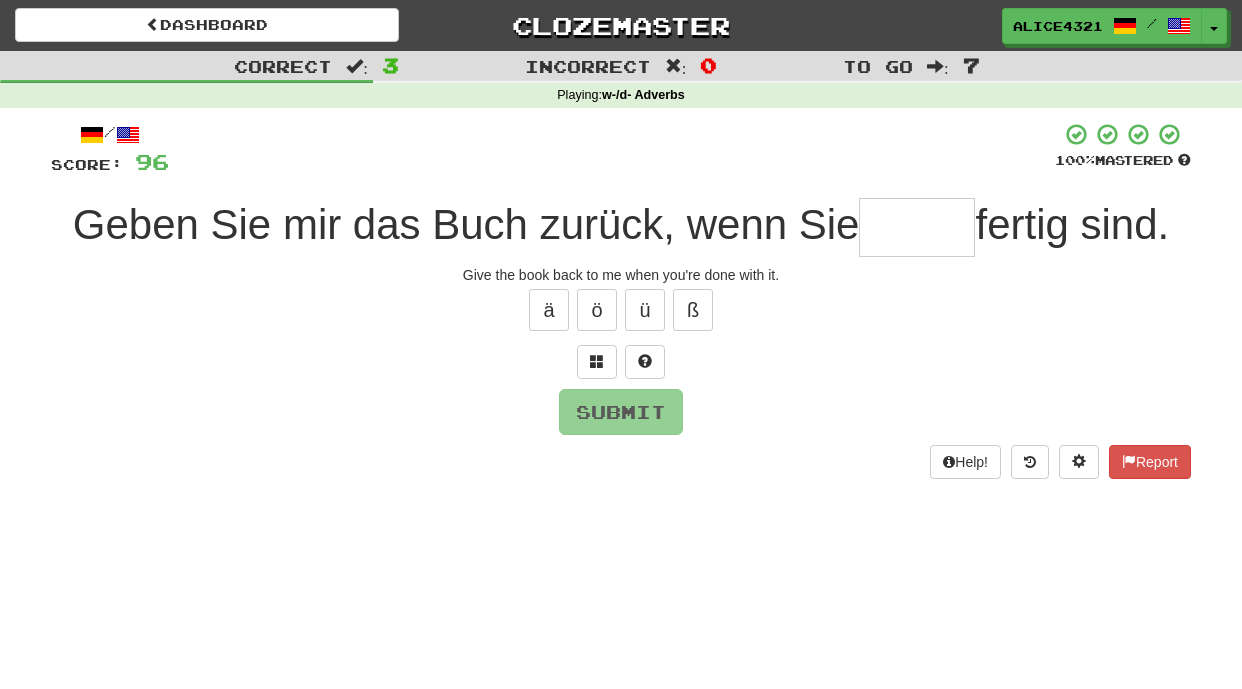 type on "*" 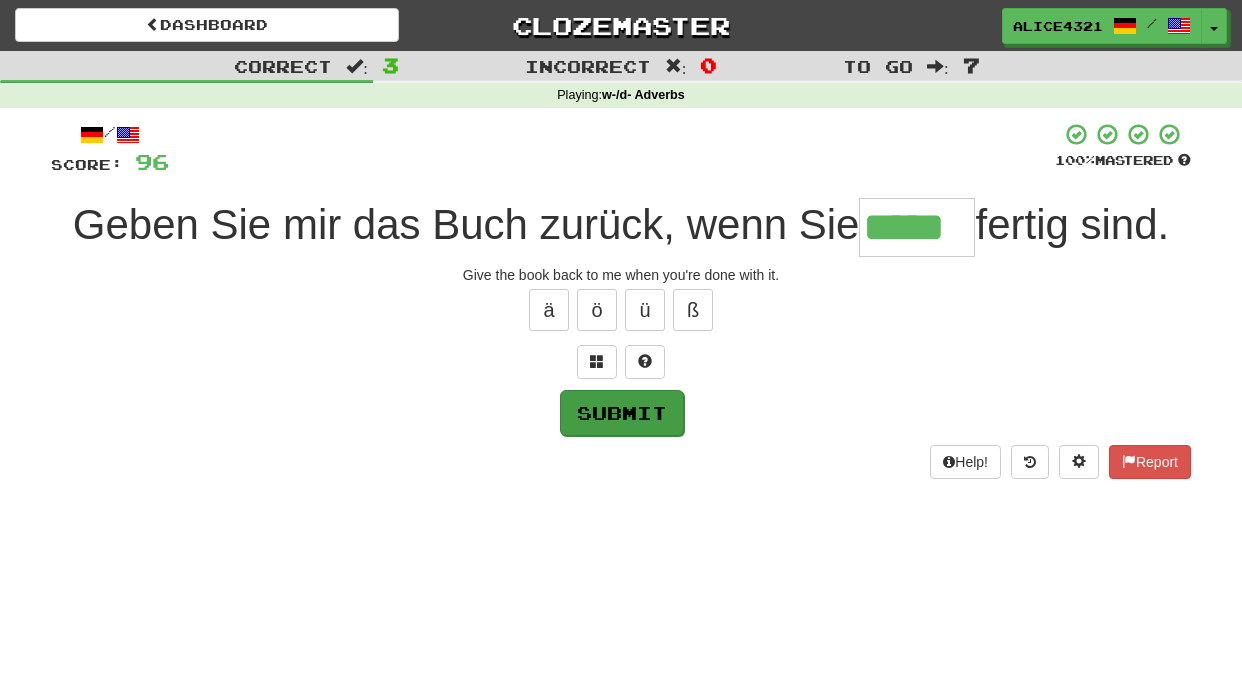 type on "*****" 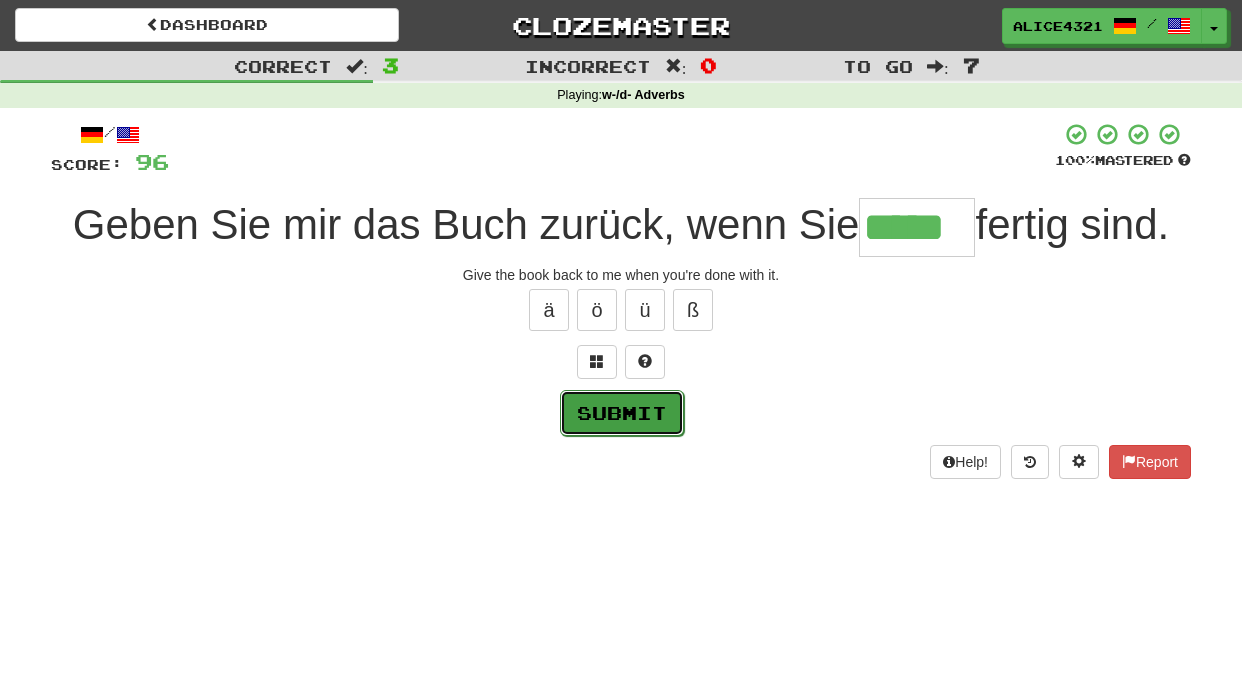 click on "Submit" at bounding box center (622, 413) 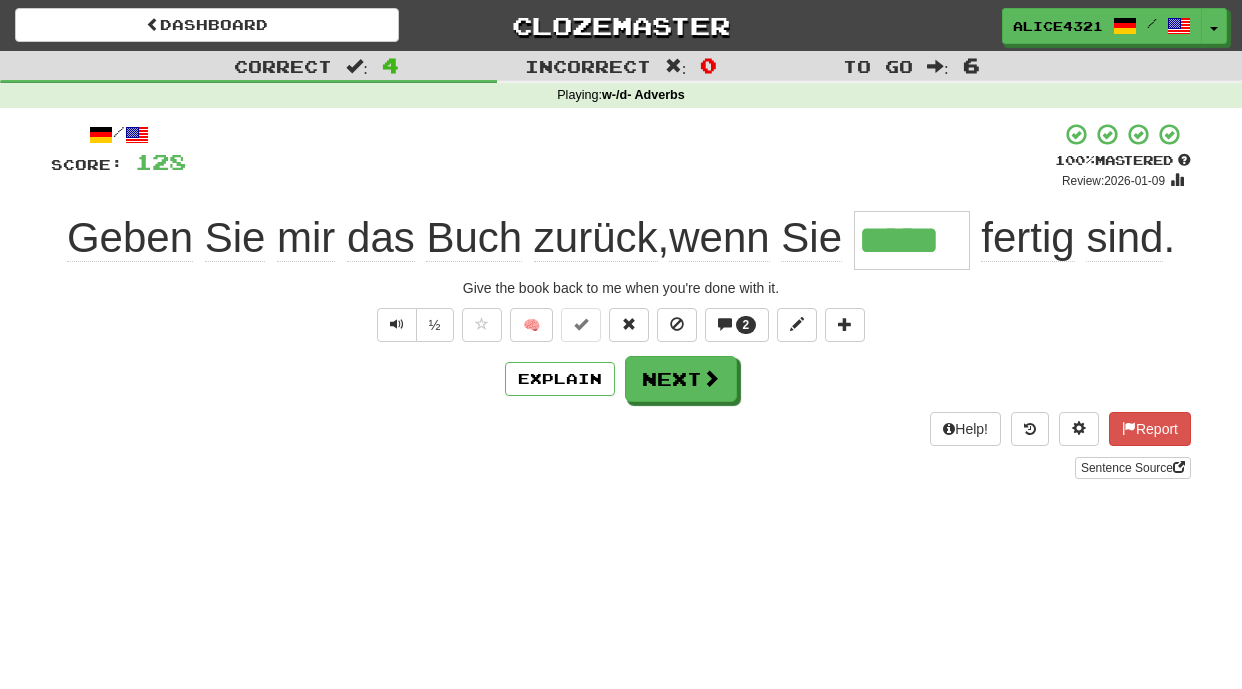 click on "/  Score:   128 + 32 100 %  Mastered Review:  2026-01-09 Geben   Sie   mir   das   Buch   zurück ,  wenn   Sie   *****   fertig   sind . Give the book back to me when you're done with it. ½ 🧠 2 Explain Next  Help!  Report Sentence Source" at bounding box center (621, 300) 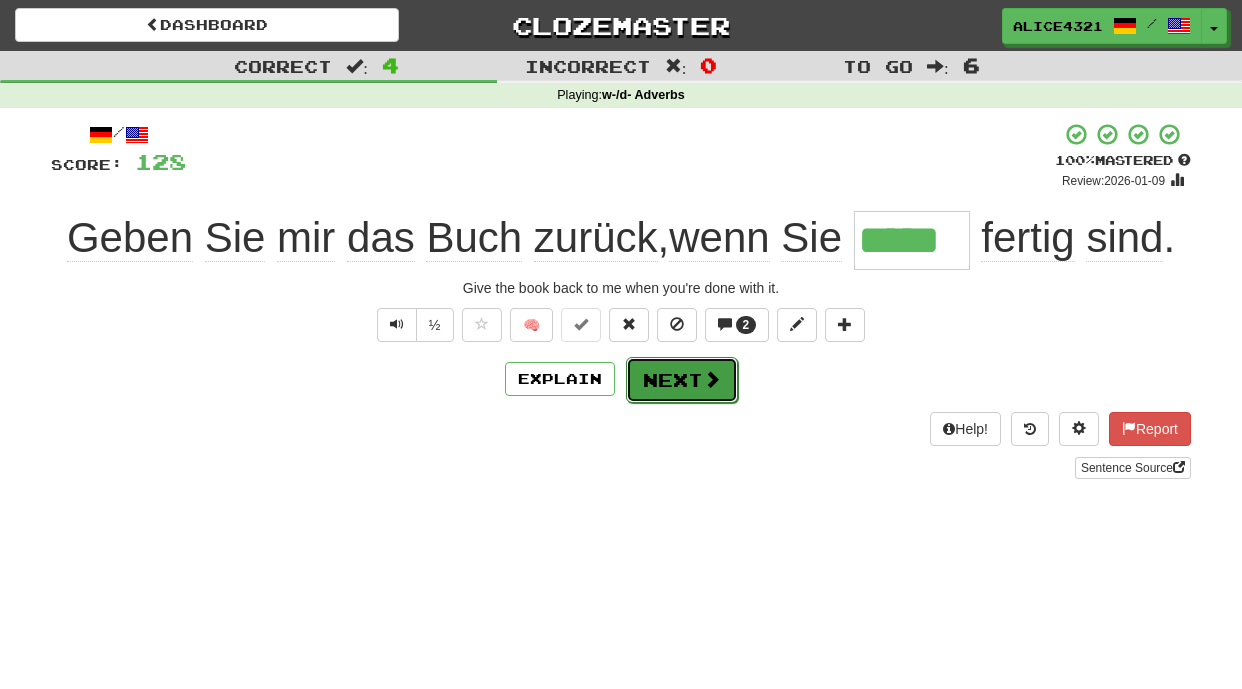 click at bounding box center [712, 379] 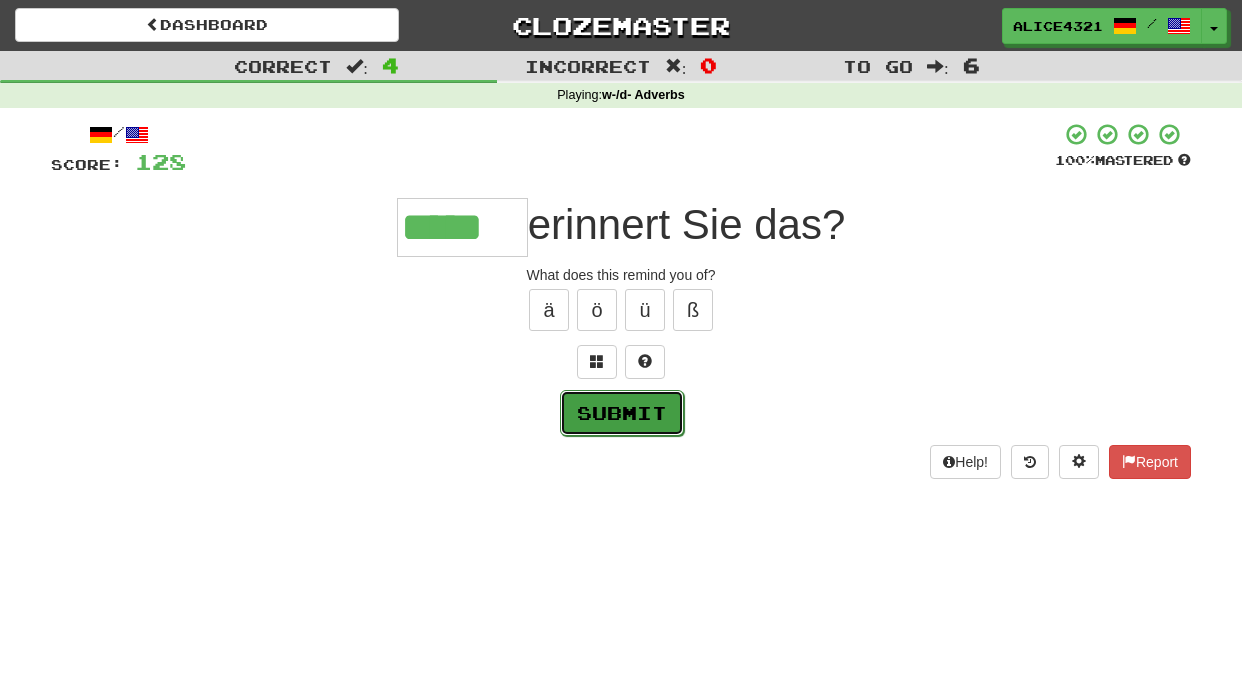 click on "Submit" at bounding box center (622, 413) 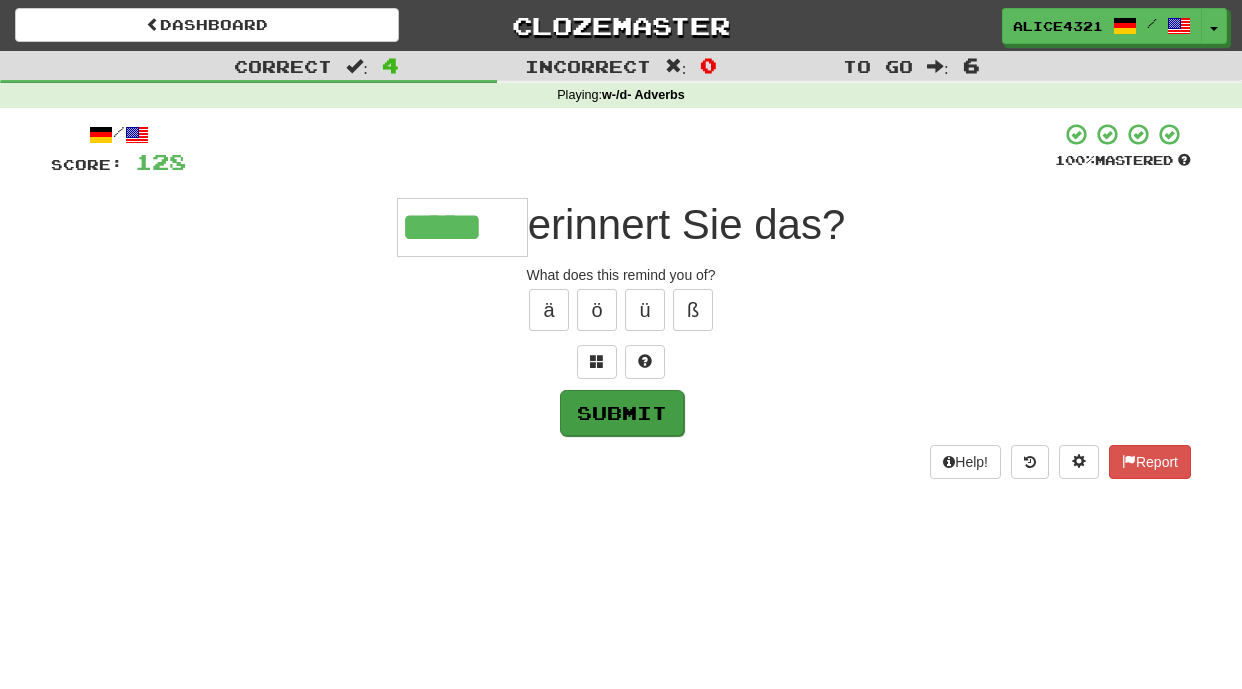 type on "*****" 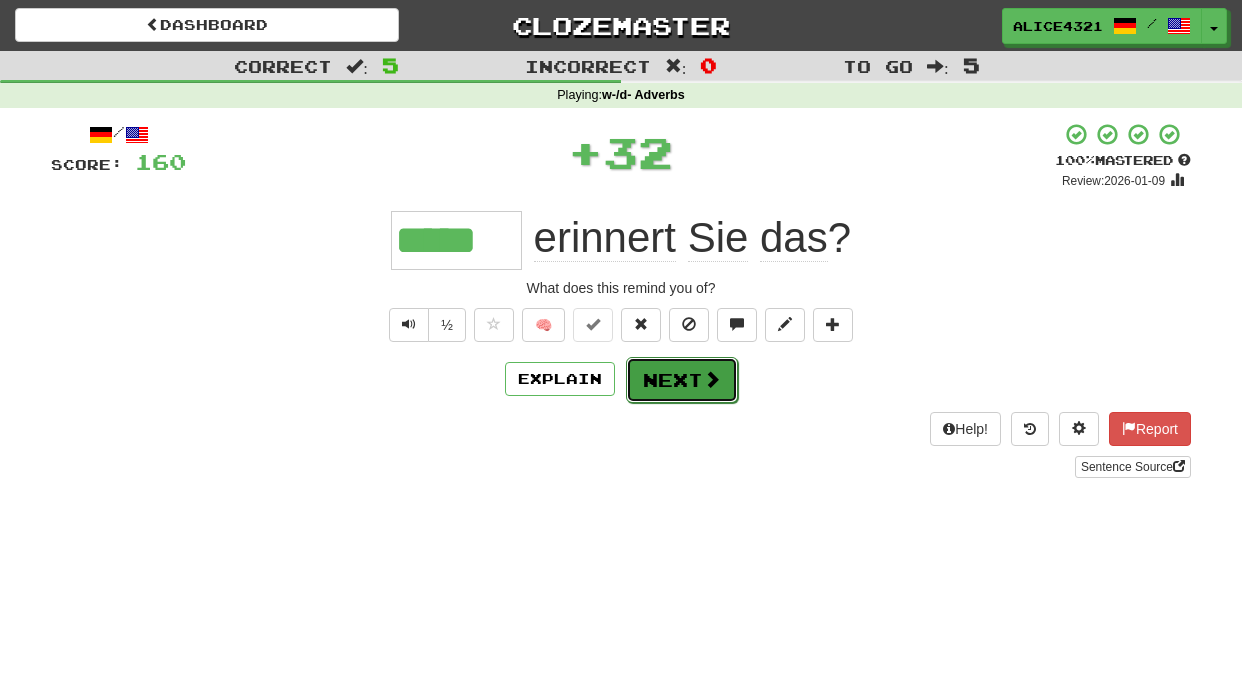click on "Next" at bounding box center [682, 380] 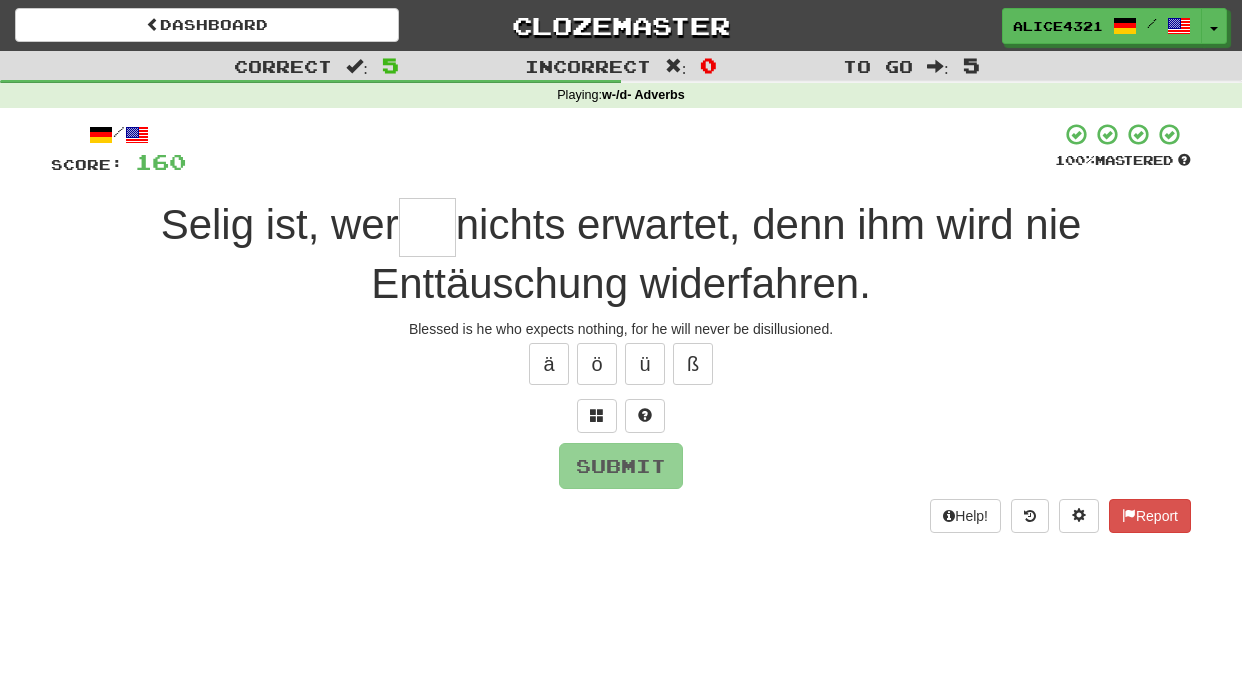 type on "*" 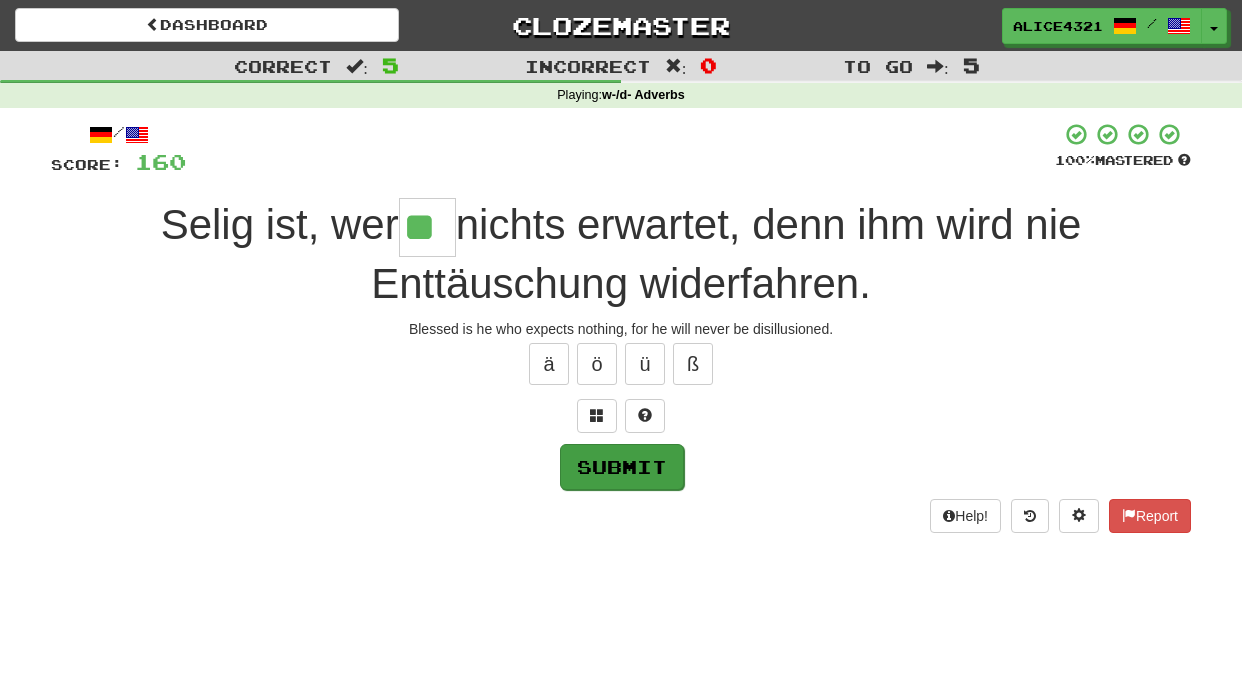 type on "**" 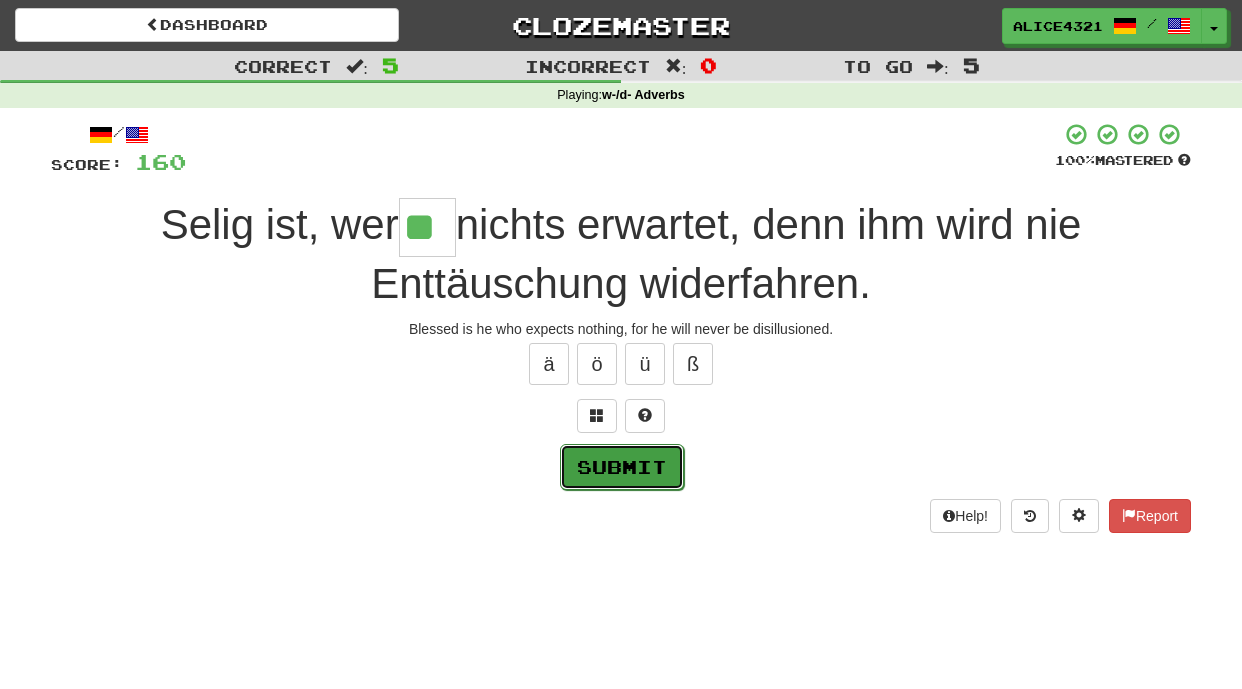 click on "Submit" at bounding box center [622, 467] 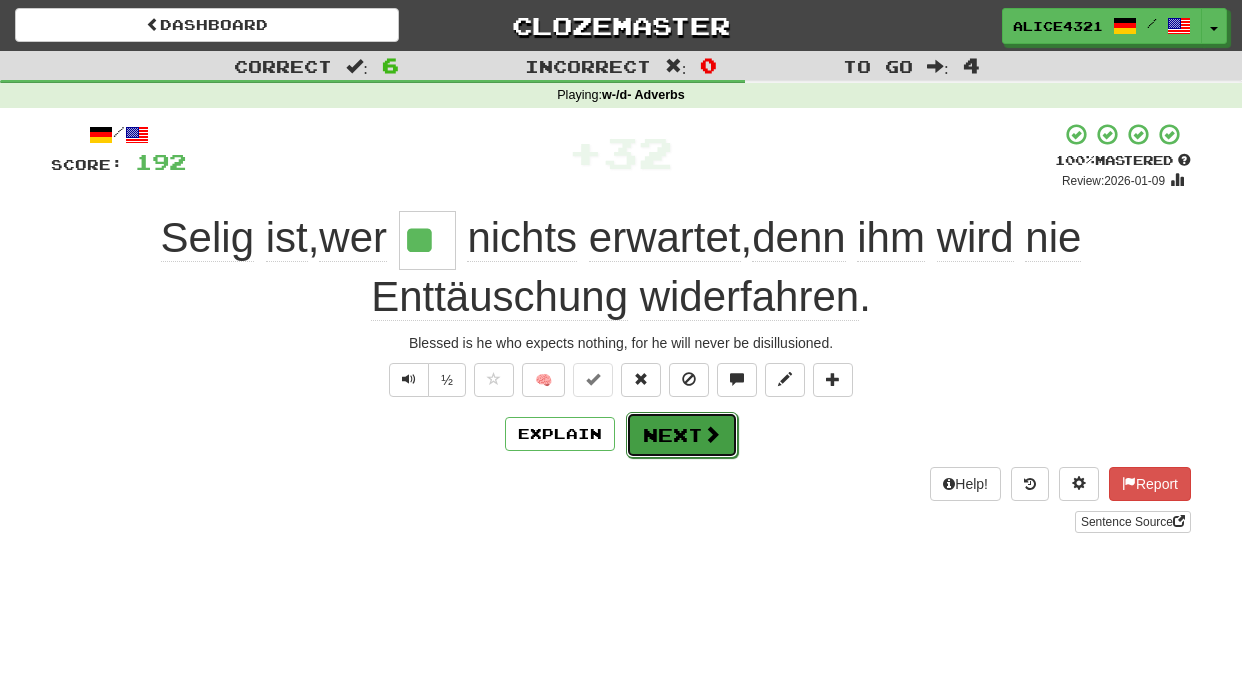 click on "Next" at bounding box center (682, 435) 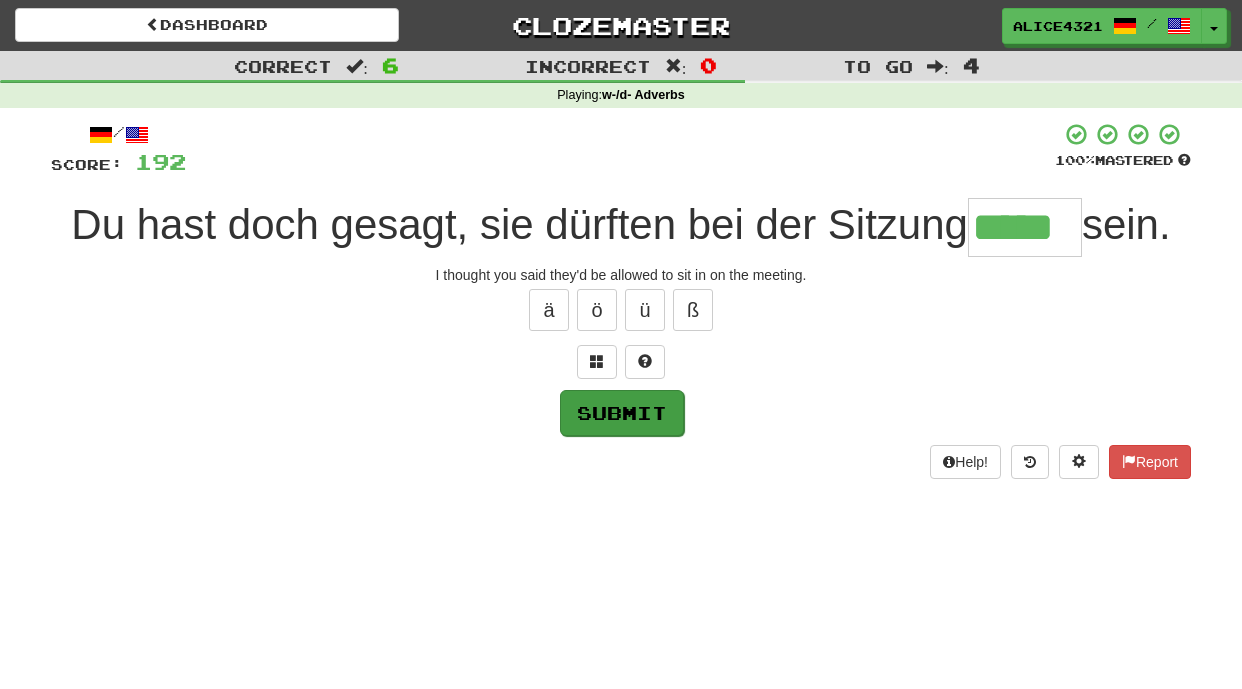 type on "*****" 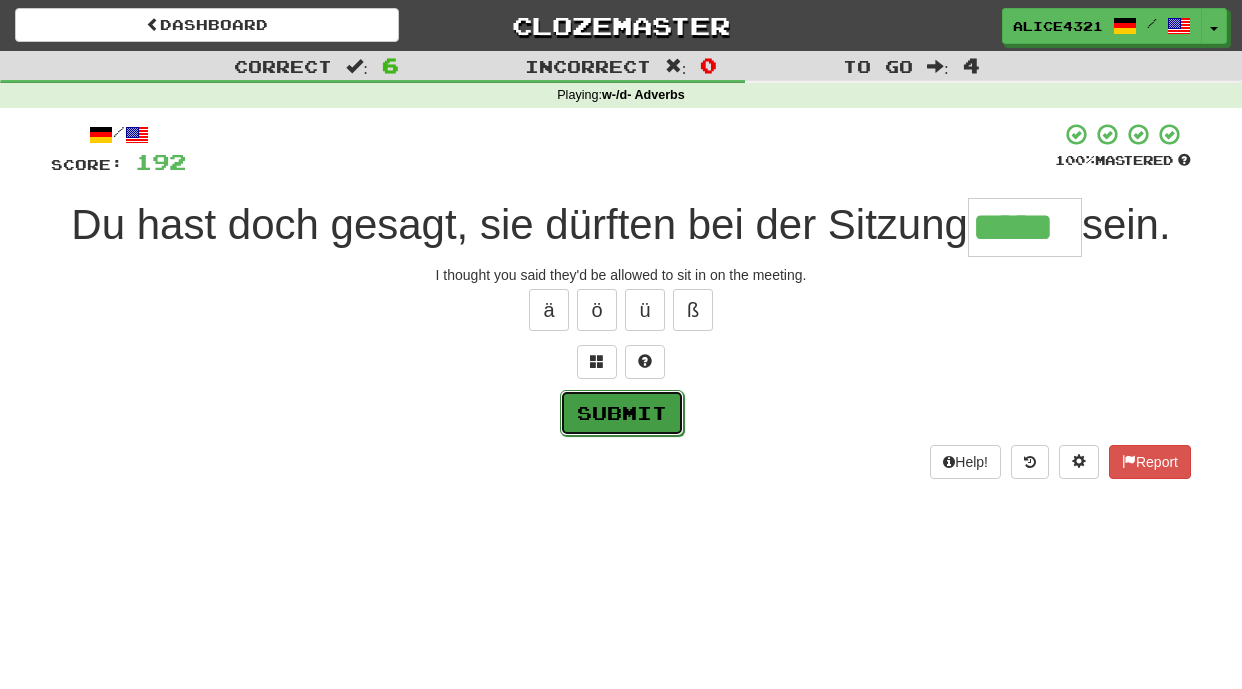 click on "Submit" at bounding box center [622, 413] 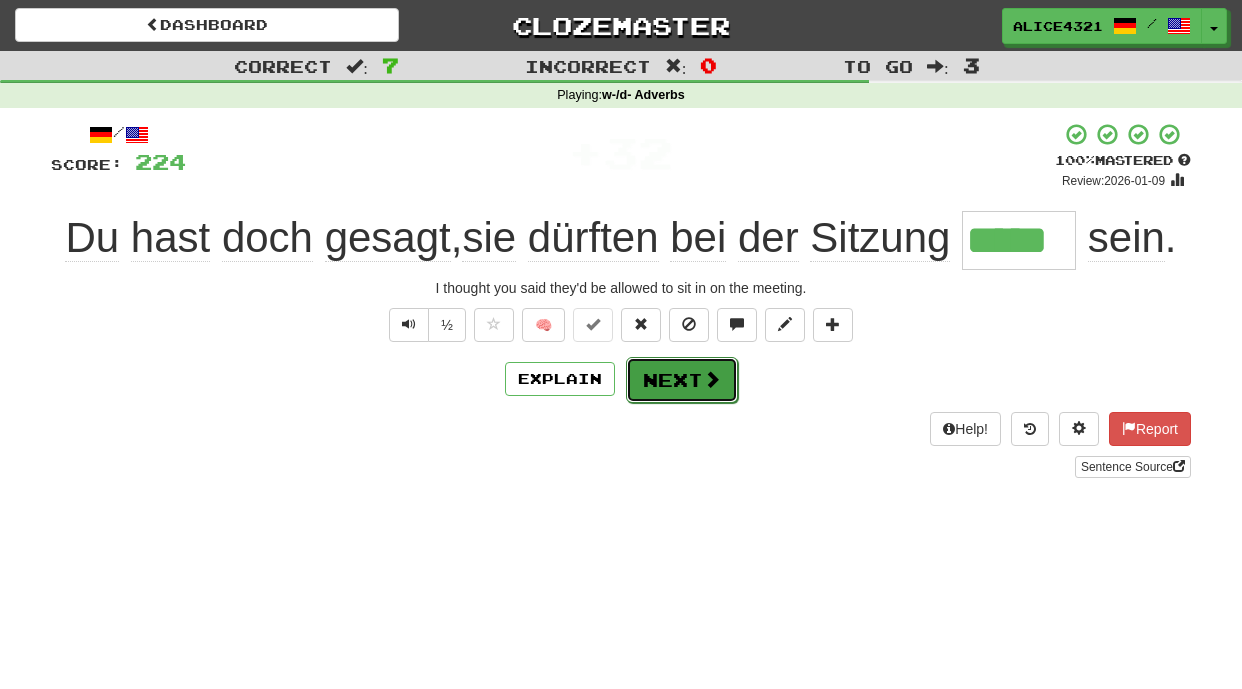 click at bounding box center (712, 379) 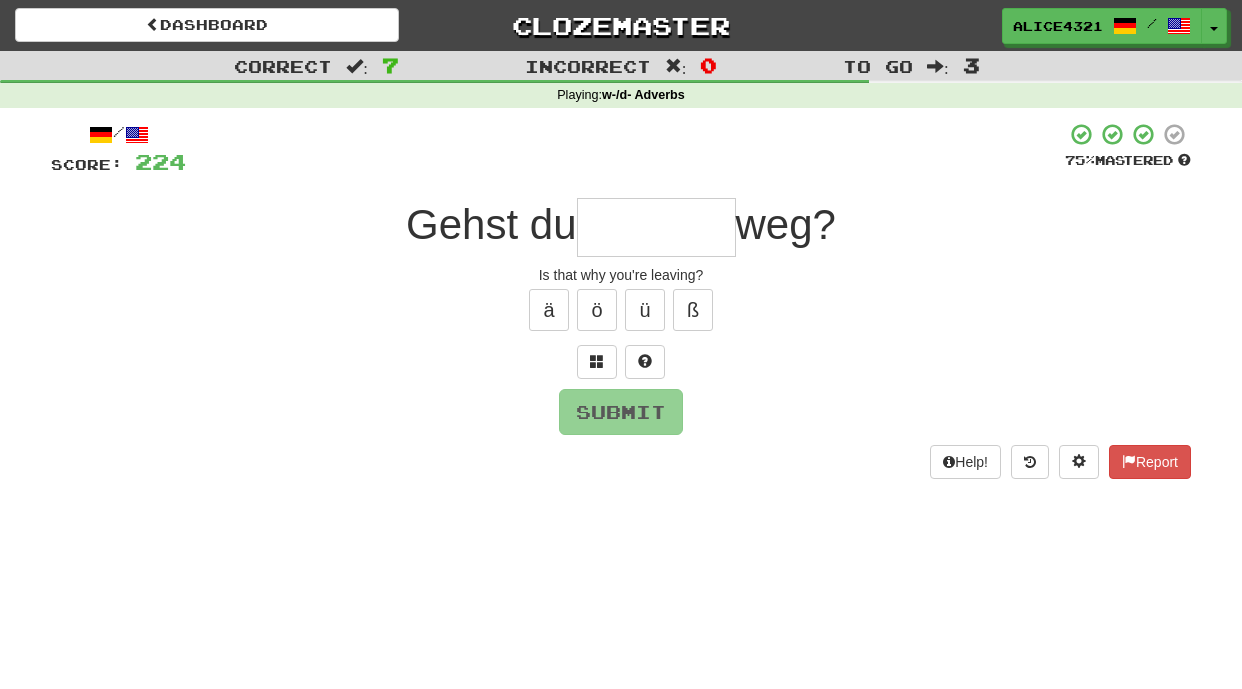 type on "*" 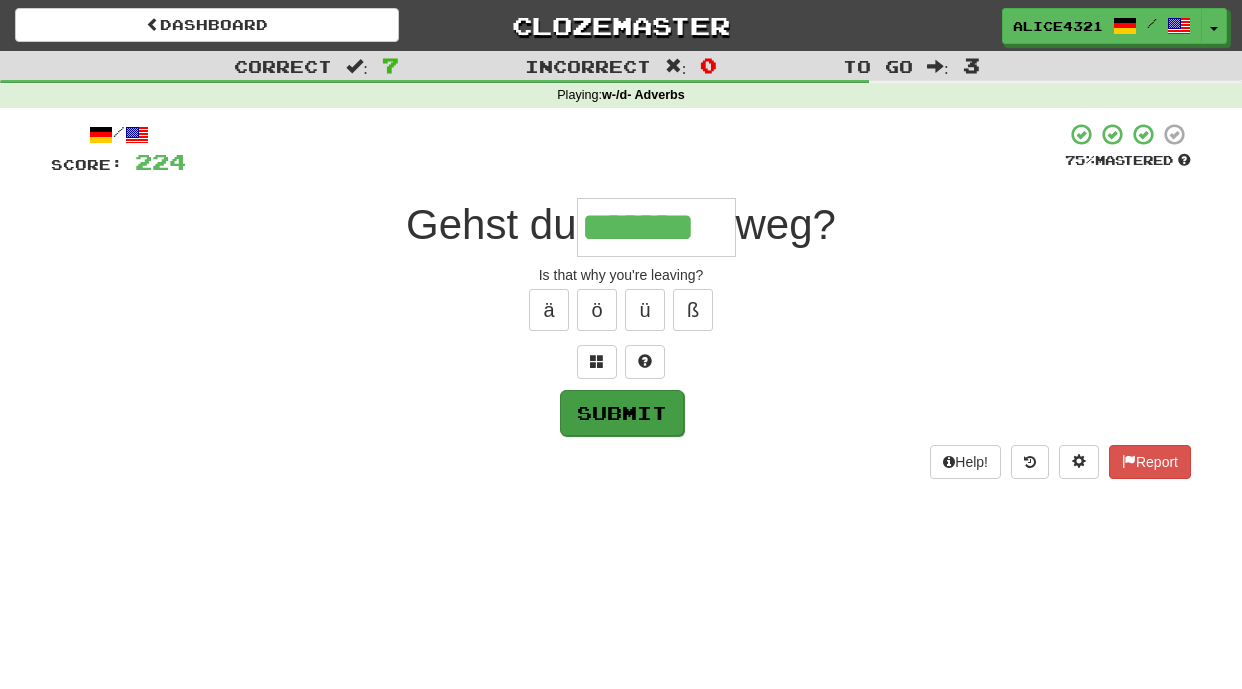 type on "*******" 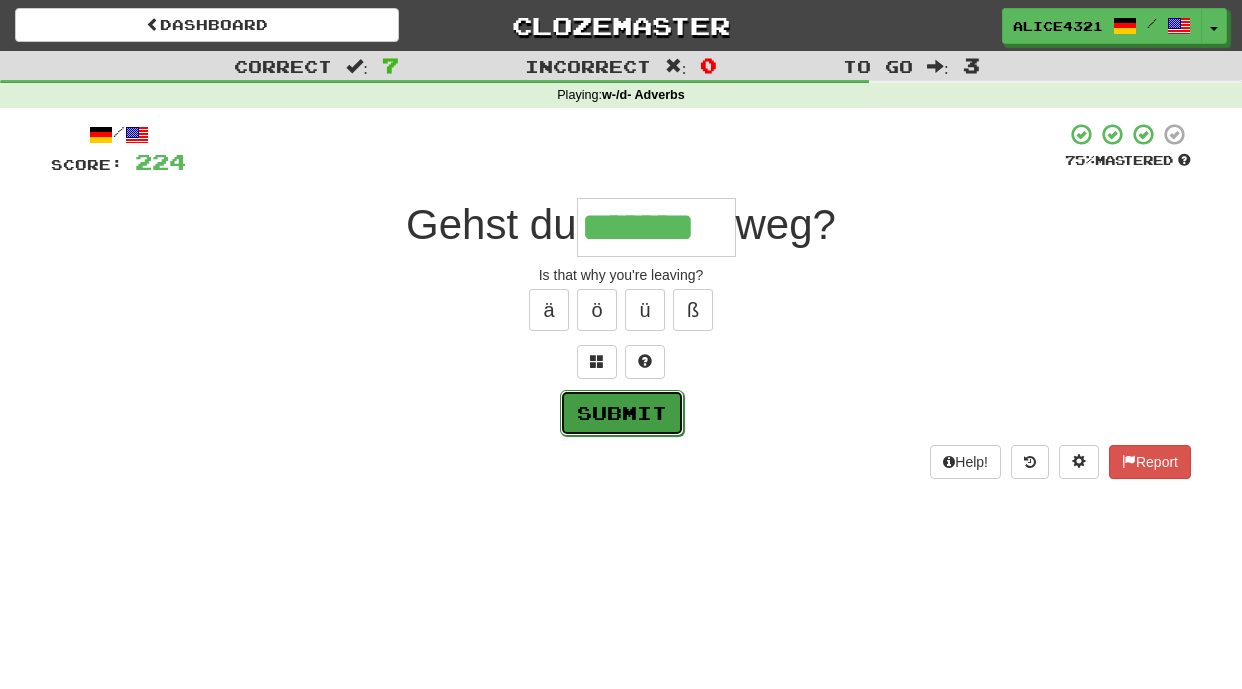 click on "Submit" at bounding box center (622, 413) 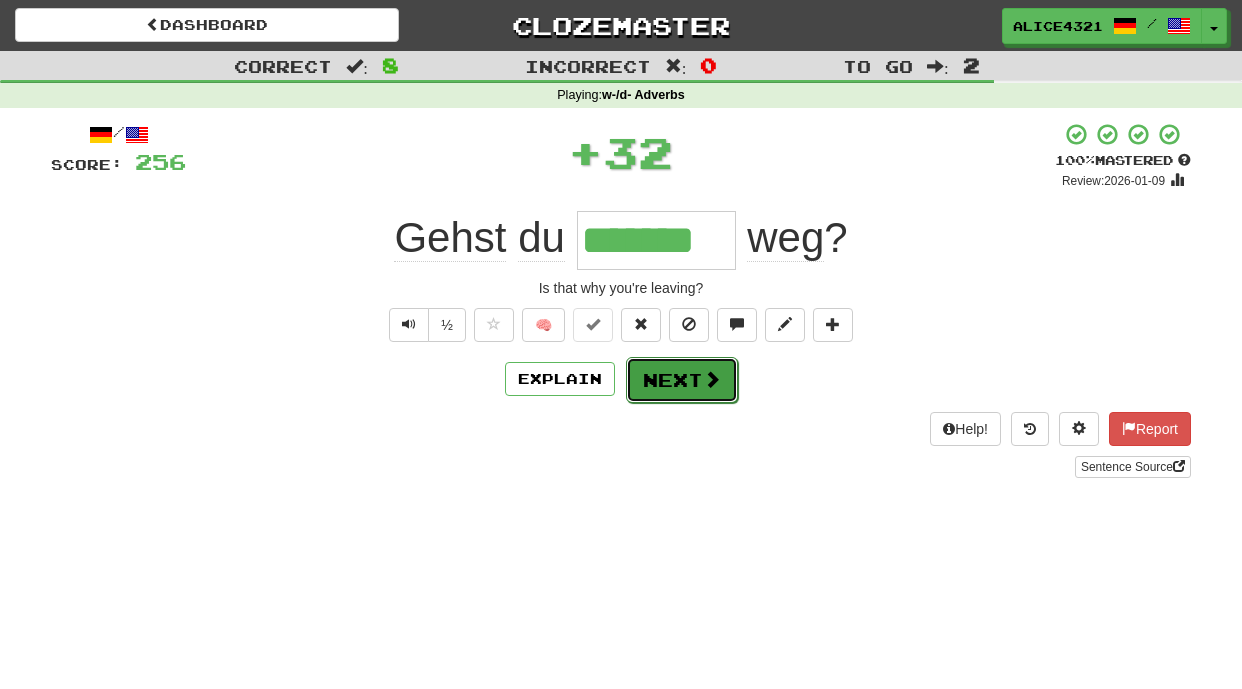 click on "Next" at bounding box center (682, 380) 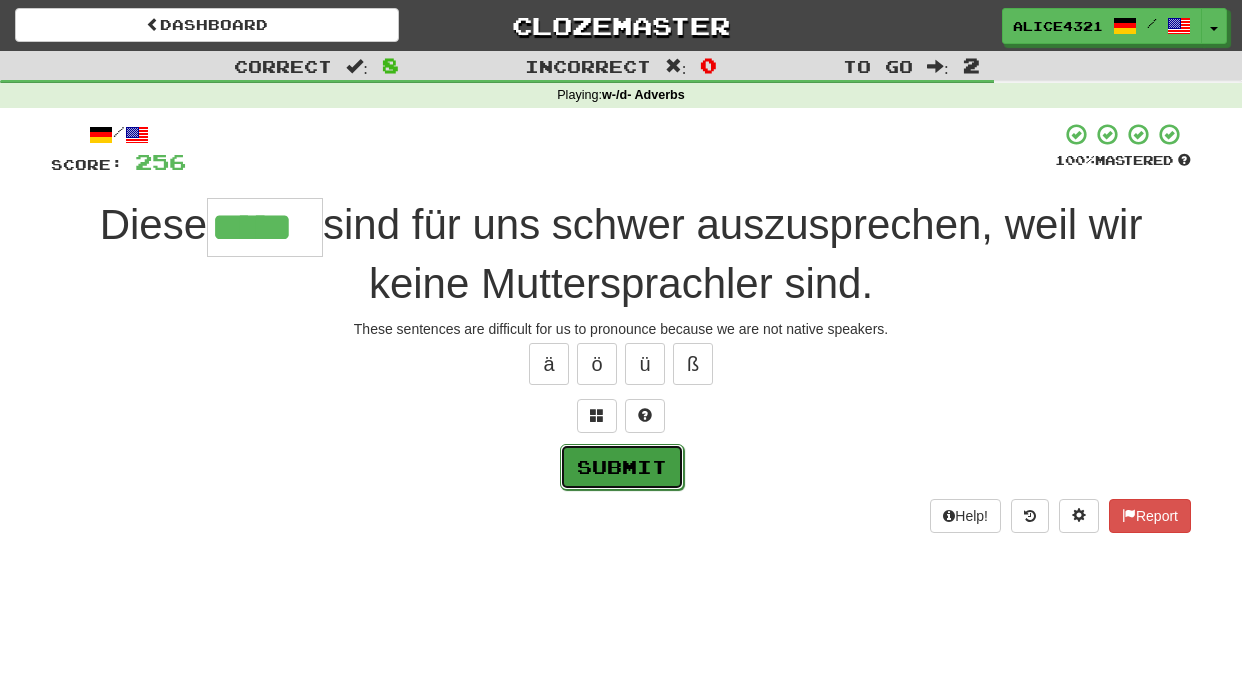 click on "Submit" at bounding box center [622, 467] 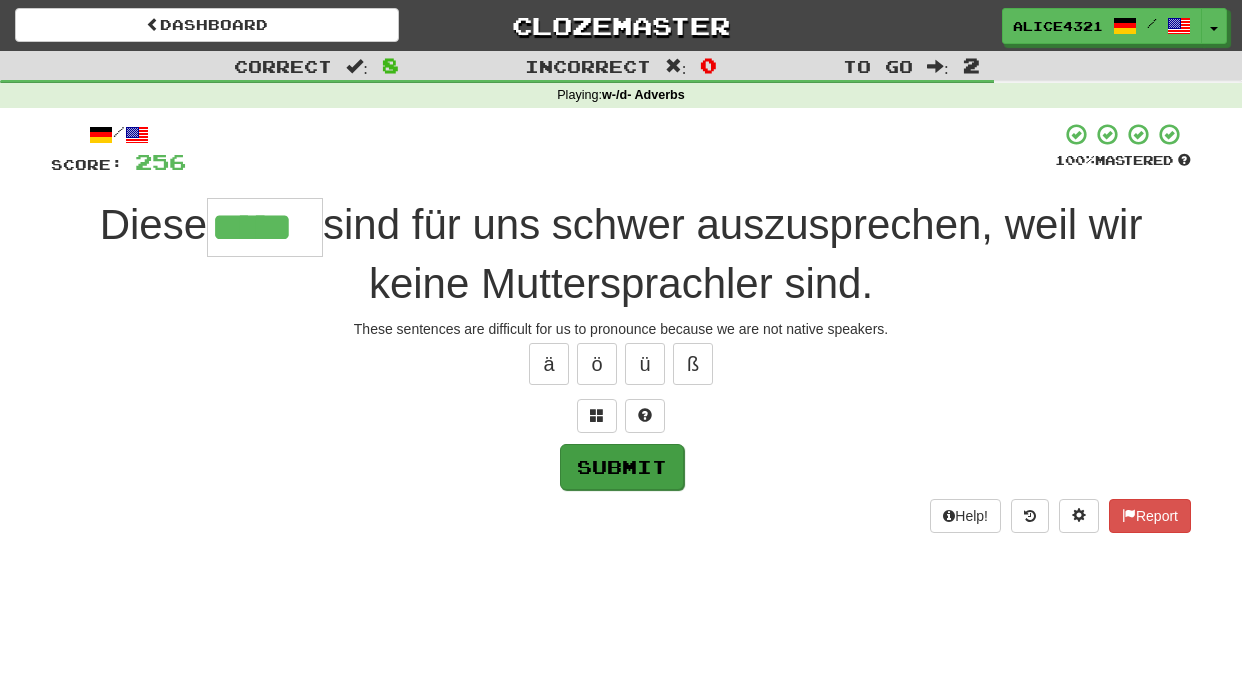 type on "*****" 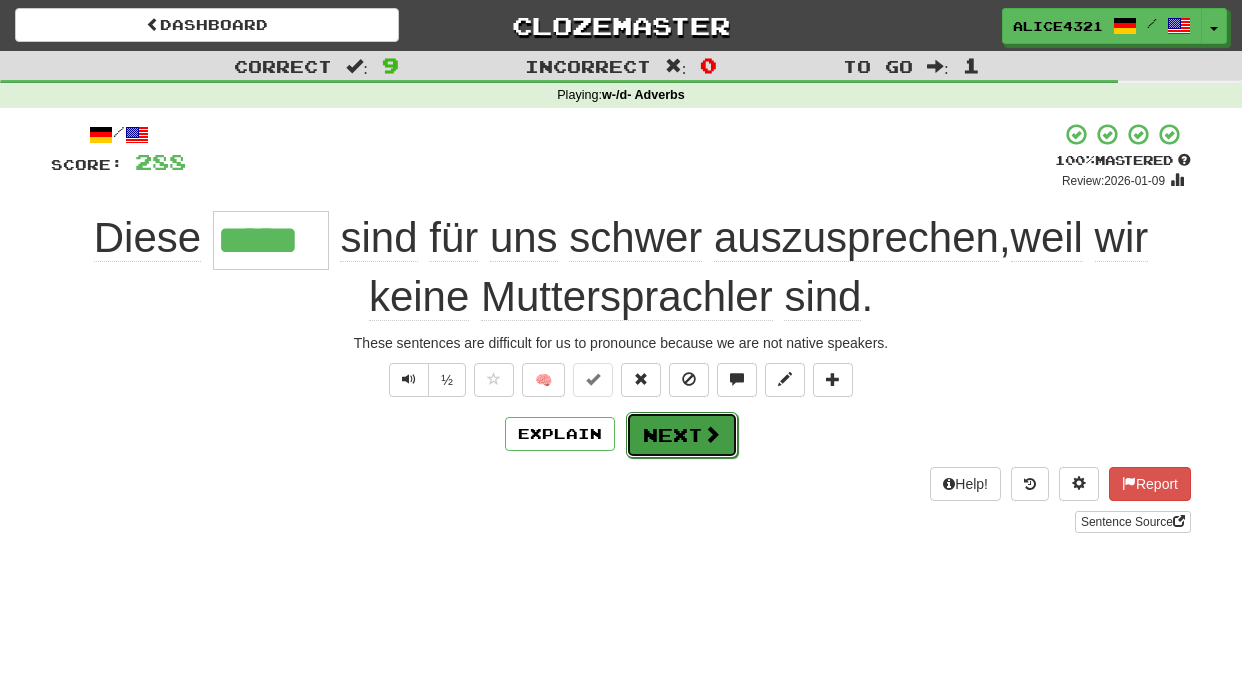 click at bounding box center [712, 434] 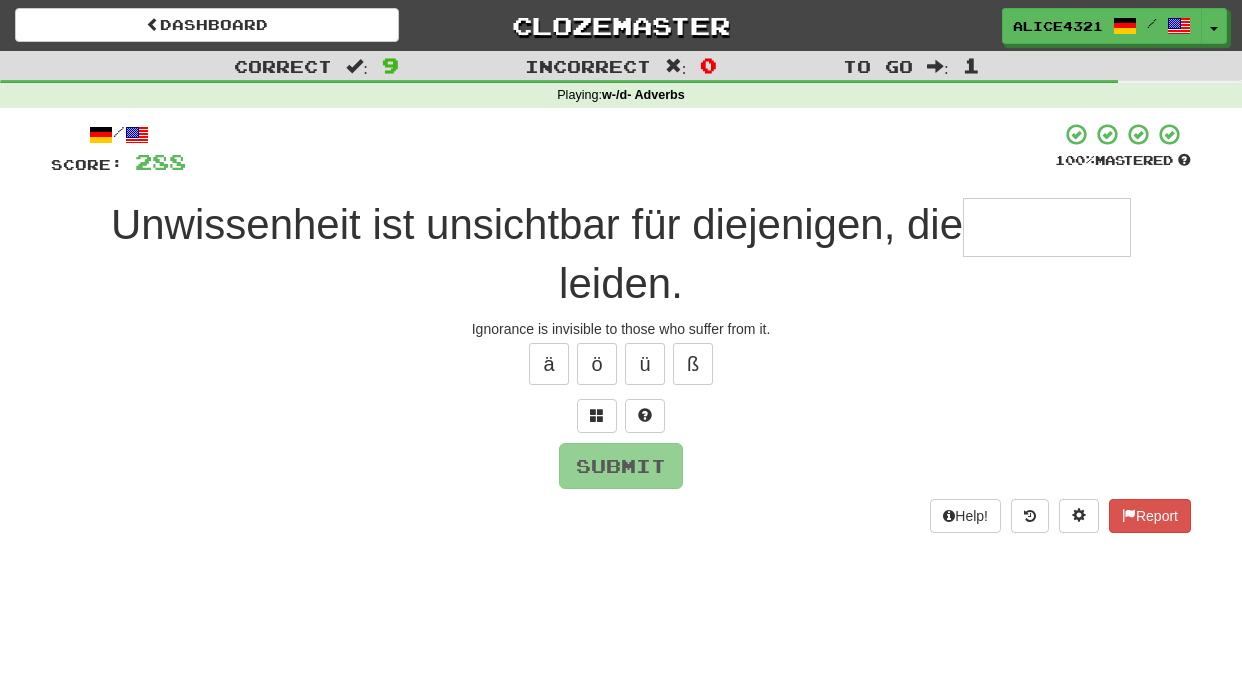 type on "*" 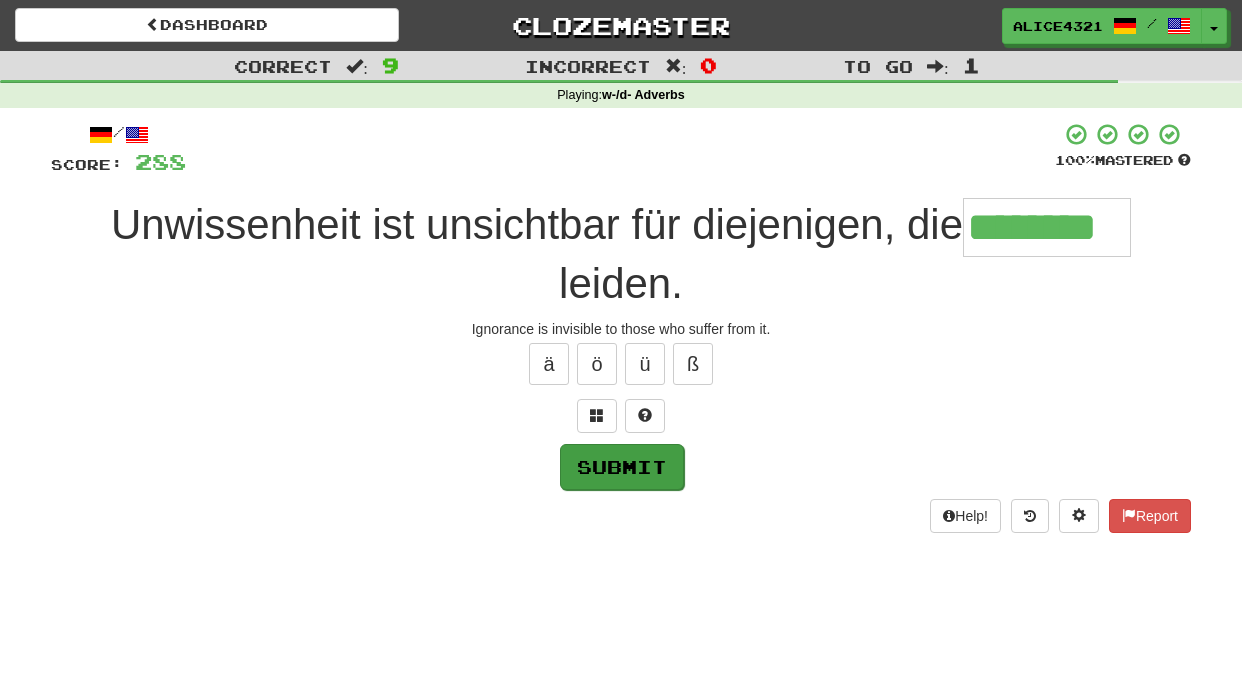 type on "********" 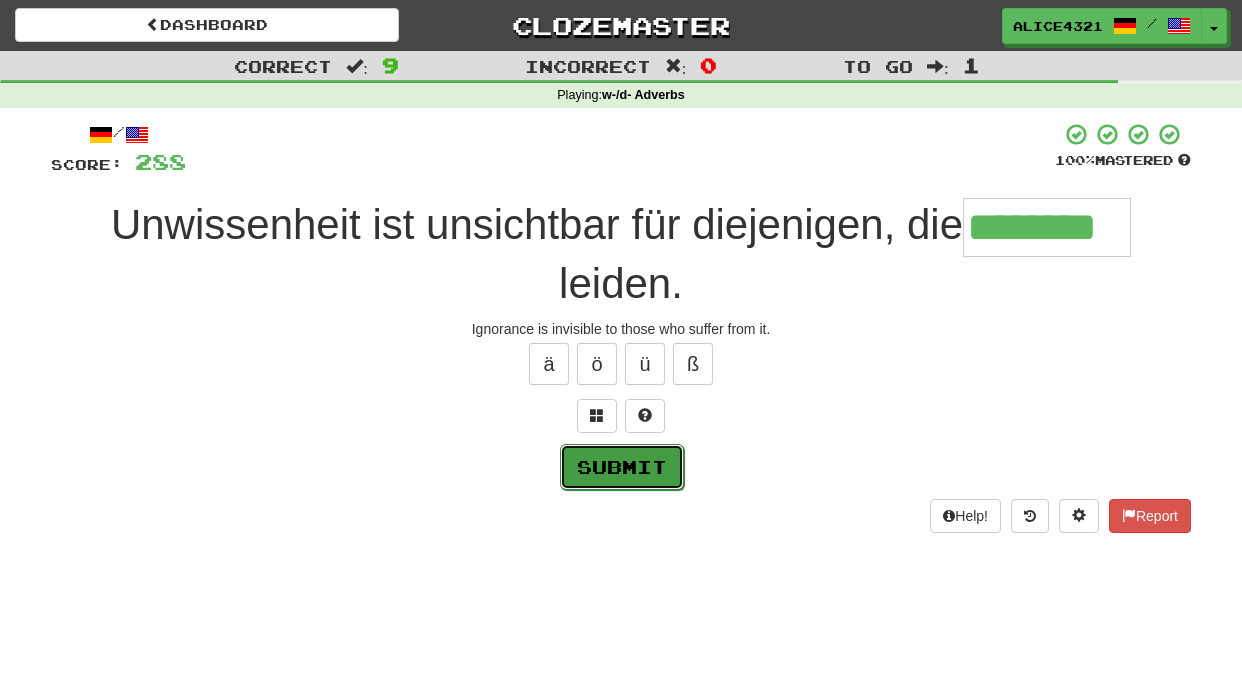 click on "Submit" at bounding box center [622, 467] 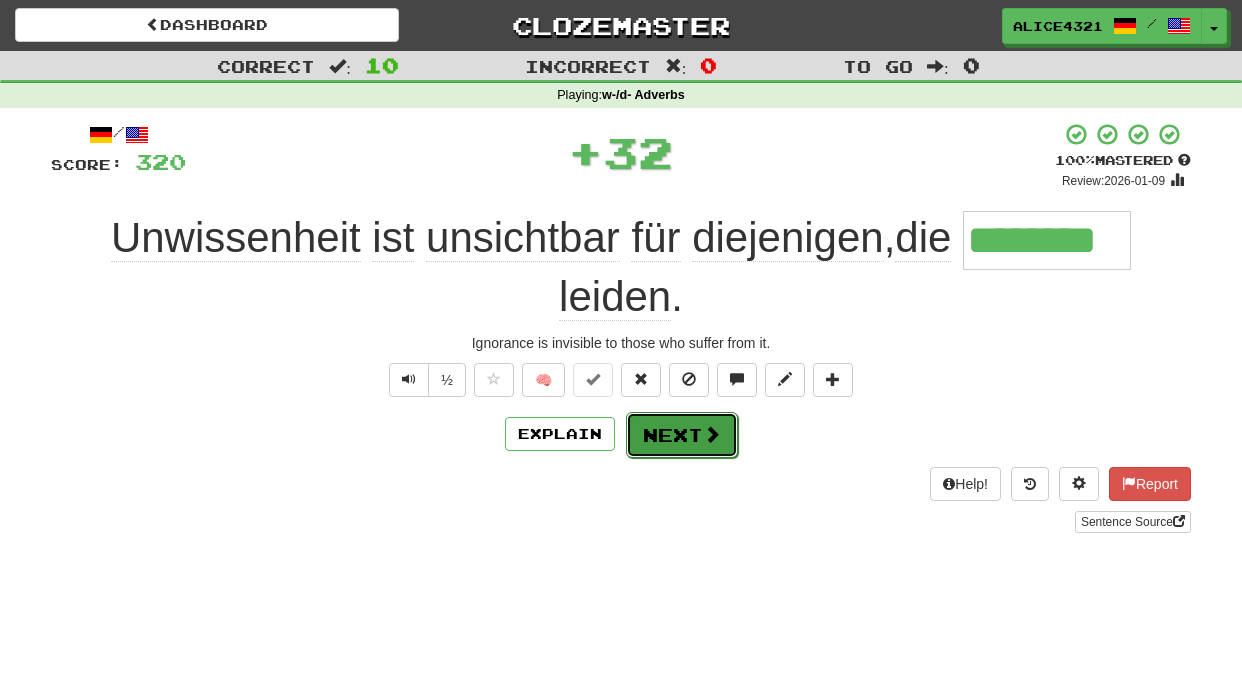 click on "Next" at bounding box center (682, 435) 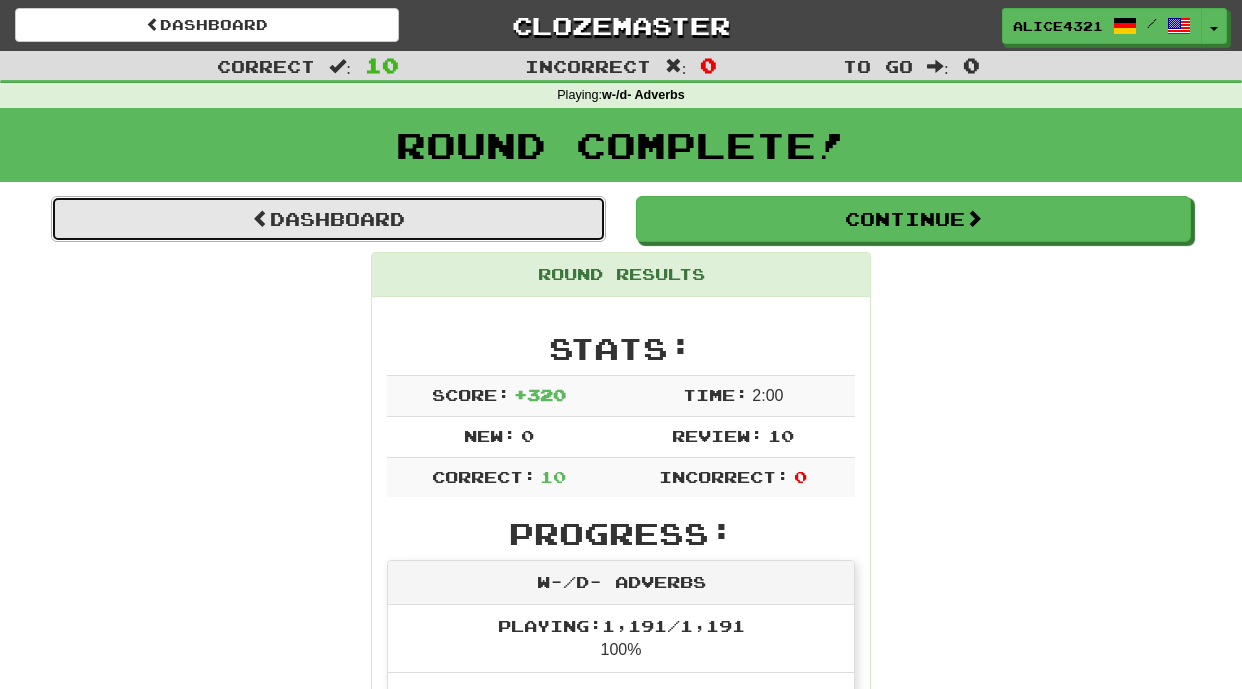 click on "Dashboard" at bounding box center (328, 219) 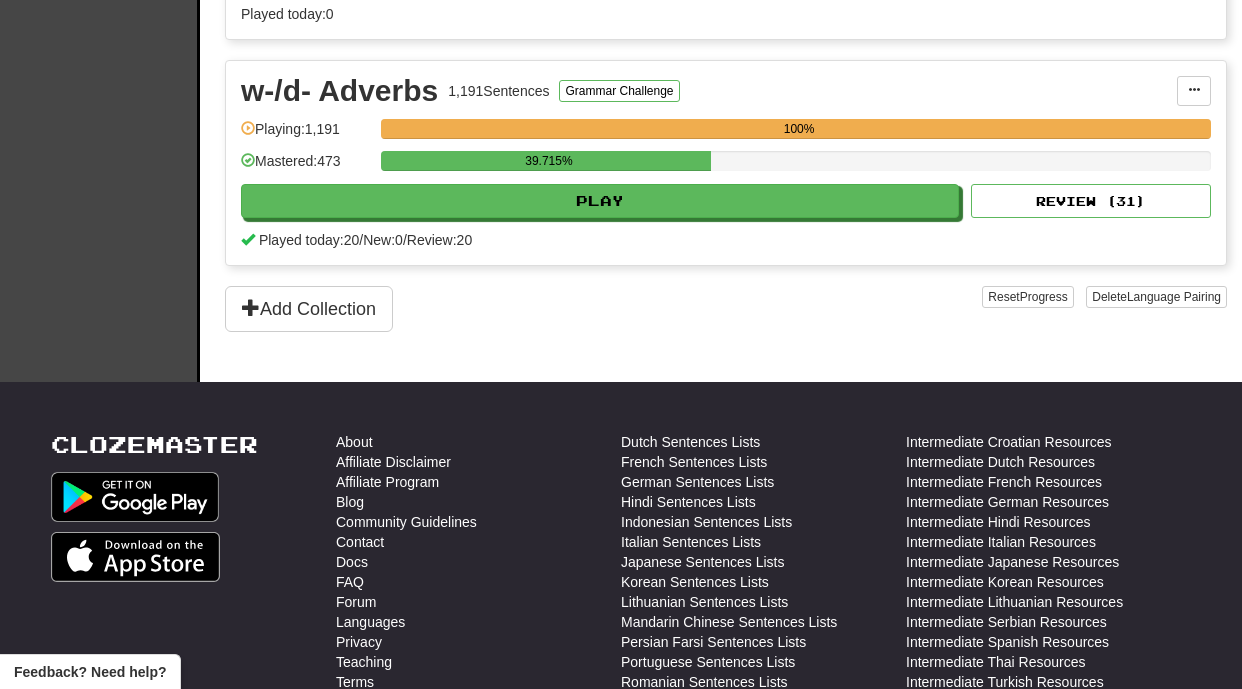 scroll, scrollTop: 1526, scrollLeft: 0, axis: vertical 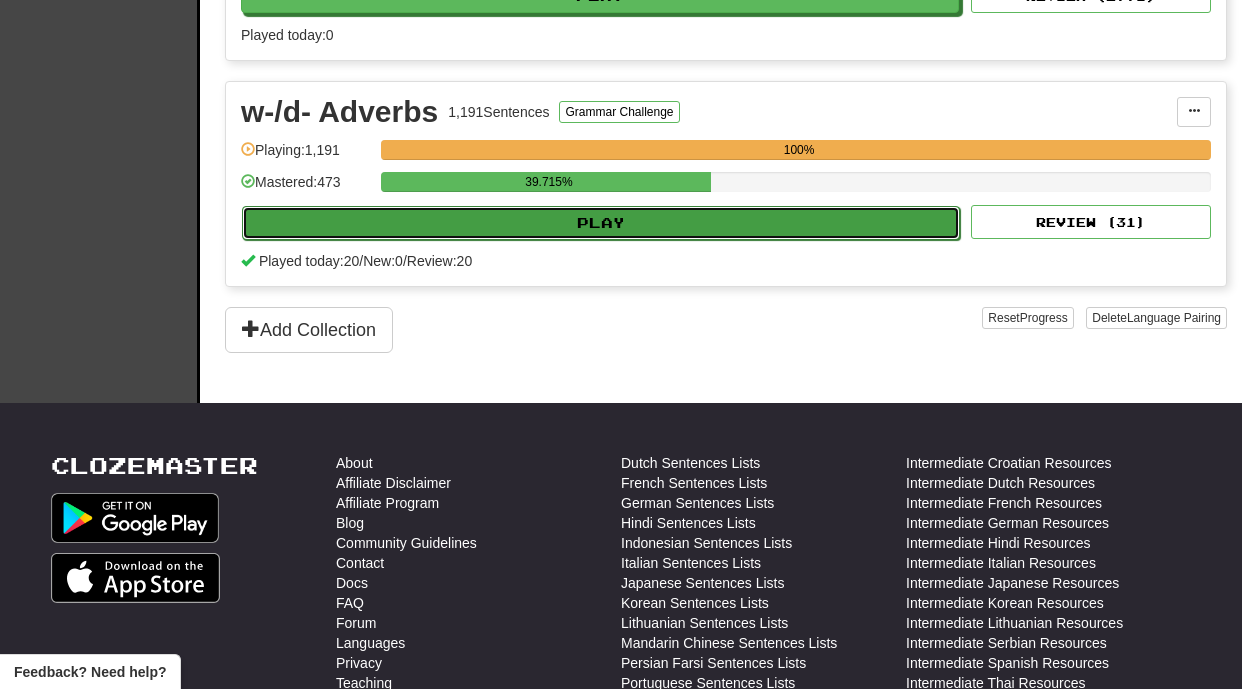 click on "Play" at bounding box center (601, 223) 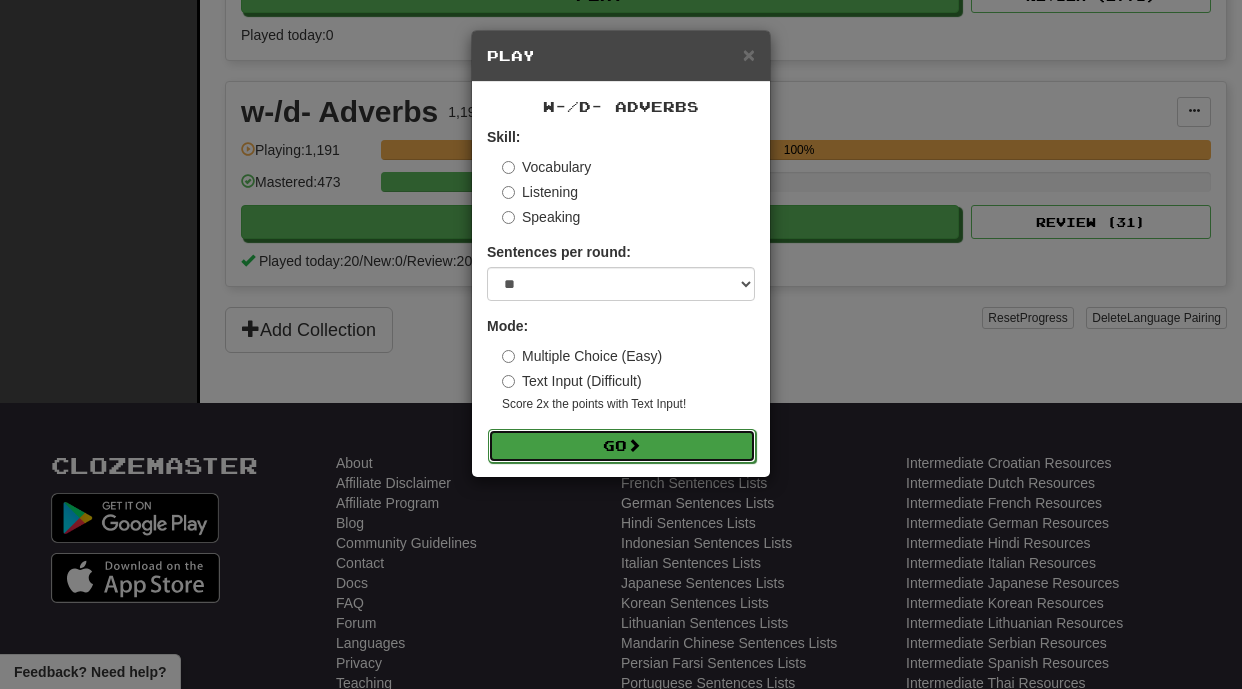 click at bounding box center (634, 445) 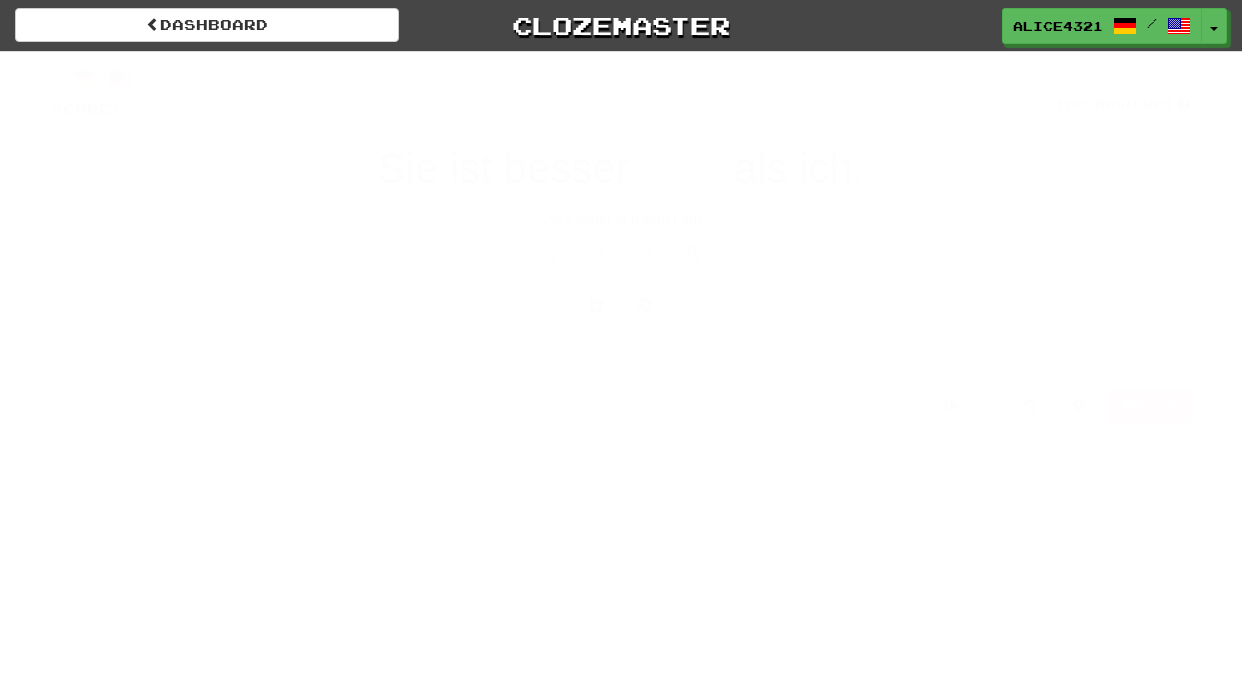 scroll, scrollTop: 0, scrollLeft: 0, axis: both 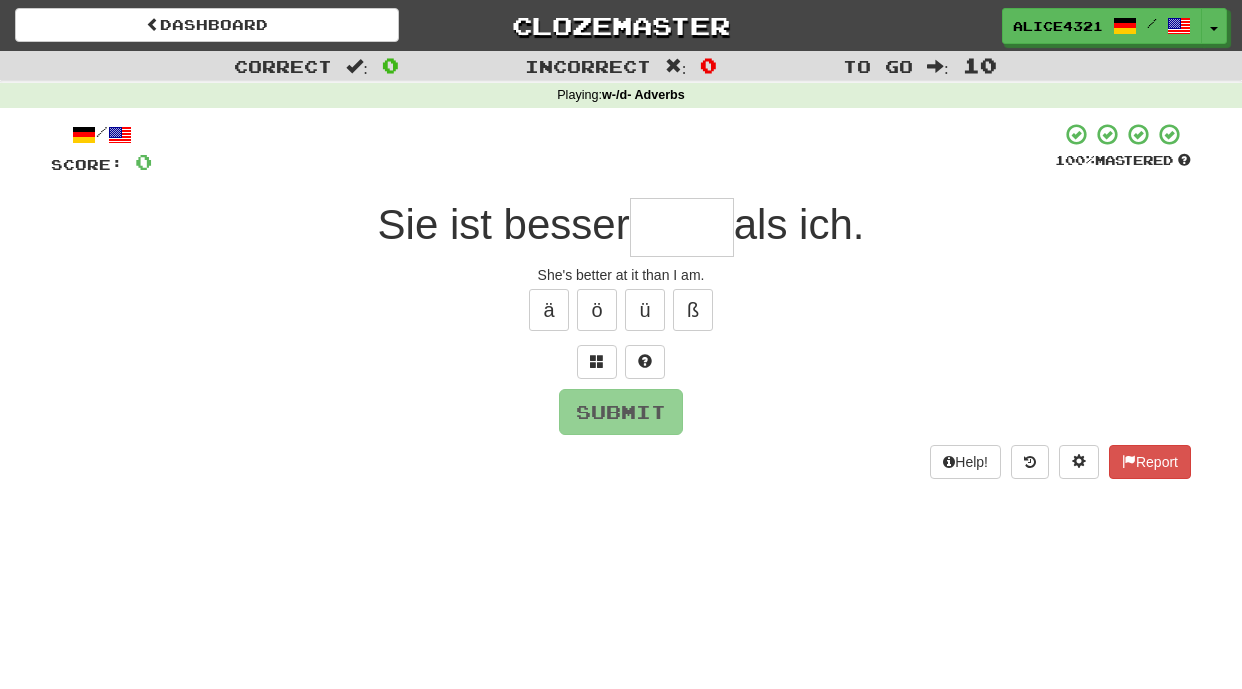 type on "*" 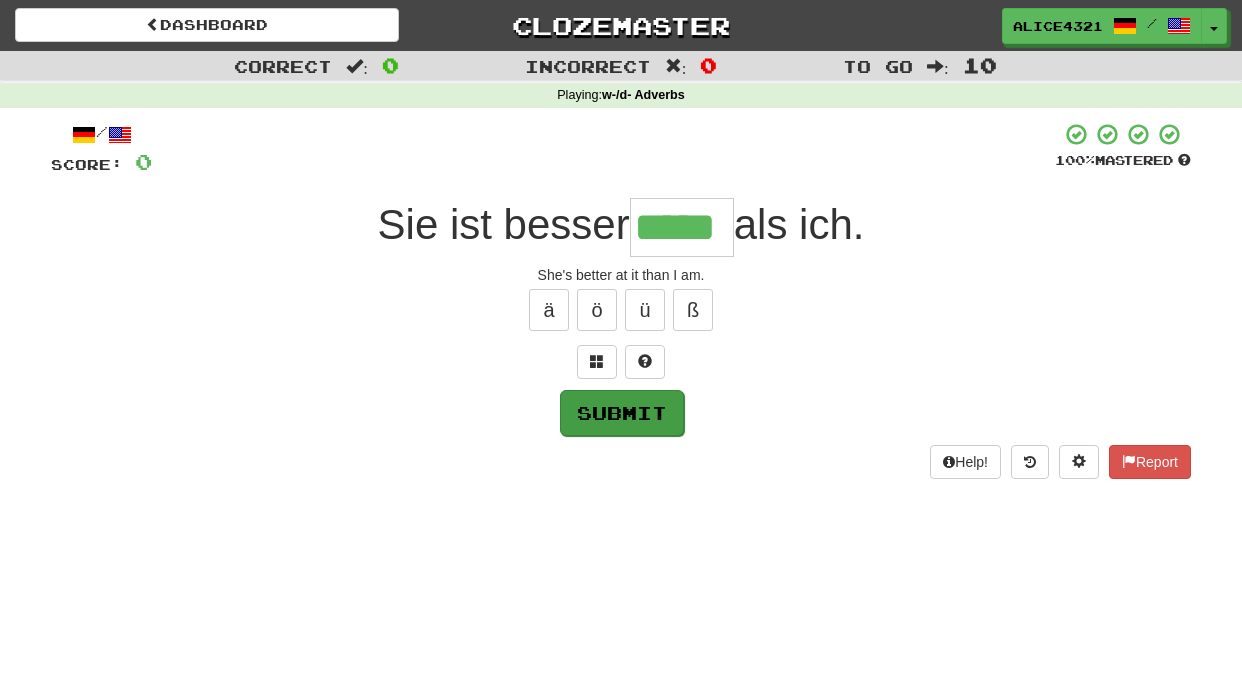 type on "*****" 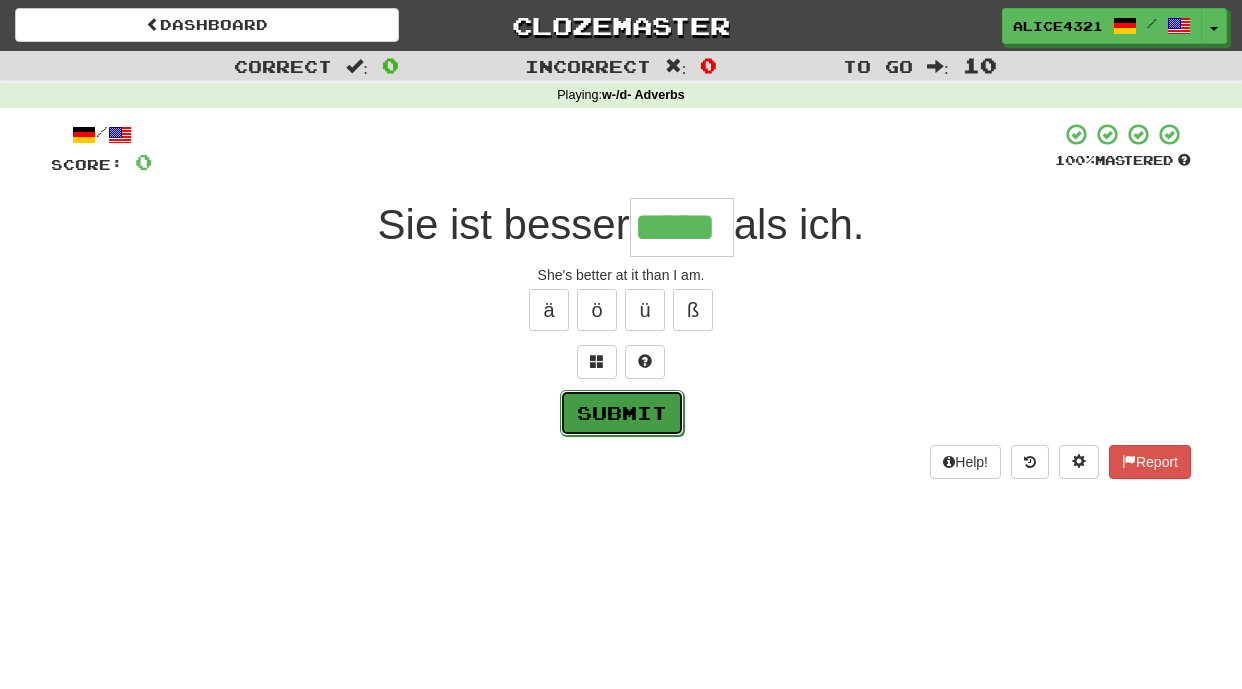 click on "Submit" at bounding box center [622, 413] 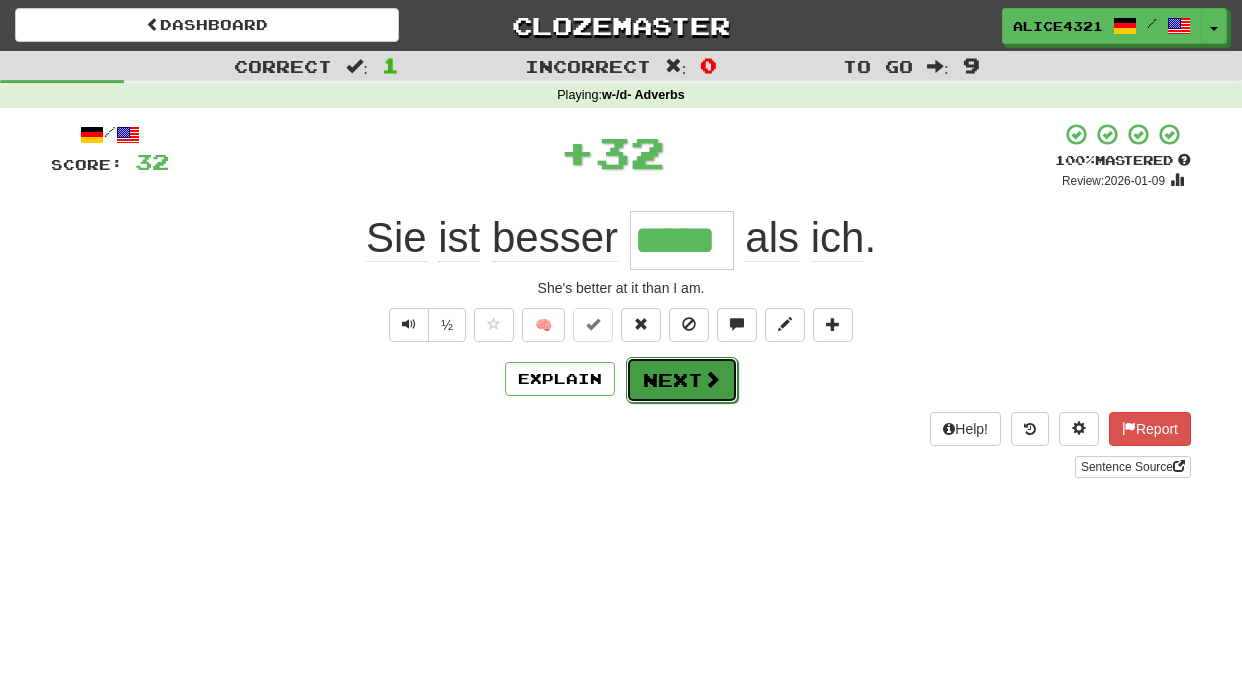 click on "Next" at bounding box center [682, 380] 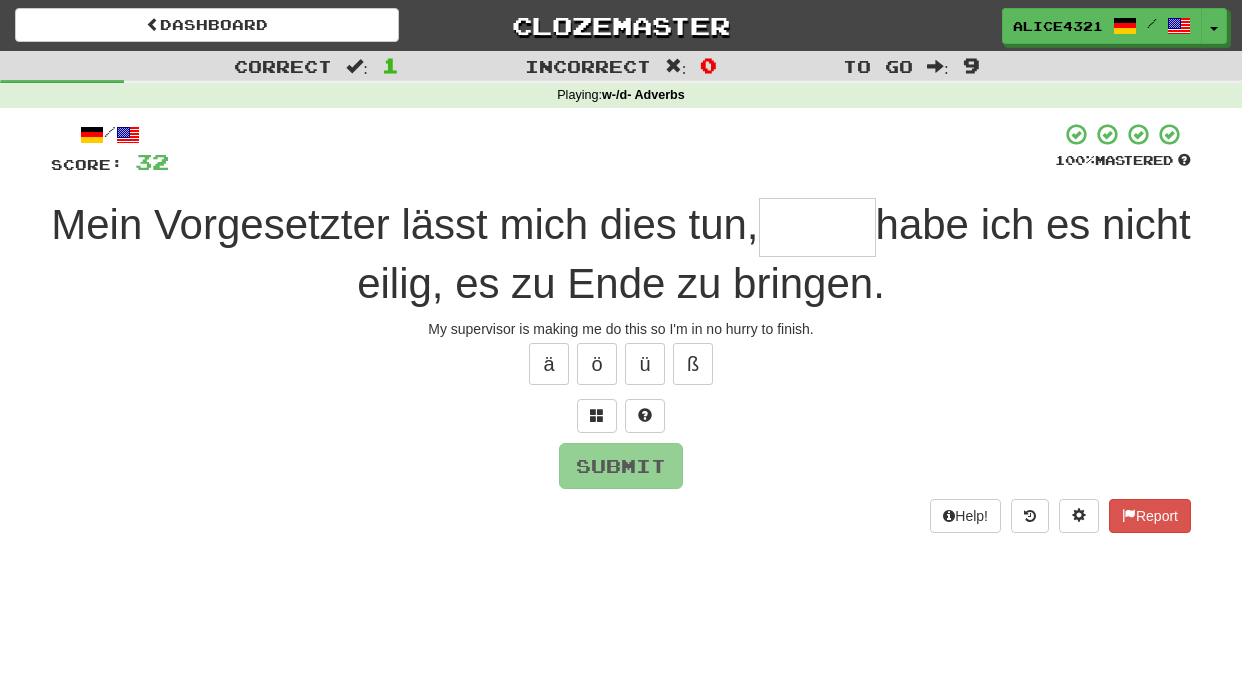 type on "*" 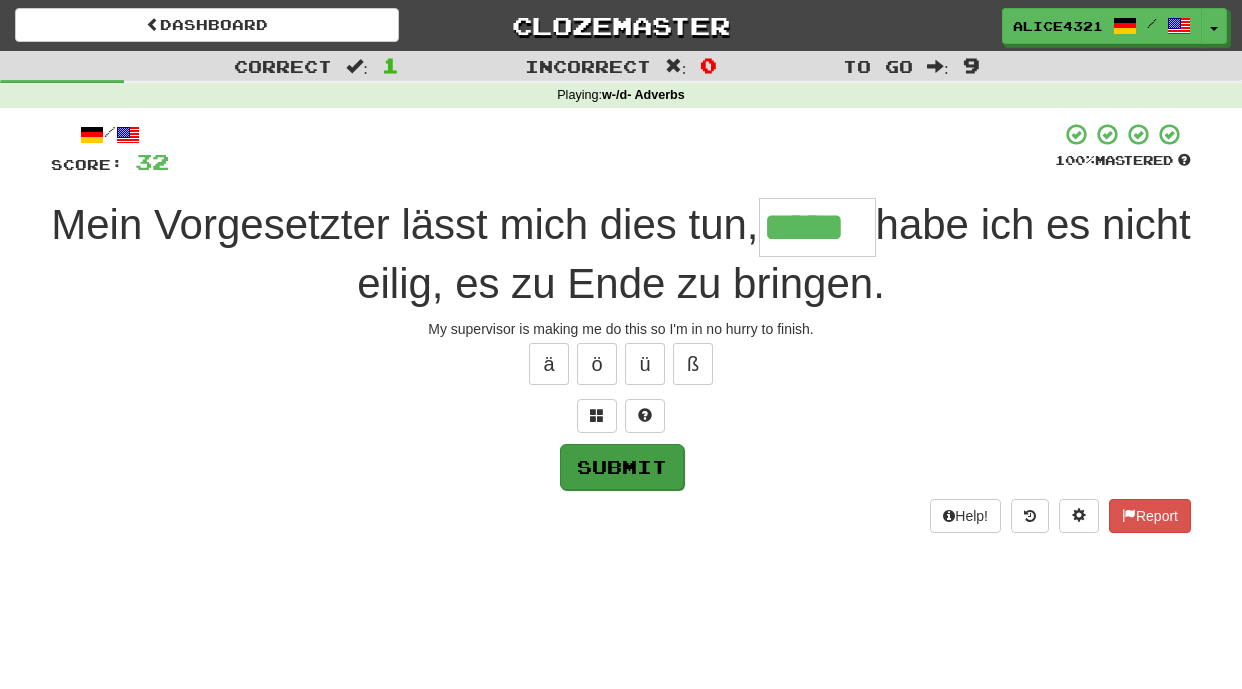 type on "*****" 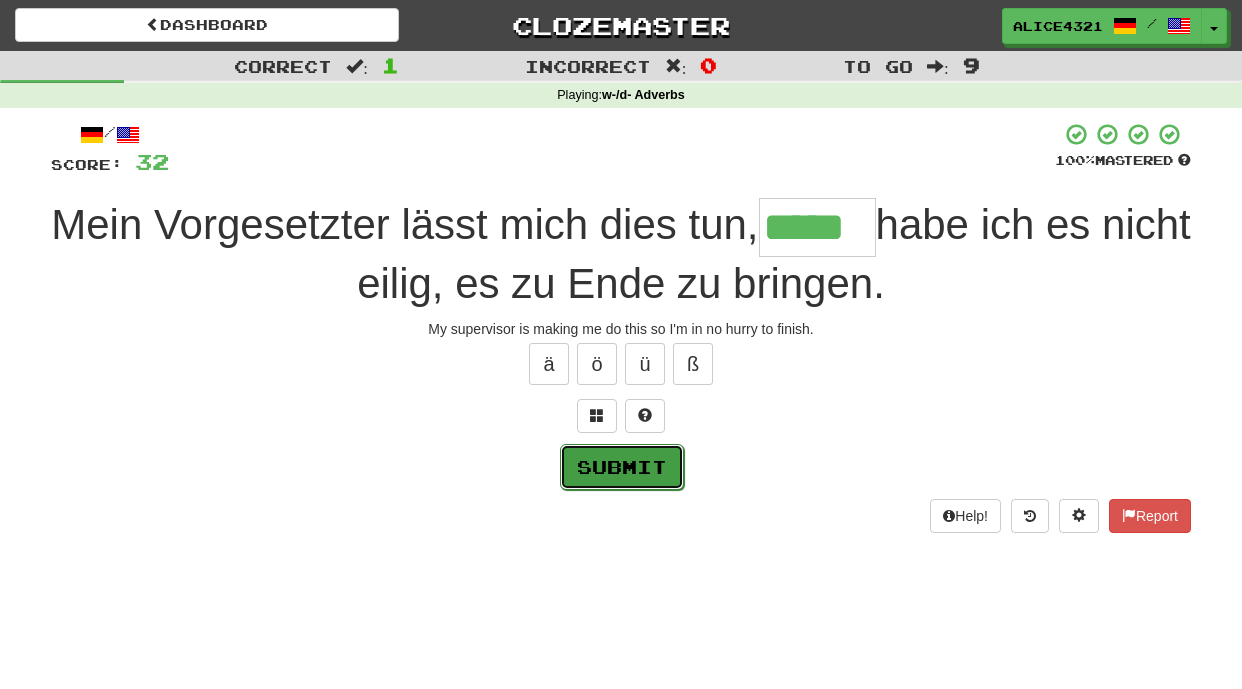 click on "Submit" at bounding box center (622, 467) 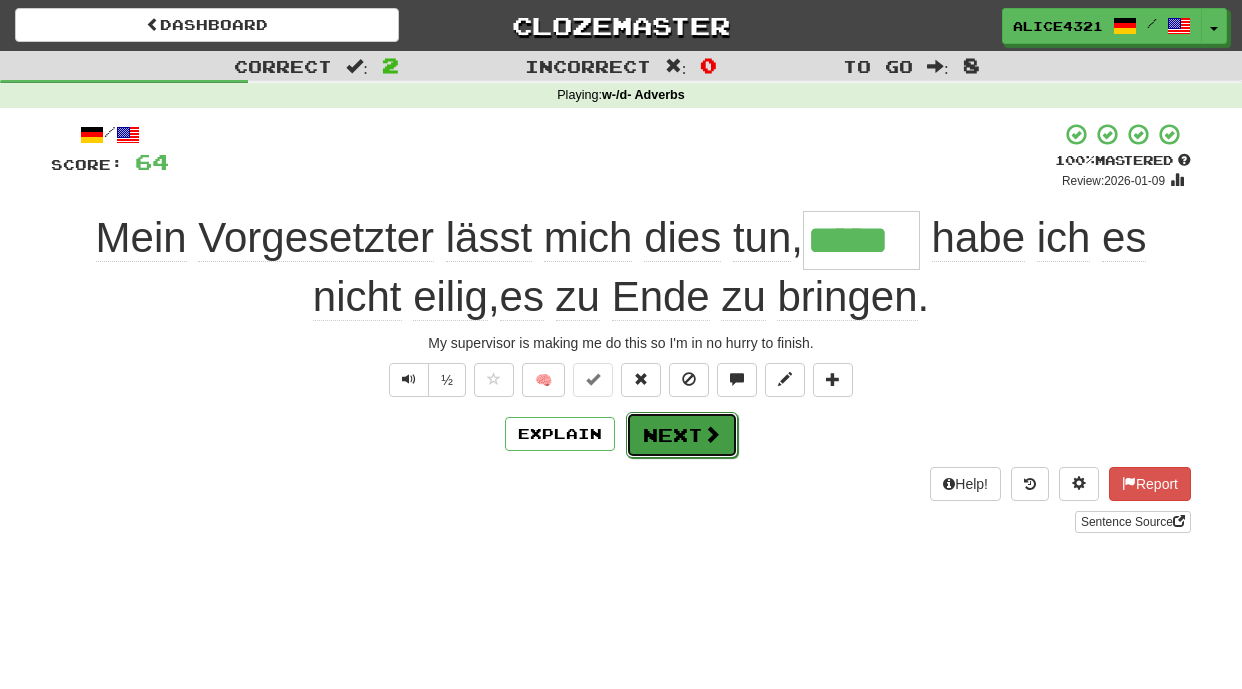 click on "Next" at bounding box center (682, 435) 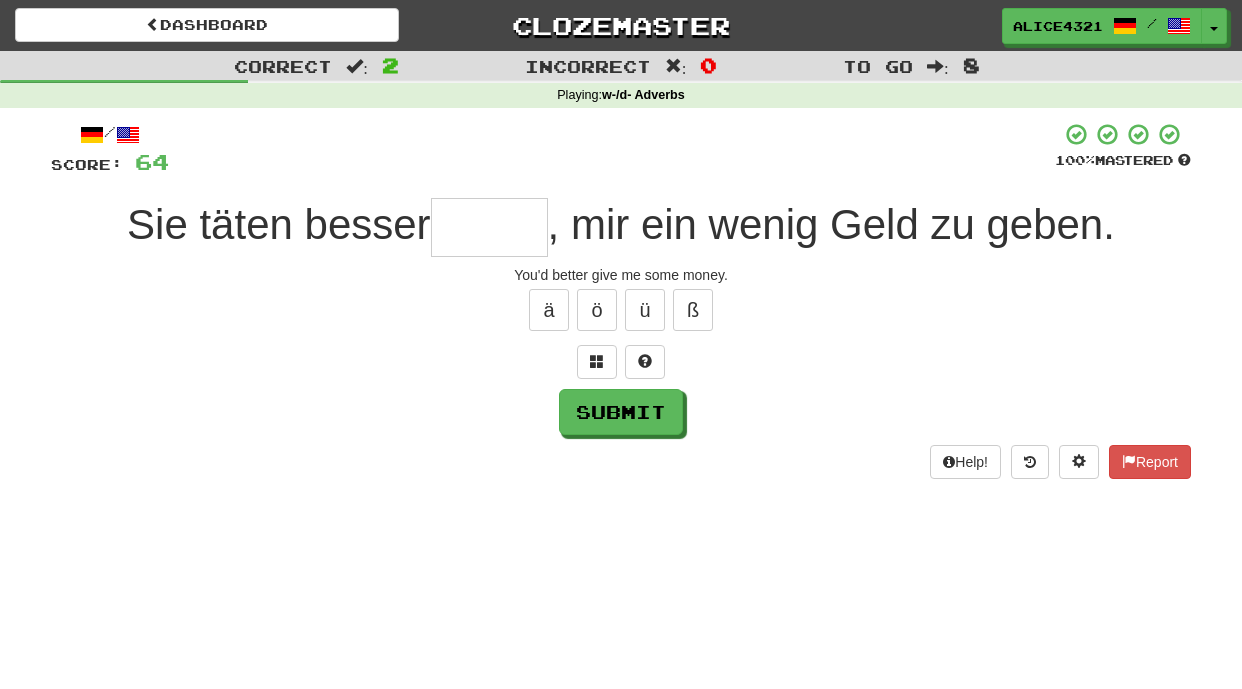 type on "*" 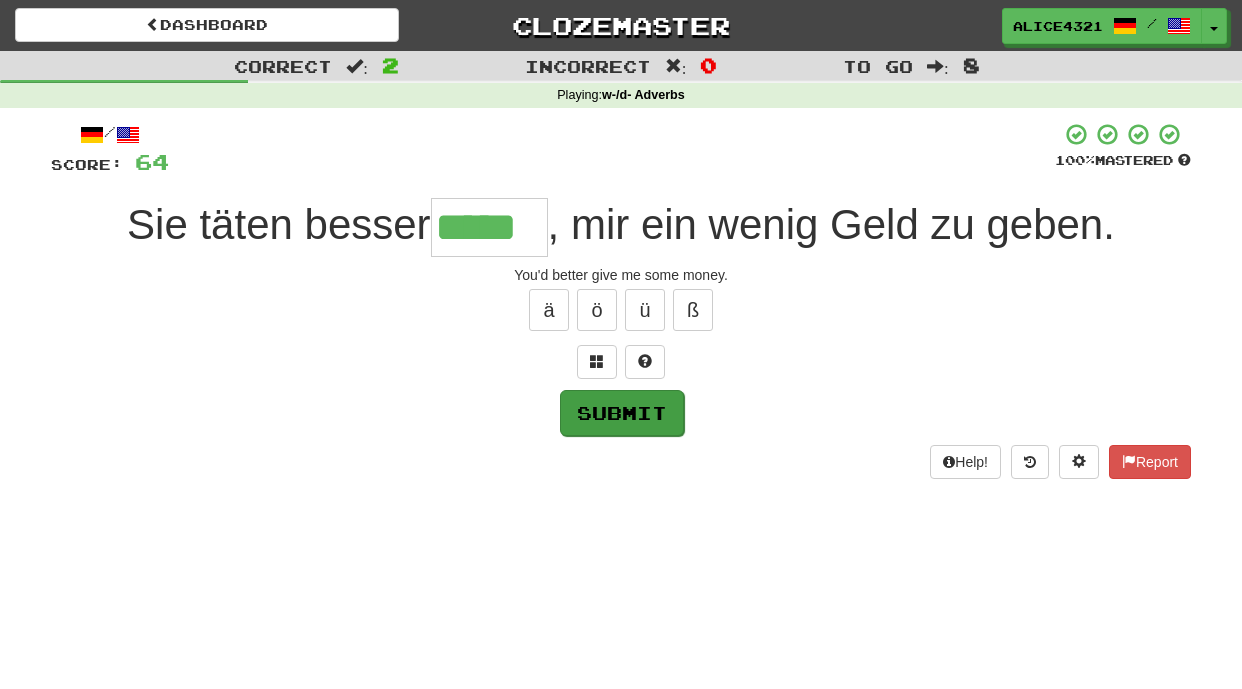 type on "*****" 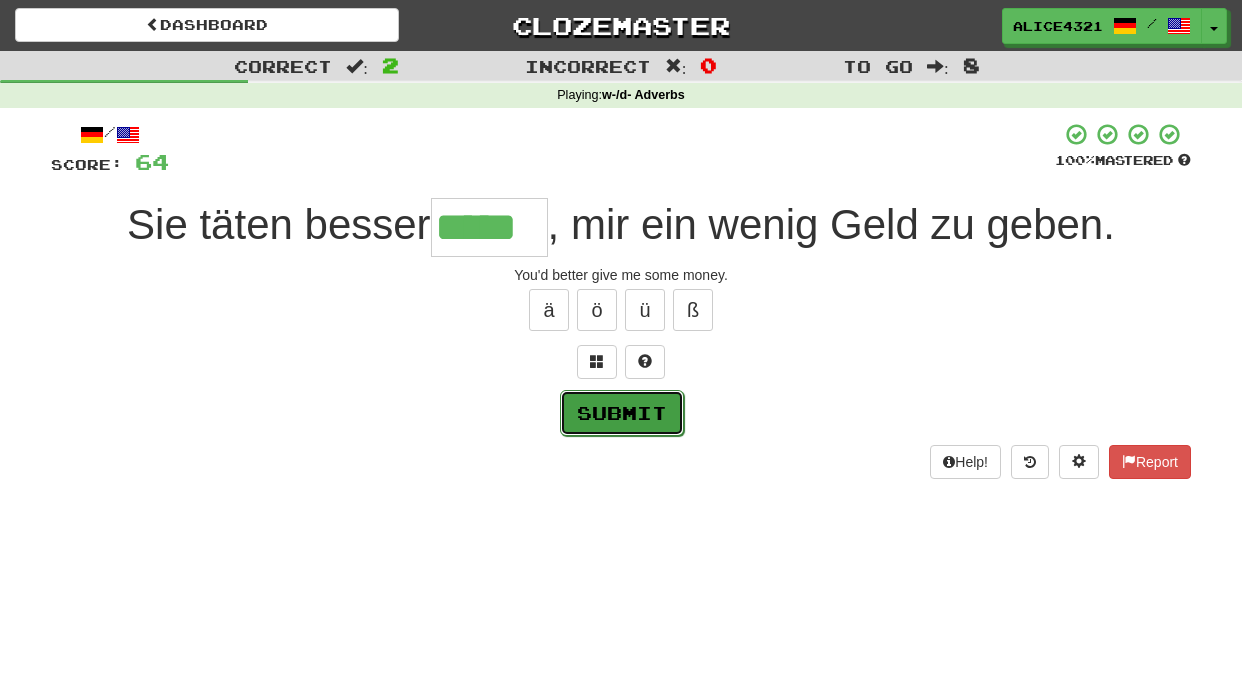 click on "Submit" at bounding box center [622, 413] 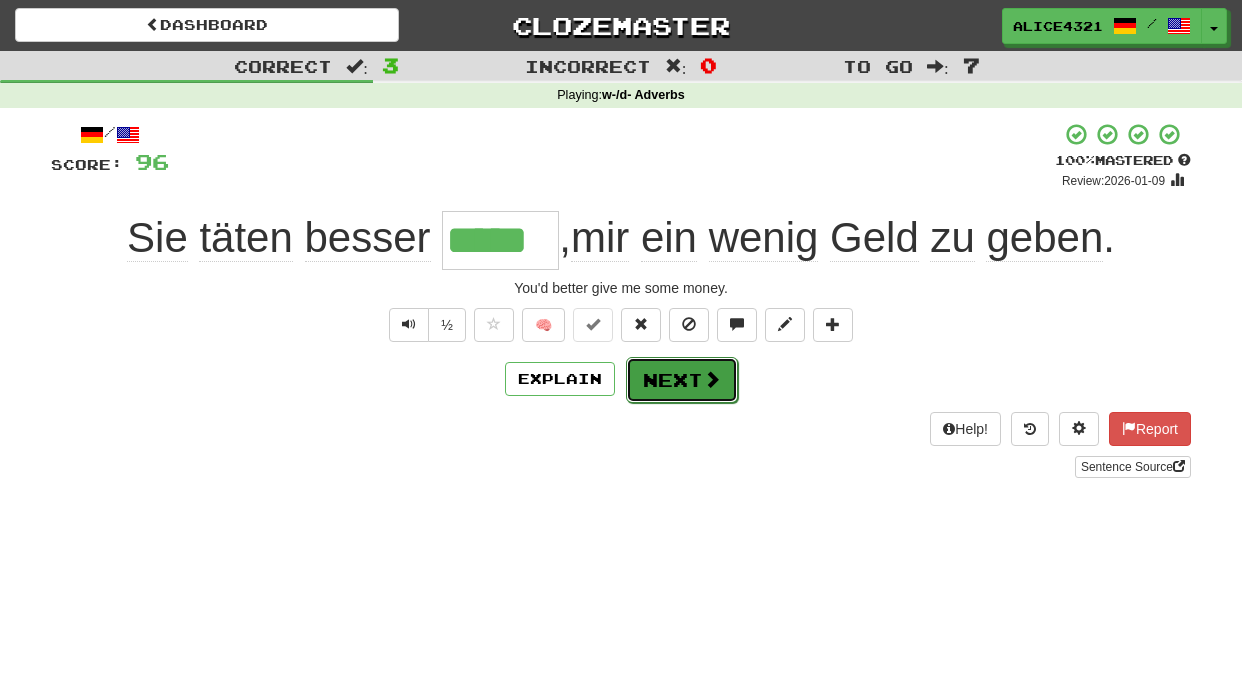 click on "Next" at bounding box center (682, 380) 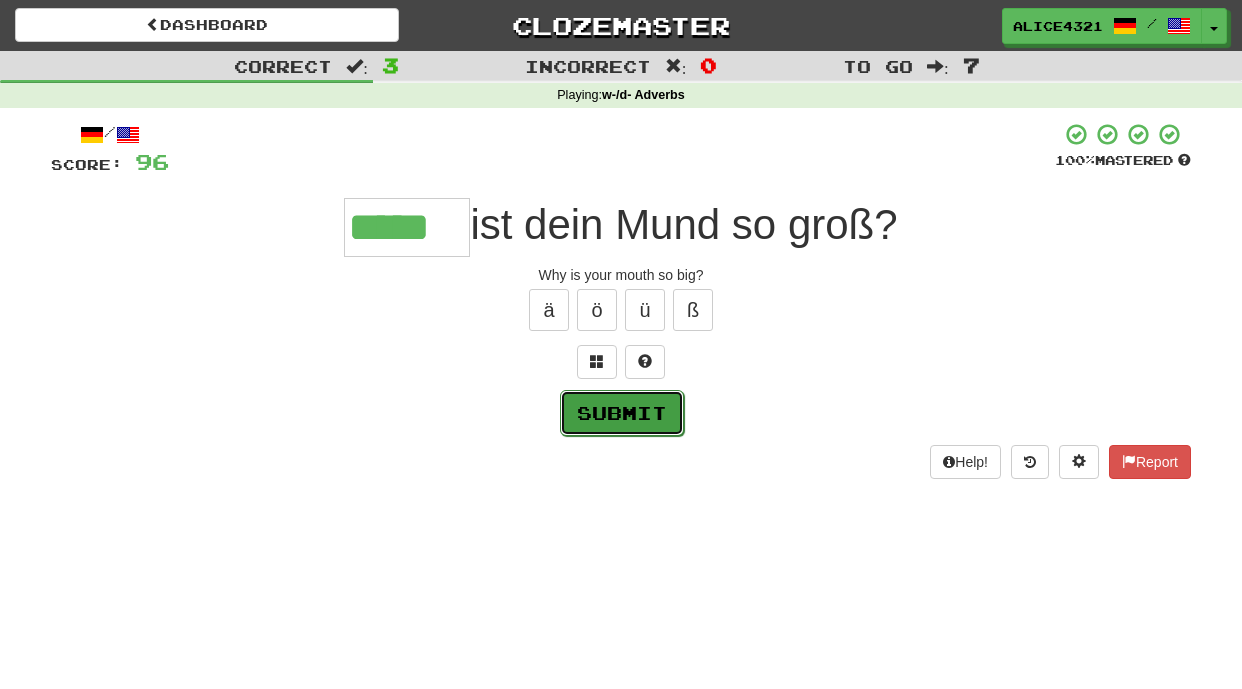click on "Submit" at bounding box center (622, 413) 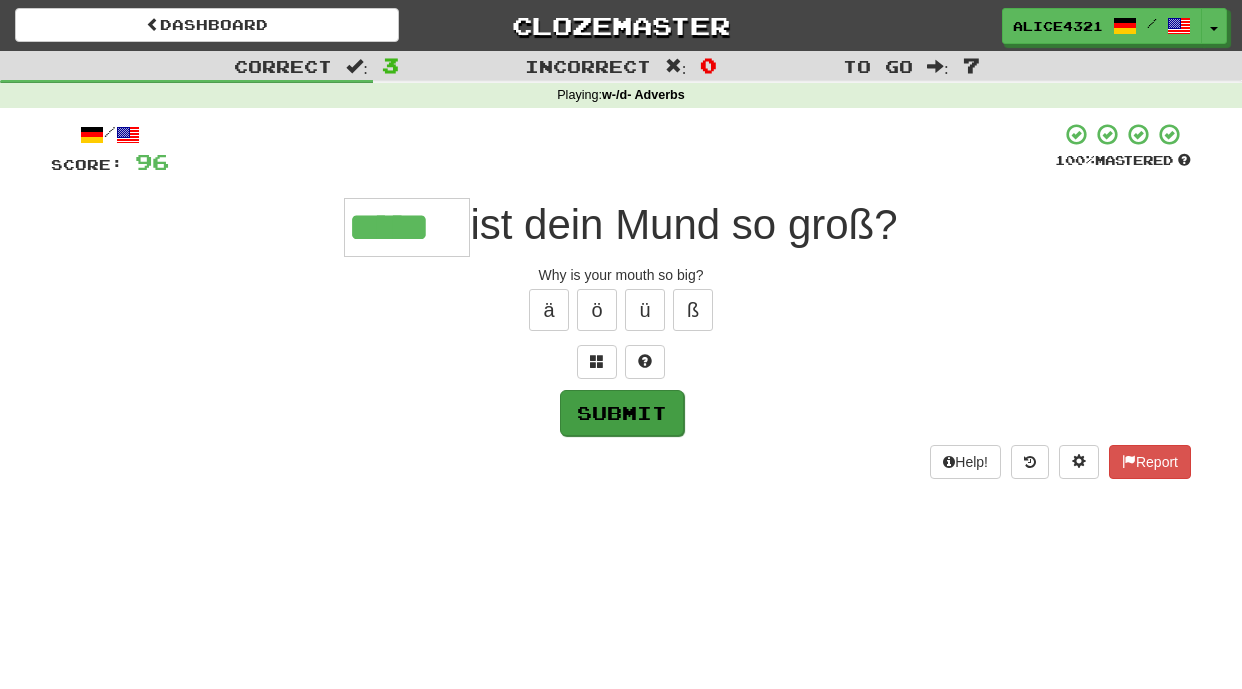 type on "*****" 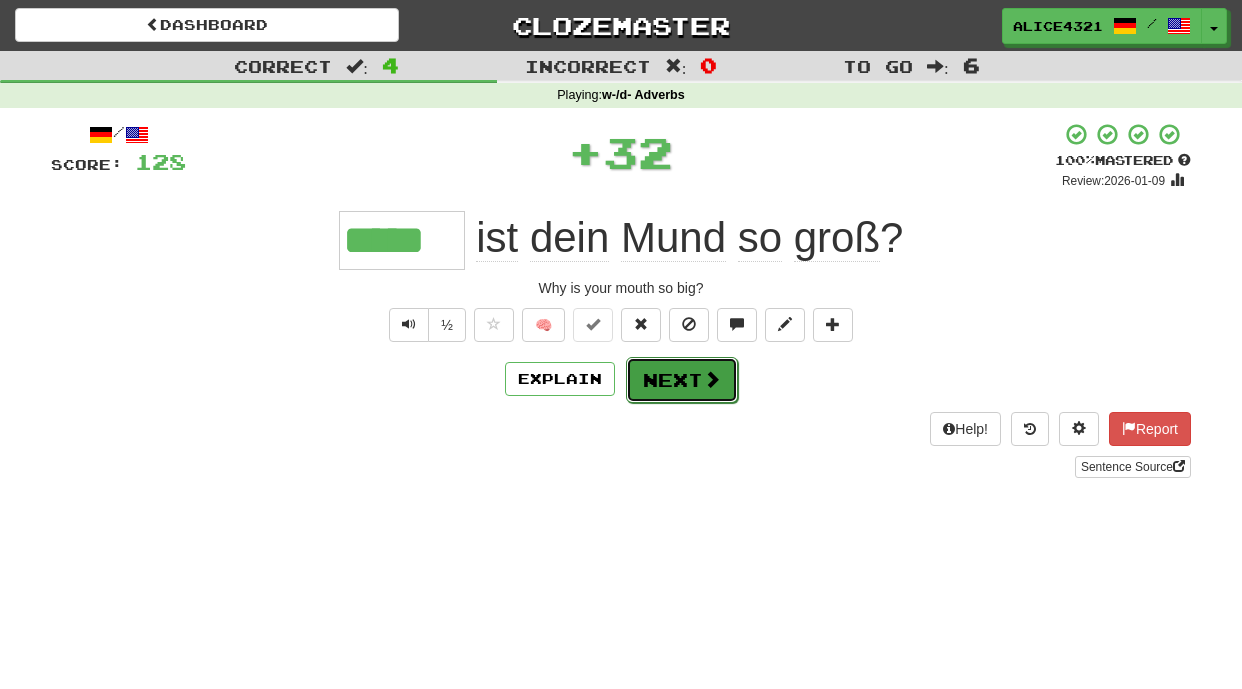 click on "Next" at bounding box center [682, 380] 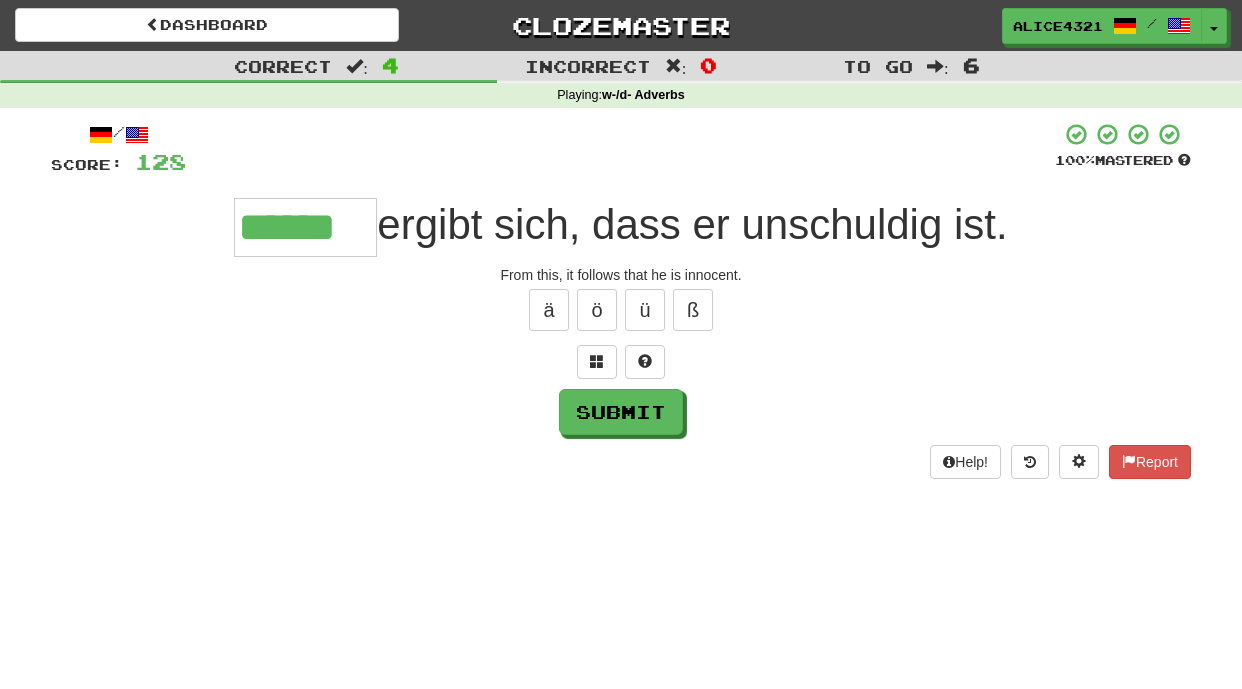 click on "/  Score:   128 100 %  Mastered ******  ergibt sich, dass er unschuldig ist. From this, it follows that he is innocent. ä ö ü ß Submit  Help!  Report" at bounding box center [621, 300] 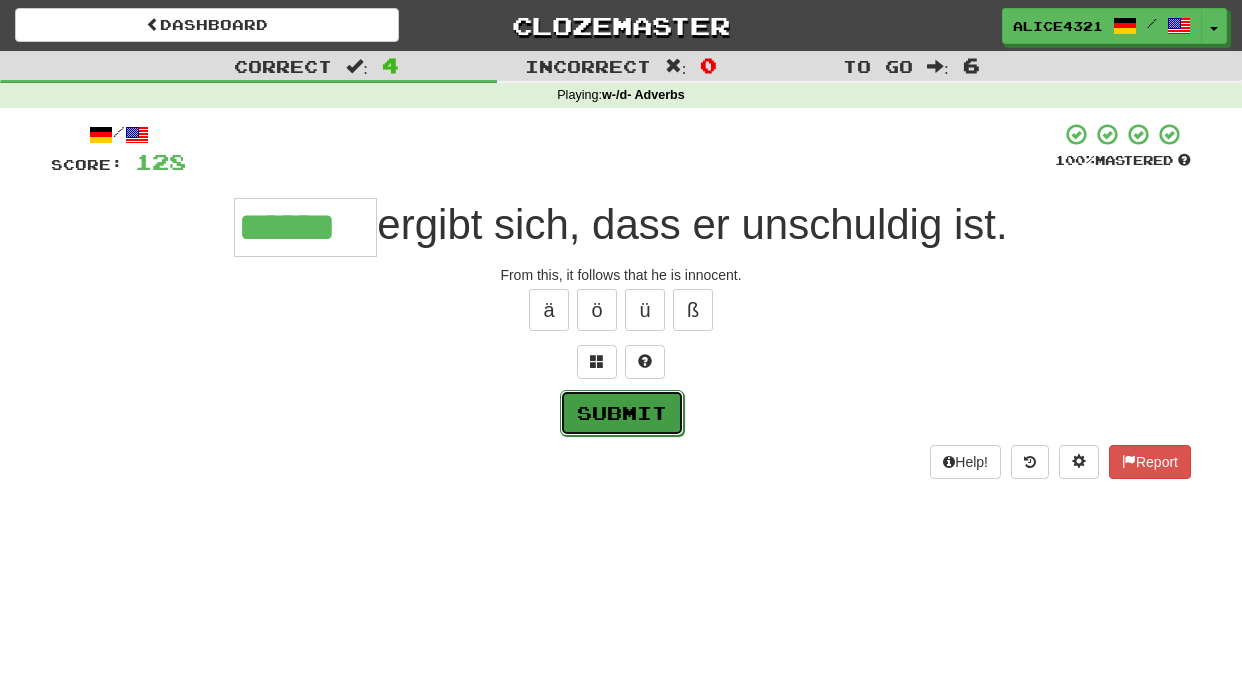 click on "Submit" at bounding box center (622, 413) 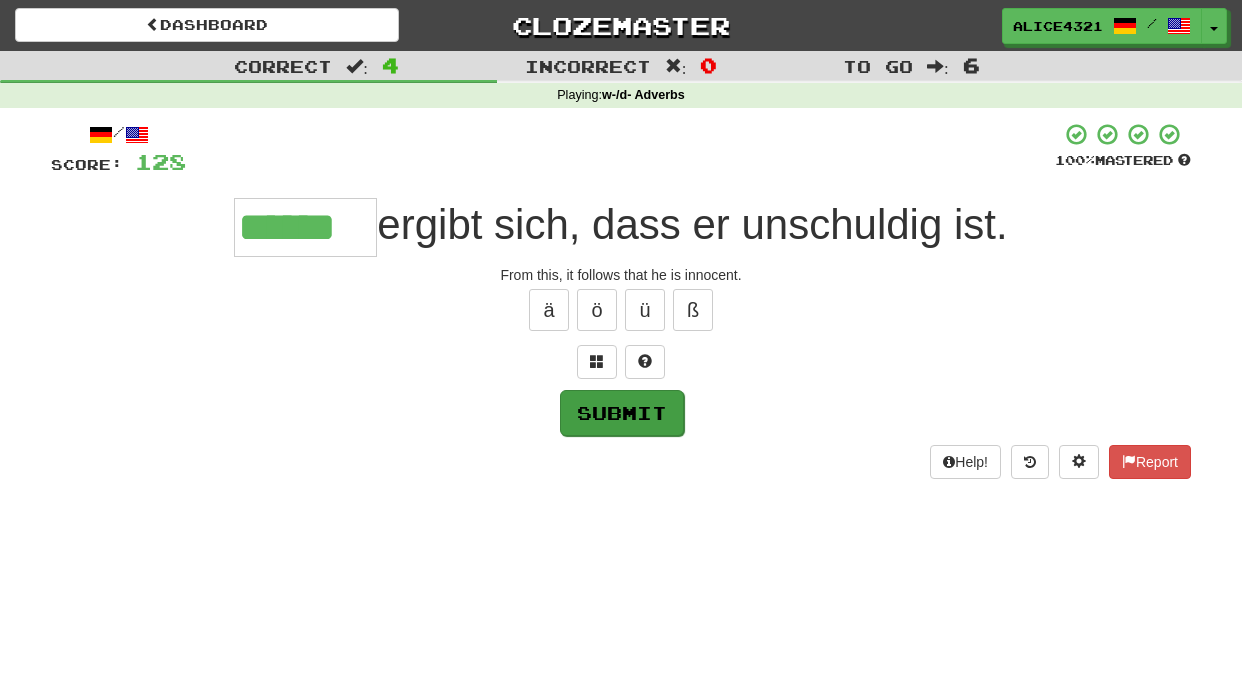 type on "******" 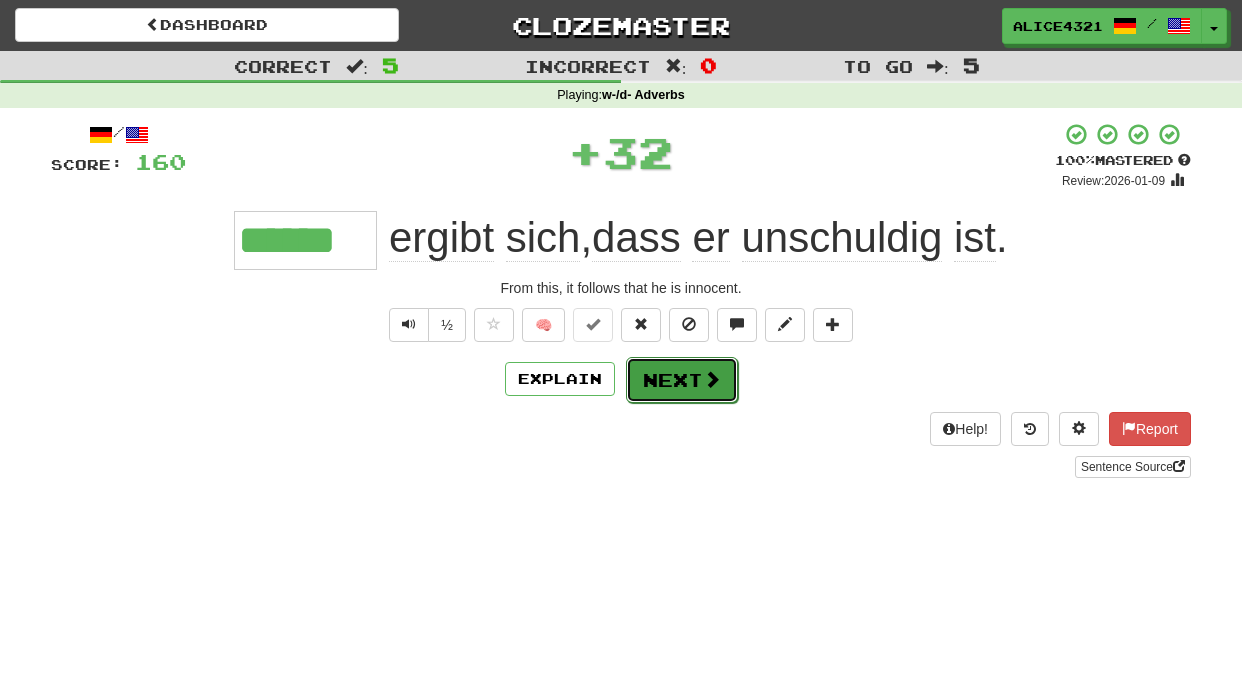 click on "Next" at bounding box center (682, 380) 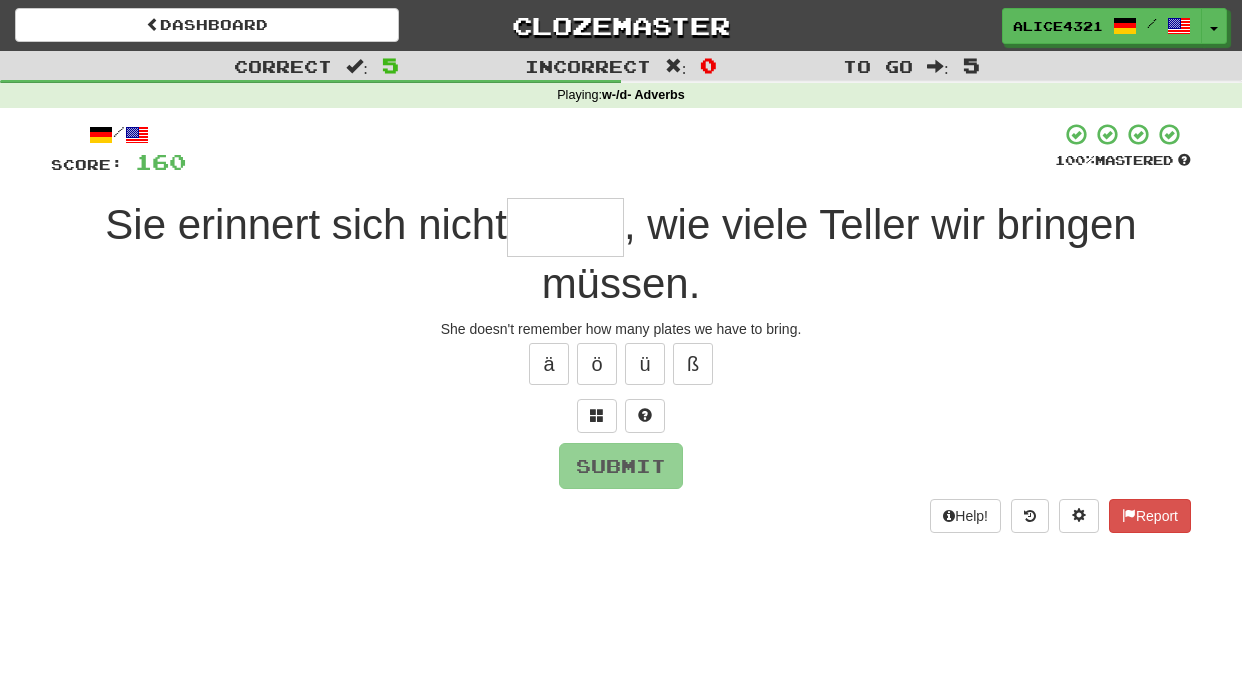 type on "*" 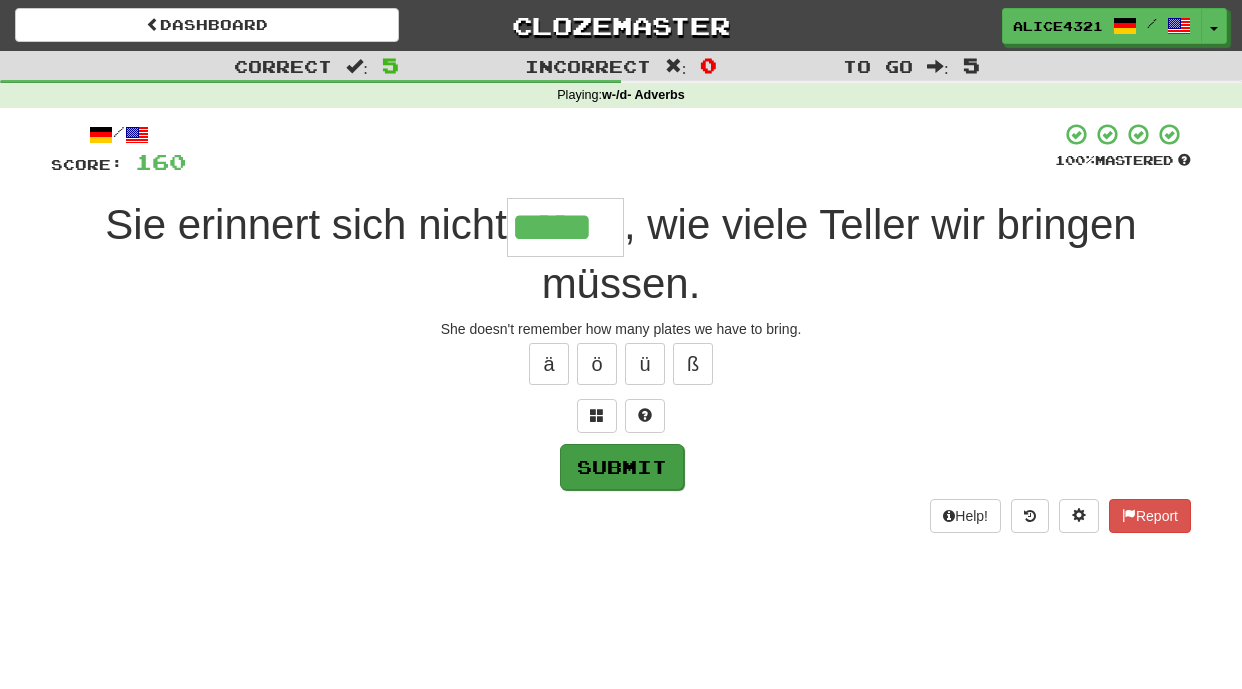 type on "*****" 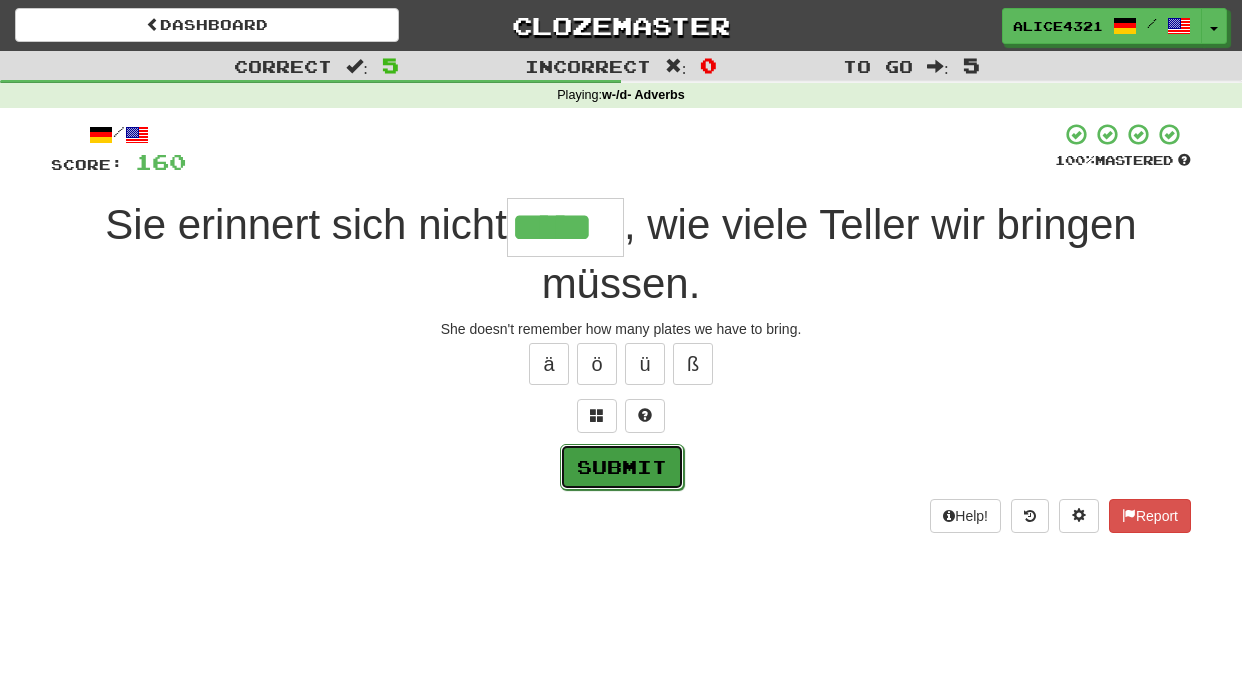 click on "Submit" at bounding box center (622, 467) 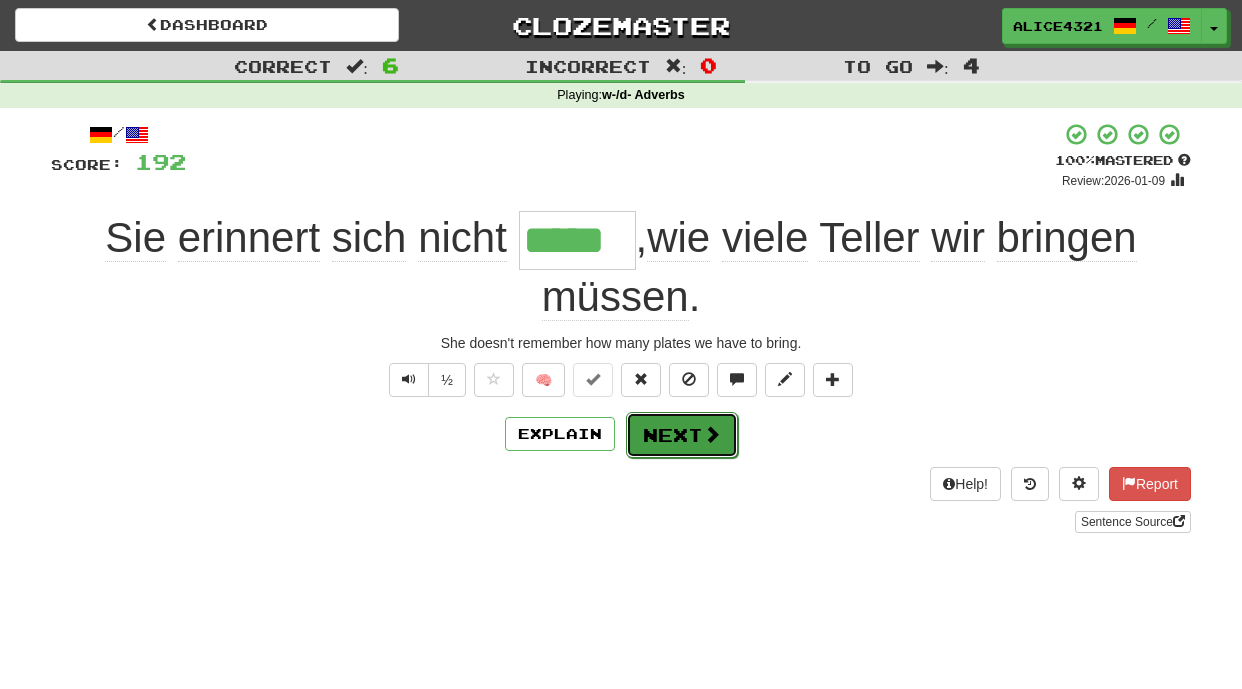 click on "Next" at bounding box center (682, 435) 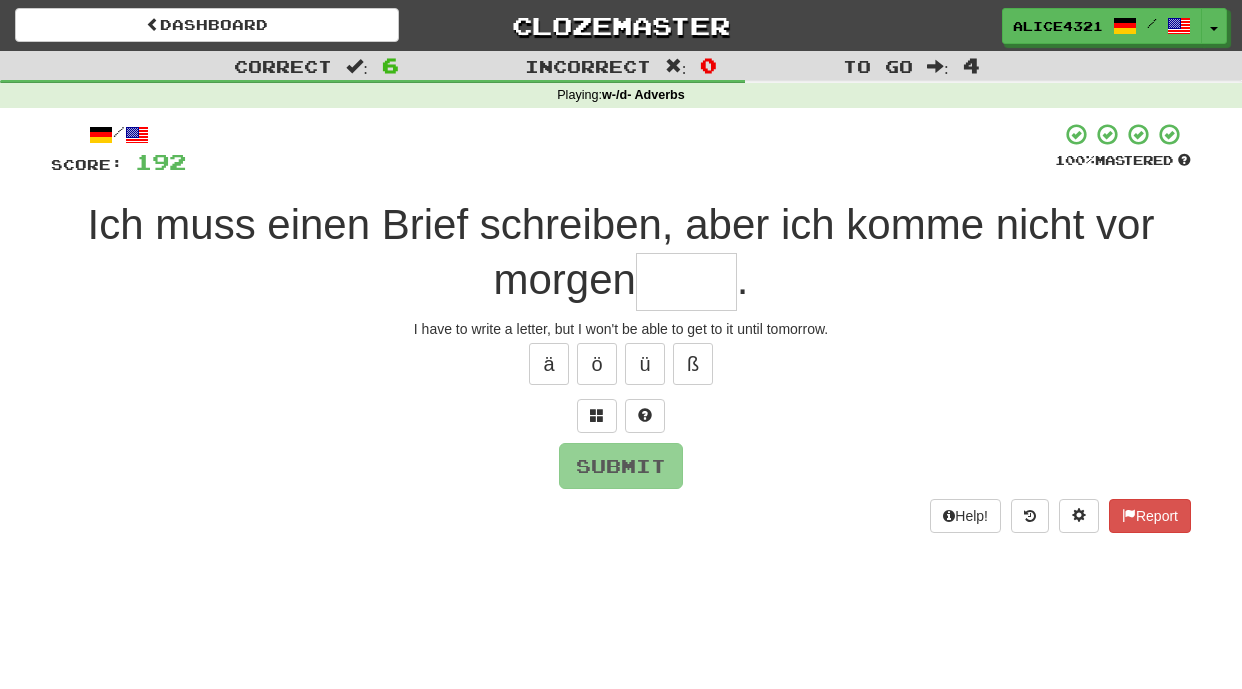 type on "*" 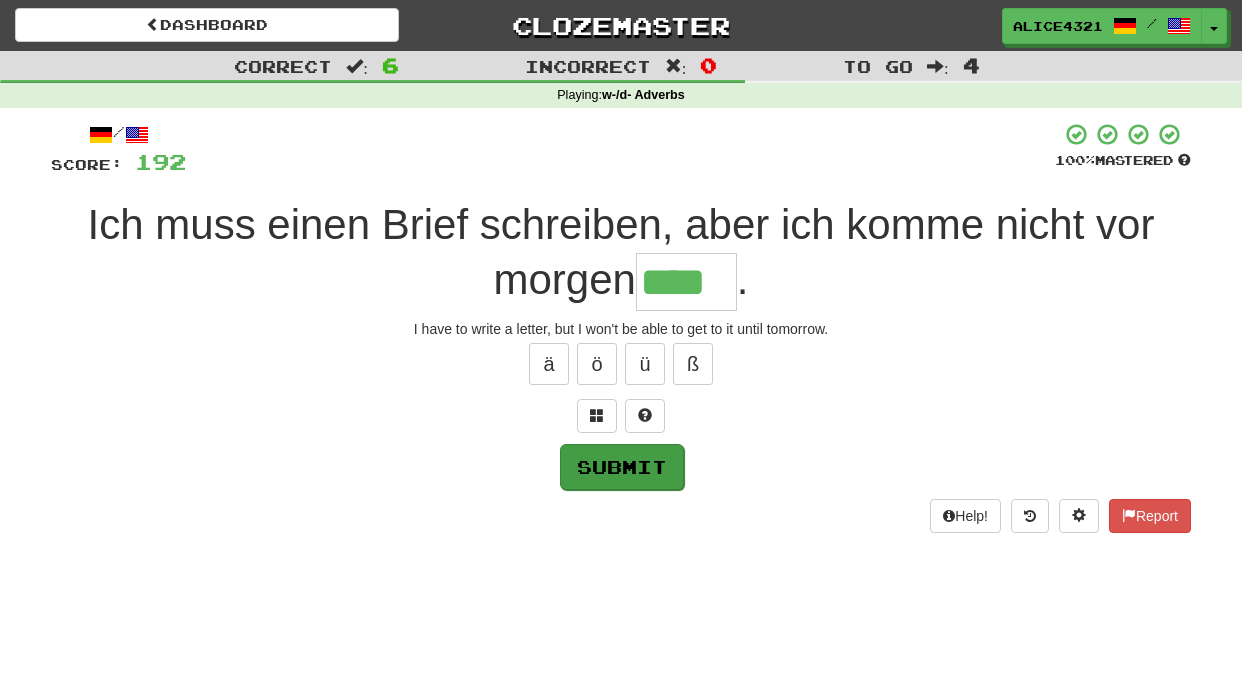 type on "****" 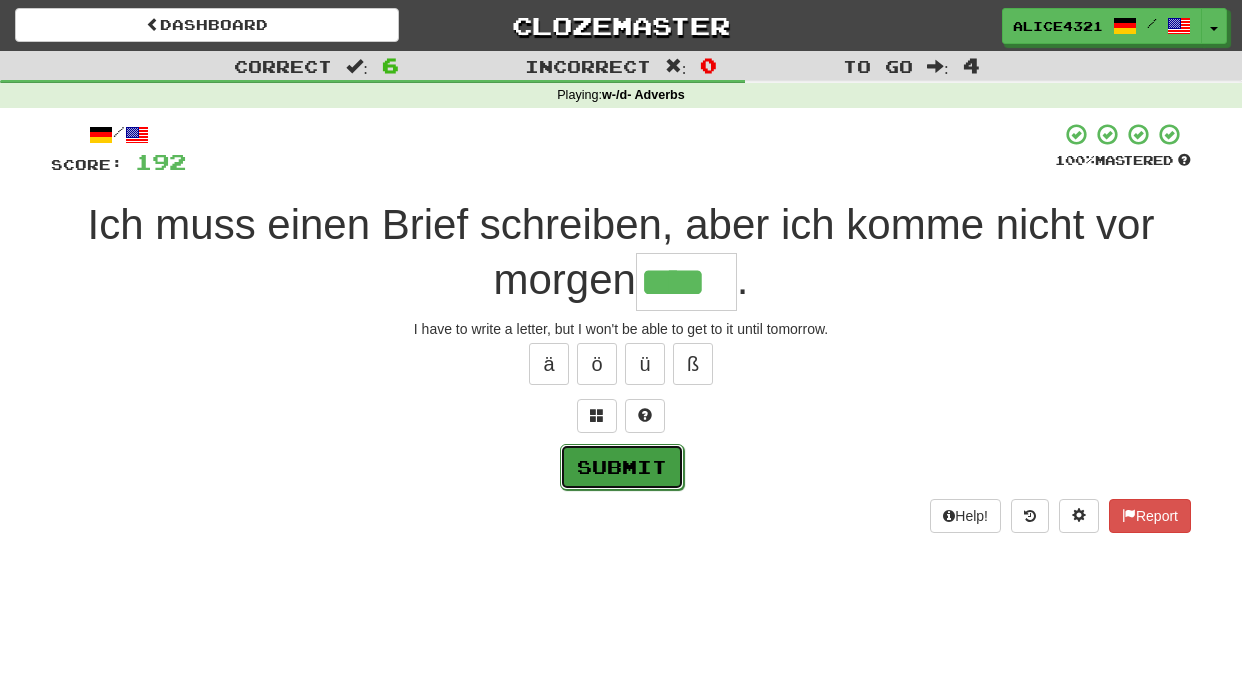 click on "Submit" at bounding box center (622, 467) 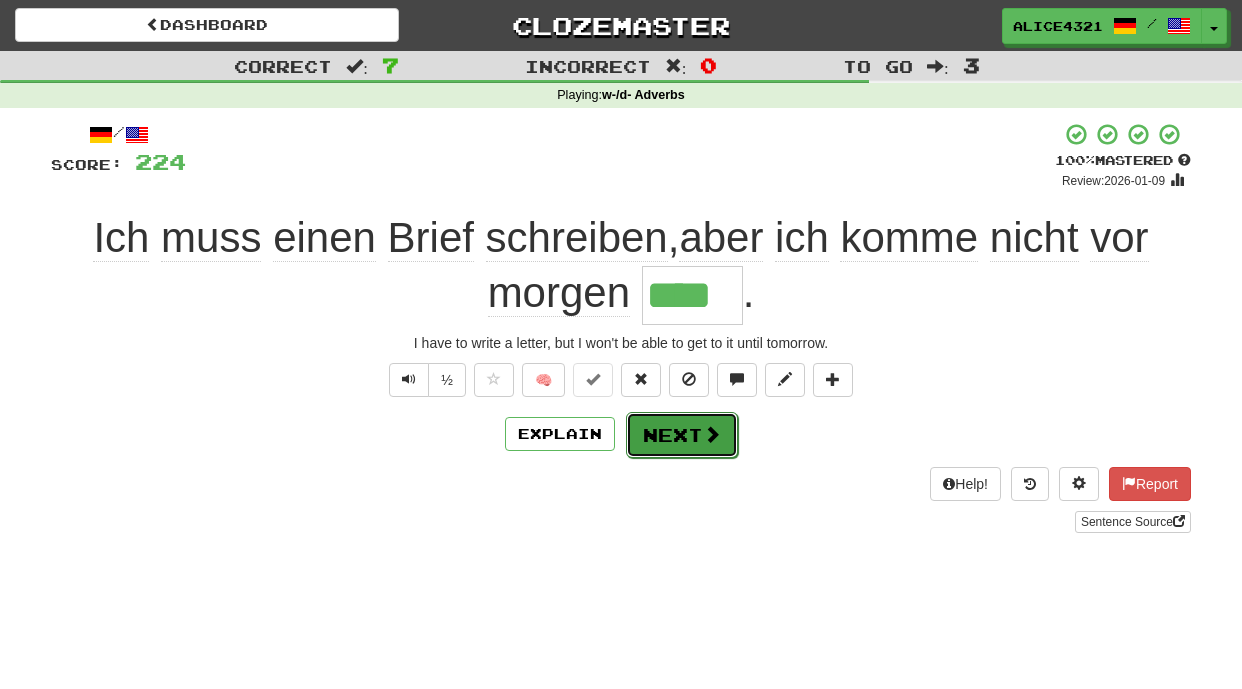 click on "Next" at bounding box center [682, 435] 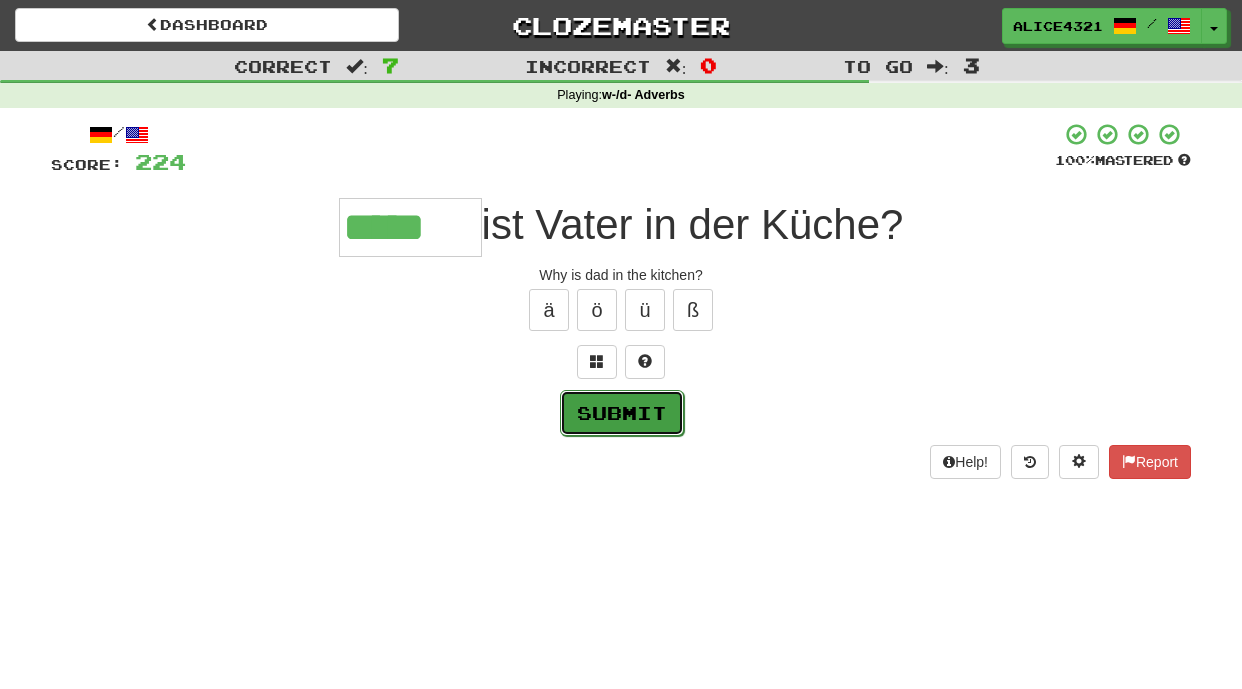 click on "Submit" at bounding box center [622, 413] 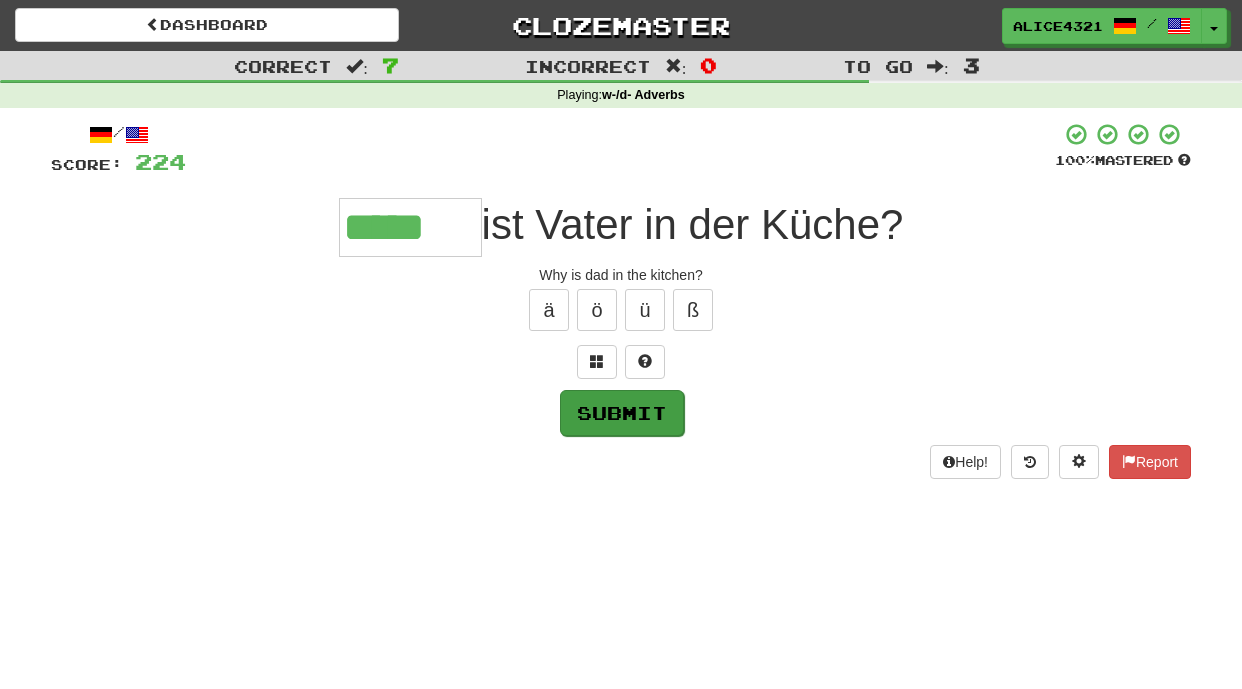 type on "*****" 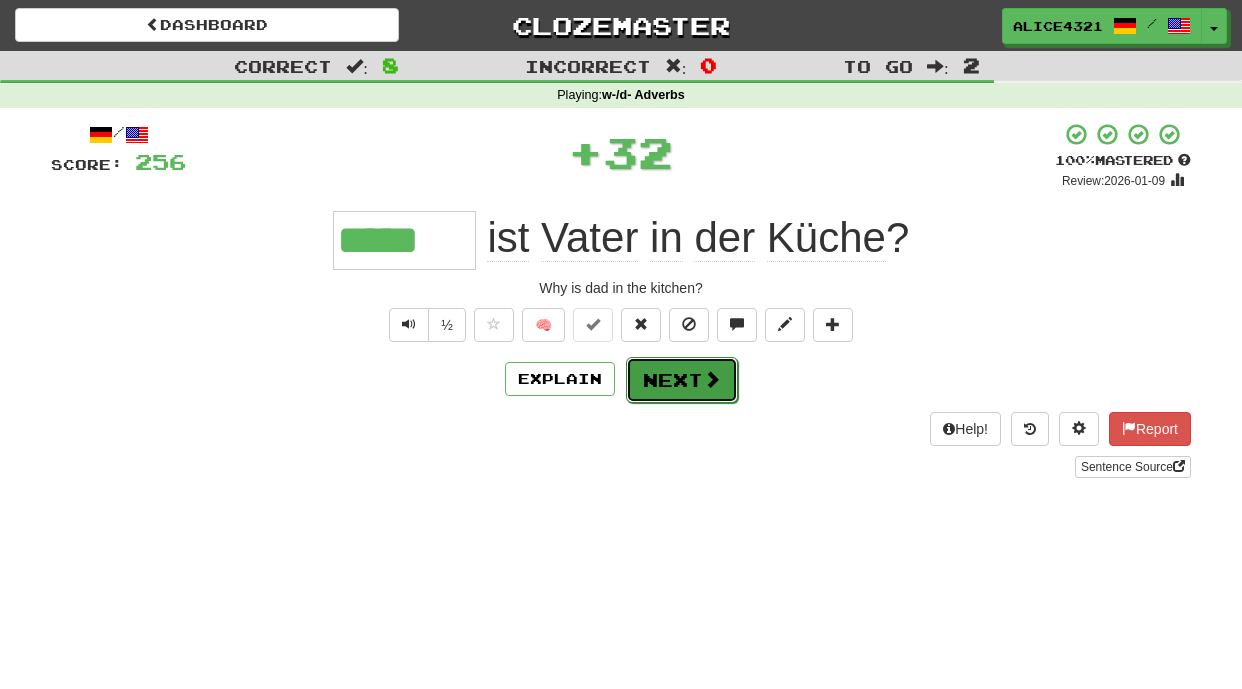 click on "Next" at bounding box center [682, 380] 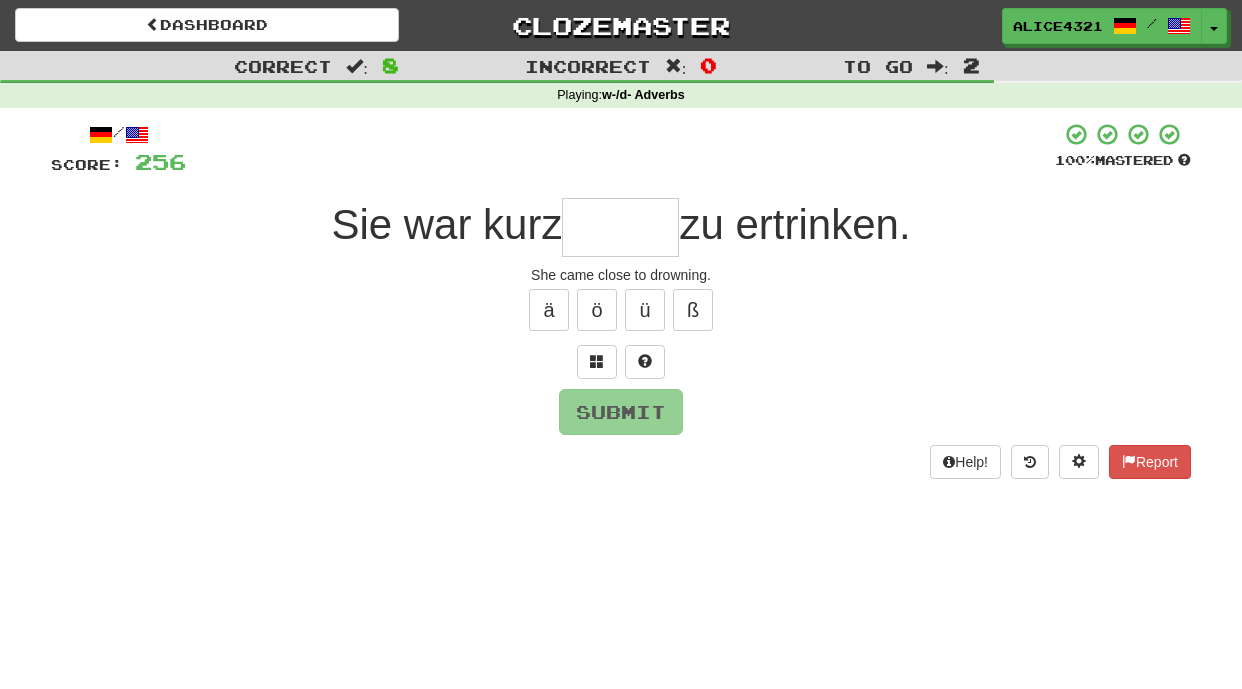 type on "*" 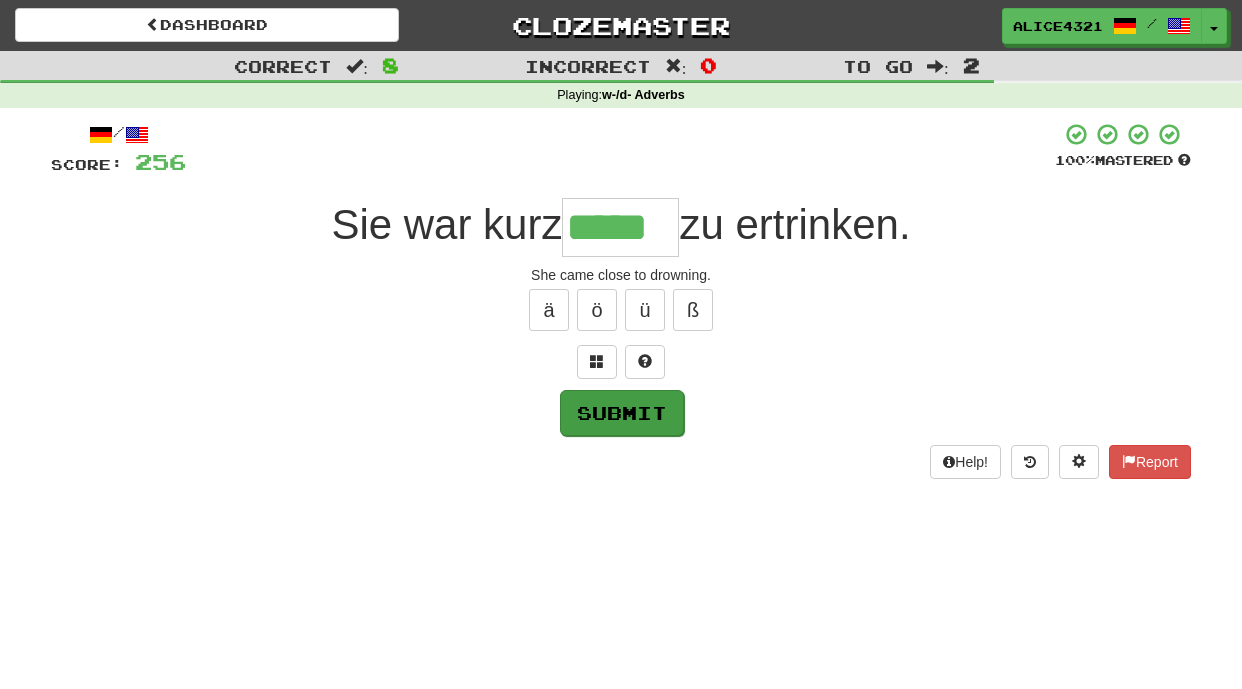 type on "*****" 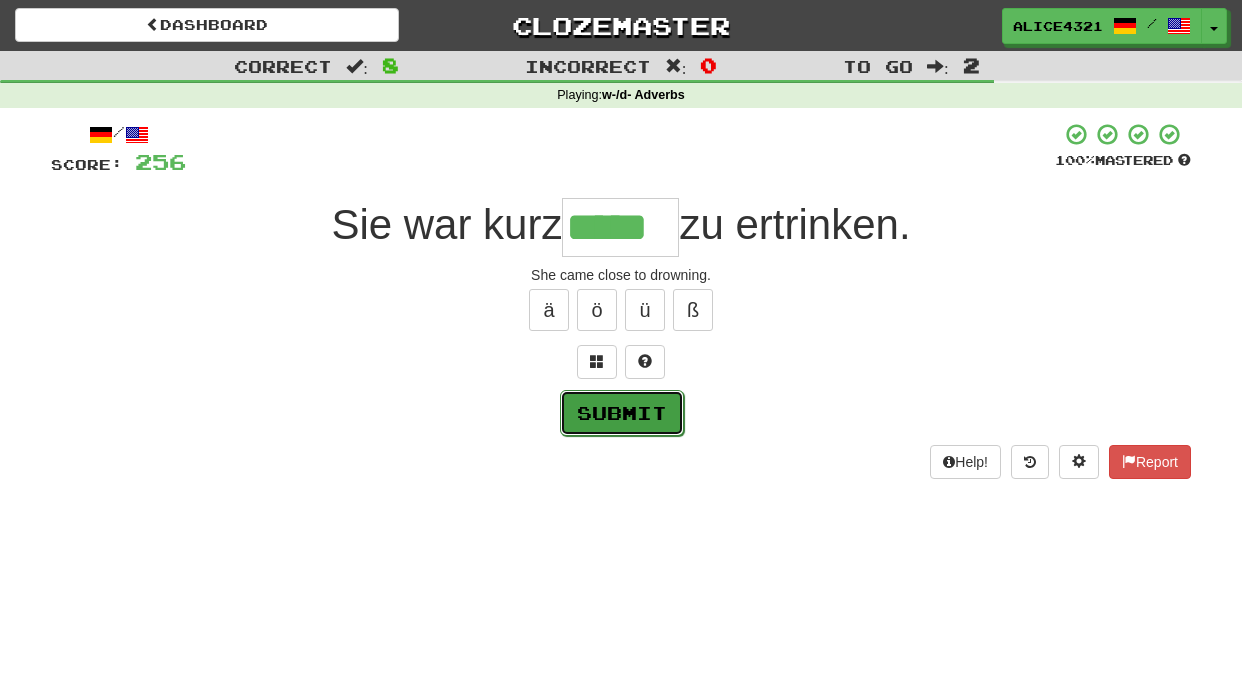 click on "Submit" at bounding box center [622, 413] 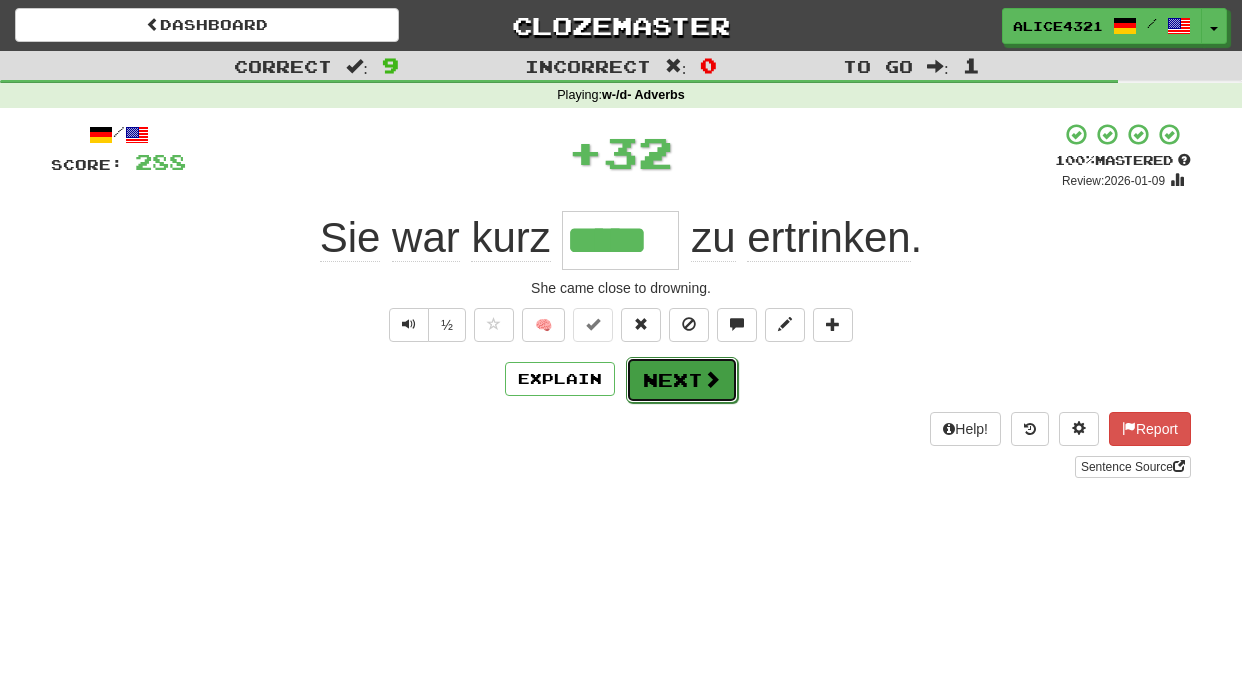 click on "Next" at bounding box center [682, 380] 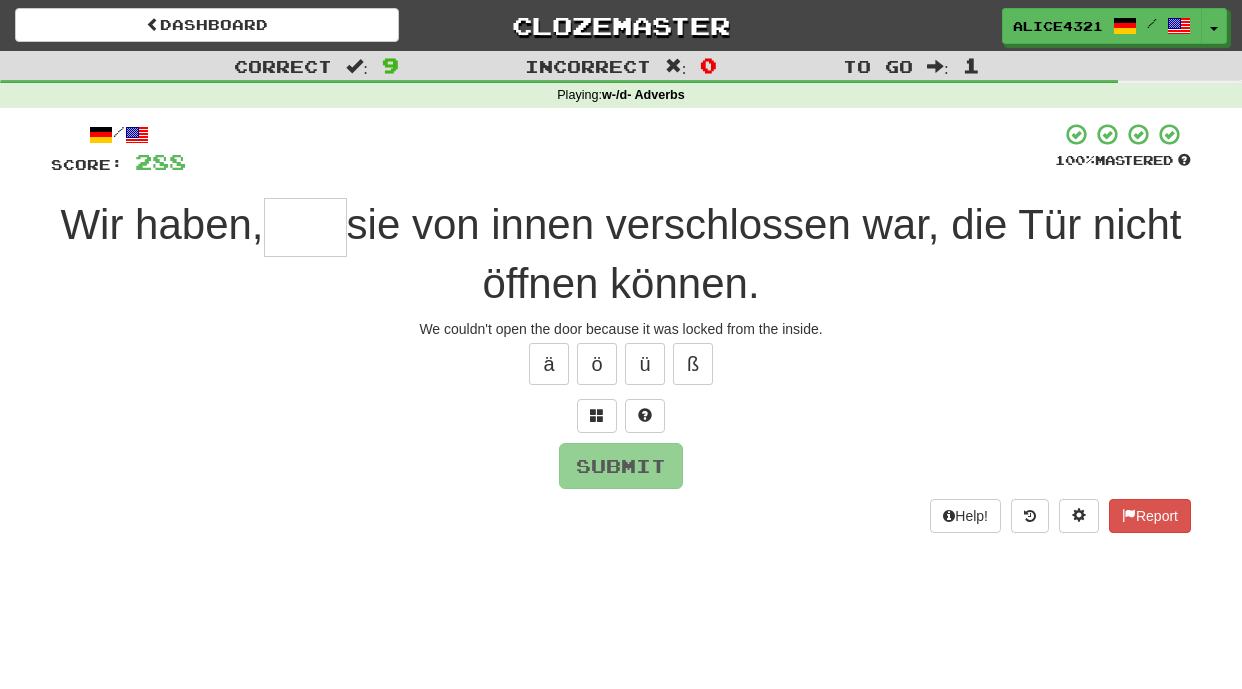 type on "*" 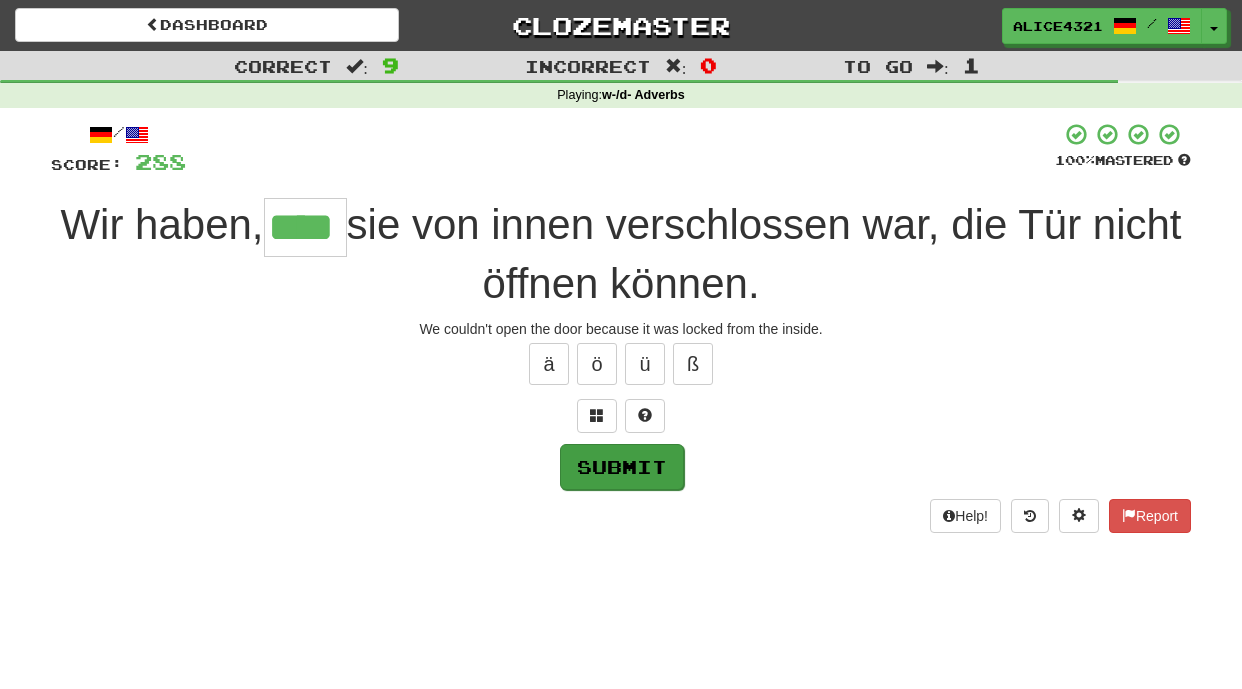 type on "****" 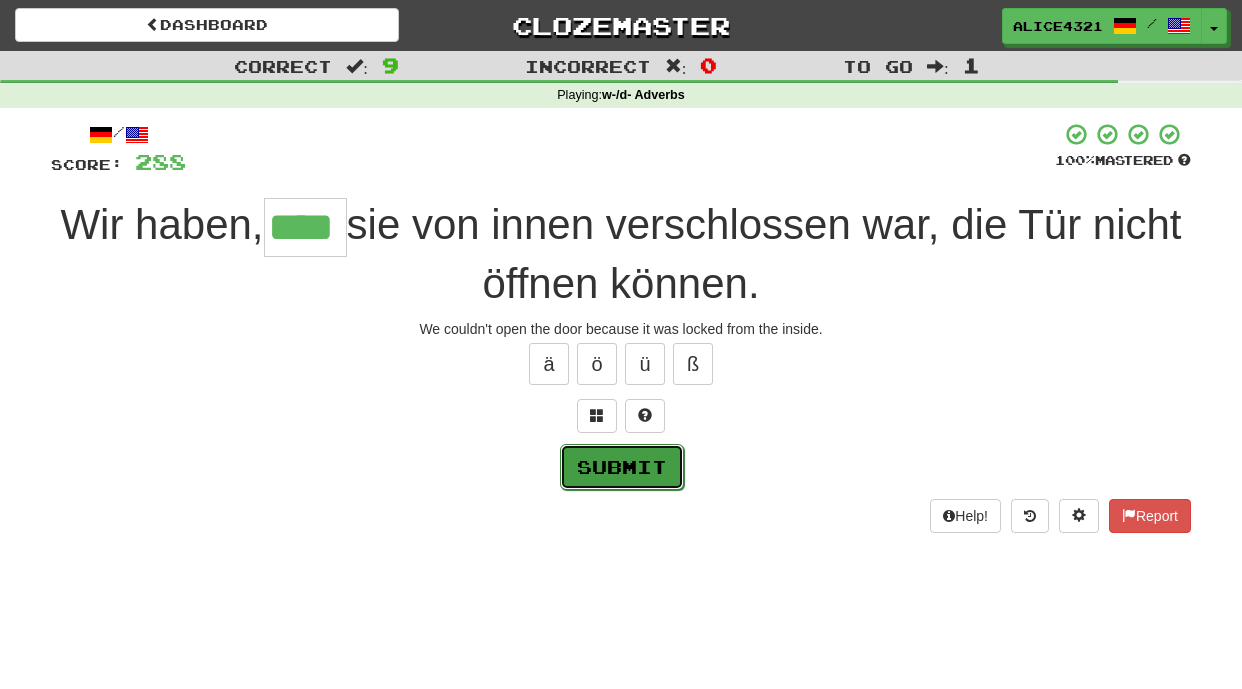 click on "Submit" at bounding box center [622, 467] 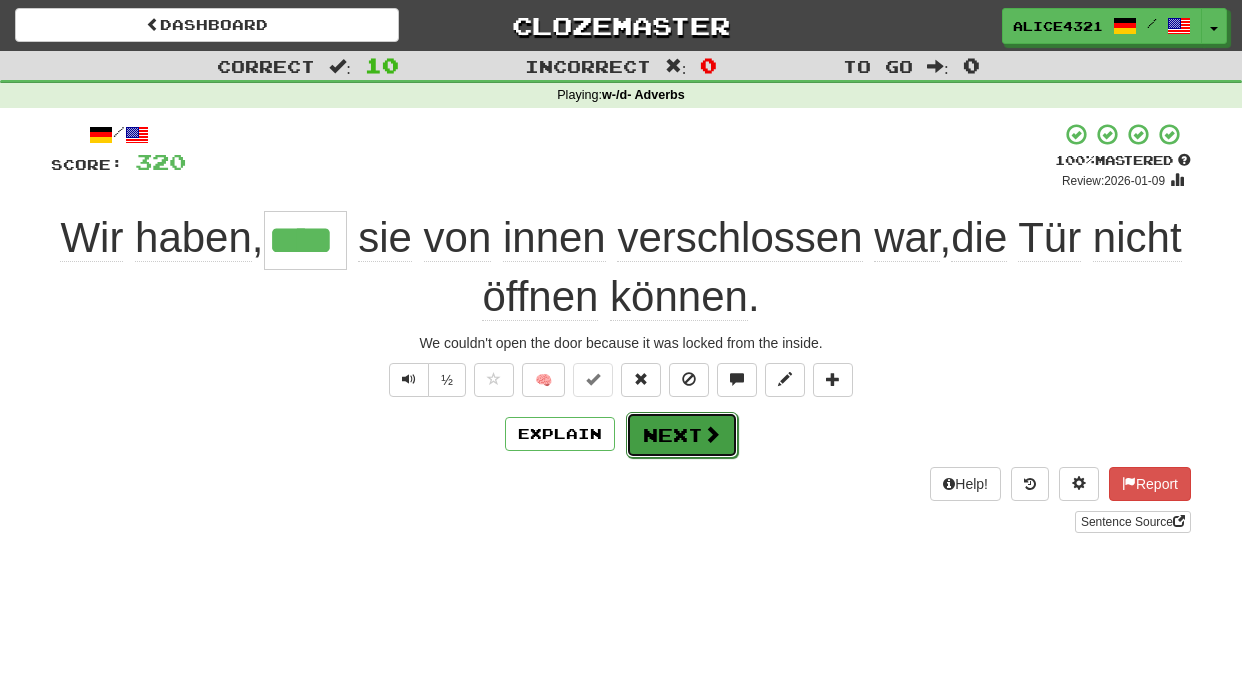 click at bounding box center (712, 434) 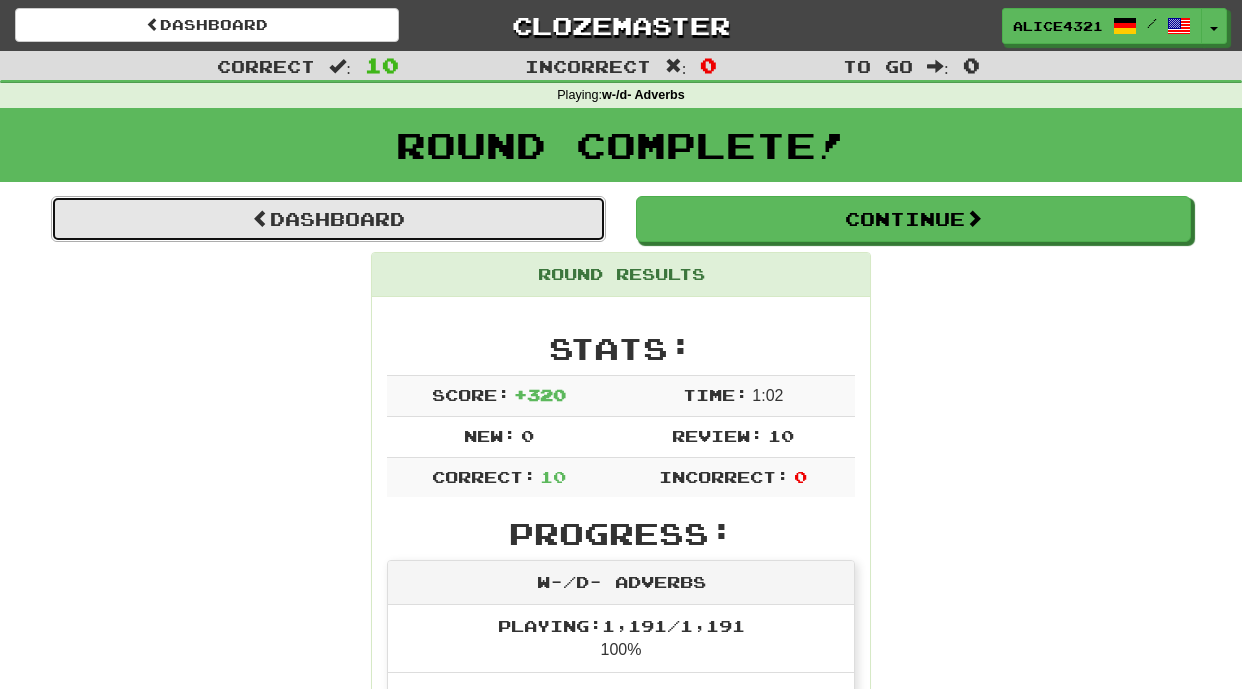 click on "Dashboard" at bounding box center [328, 219] 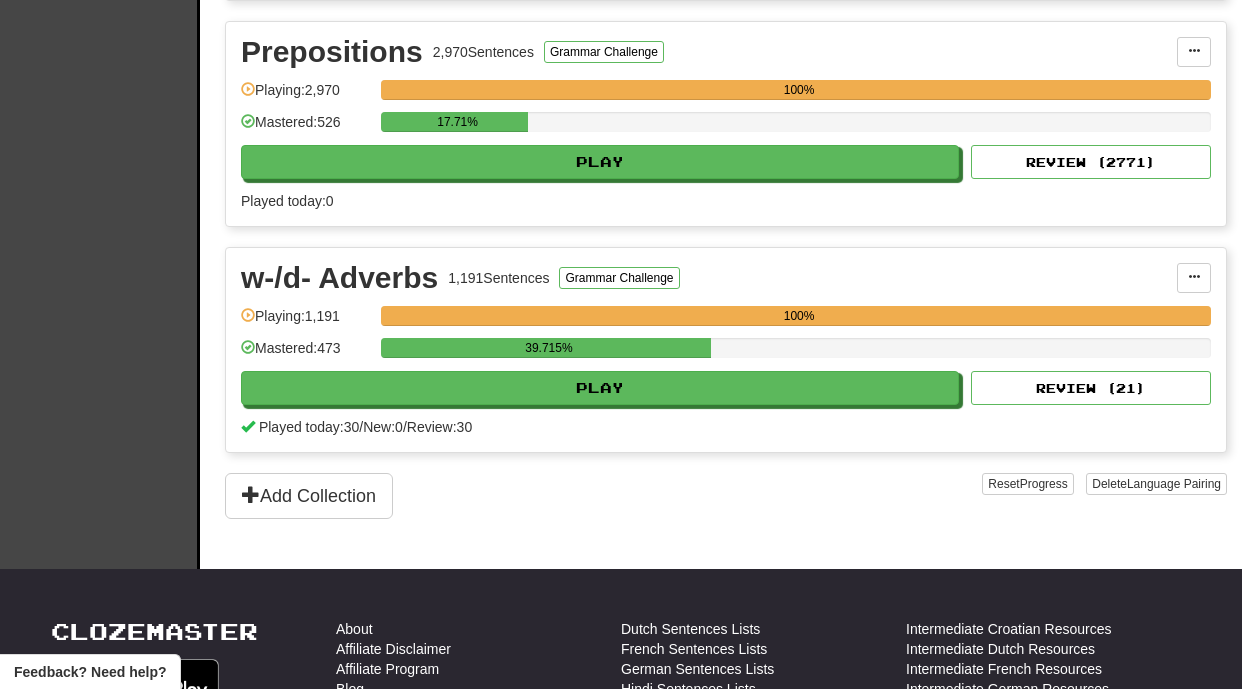 scroll, scrollTop: 1365, scrollLeft: 0, axis: vertical 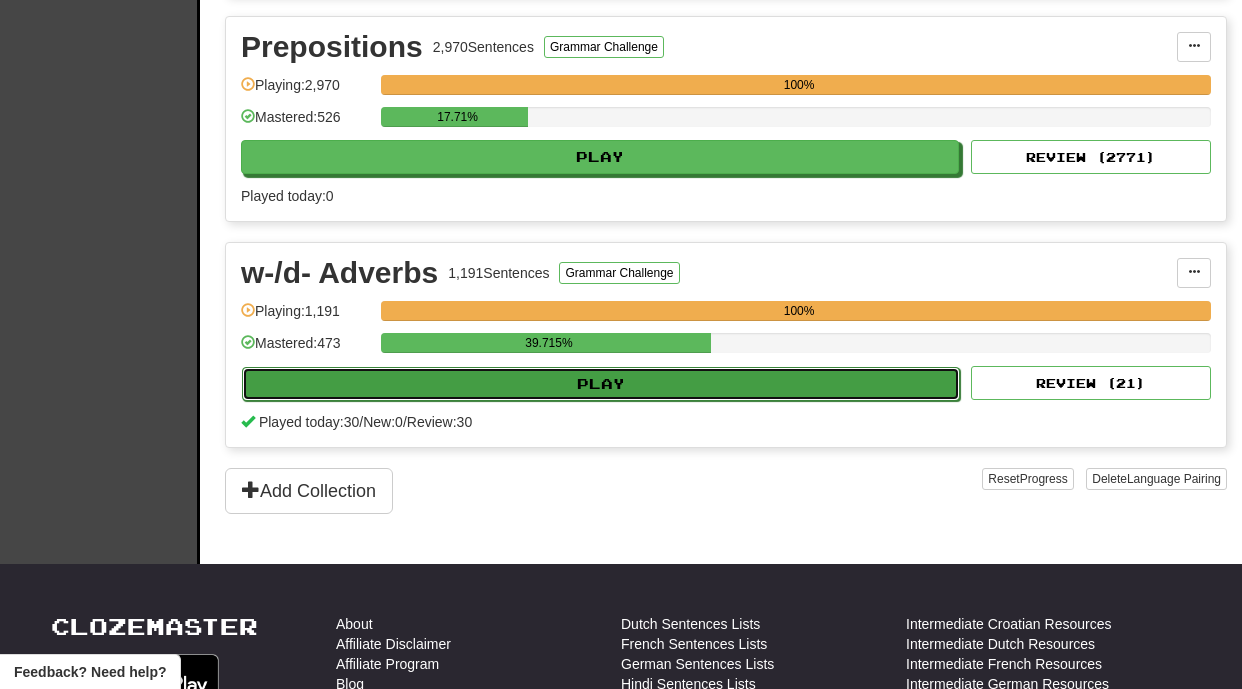 click on "Play" at bounding box center (601, 384) 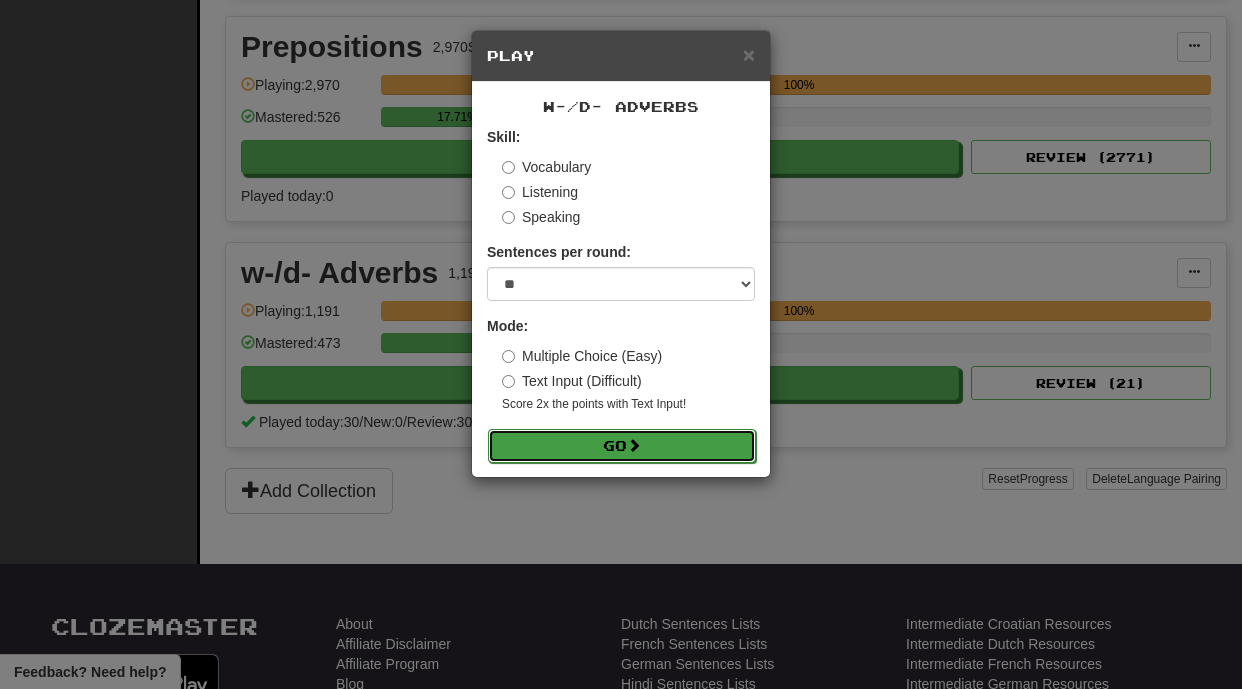 click on "Go" at bounding box center (622, 446) 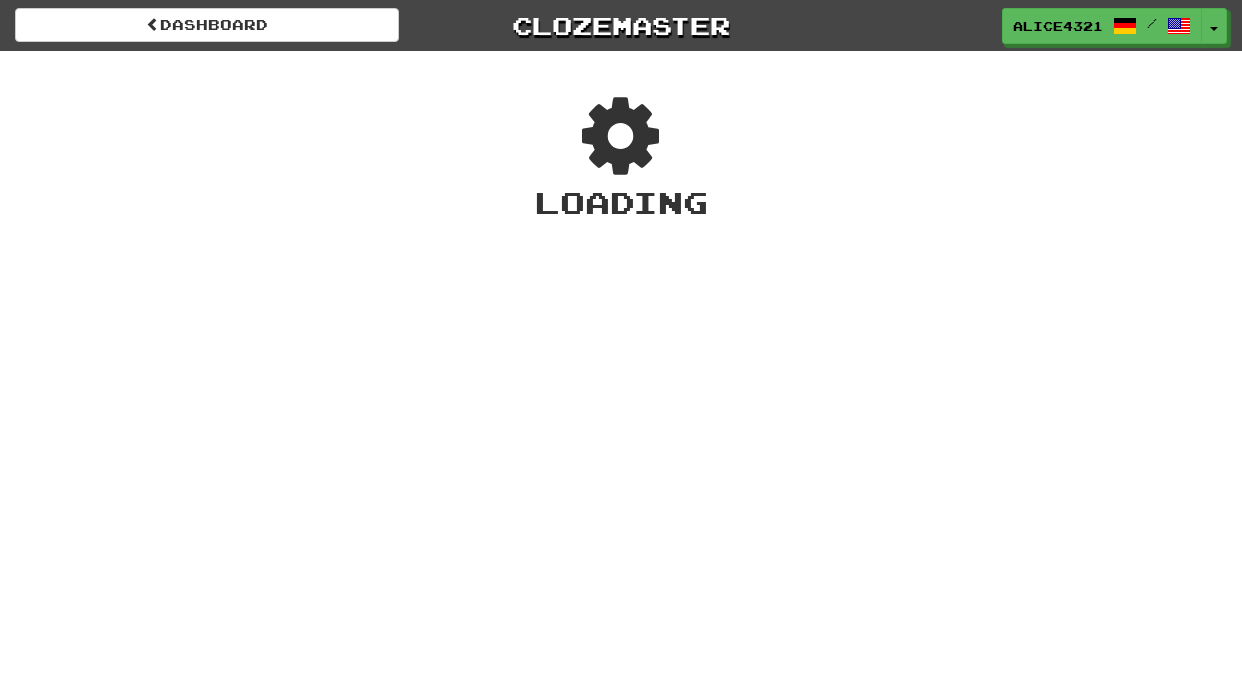 scroll, scrollTop: 0, scrollLeft: 0, axis: both 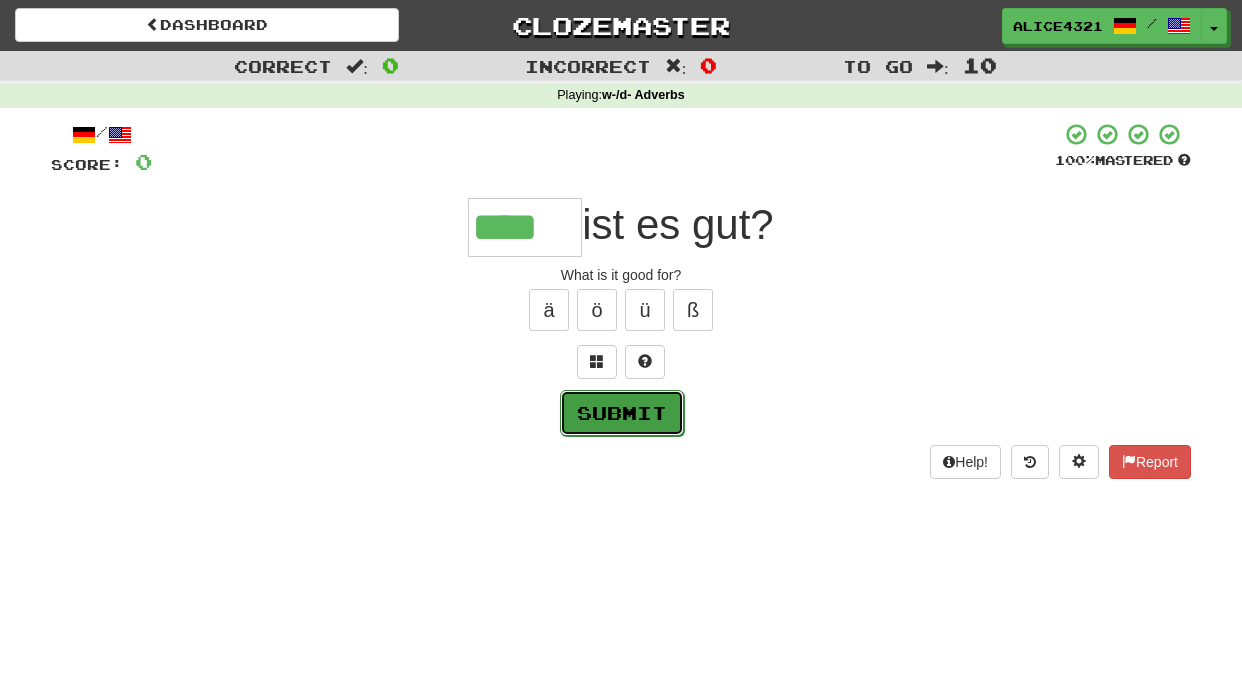 click on "Submit" at bounding box center [622, 413] 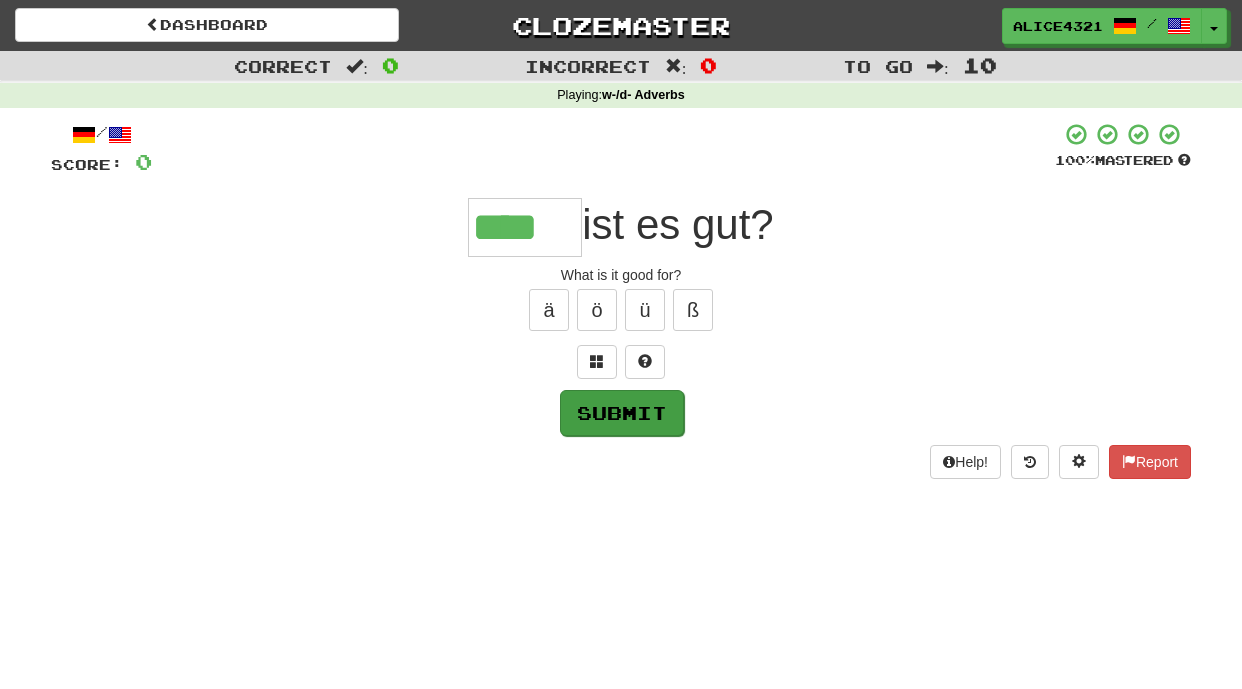 type on "****" 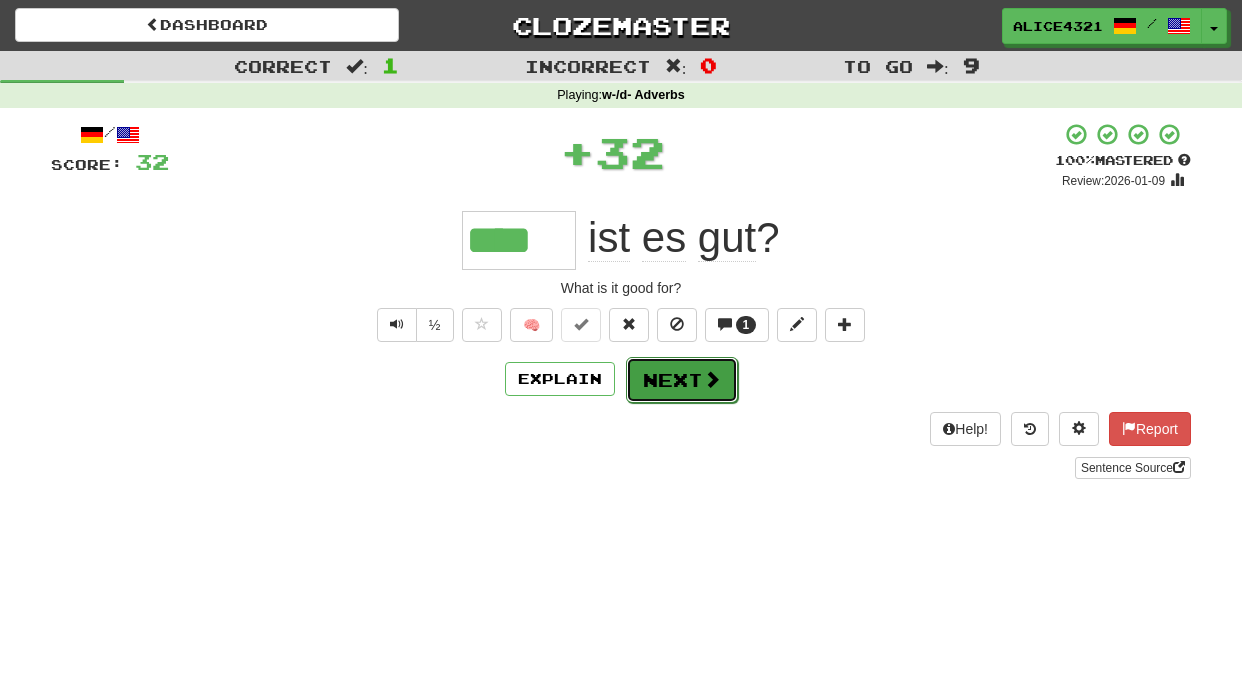 click on "Next" at bounding box center (682, 380) 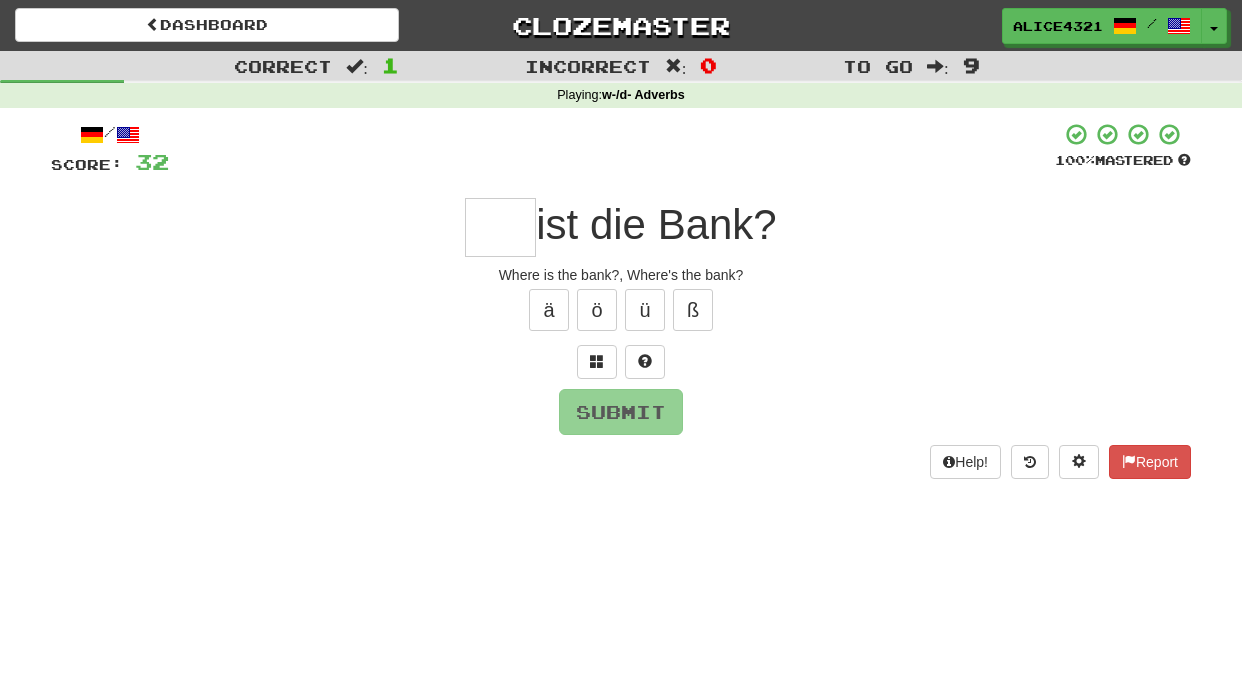type on "*" 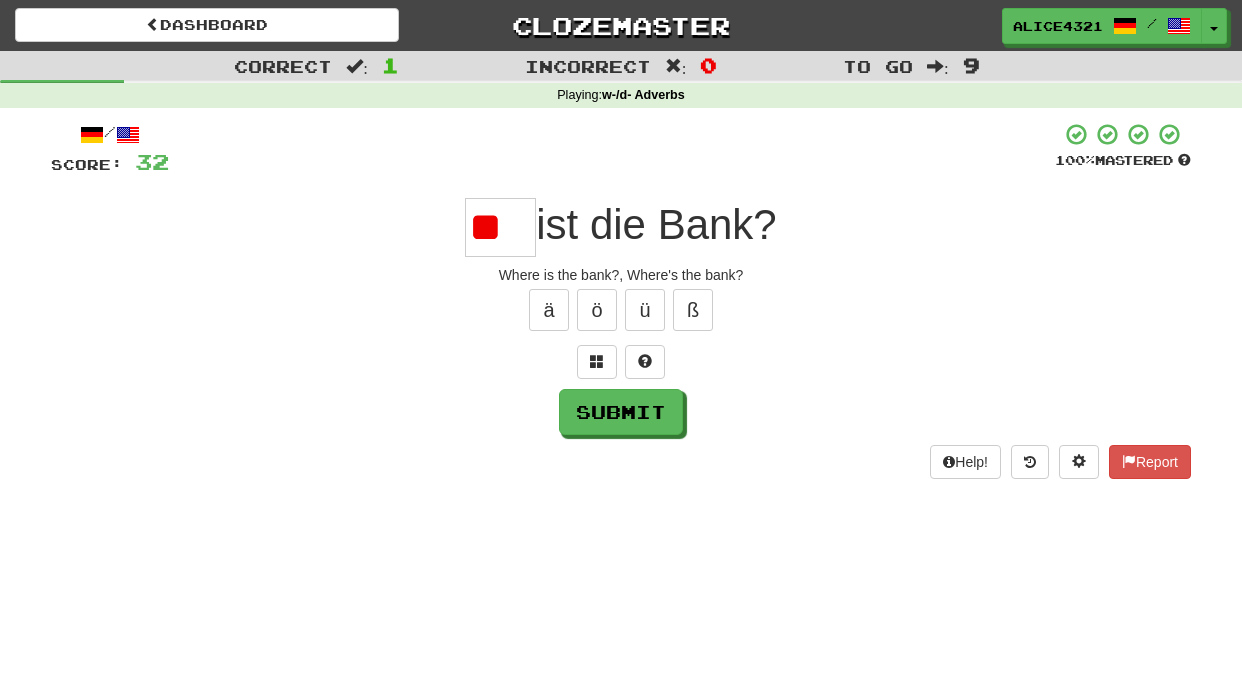 type on "*" 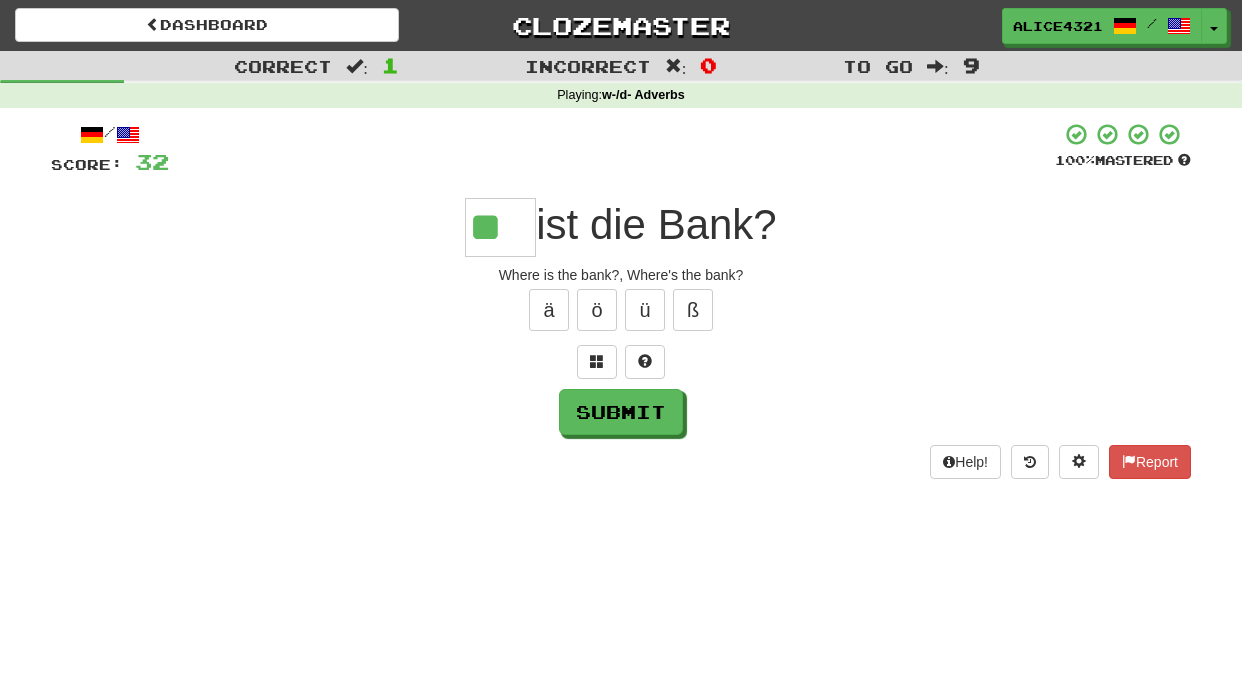 click on "/  Score:   32 100 %  Mastered **  ist die Bank? Where is the bank?, Where's the bank? ä ö ü ß Submit  Help!  Report" at bounding box center [621, 300] 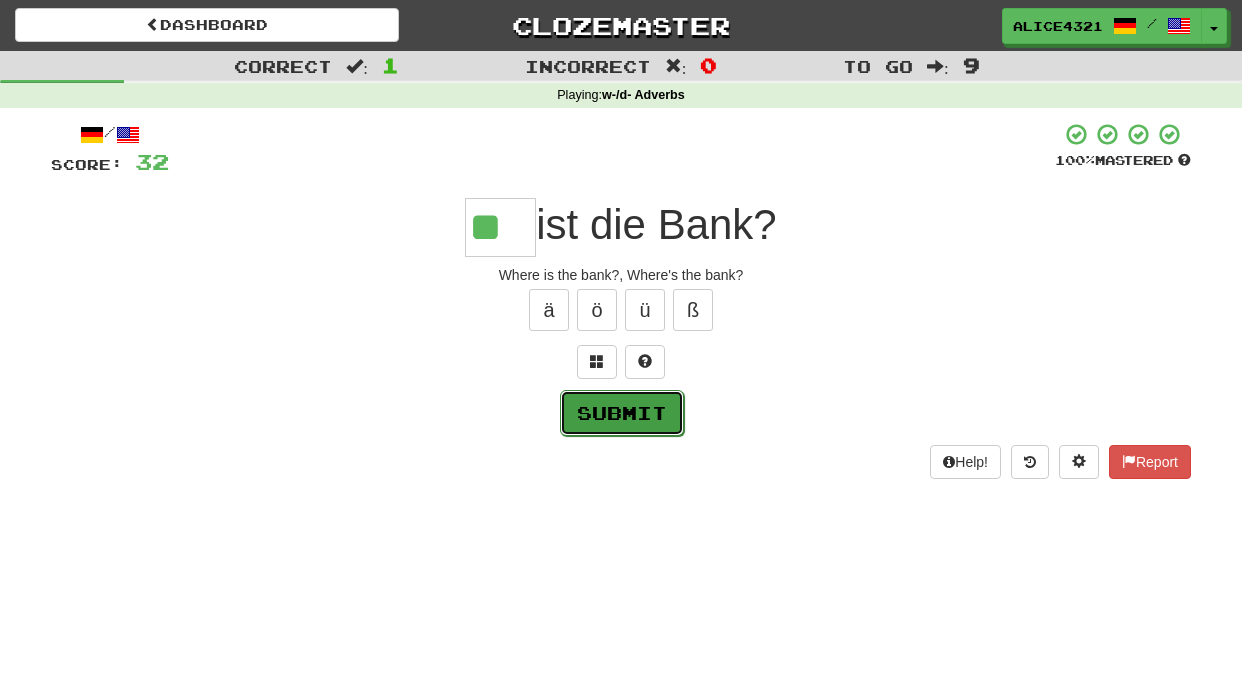 click on "Submit" at bounding box center (622, 413) 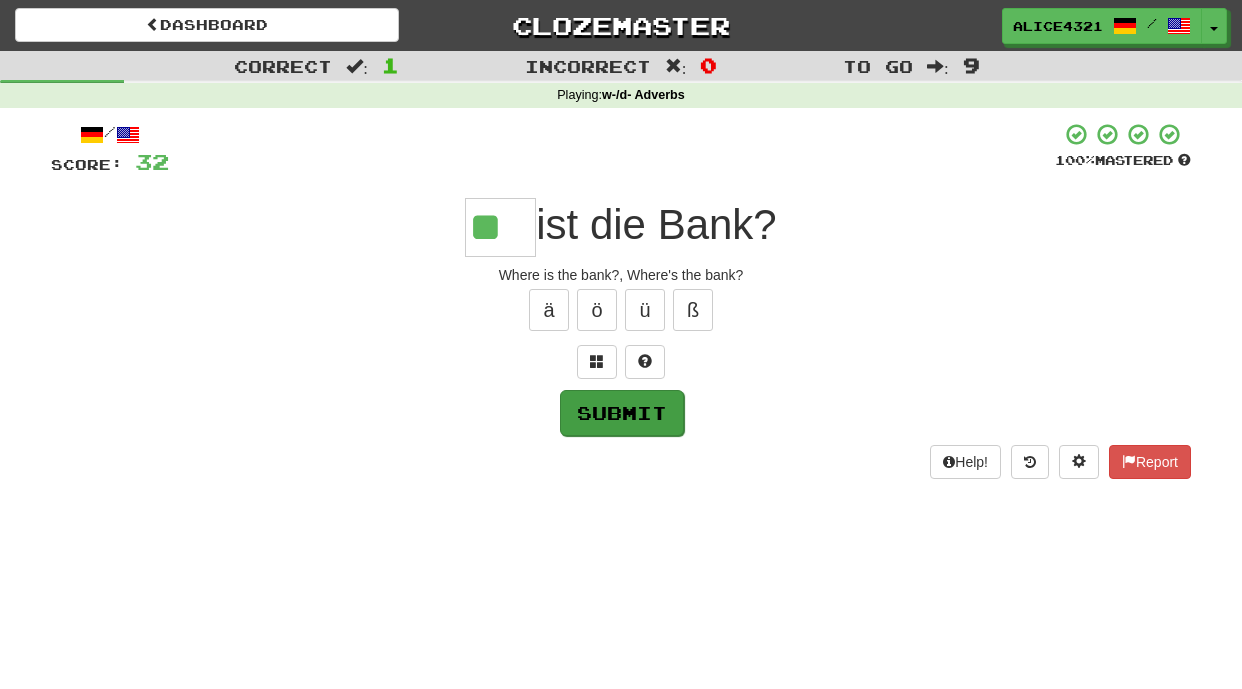 type on "**" 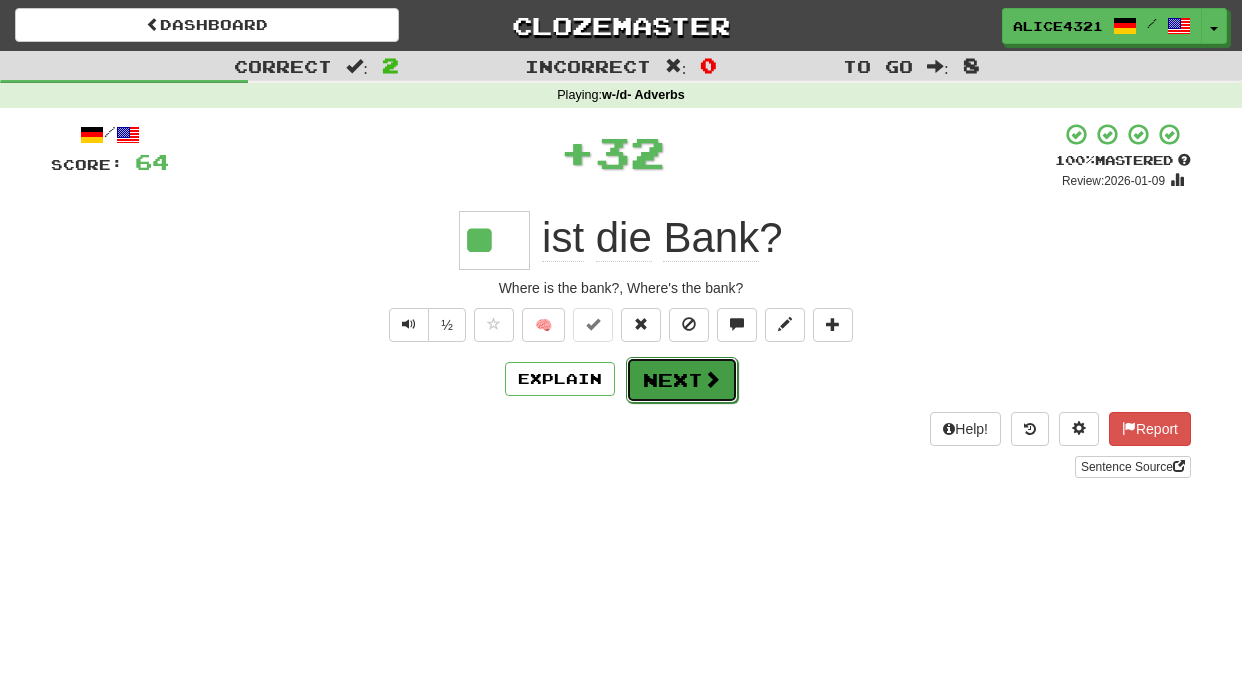 click on "Next" at bounding box center (682, 380) 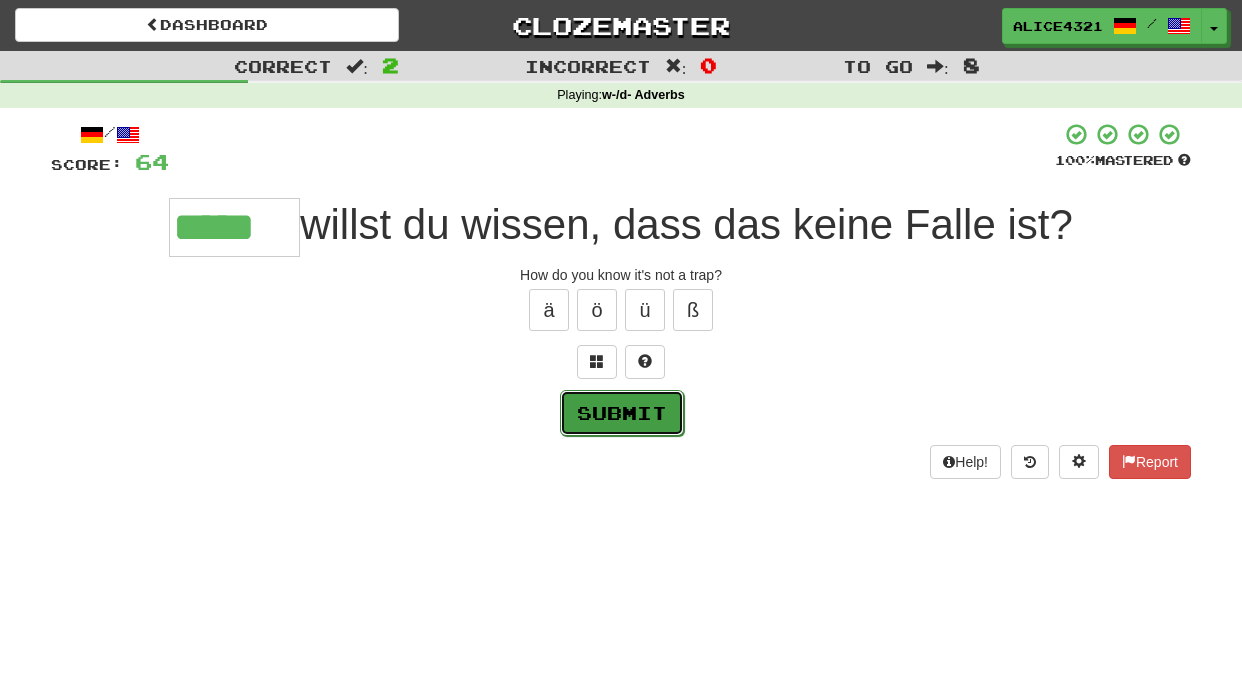 click on "Submit" at bounding box center (622, 413) 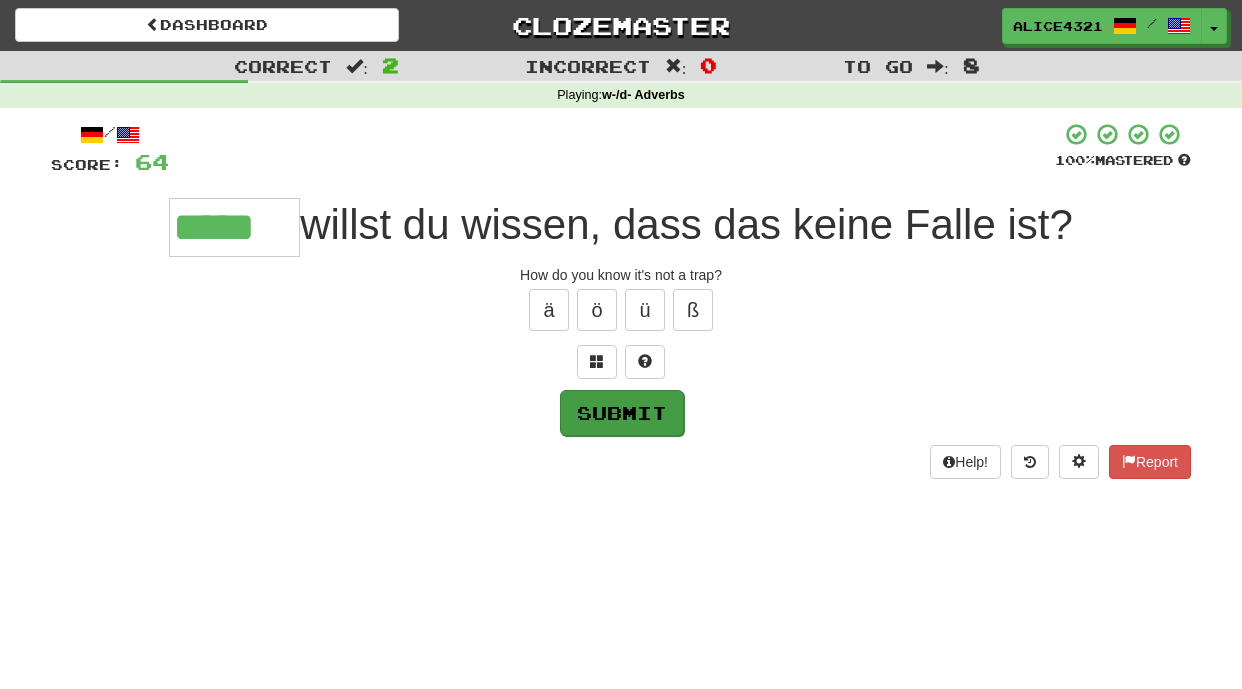 type on "*****" 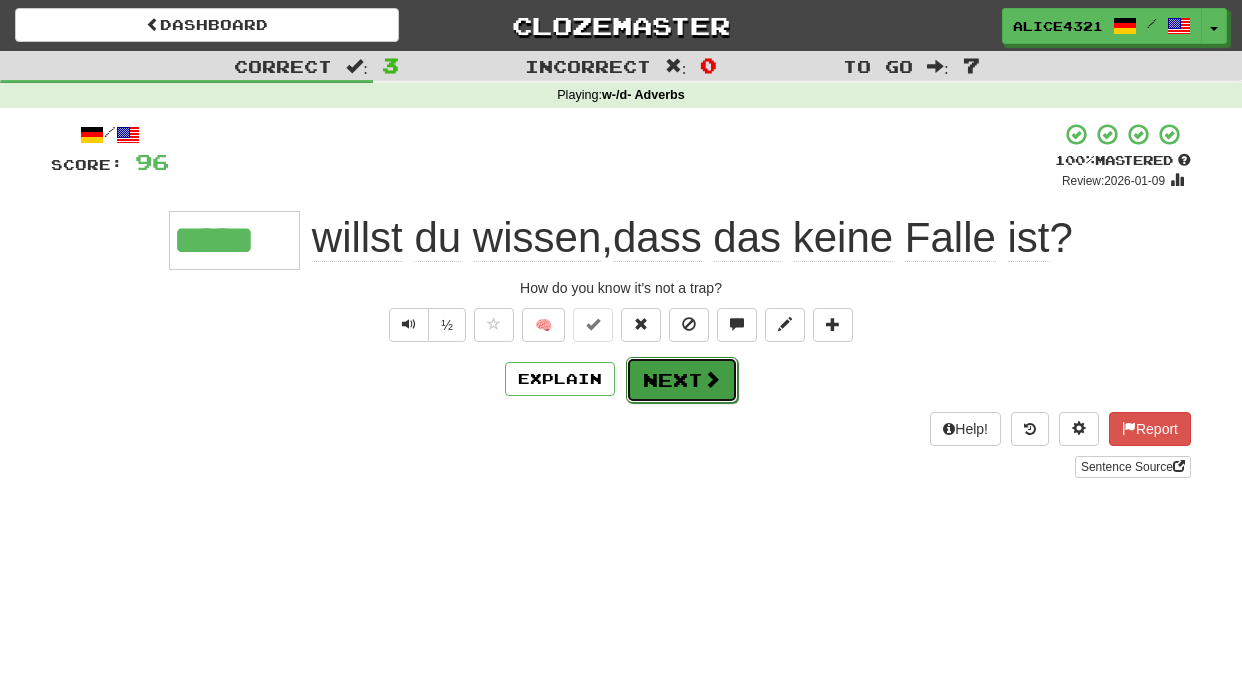 click on "Next" at bounding box center (682, 380) 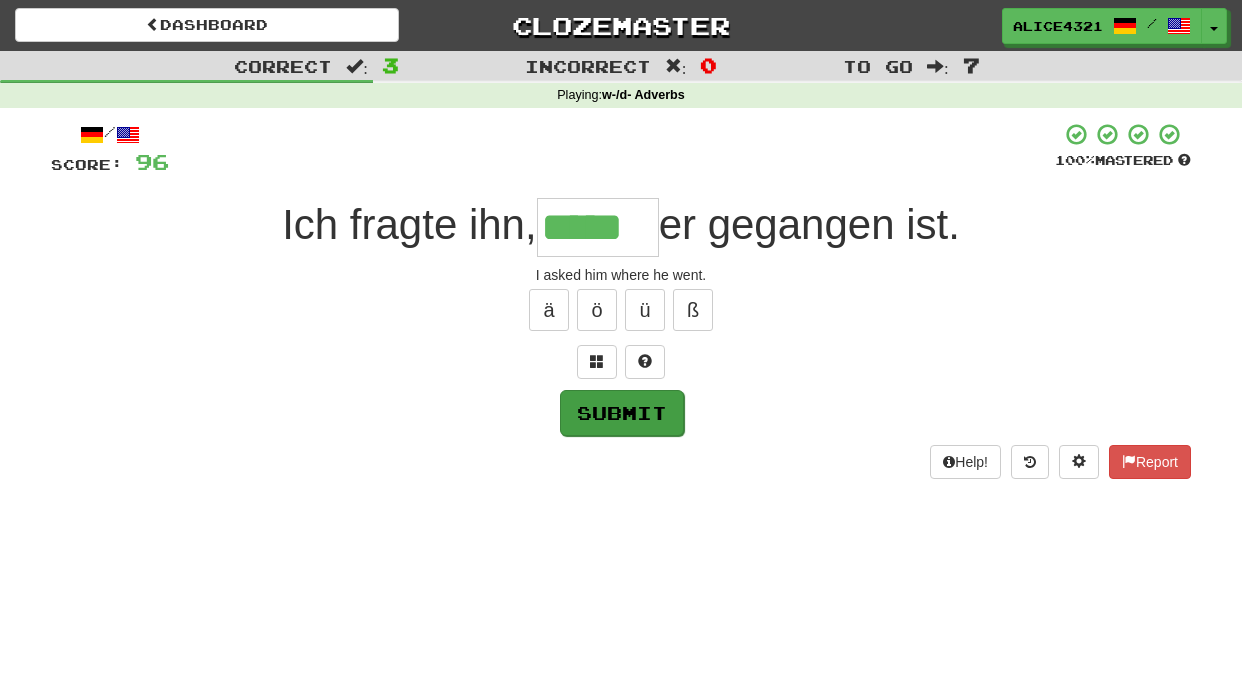 type on "*****" 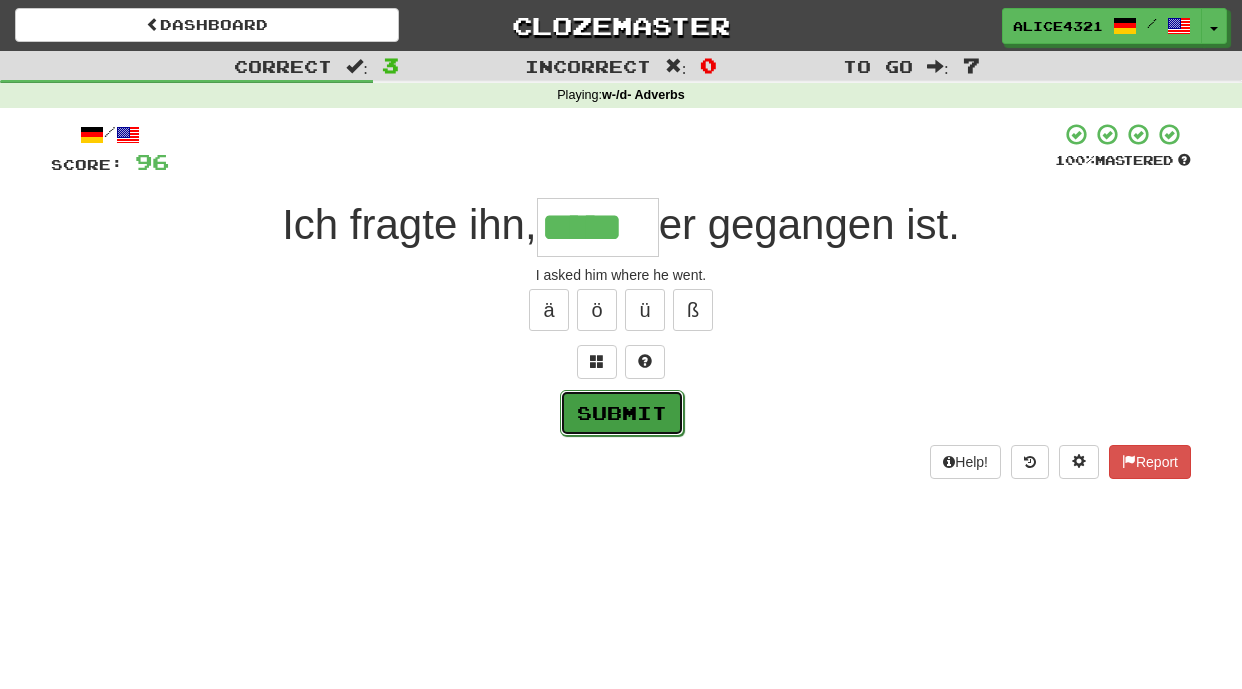 click on "Submit" at bounding box center [622, 413] 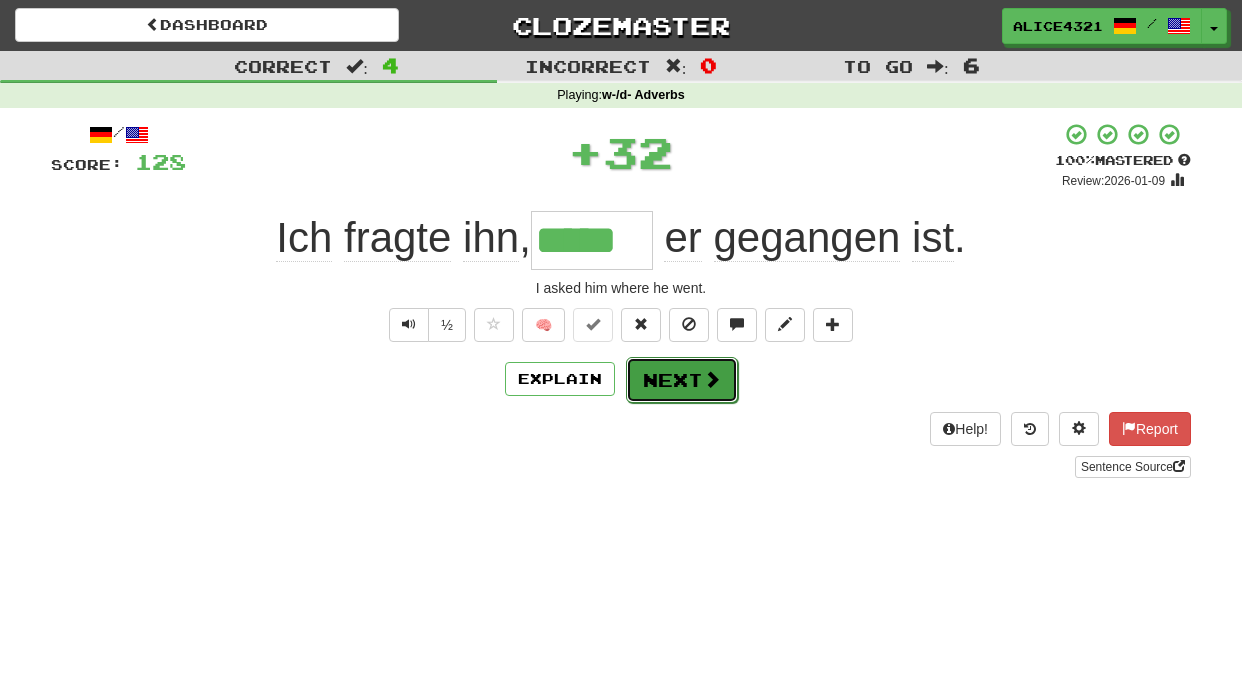 click on "Next" at bounding box center [682, 380] 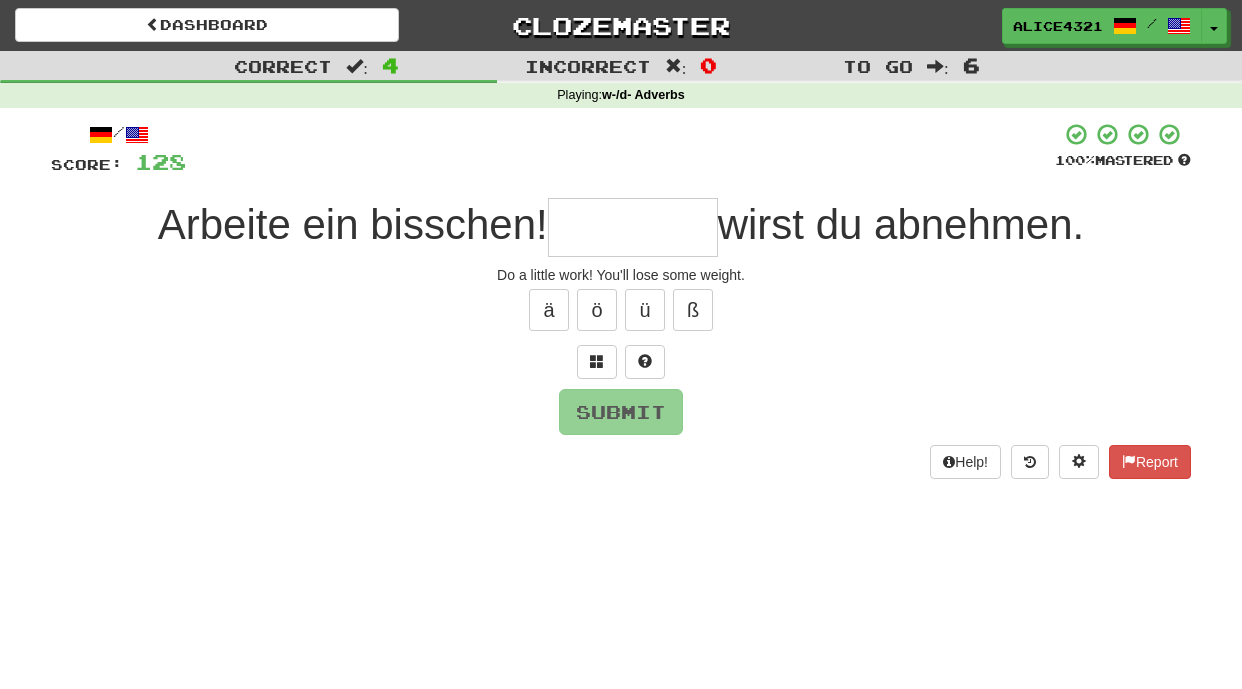 type on "*" 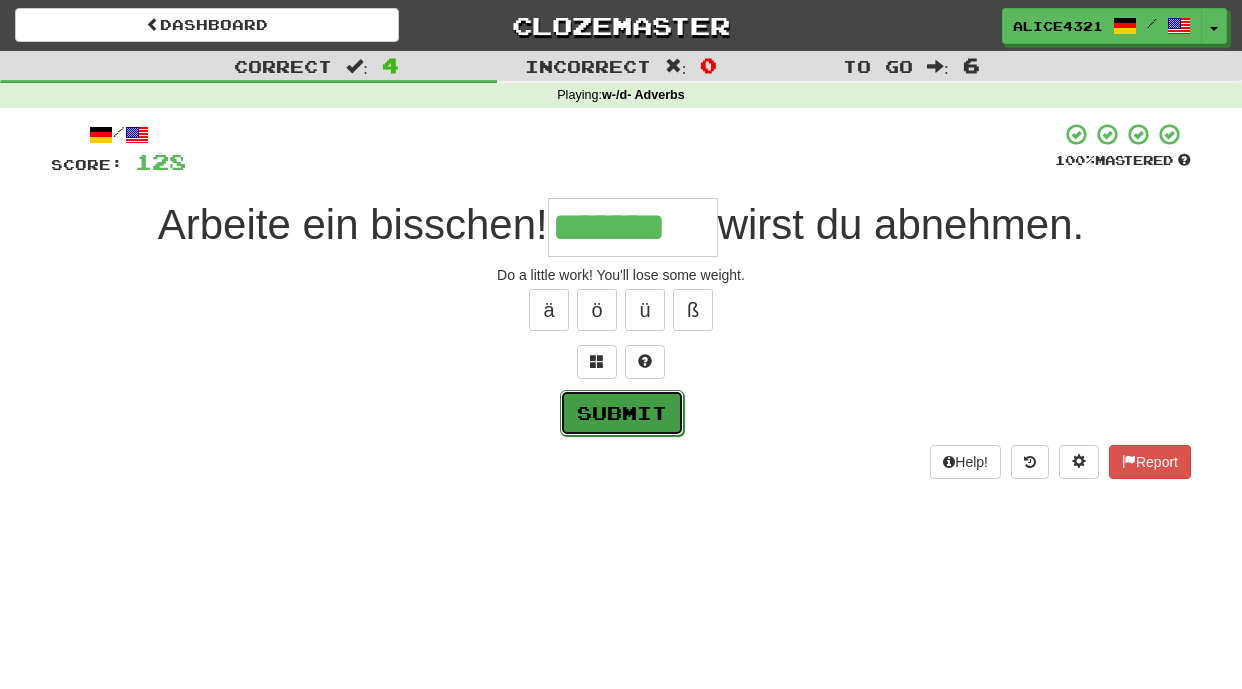 click on "Submit" at bounding box center [622, 413] 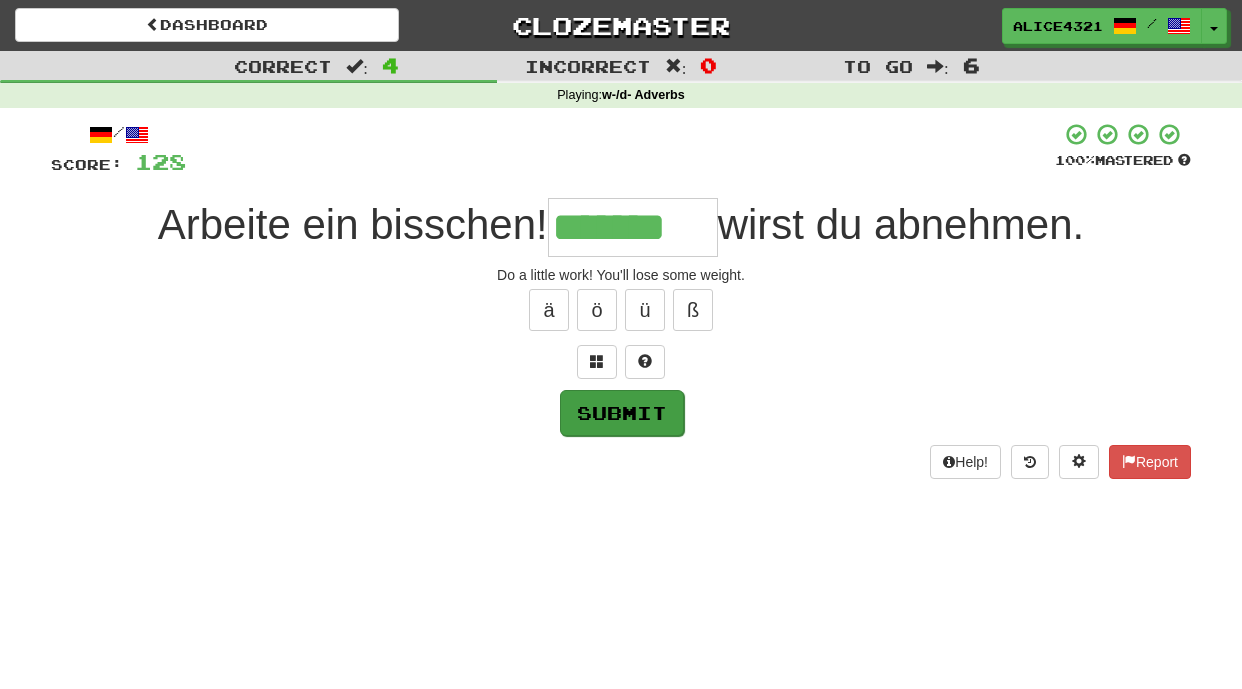 type on "*******" 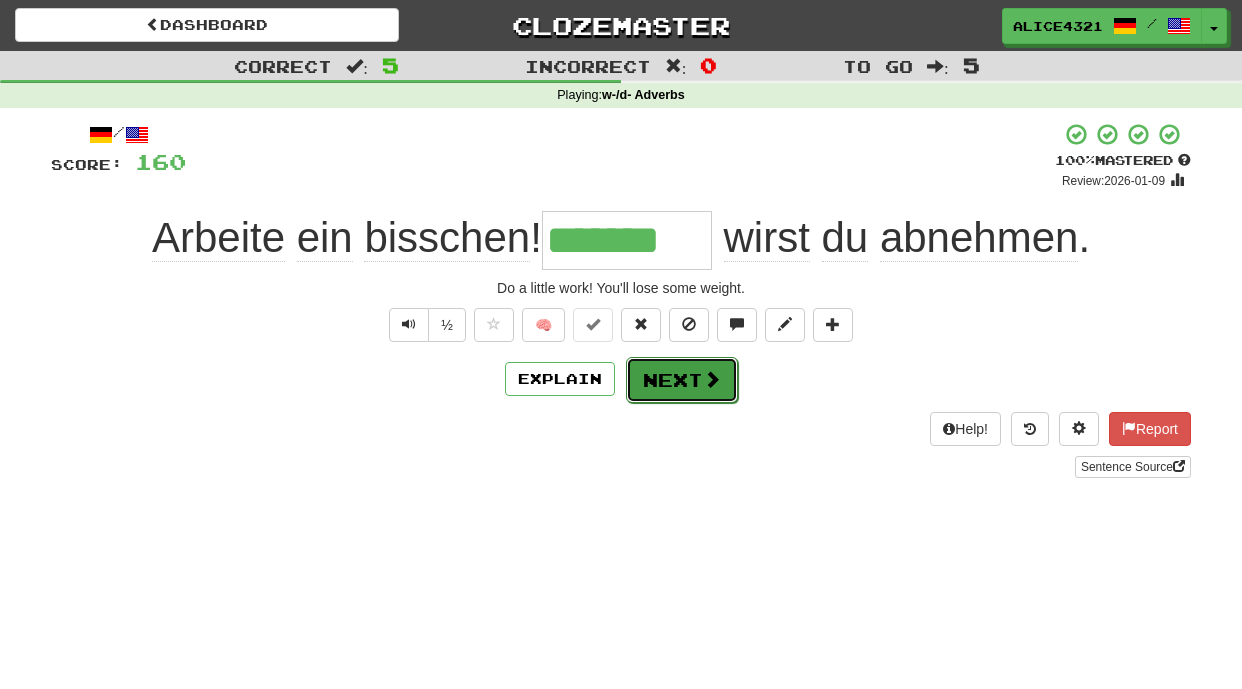 click at bounding box center [712, 379] 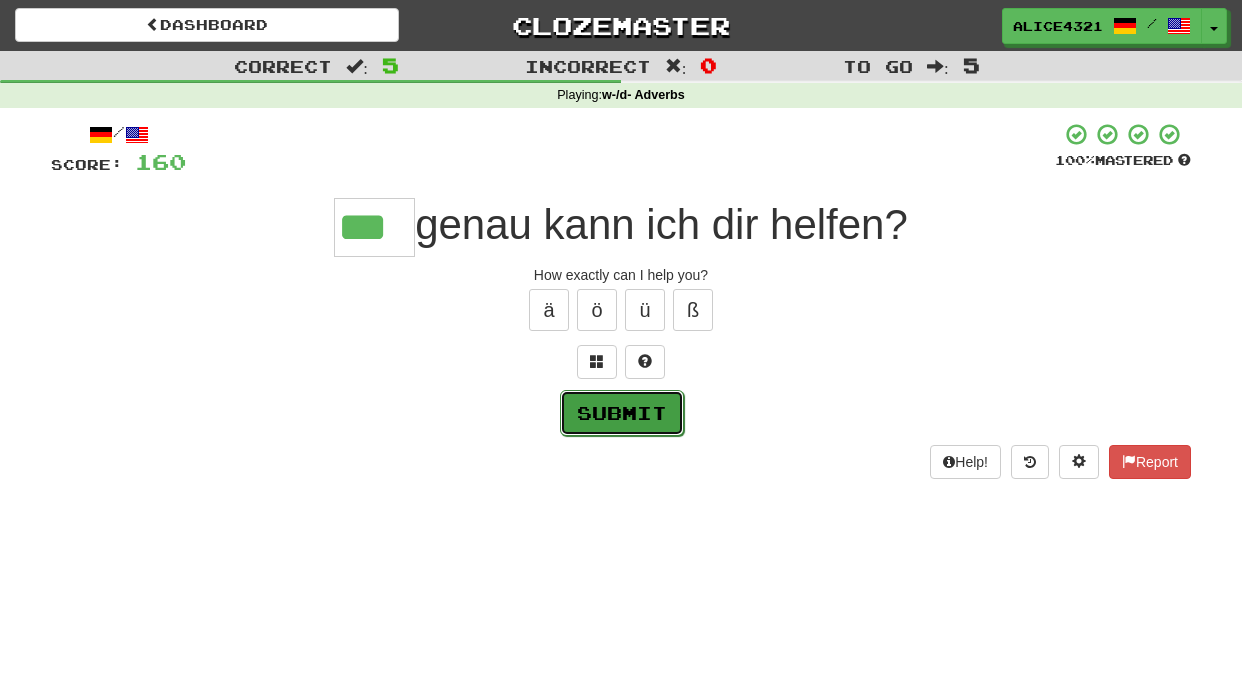 click on "Submit" at bounding box center [622, 413] 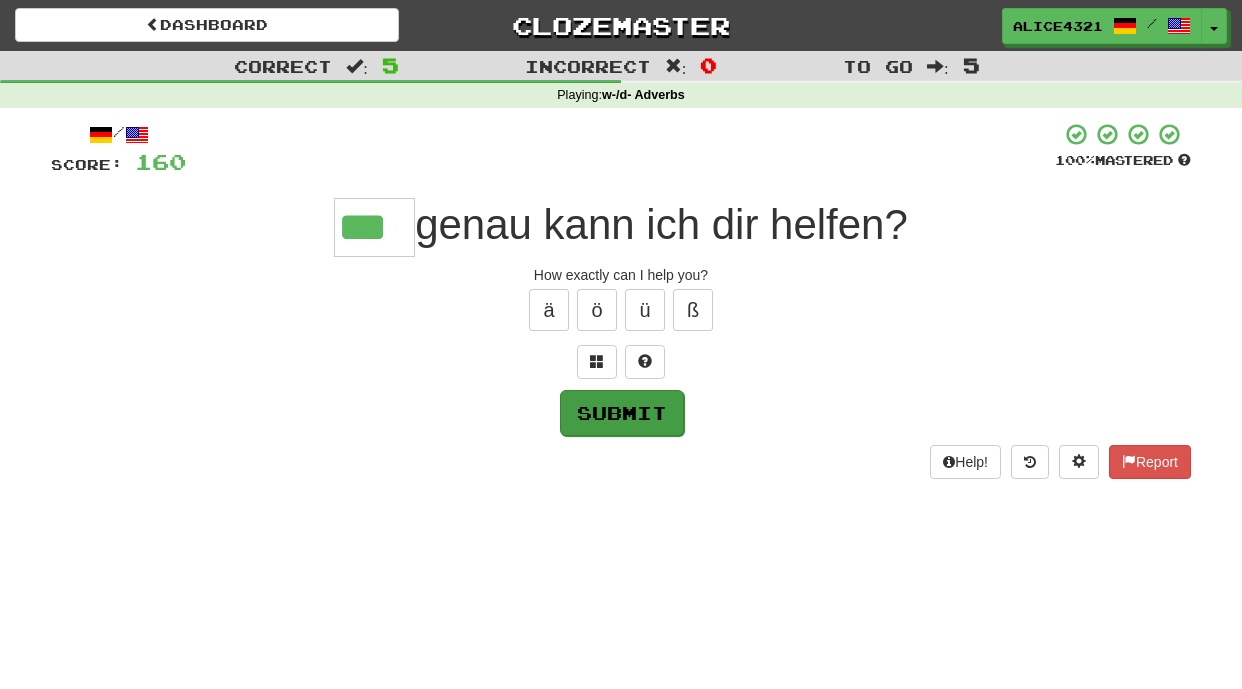 type on "***" 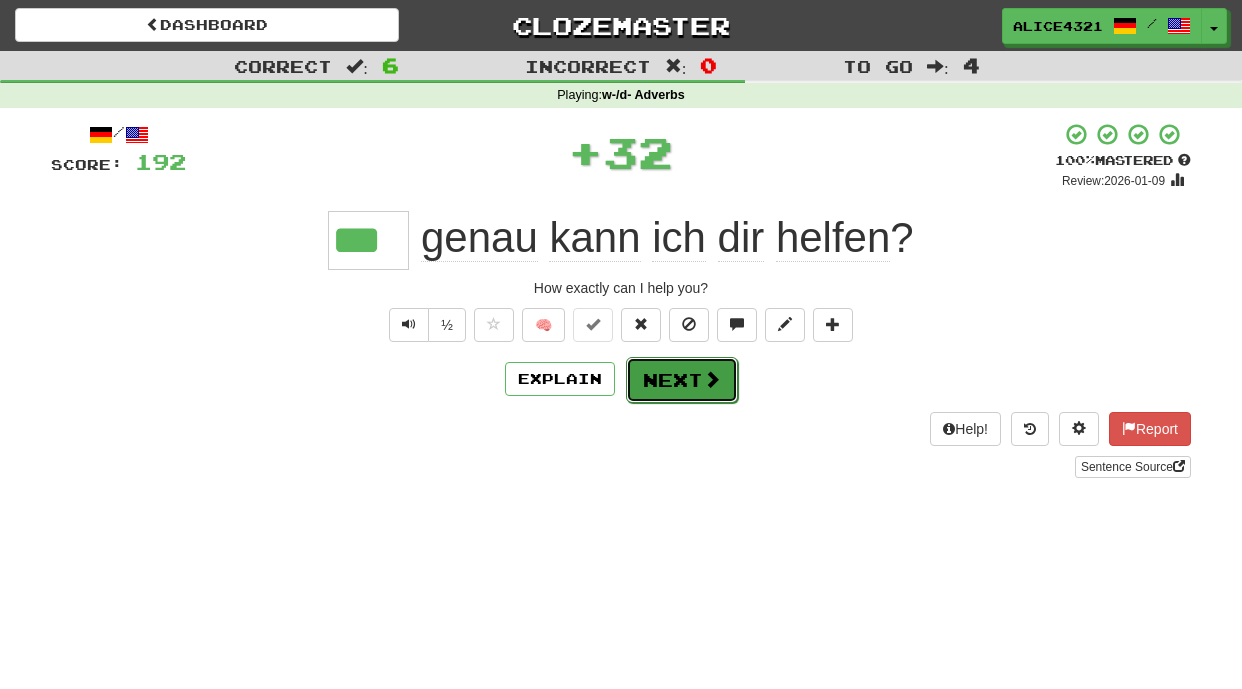 click on "Next" at bounding box center [682, 380] 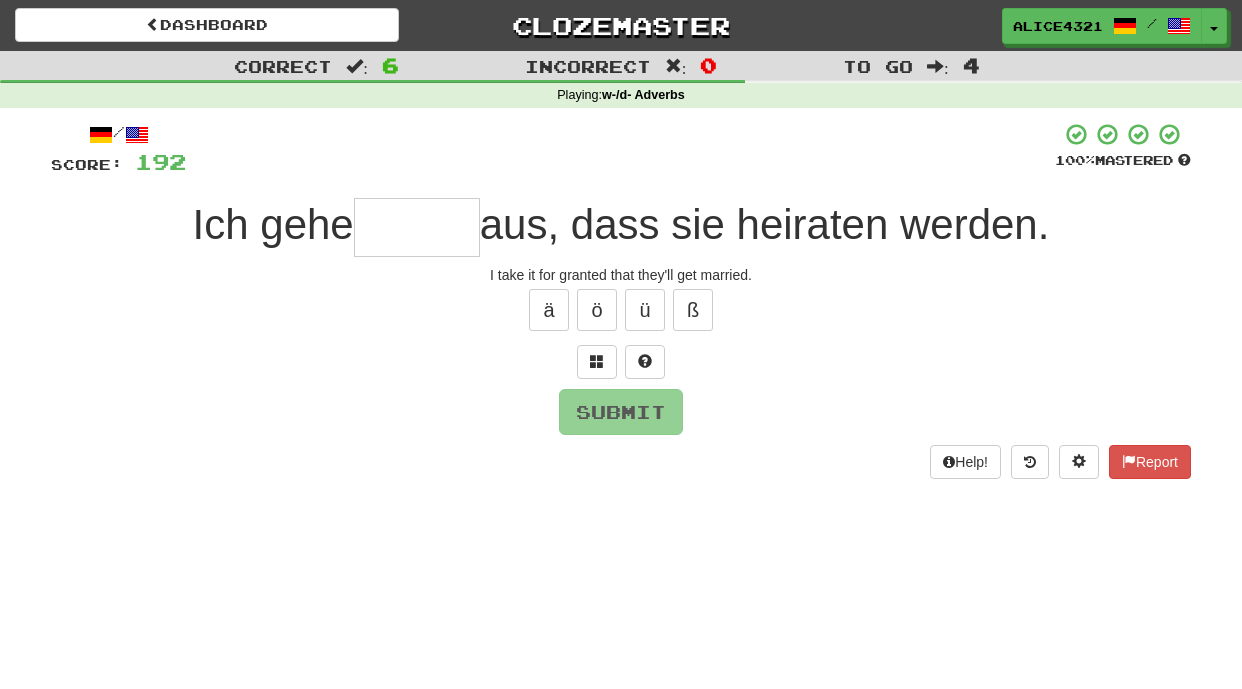 type on "*" 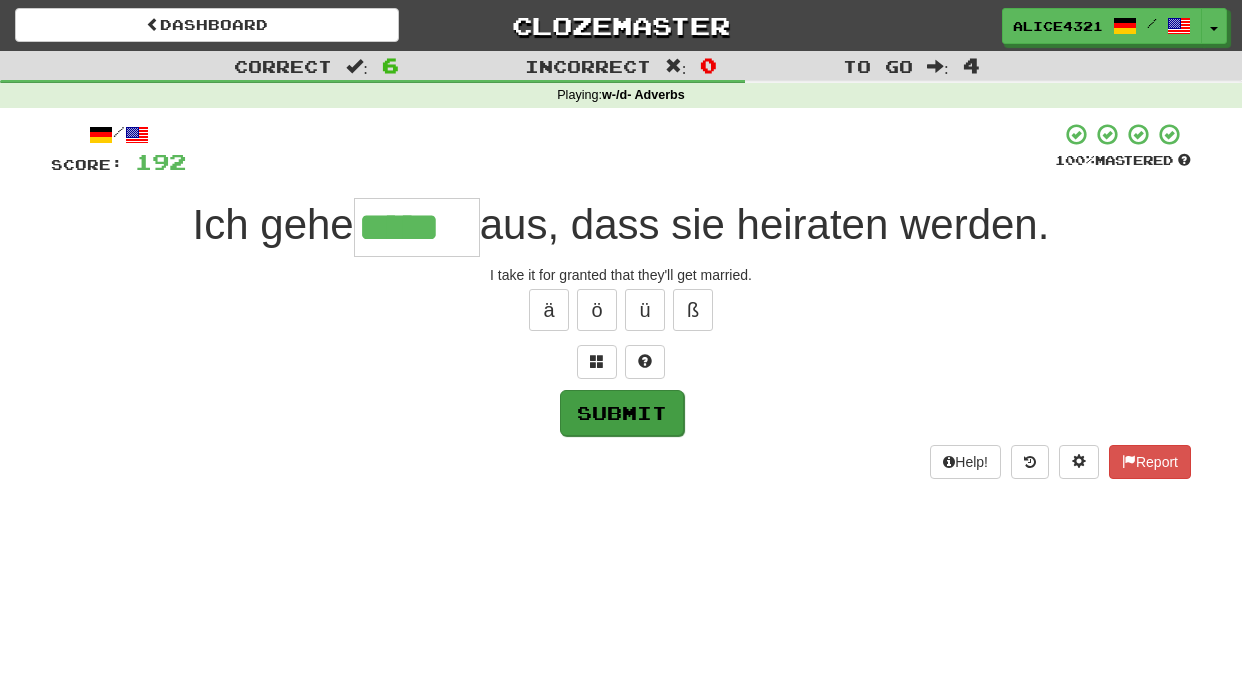 type on "*****" 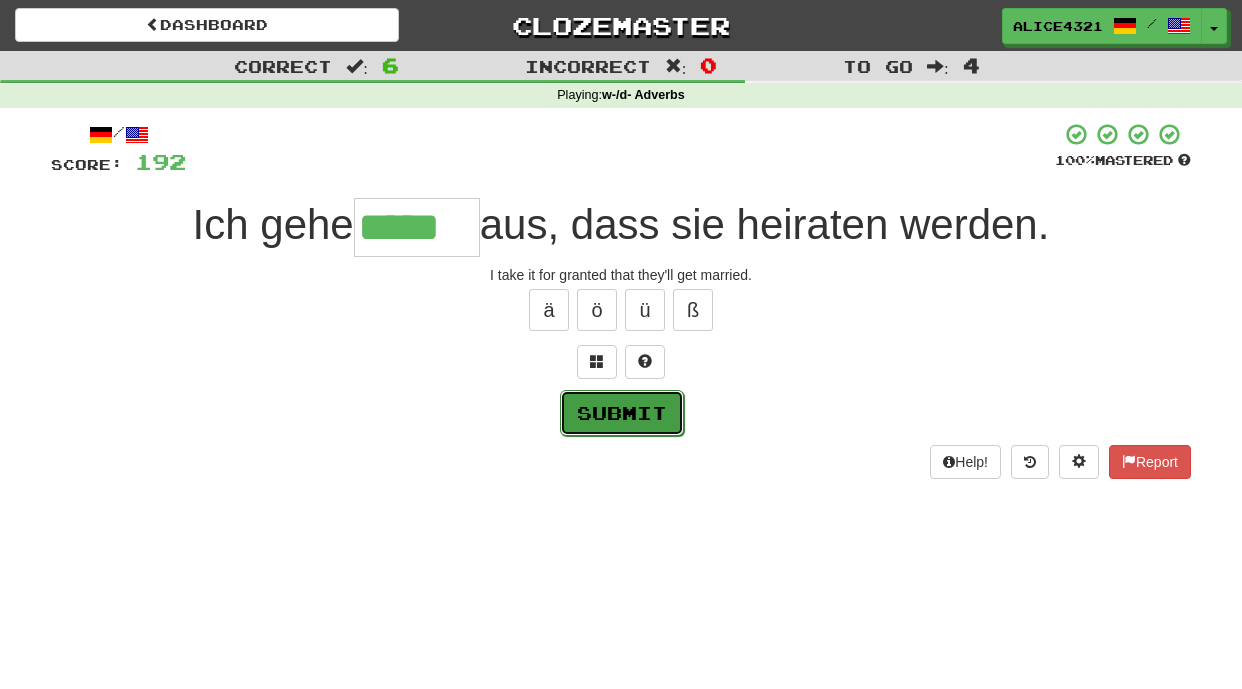 click on "Submit" at bounding box center (622, 413) 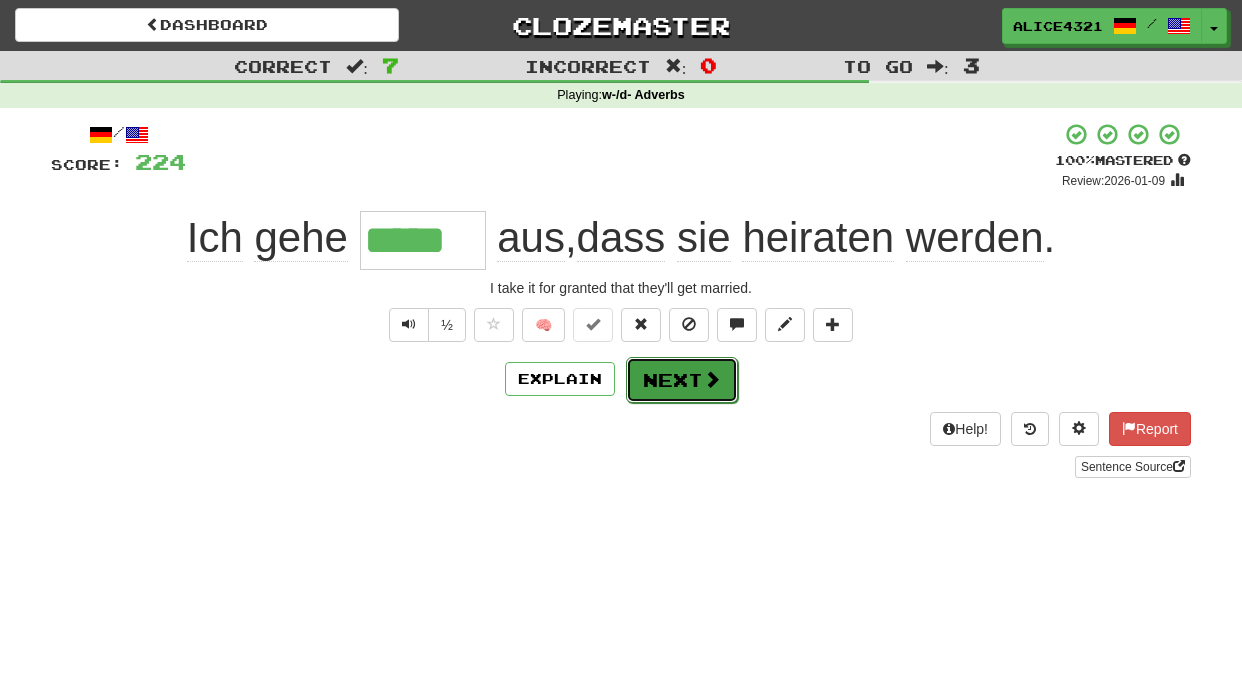 click on "Next" at bounding box center [682, 380] 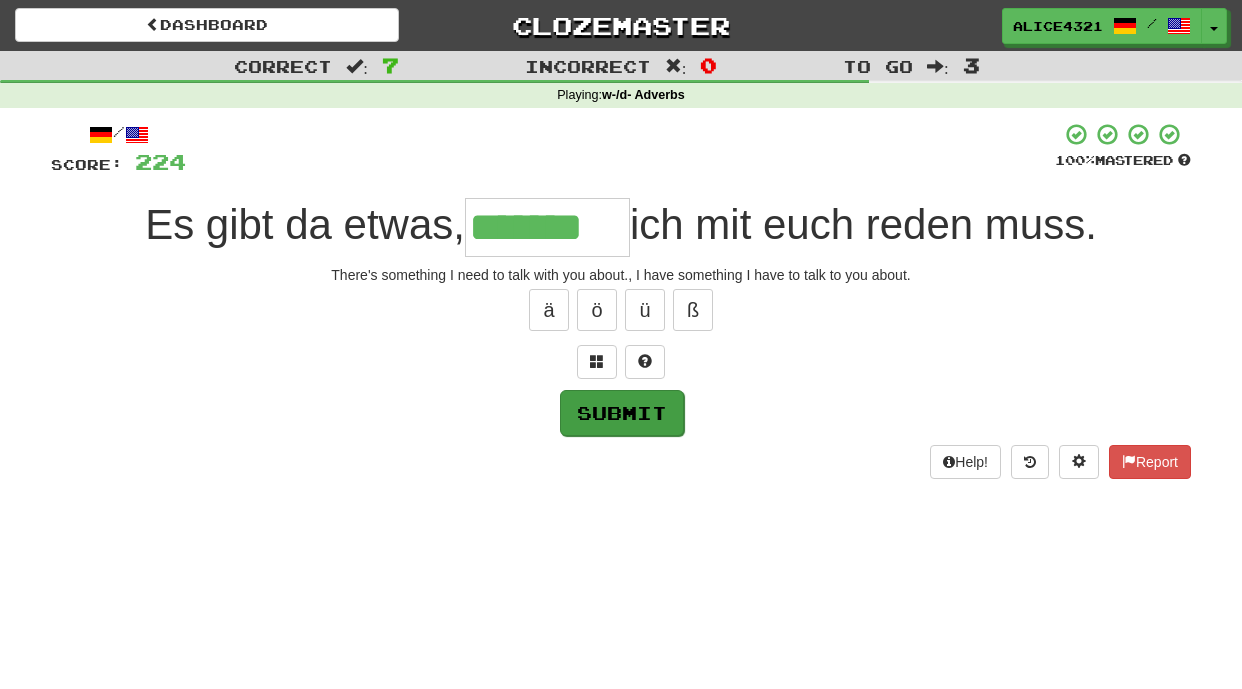 type on "*******" 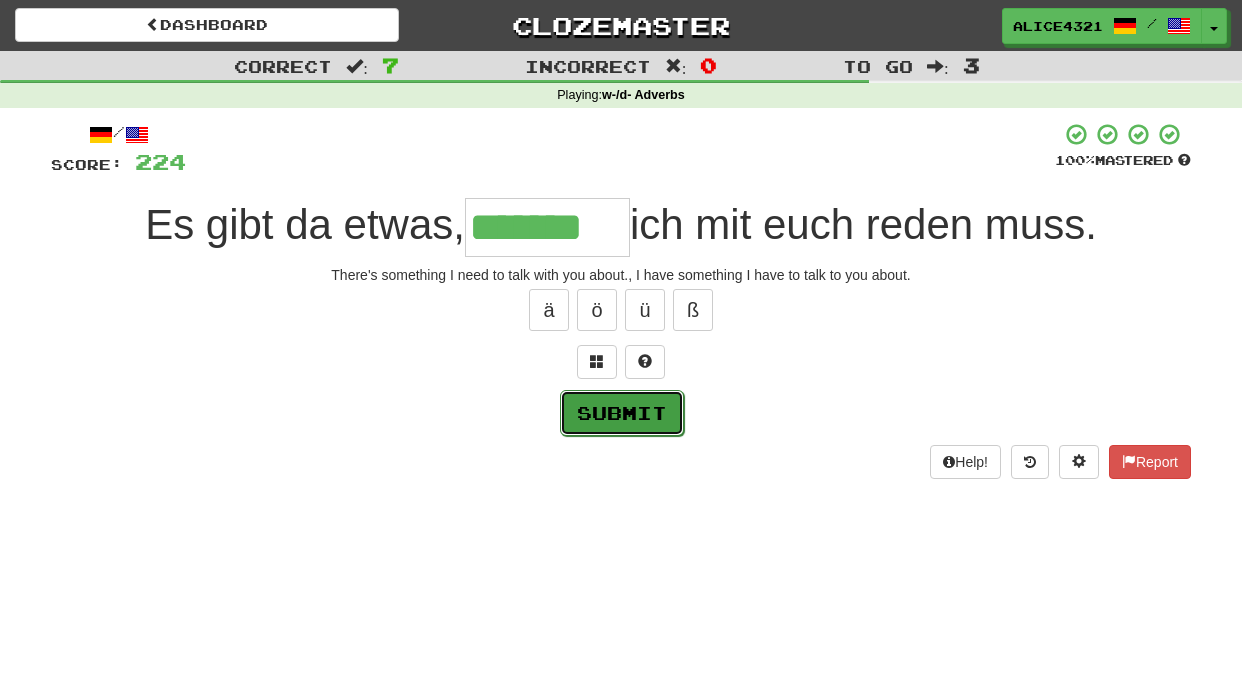click on "Submit" at bounding box center [622, 413] 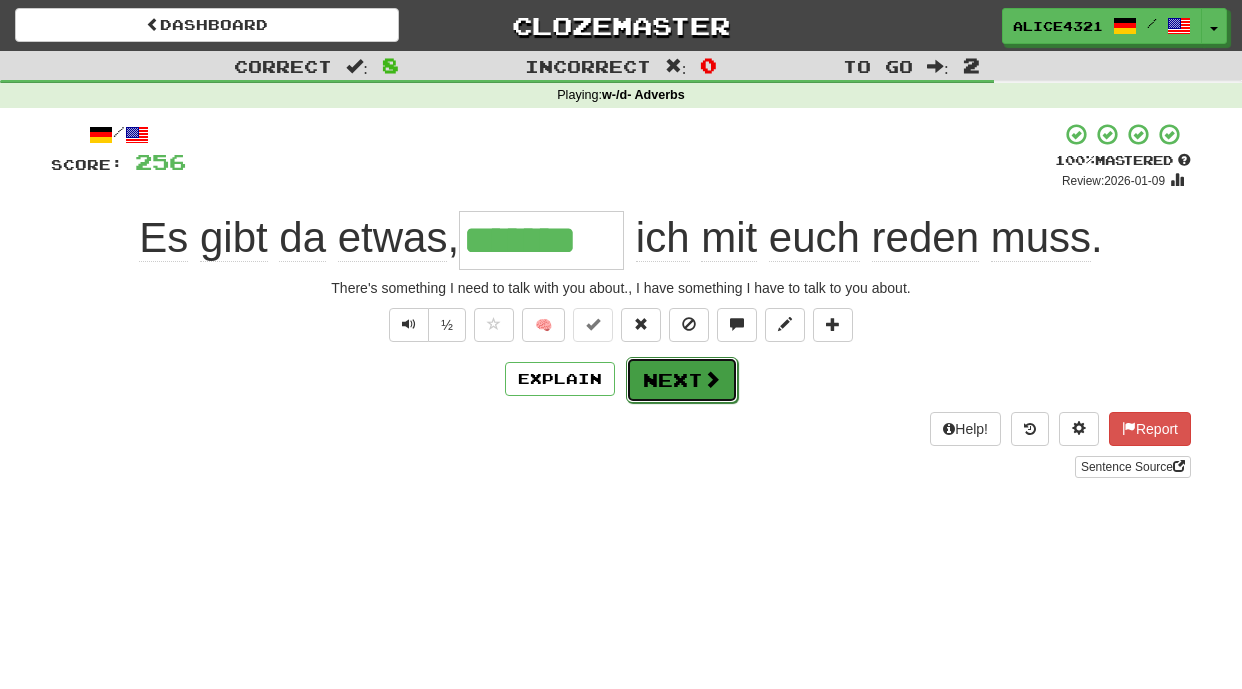 click on "Next" at bounding box center [682, 380] 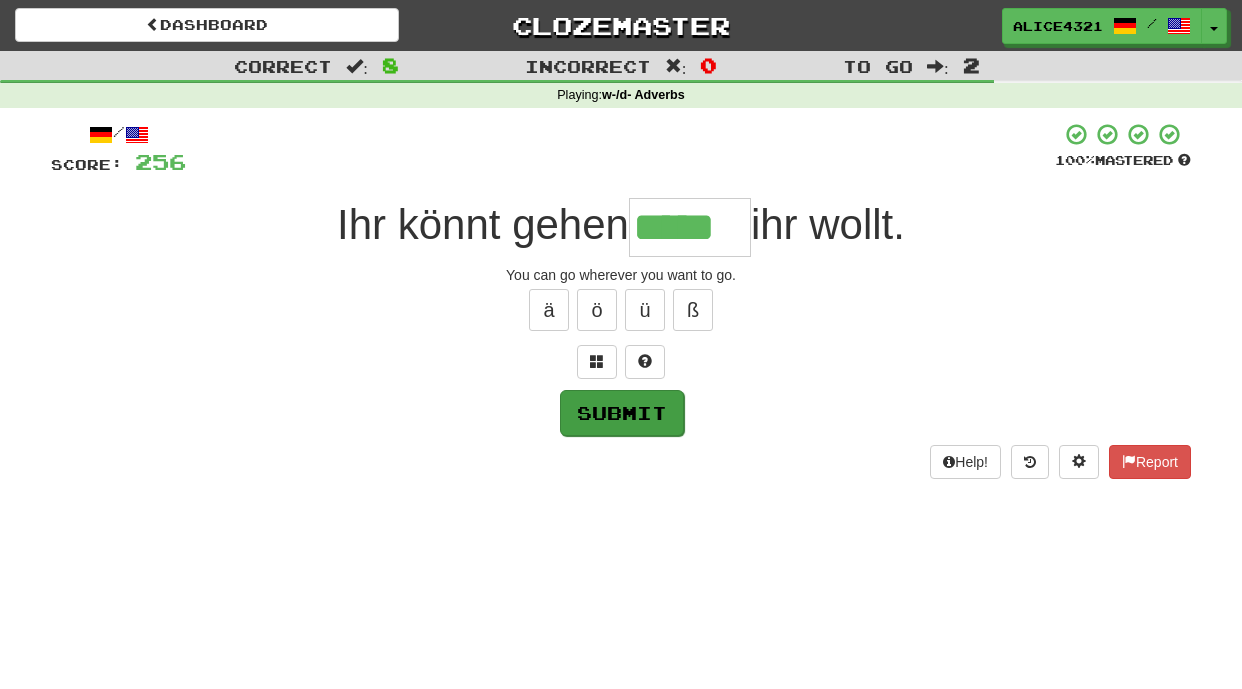 type on "*****" 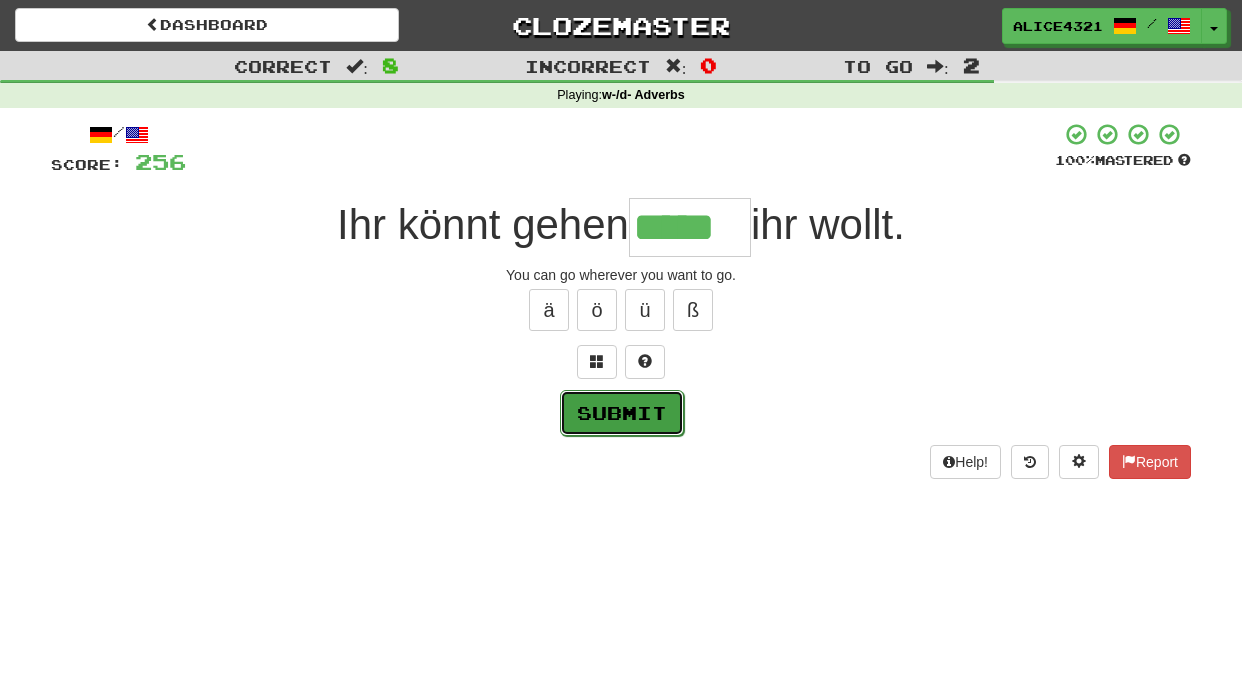 click on "Submit" at bounding box center (622, 413) 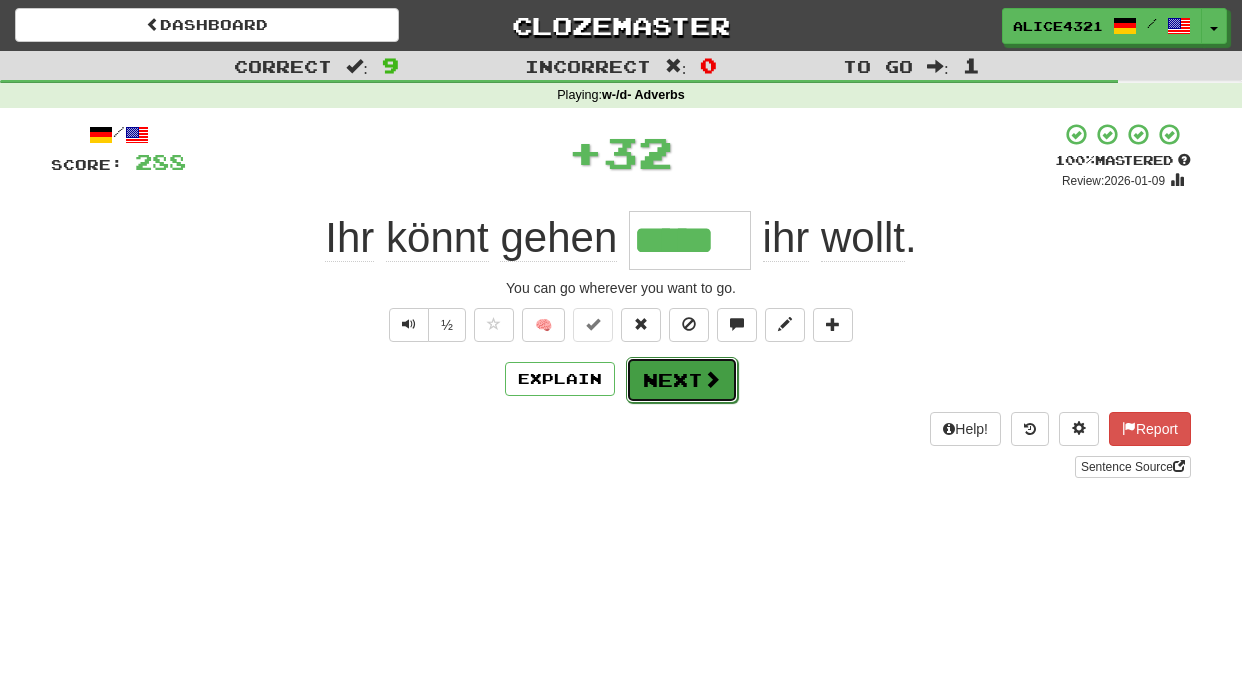 click on "Next" at bounding box center [682, 380] 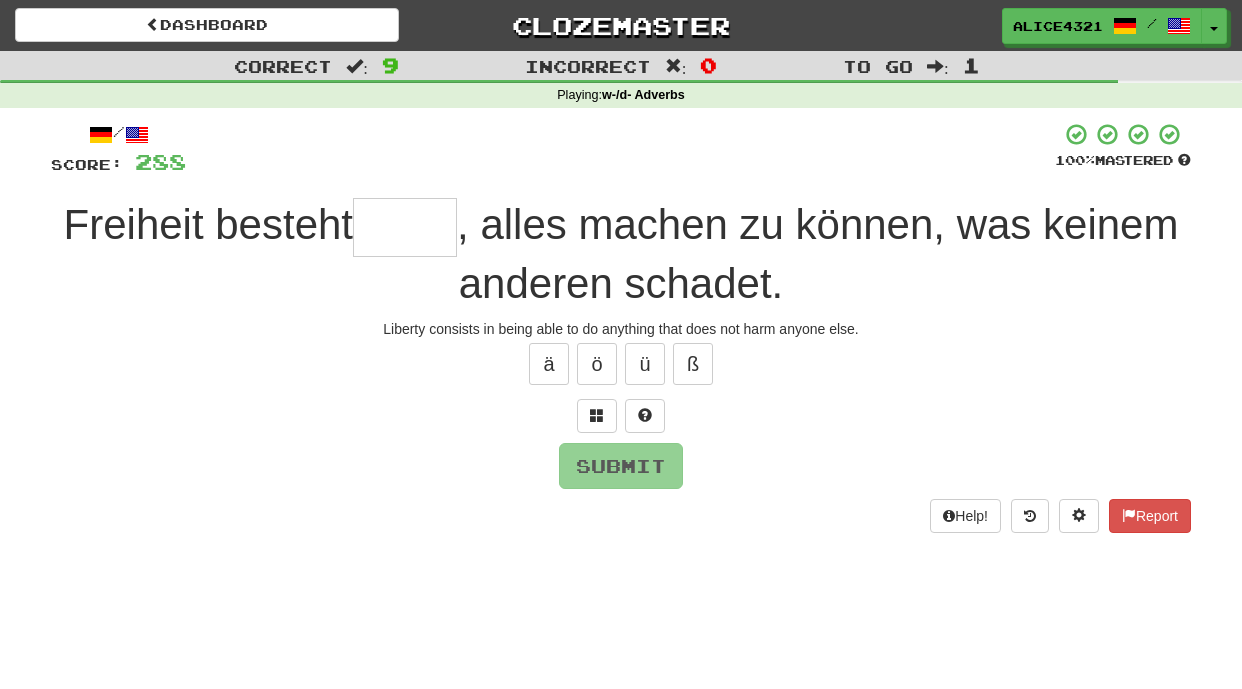 type on "*" 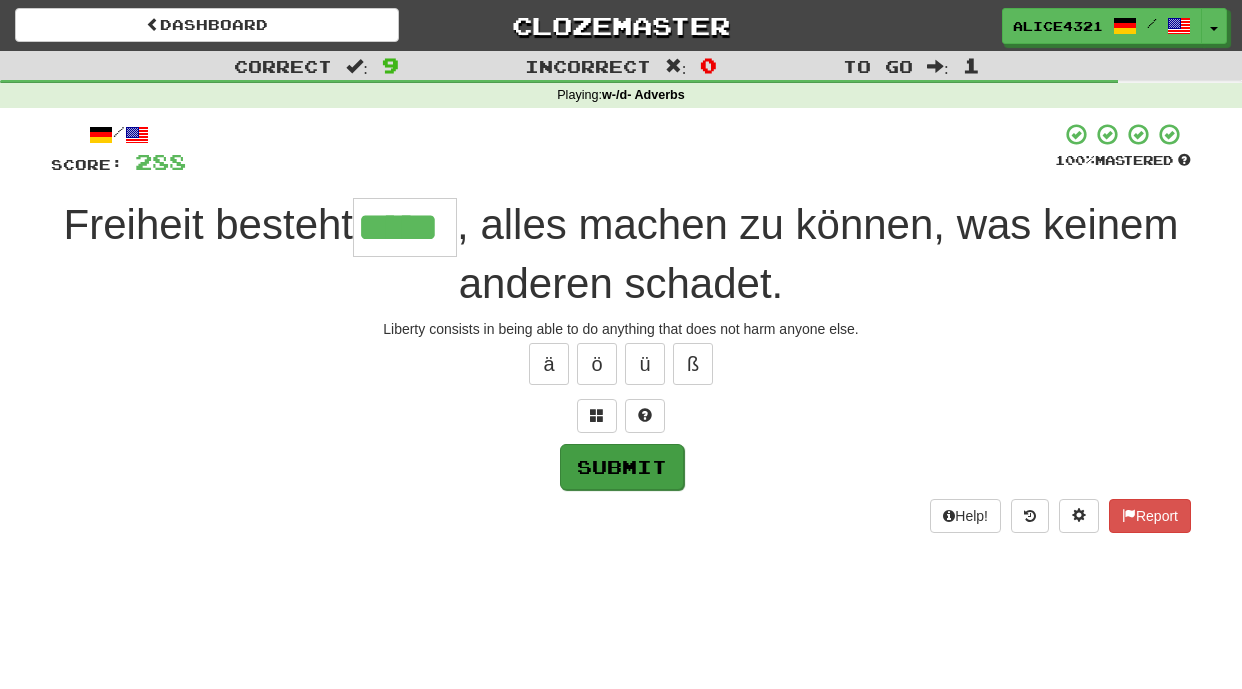 type on "*****" 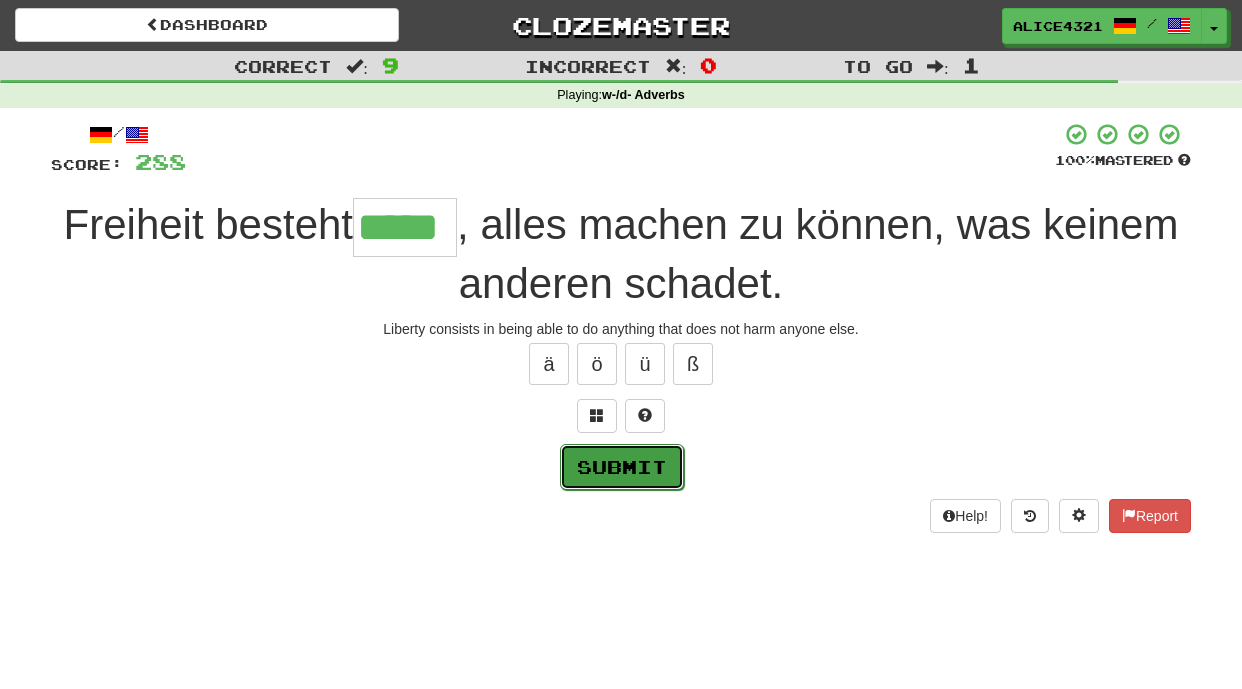 click on "Submit" at bounding box center [622, 467] 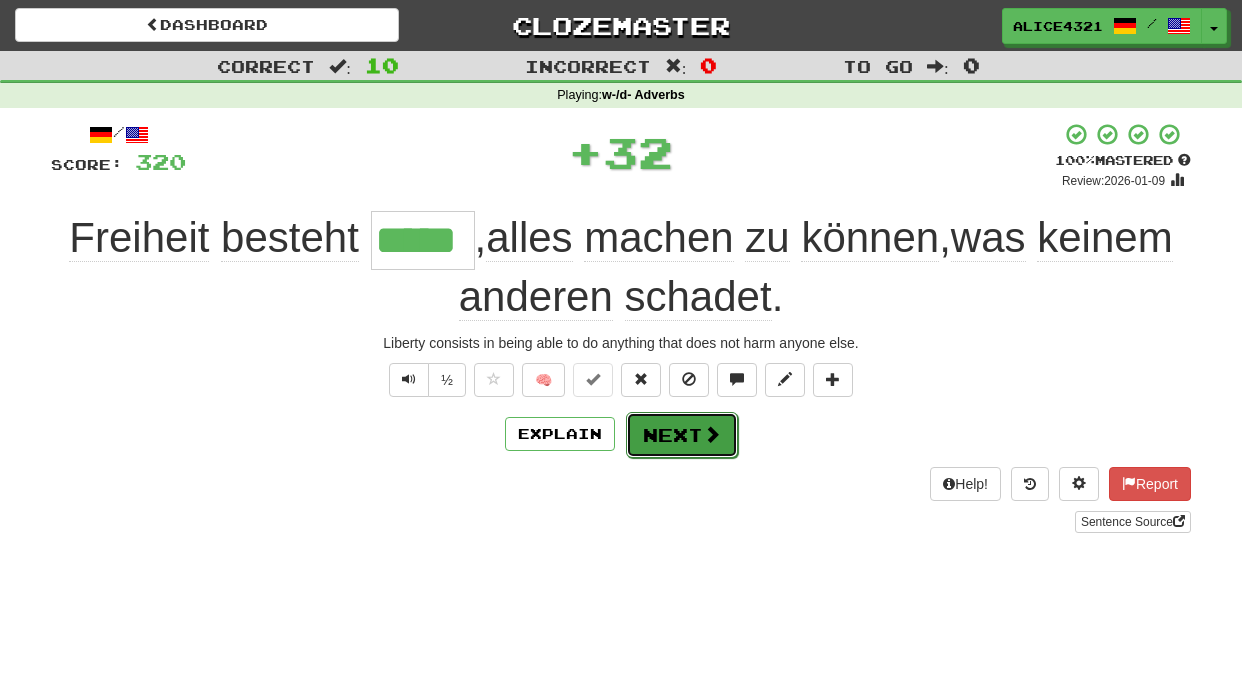 click on "Next" at bounding box center (682, 435) 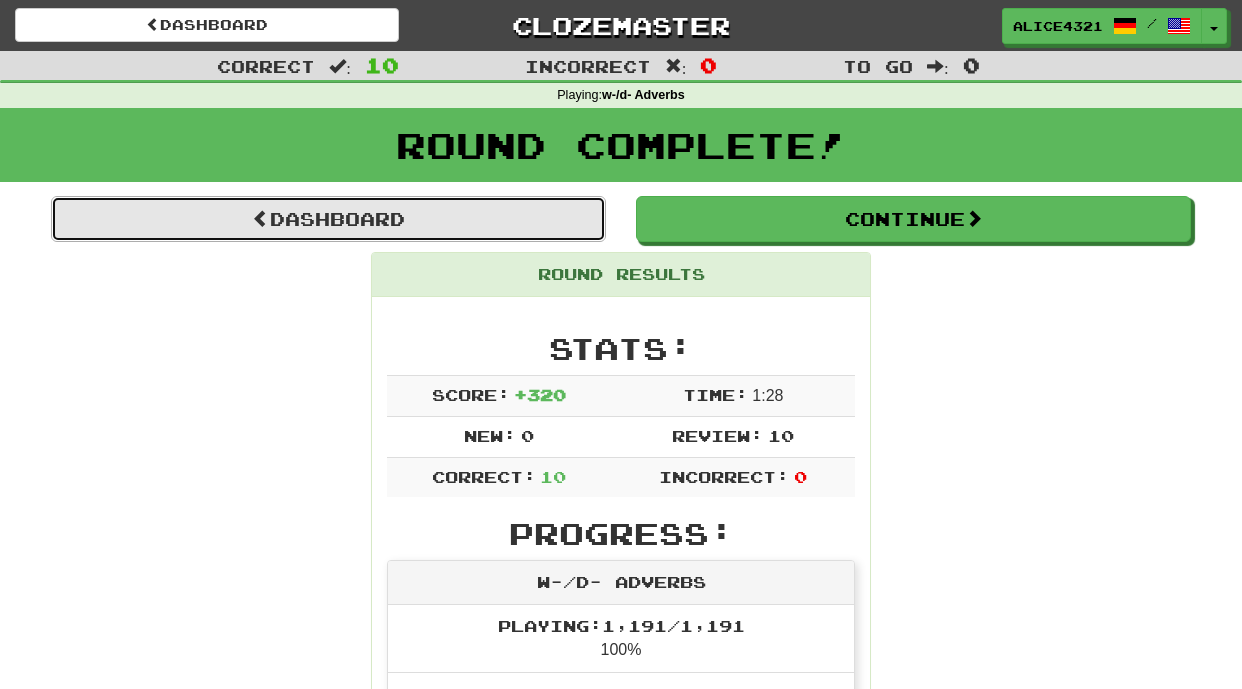 click on "Dashboard" at bounding box center [328, 219] 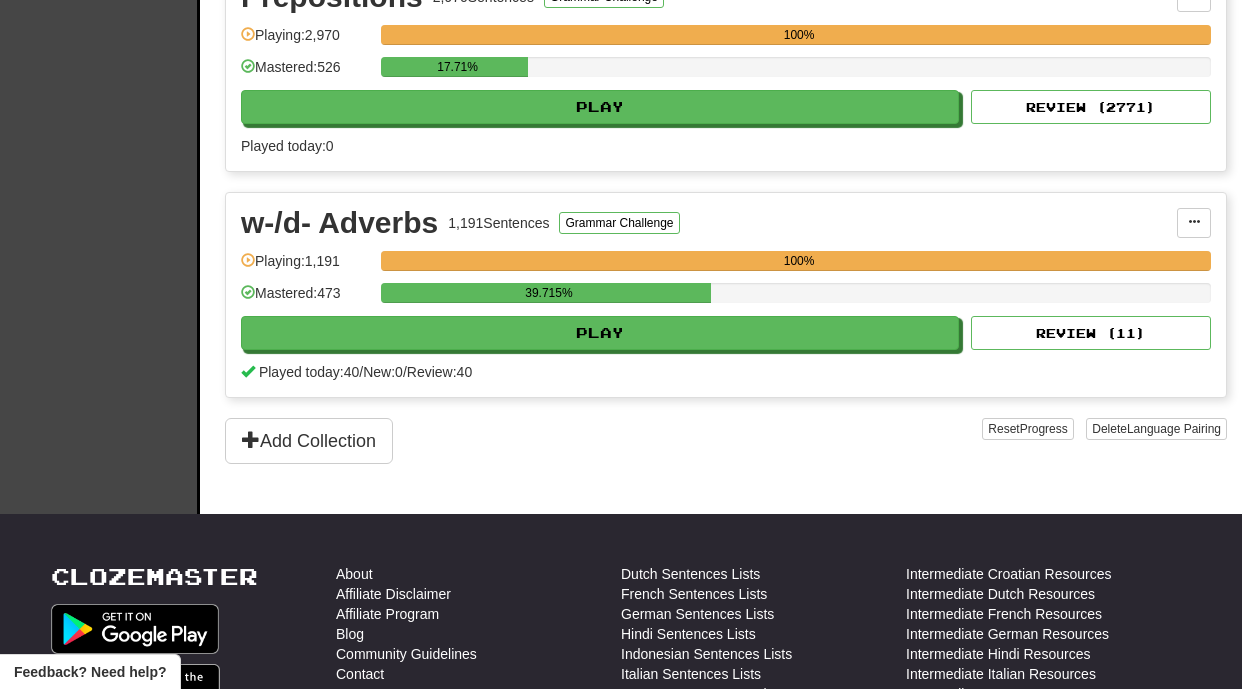 scroll, scrollTop: 1478, scrollLeft: 0, axis: vertical 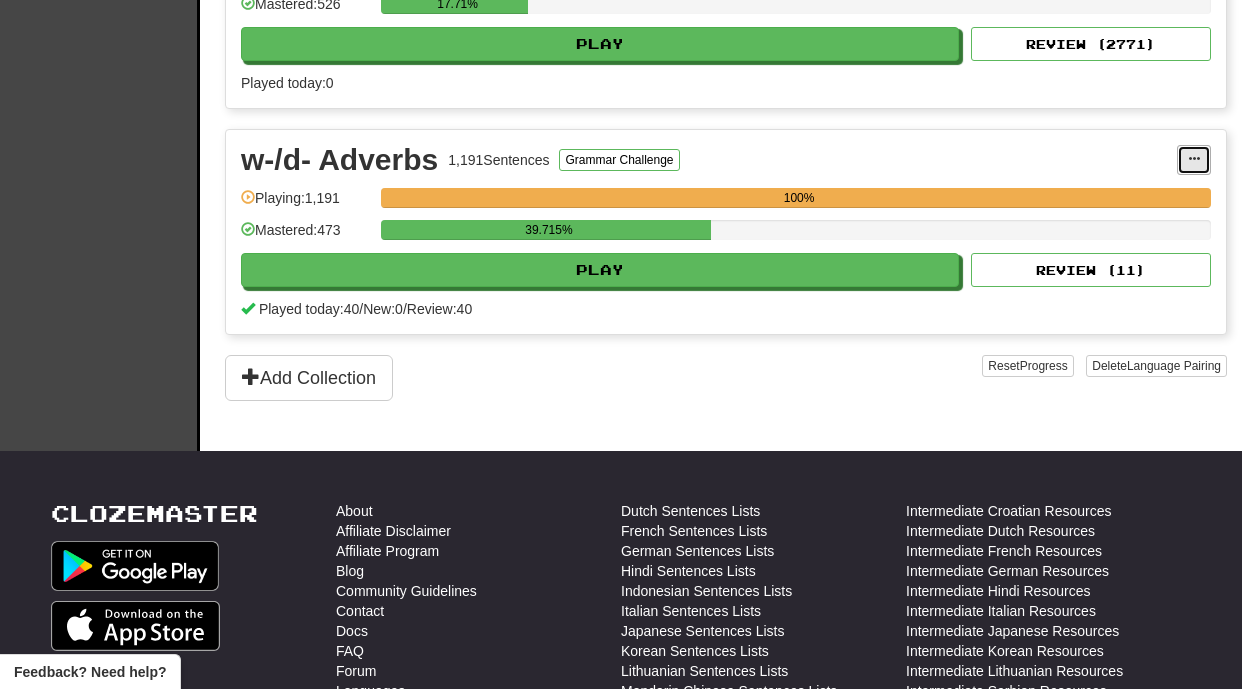 click at bounding box center (1194, 159) 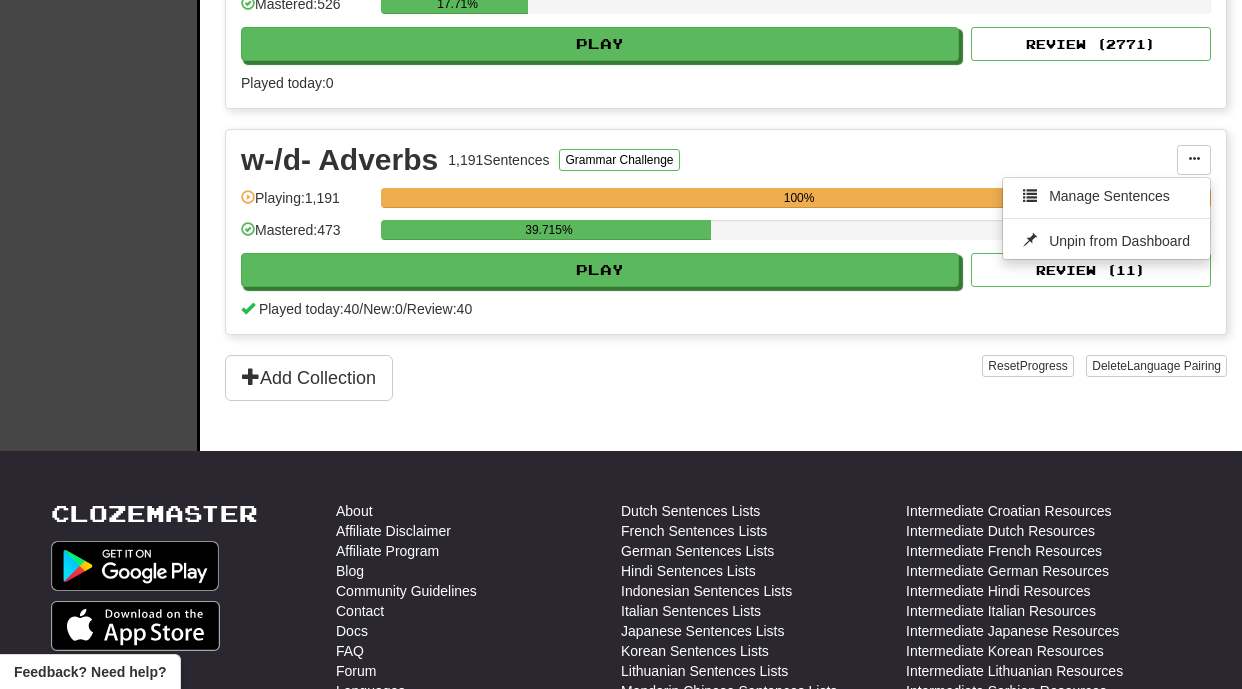 click on "Add Collection" at bounding box center [603, 378] 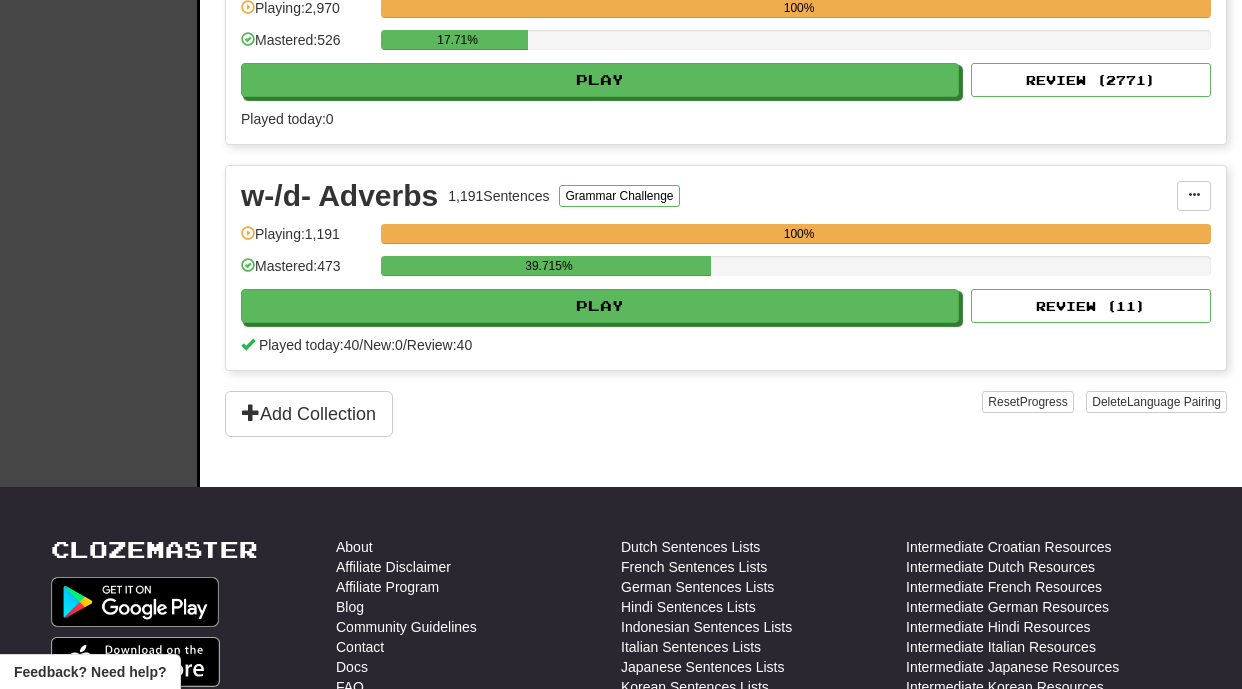 scroll, scrollTop: 1431, scrollLeft: 0, axis: vertical 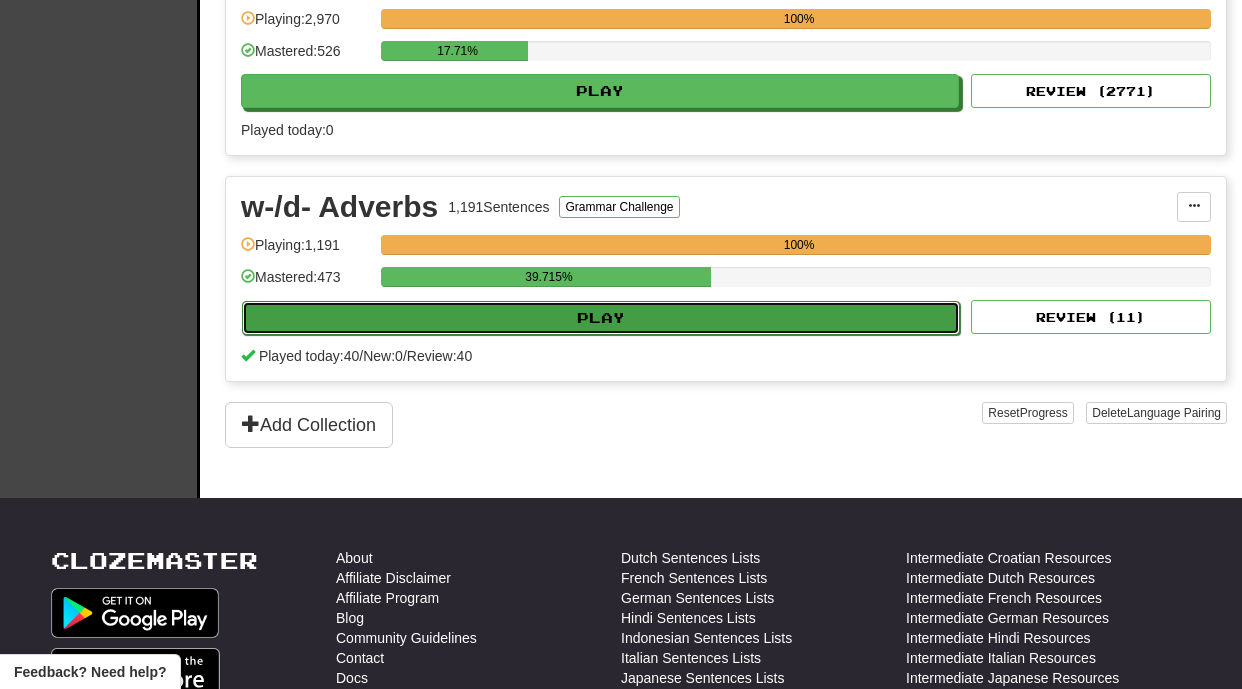 click on "Play" at bounding box center (601, 318) 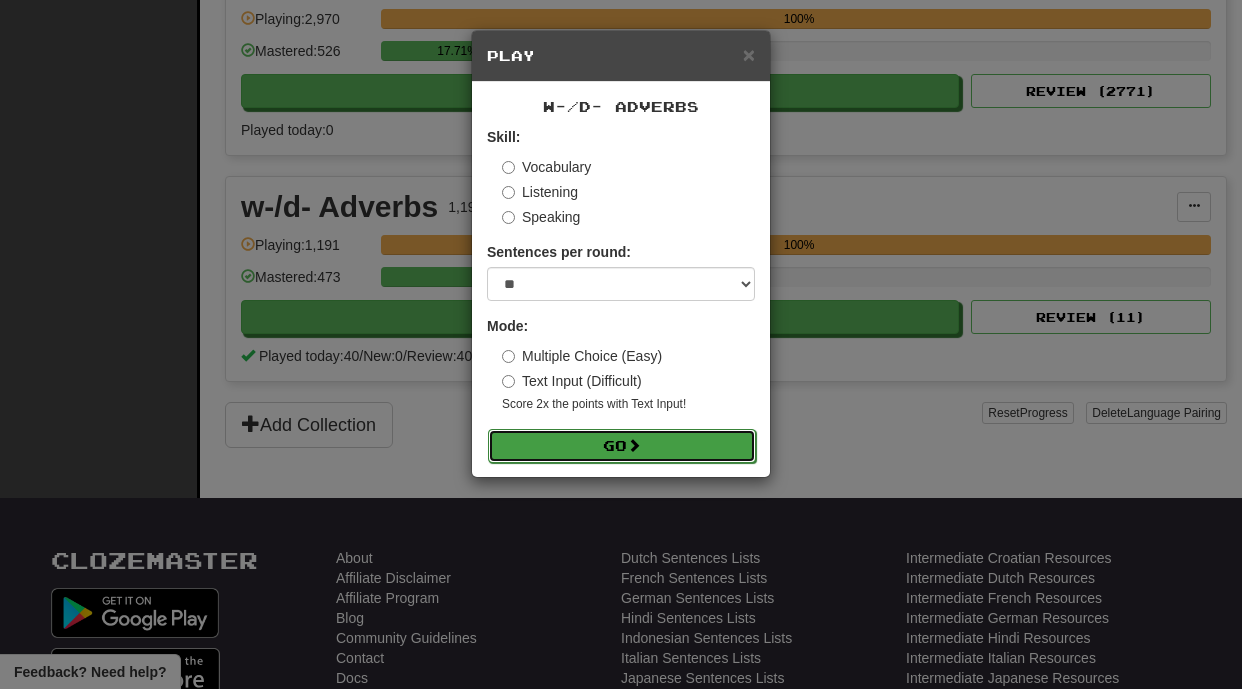 click on "Go" at bounding box center [622, 446] 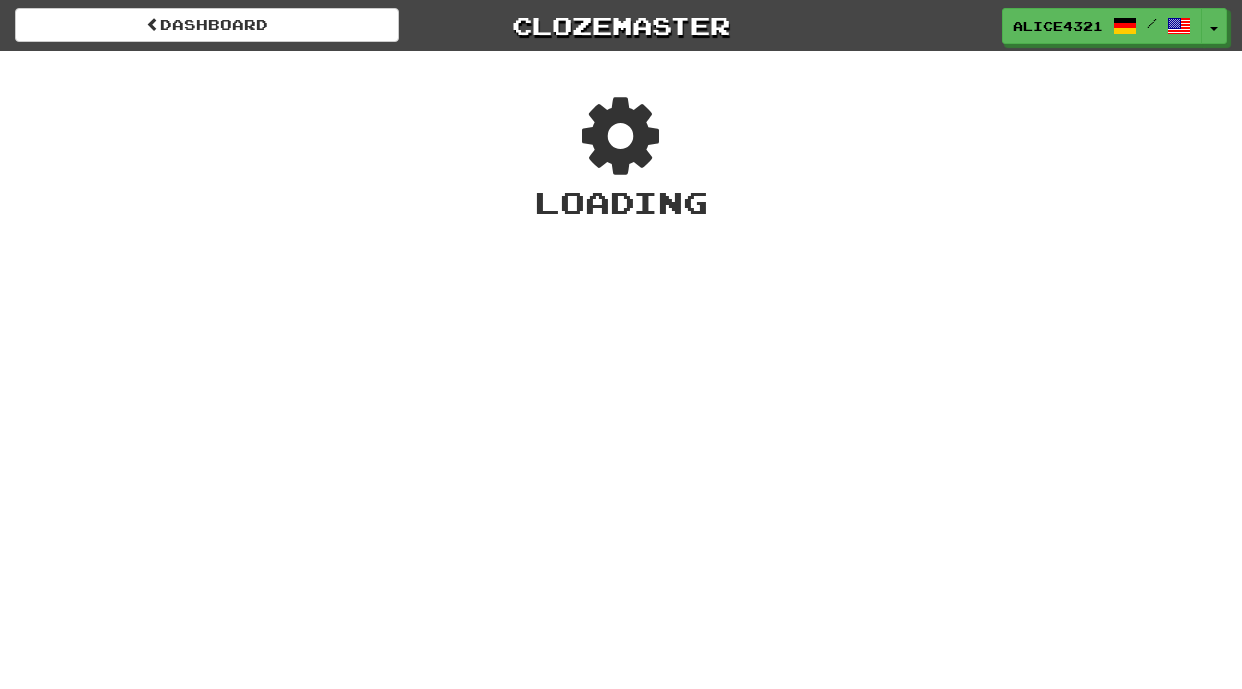 scroll, scrollTop: 0, scrollLeft: 0, axis: both 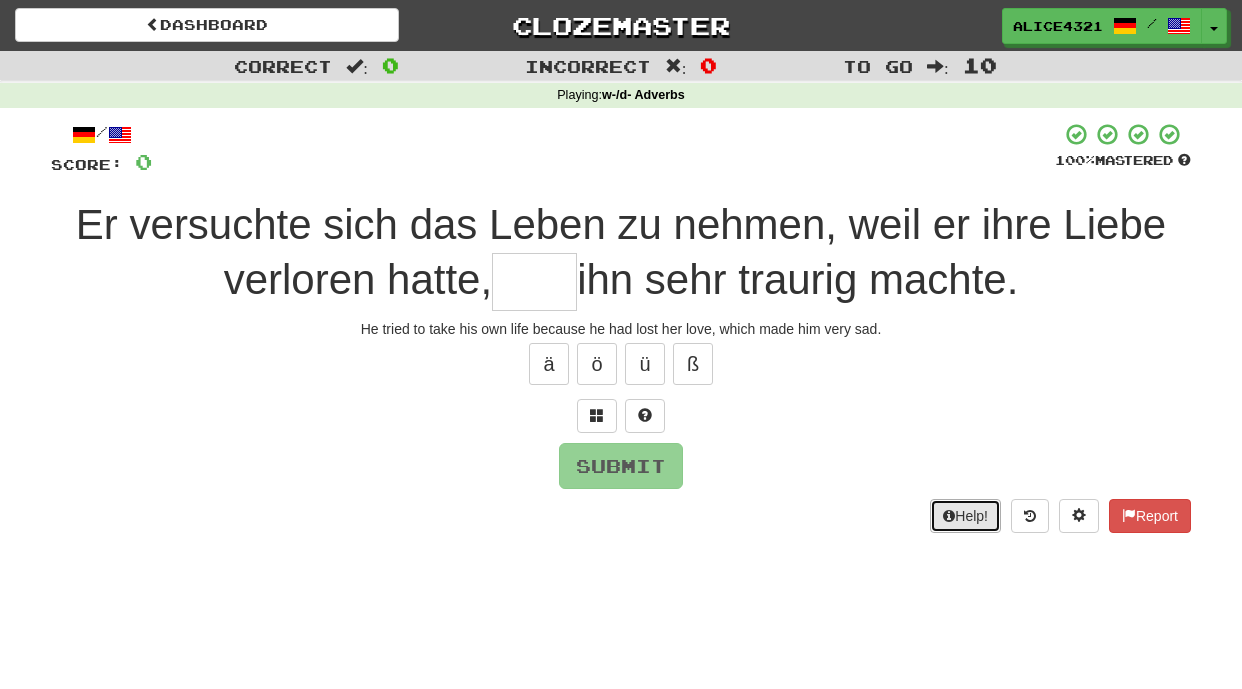 click on "Help!" at bounding box center (965, 516) 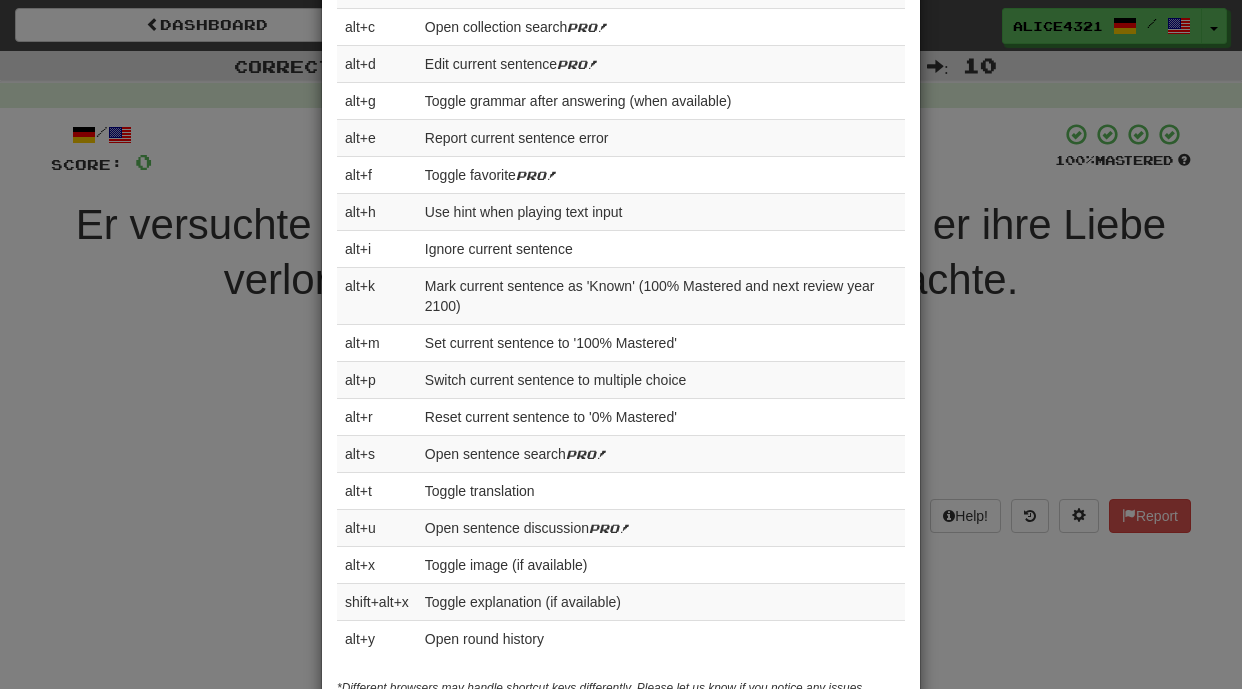 scroll, scrollTop: 914, scrollLeft: 0, axis: vertical 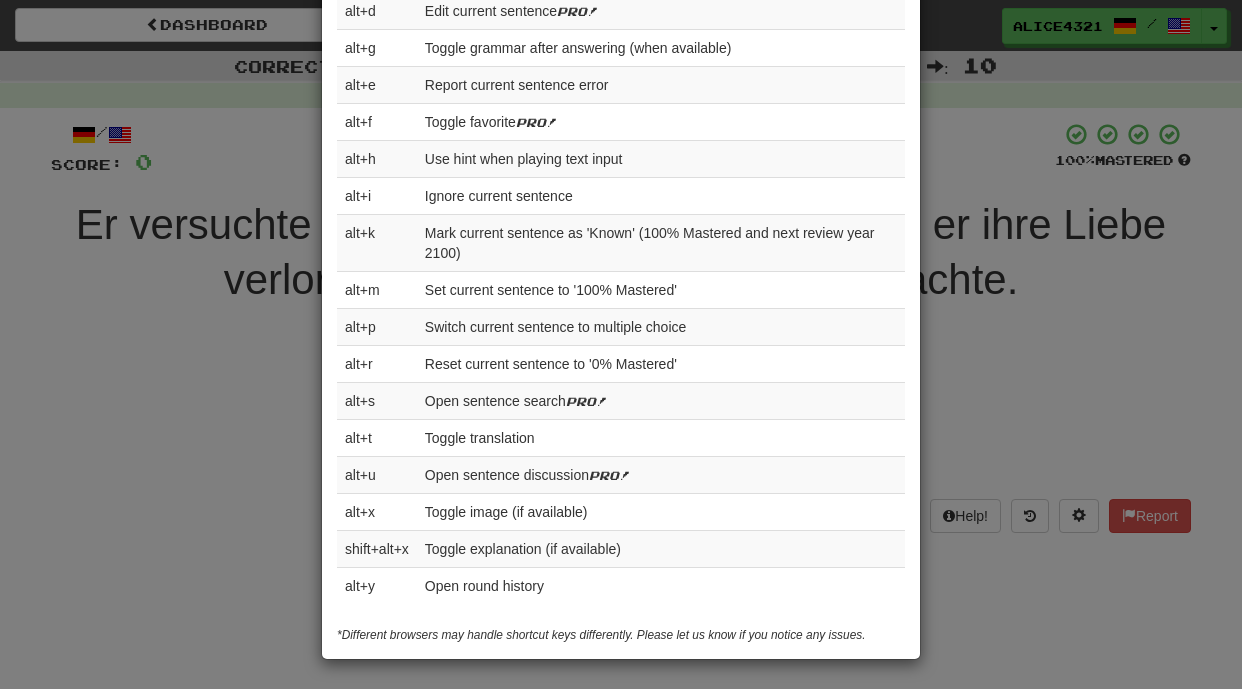 click on "× Help Complete the sentence with the correct missing word! 👉 Run Tutorial 👈 Points are determined as follows: (4 points for multiple choice, 8 points for text input)  x ( % Mastered  divided by 25) Points are cut in half if you use a hint while playing text input or you review a sentence before it's ready for review. An incorrect answer gets 0 points. Playing favorites doesn't use the same equation - correct answers always get 2 points. alt+t Toggle translation alt+p Switch sentence to multiple choice - half points! alt+h Single letter hint - only 1 per sentence and half the points! Questions? Something else you'd like to see here?  Let us know . Shortcut Hotkeys Enter Submit answer, next sentence, next round 1-4 Select multiple choice answer ctl+Space Replay audio (when available) ctl+Enter Record audio (for speaking) alt+a Add current sentence to a collection   Pro! alt+c Open collection search  Pro! alt+d Edit current sentence  Pro! alt+g Toggle grammar after answering (when available) alt+e alt+f" at bounding box center (621, 344) 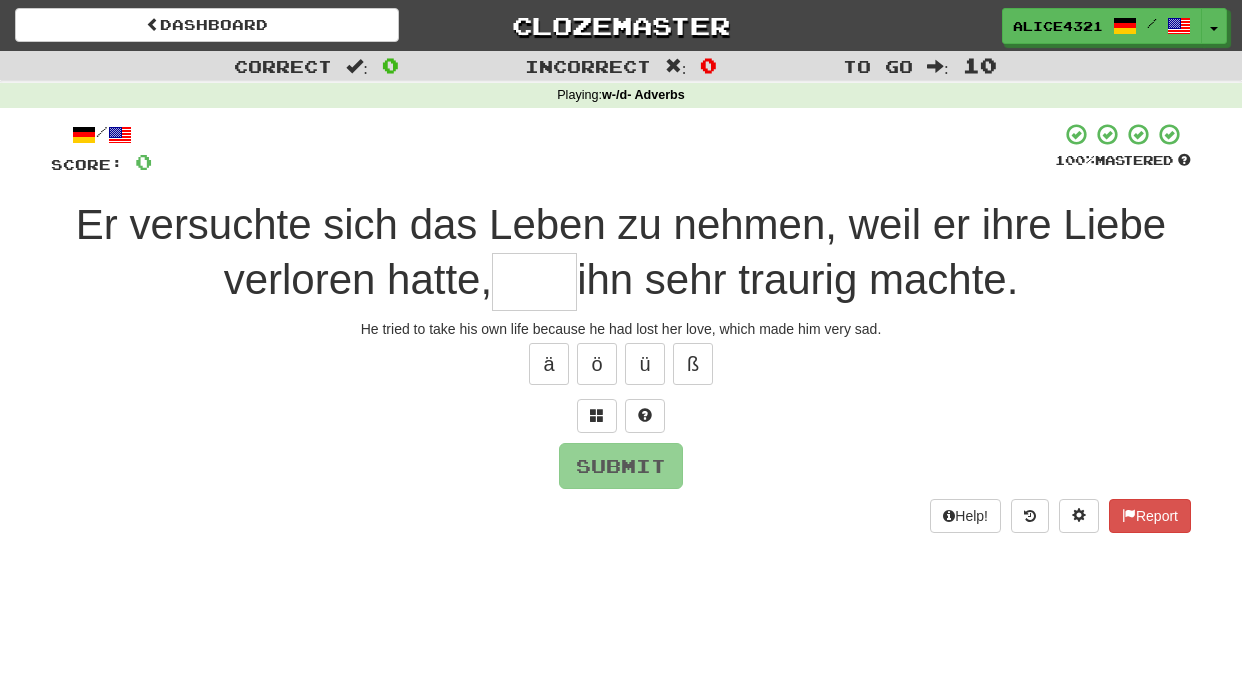 click at bounding box center (534, 282) 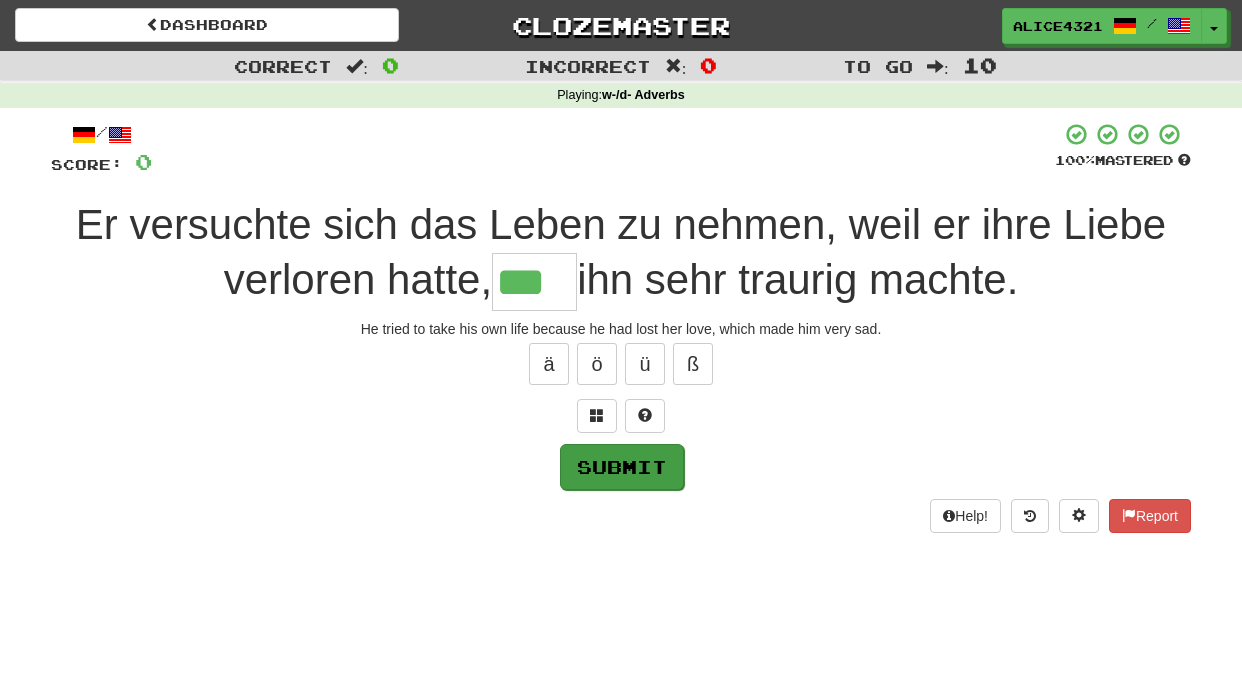type on "***" 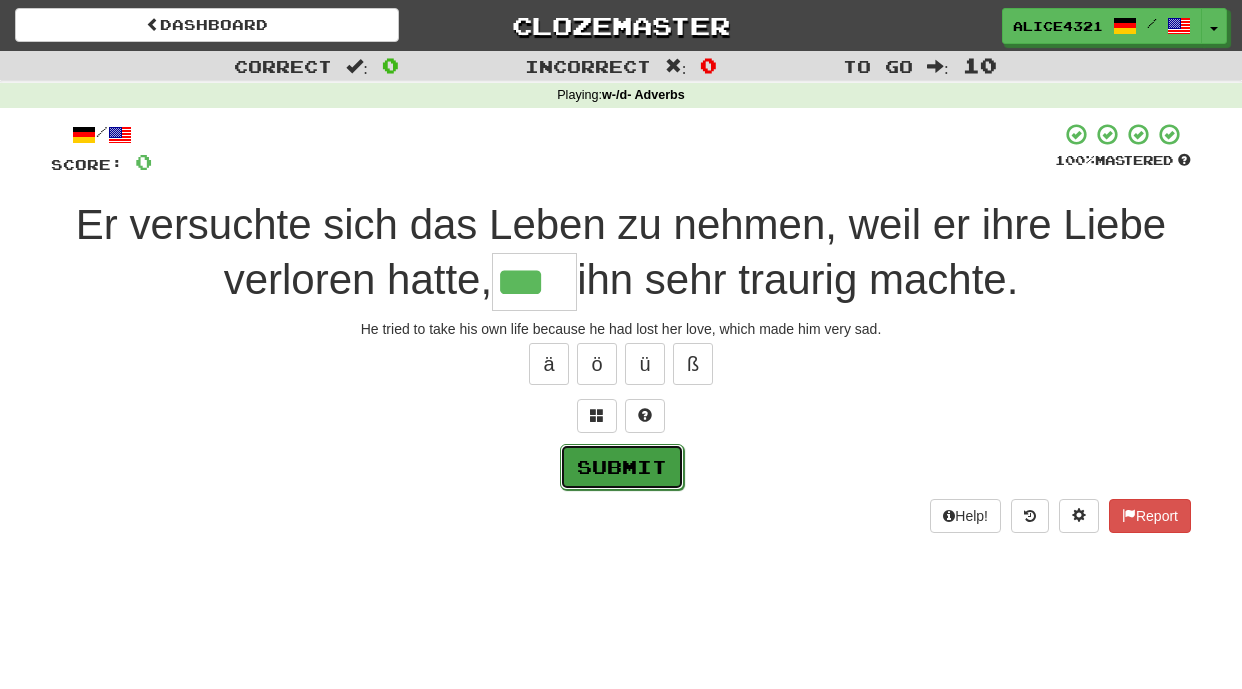click on "Submit" at bounding box center [622, 467] 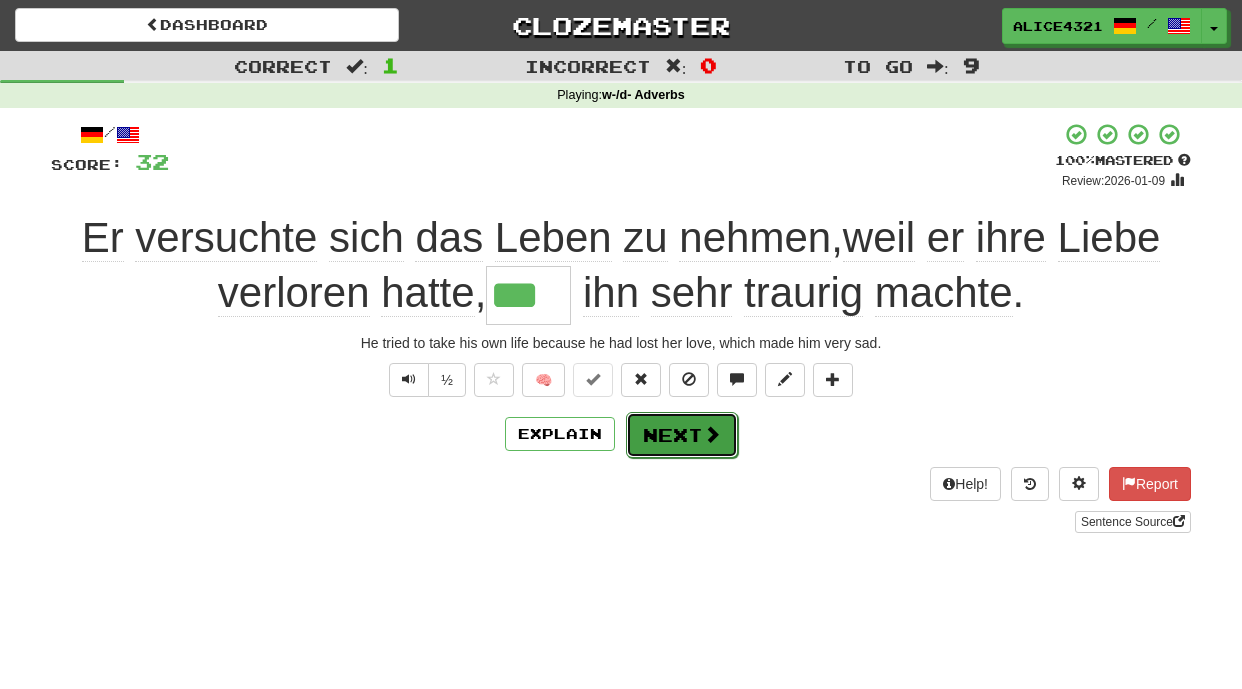 click on "Next" at bounding box center (682, 435) 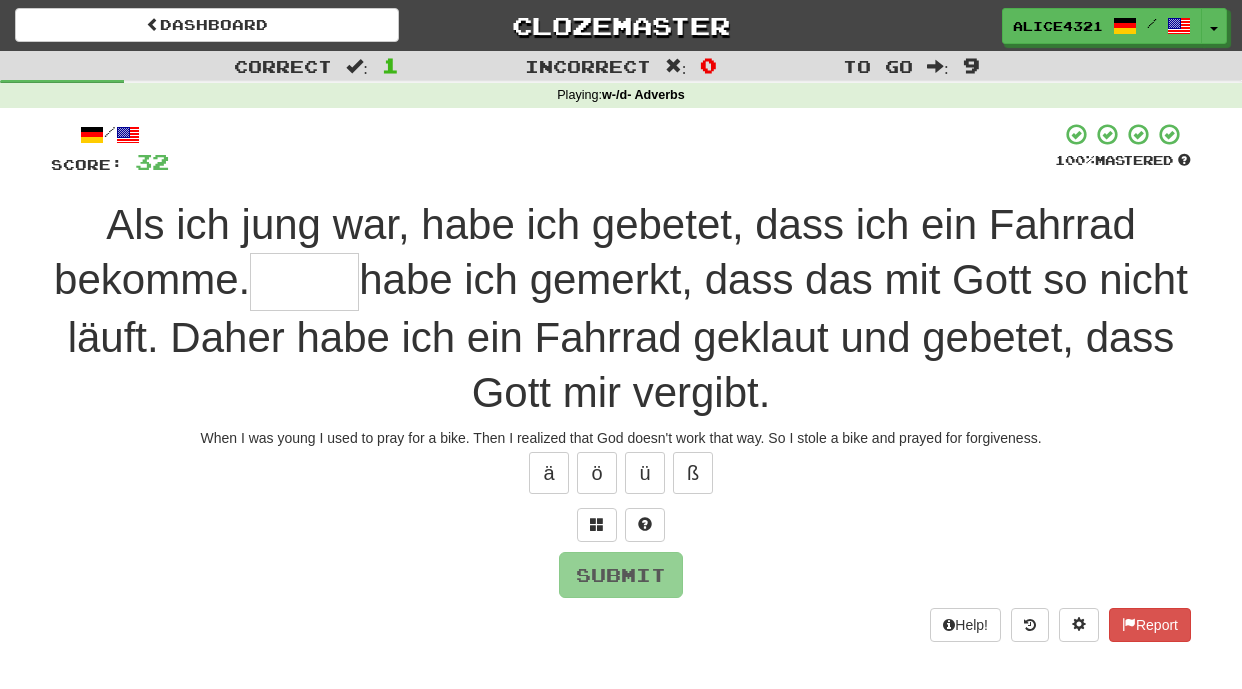 type on "*" 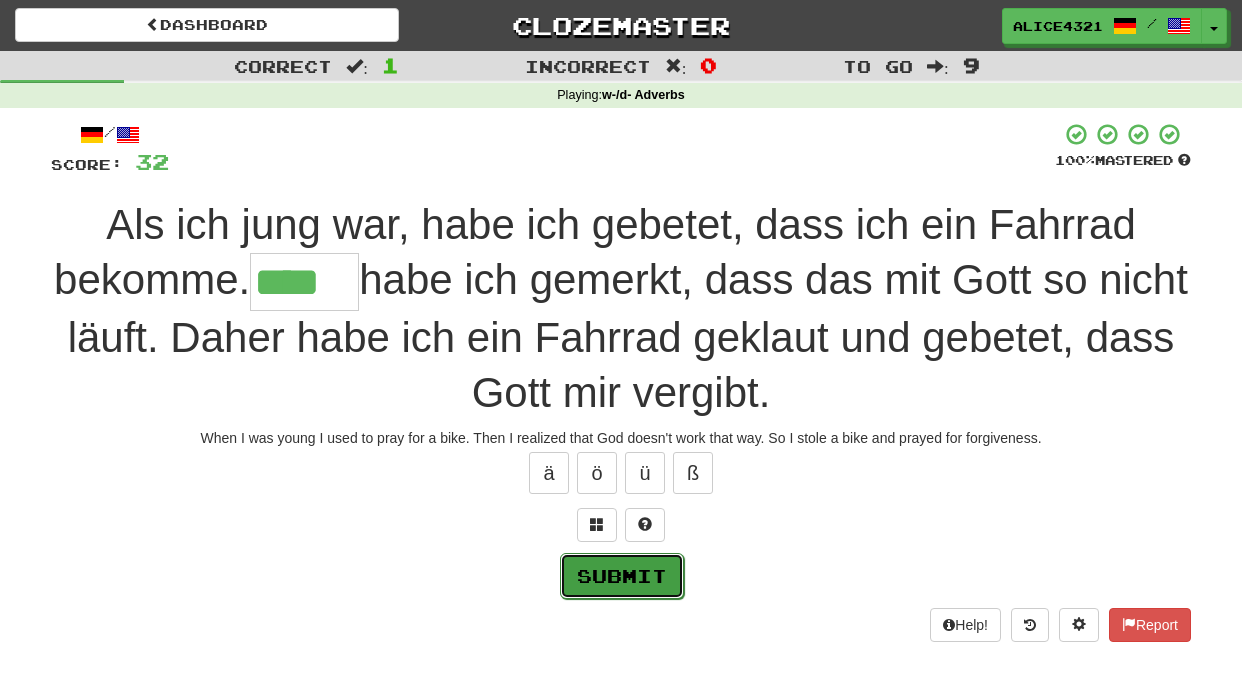 click on "Submit" at bounding box center [622, 576] 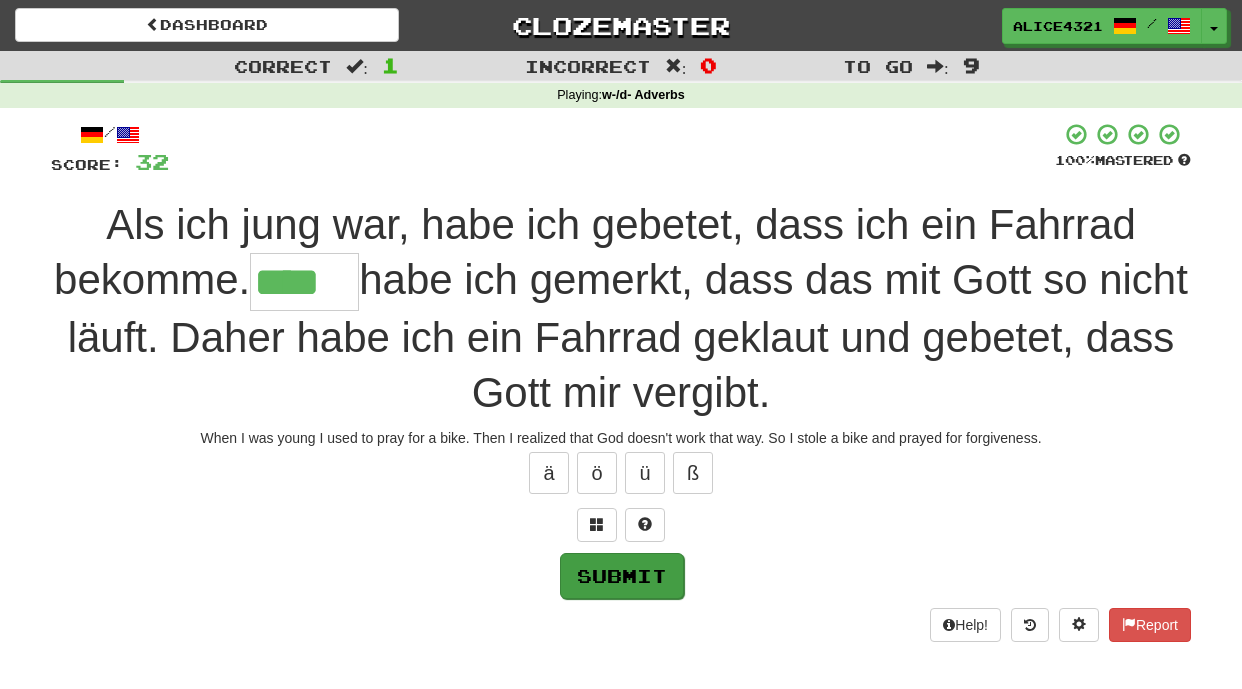 type on "****" 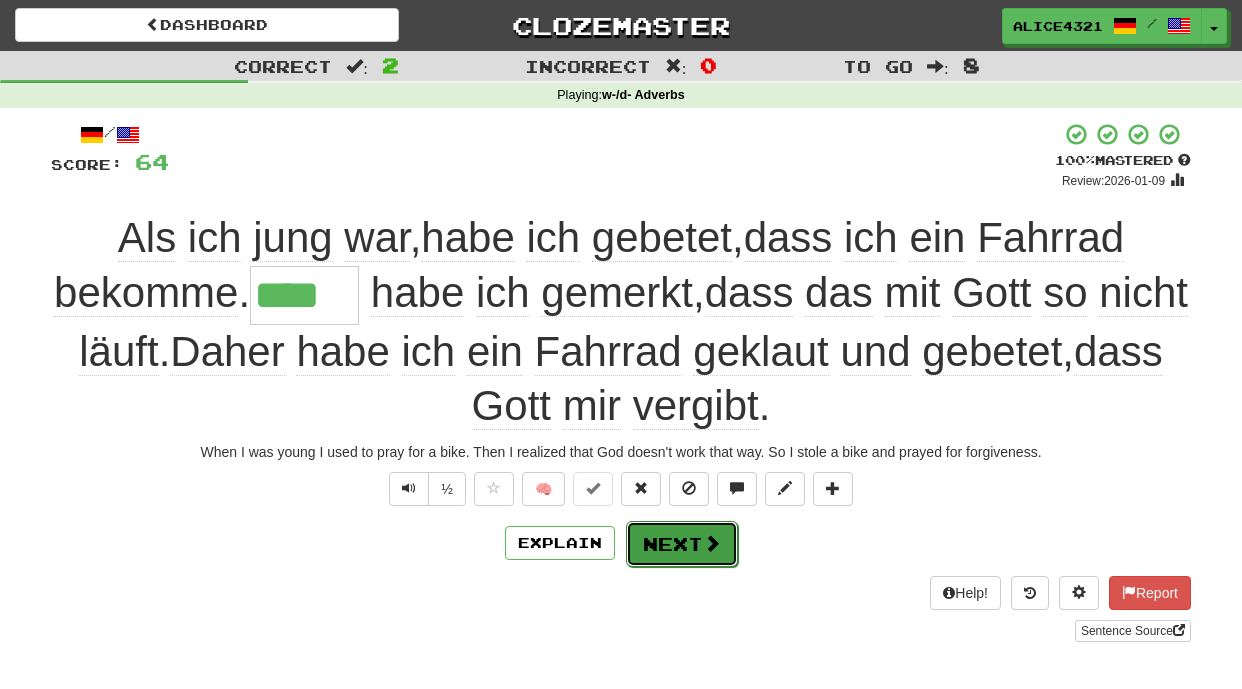 click on "Next" at bounding box center [682, 544] 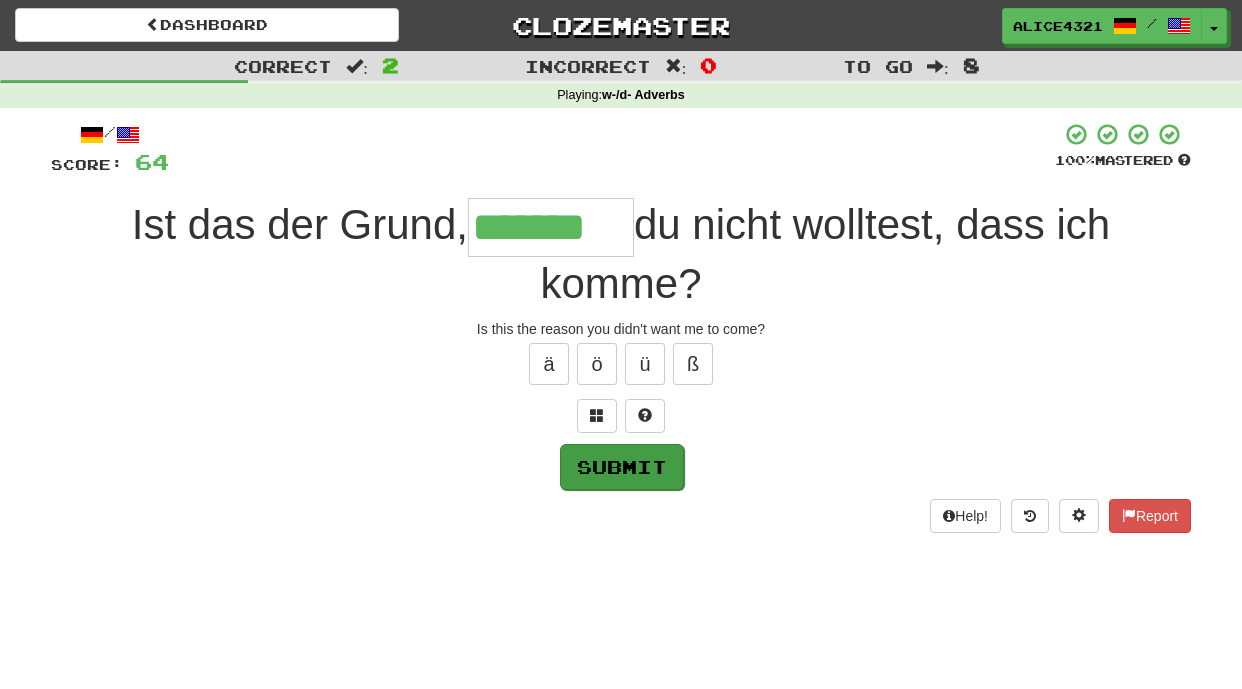 type on "*******" 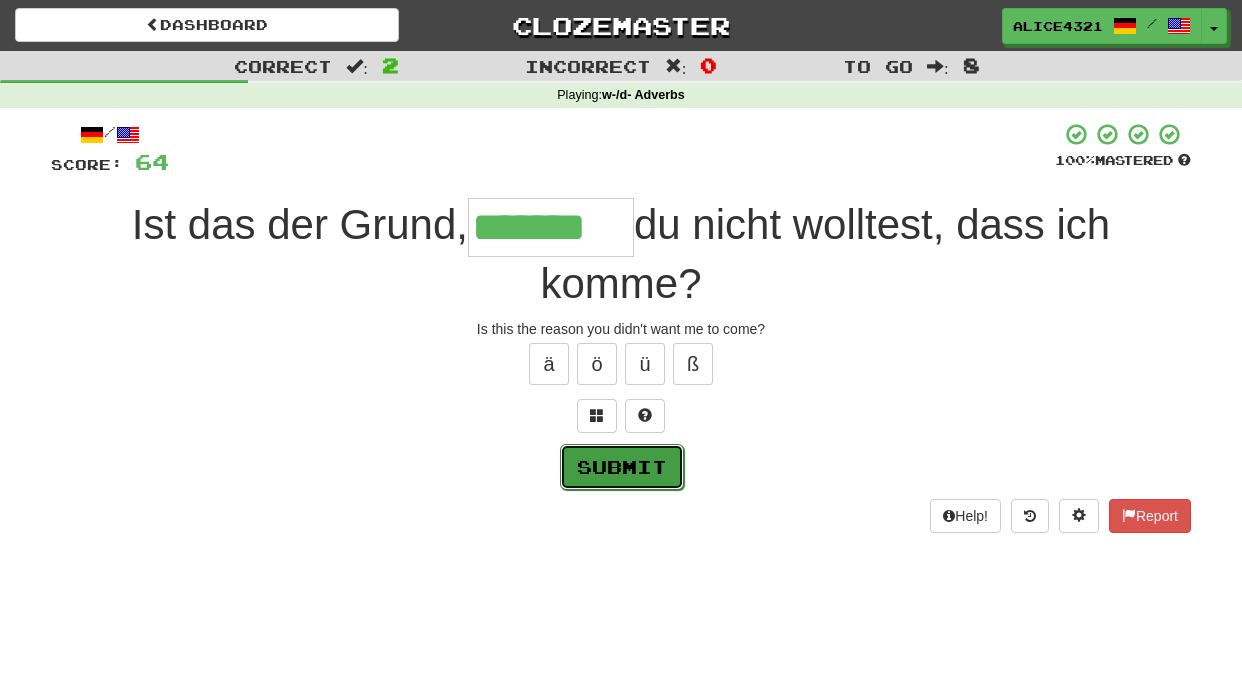 click on "Submit" at bounding box center [622, 467] 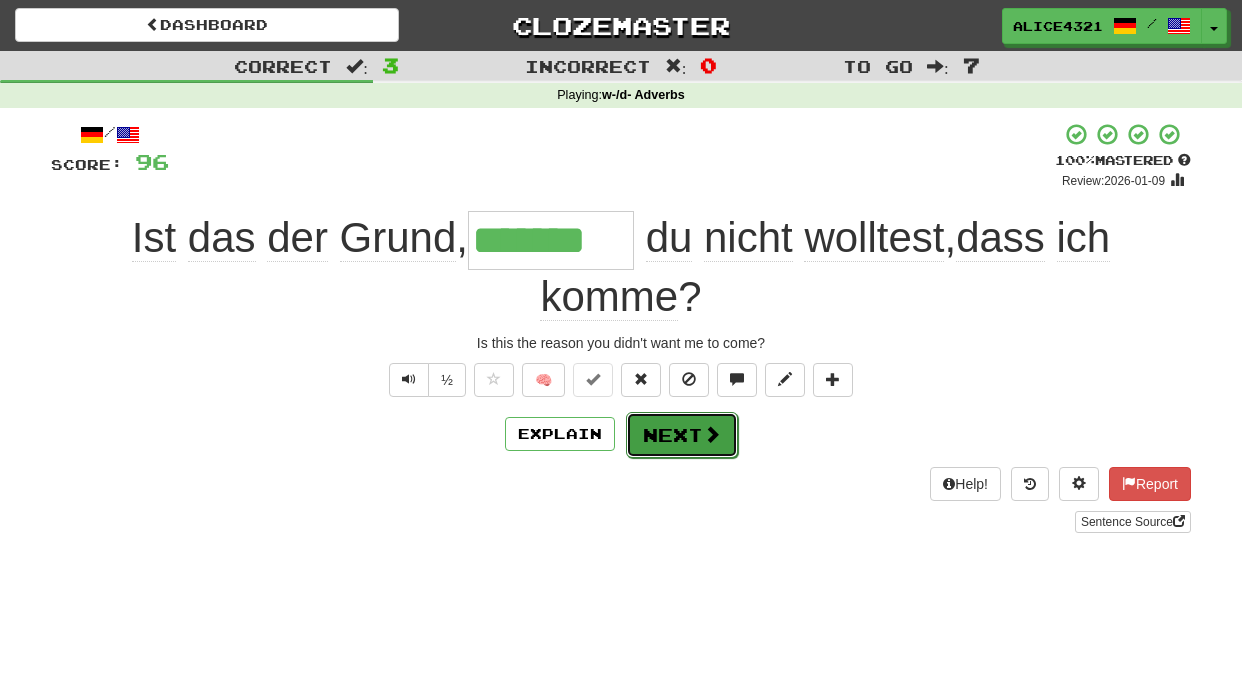 click on "Next" at bounding box center [682, 435] 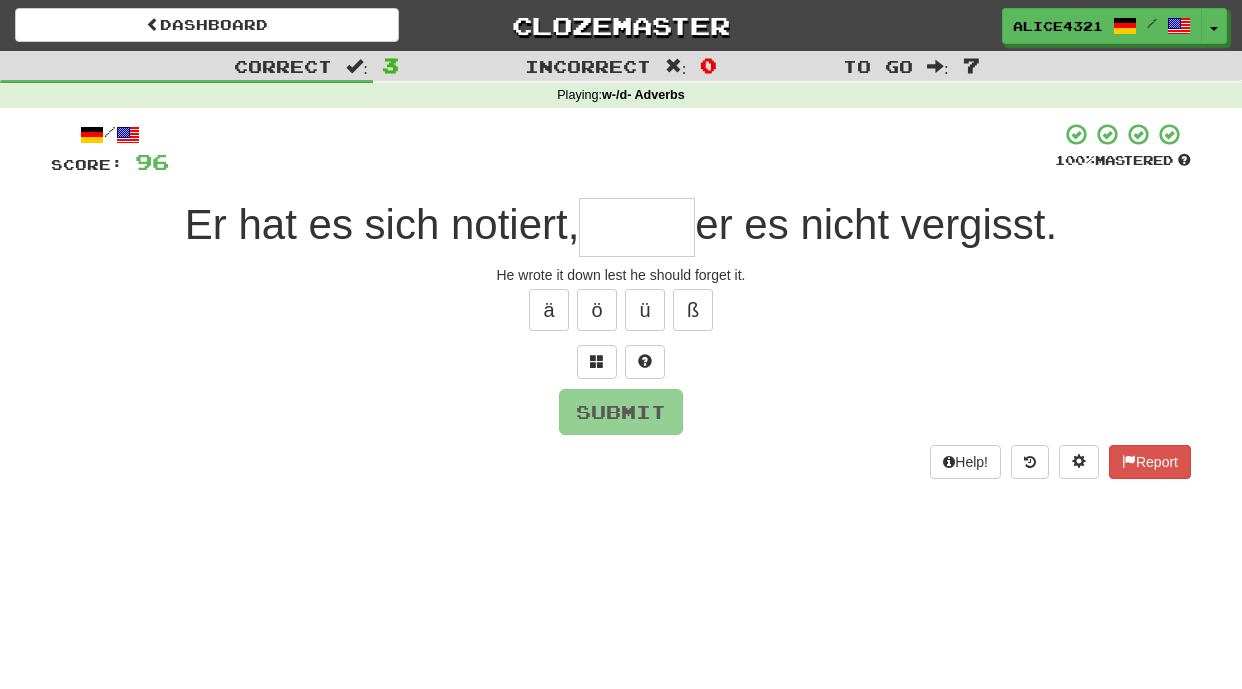 type on "*" 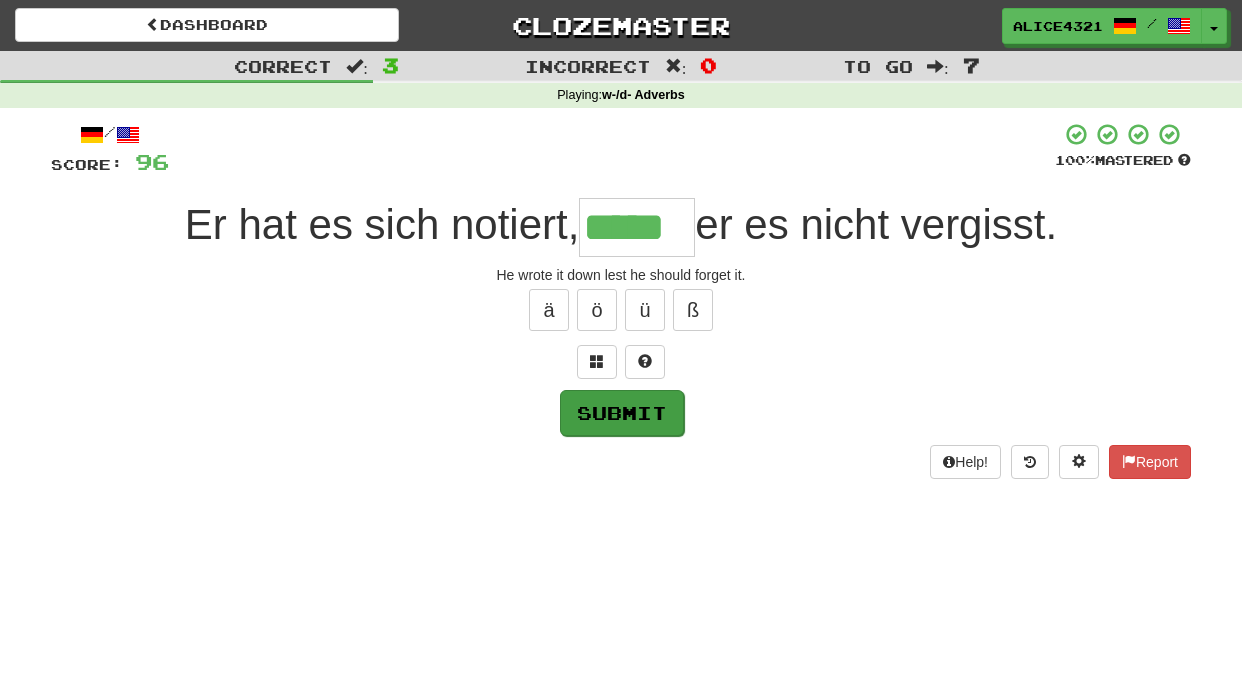 type on "*****" 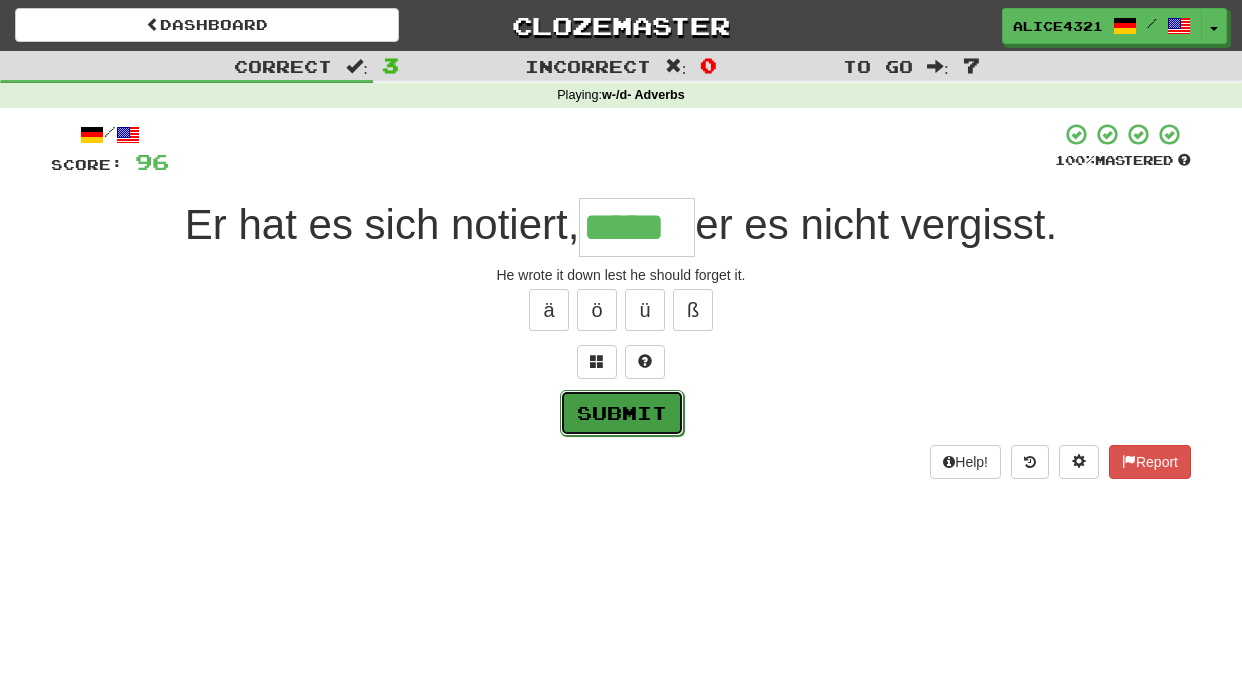 click on "Submit" at bounding box center [622, 413] 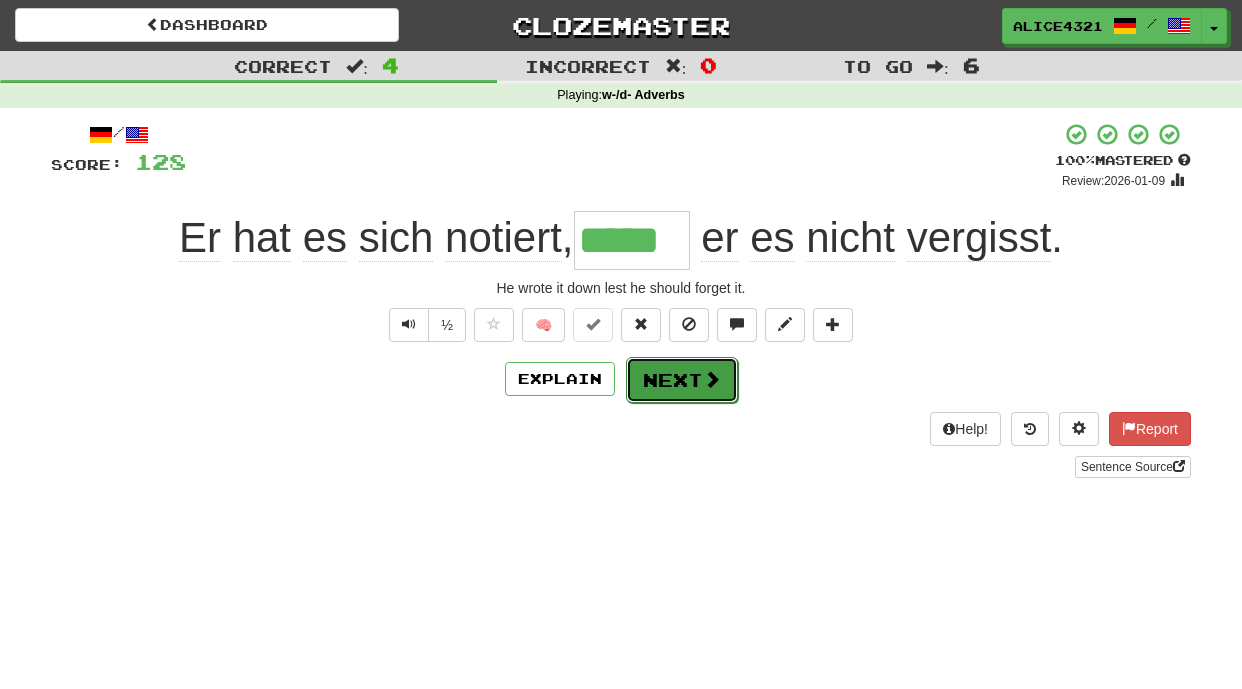 click on "Next" at bounding box center (682, 380) 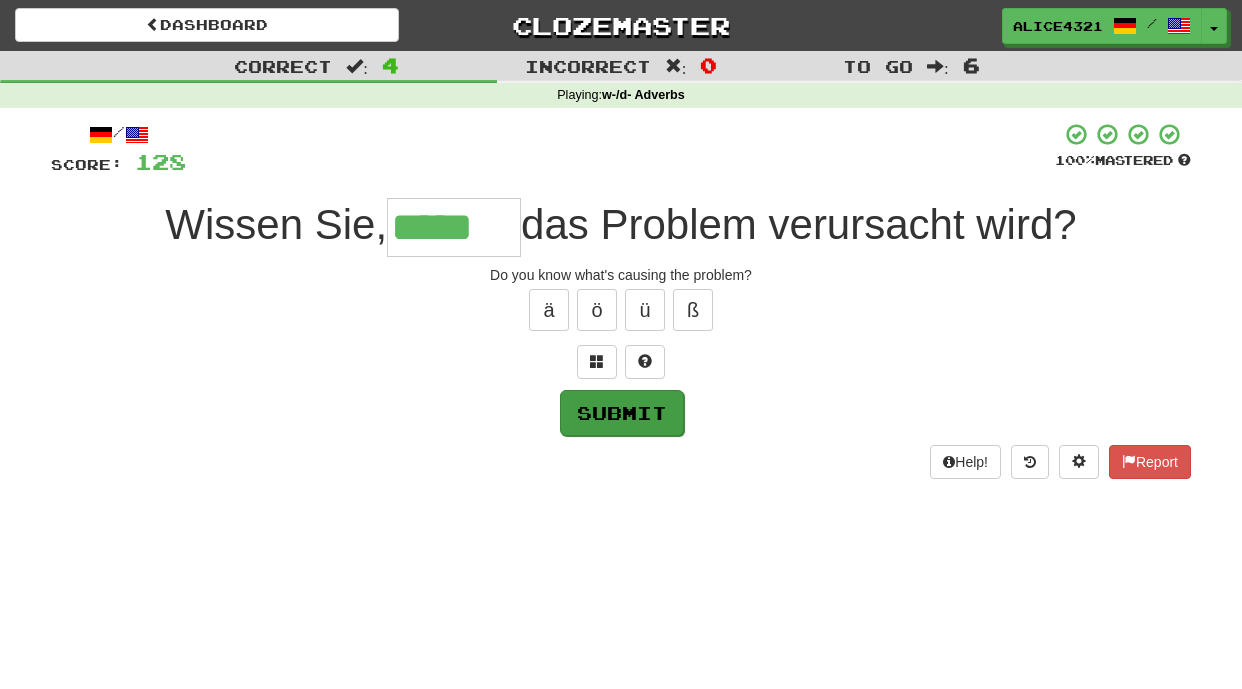 type on "*****" 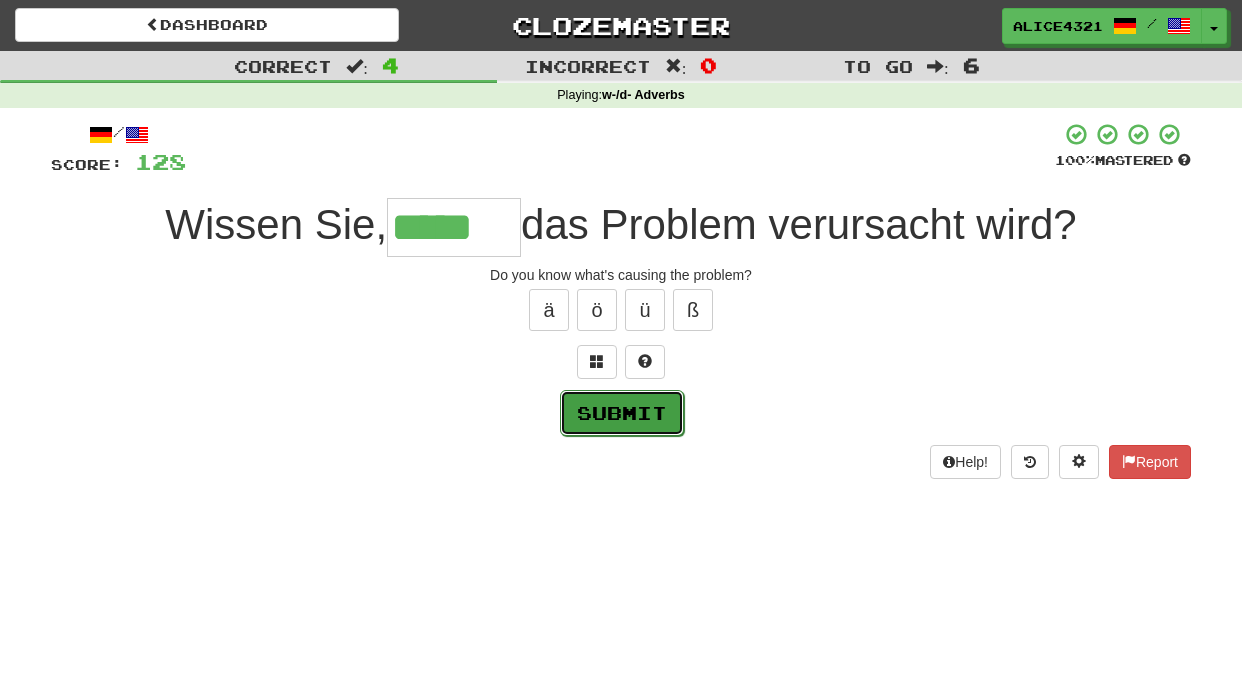 click on "Submit" at bounding box center (622, 413) 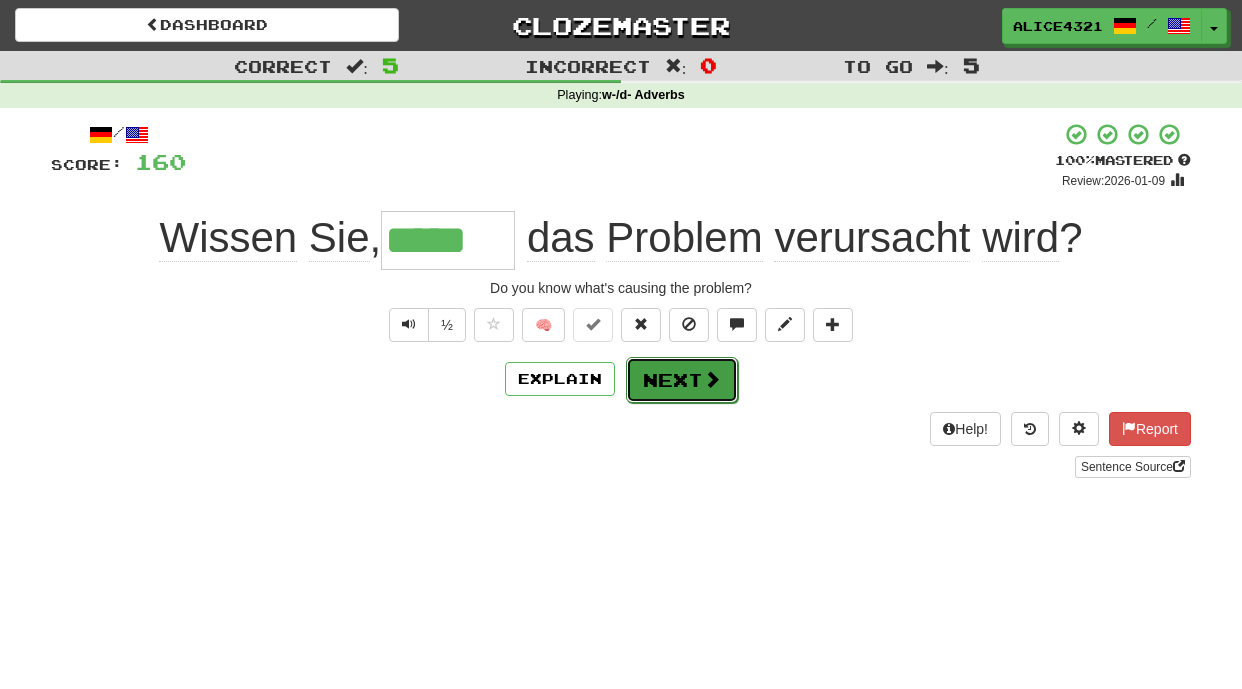 click on "Next" at bounding box center [682, 380] 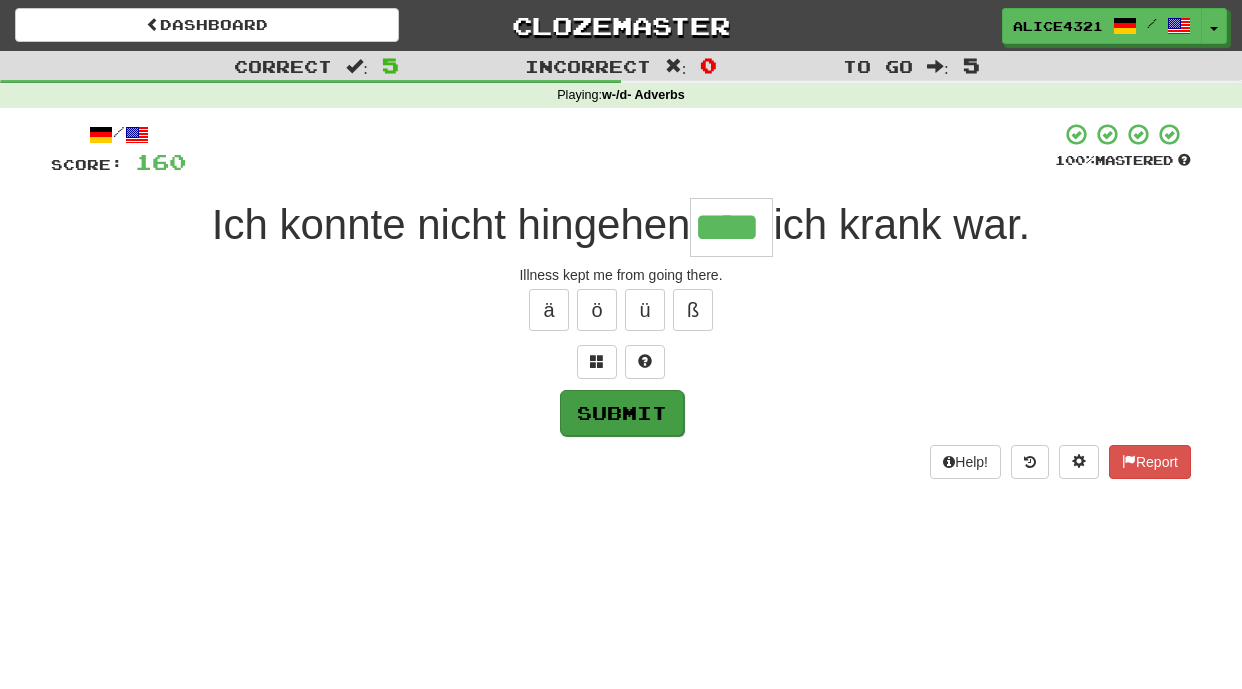 type on "****" 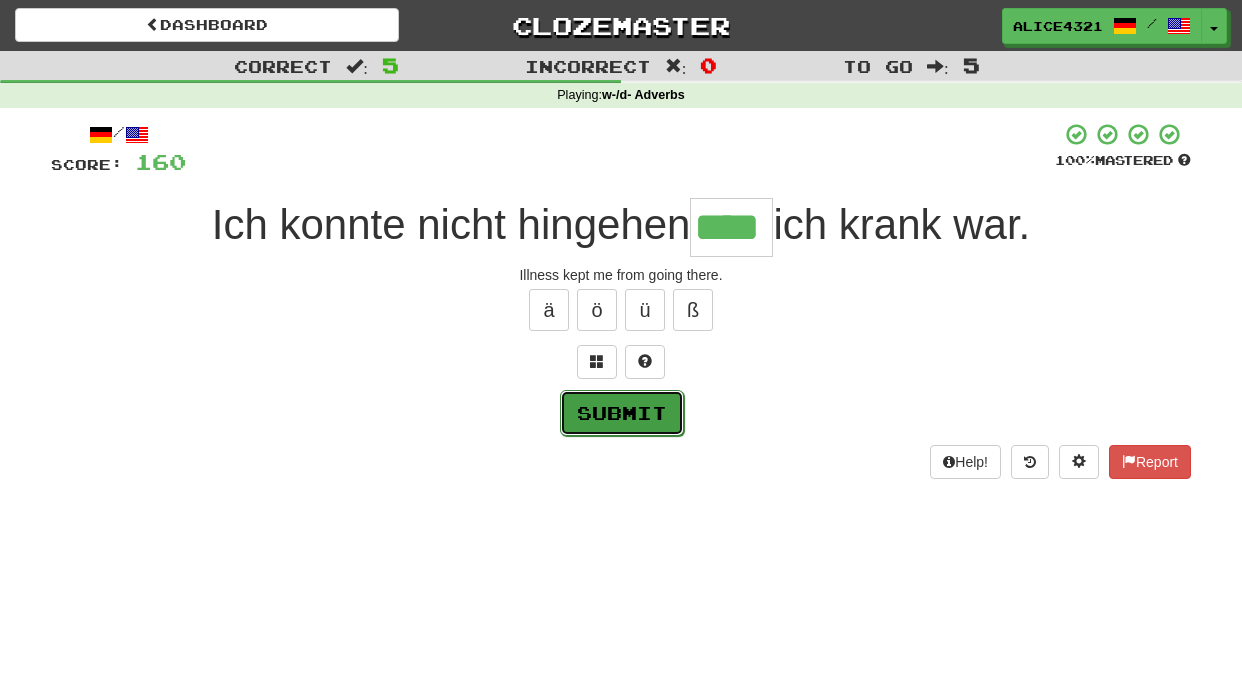 click on "Submit" at bounding box center (622, 413) 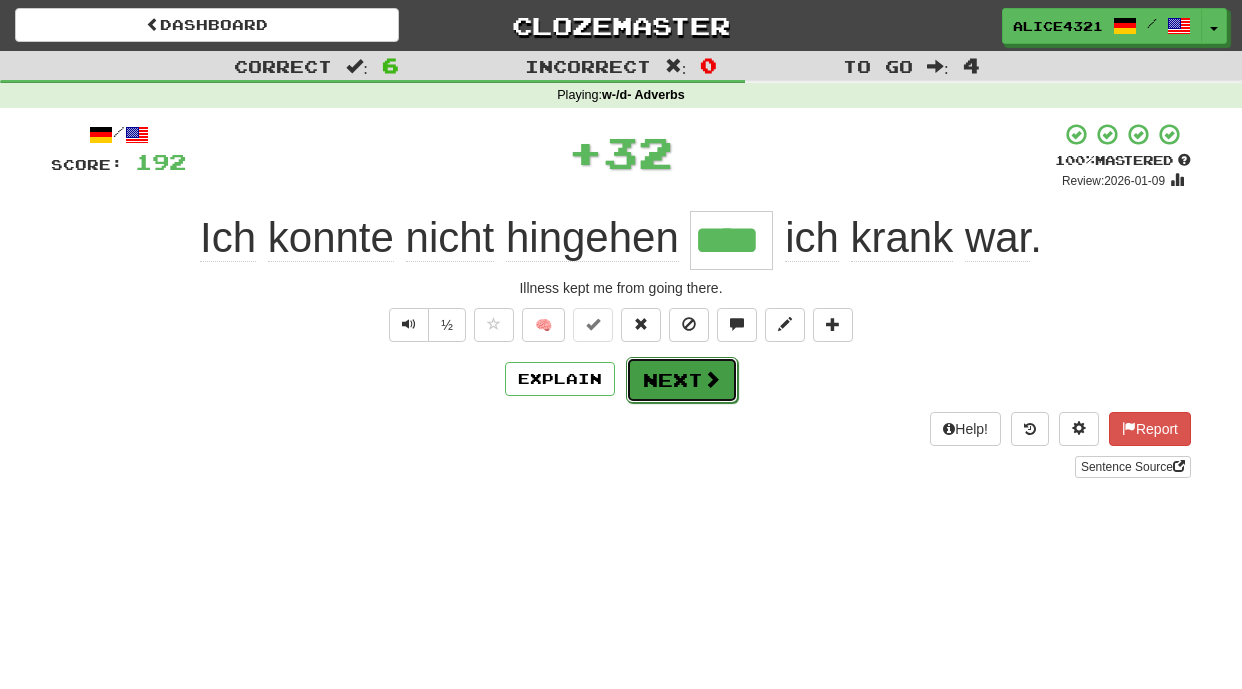 click on "Next" at bounding box center [682, 380] 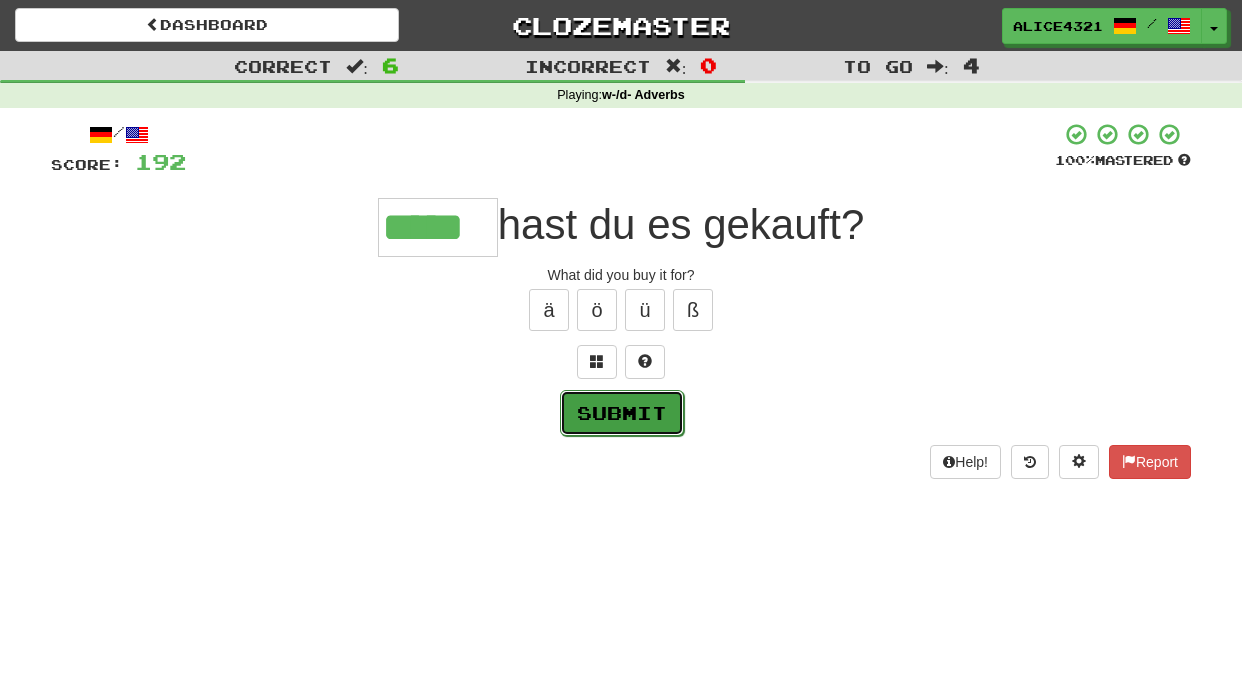 click on "Submit" at bounding box center (622, 413) 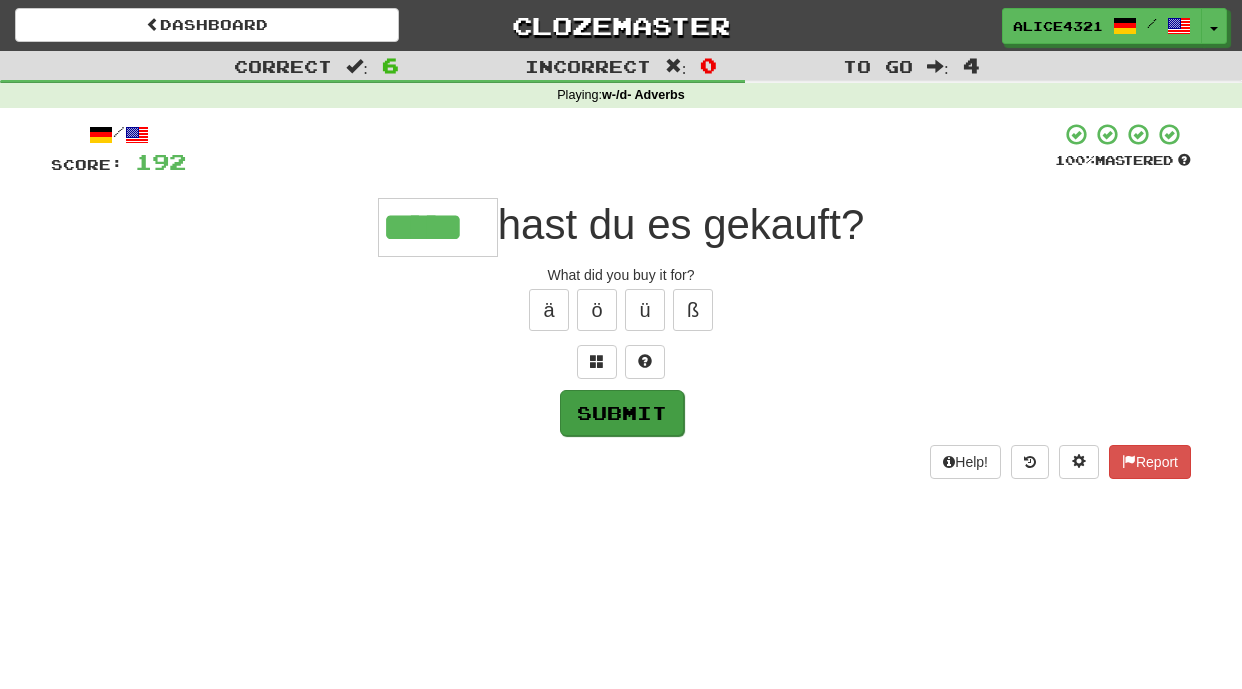 type on "*****" 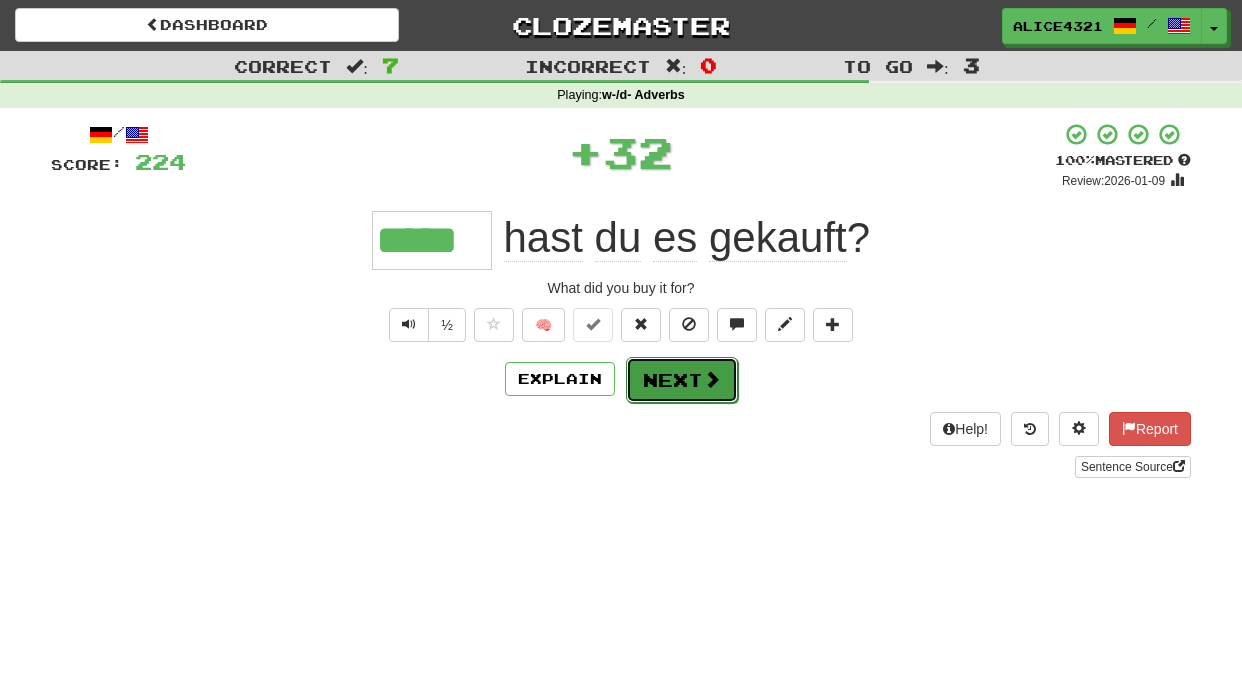 click at bounding box center (712, 379) 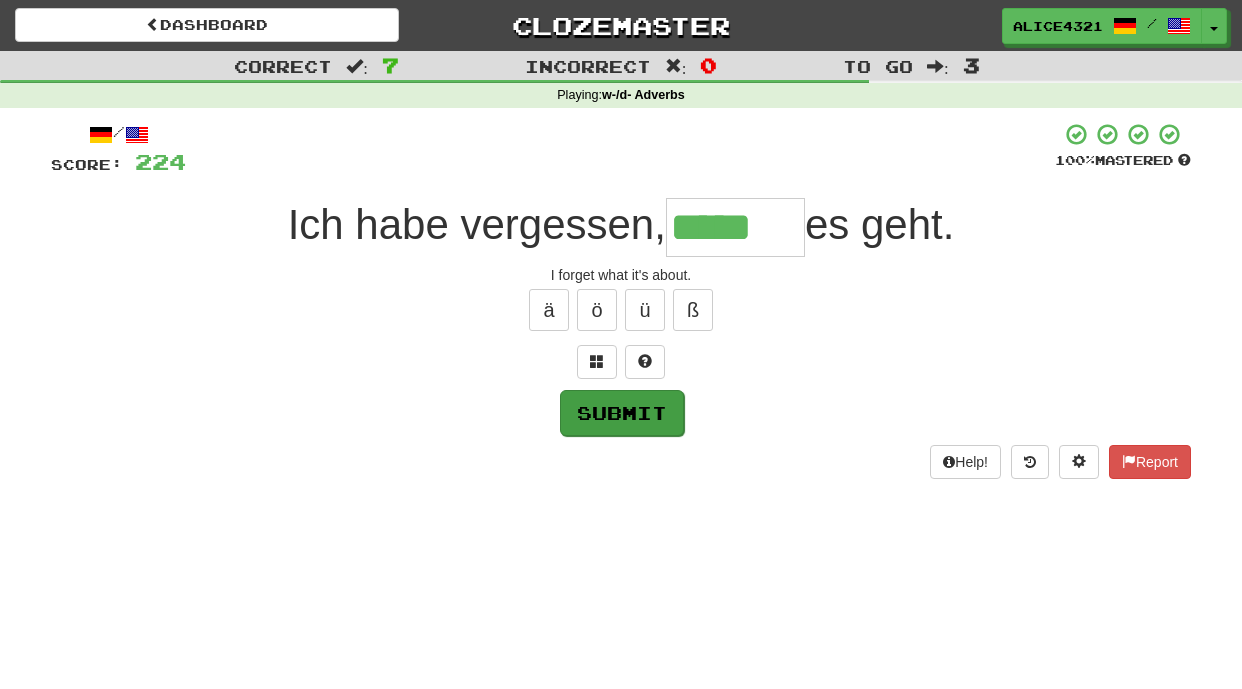 type on "*****" 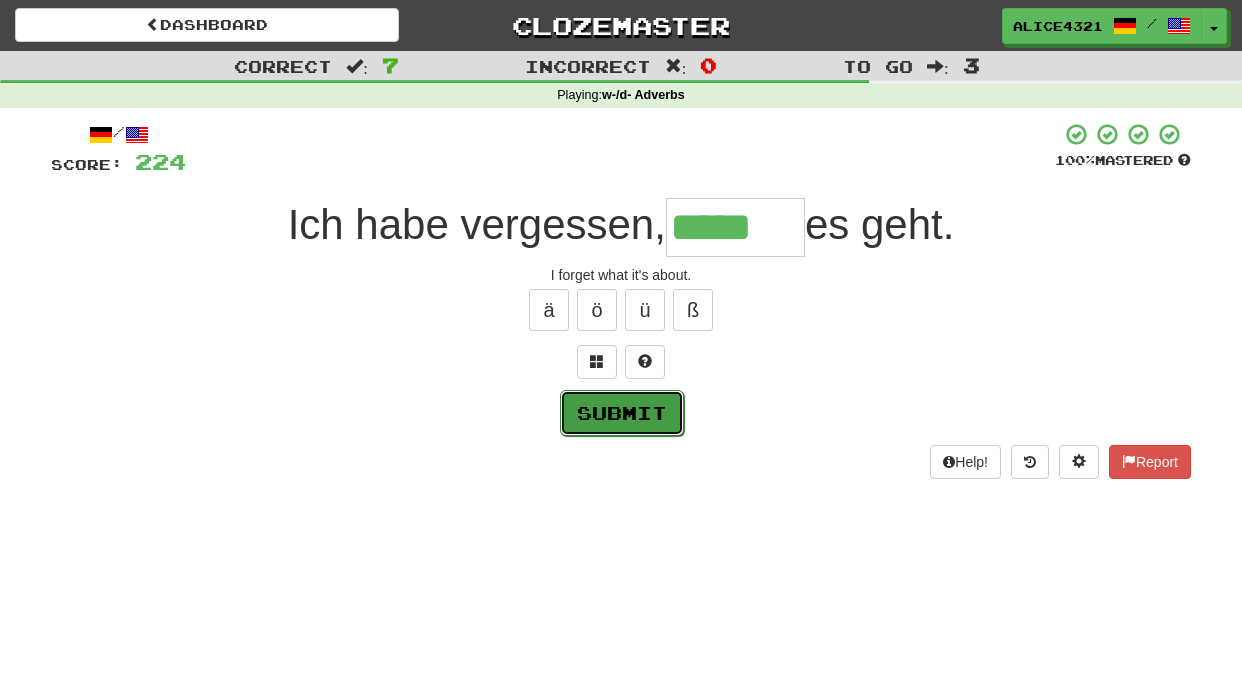 click on "Submit" at bounding box center [622, 413] 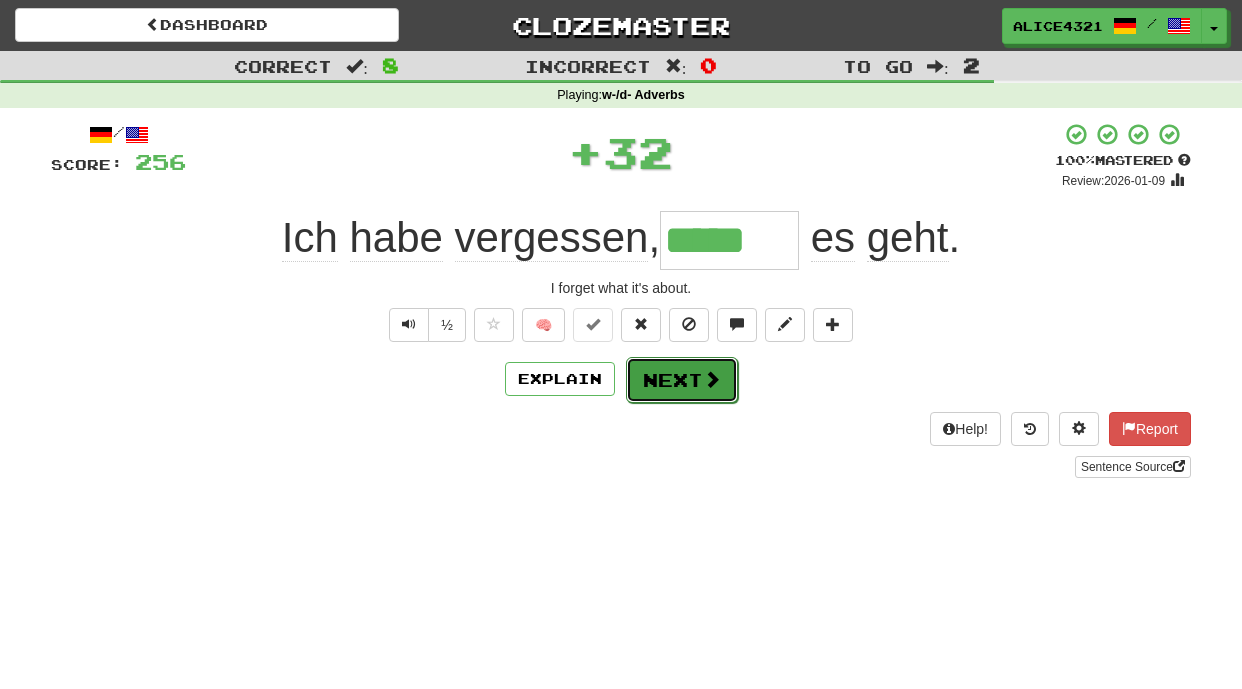 click on "Next" at bounding box center [682, 380] 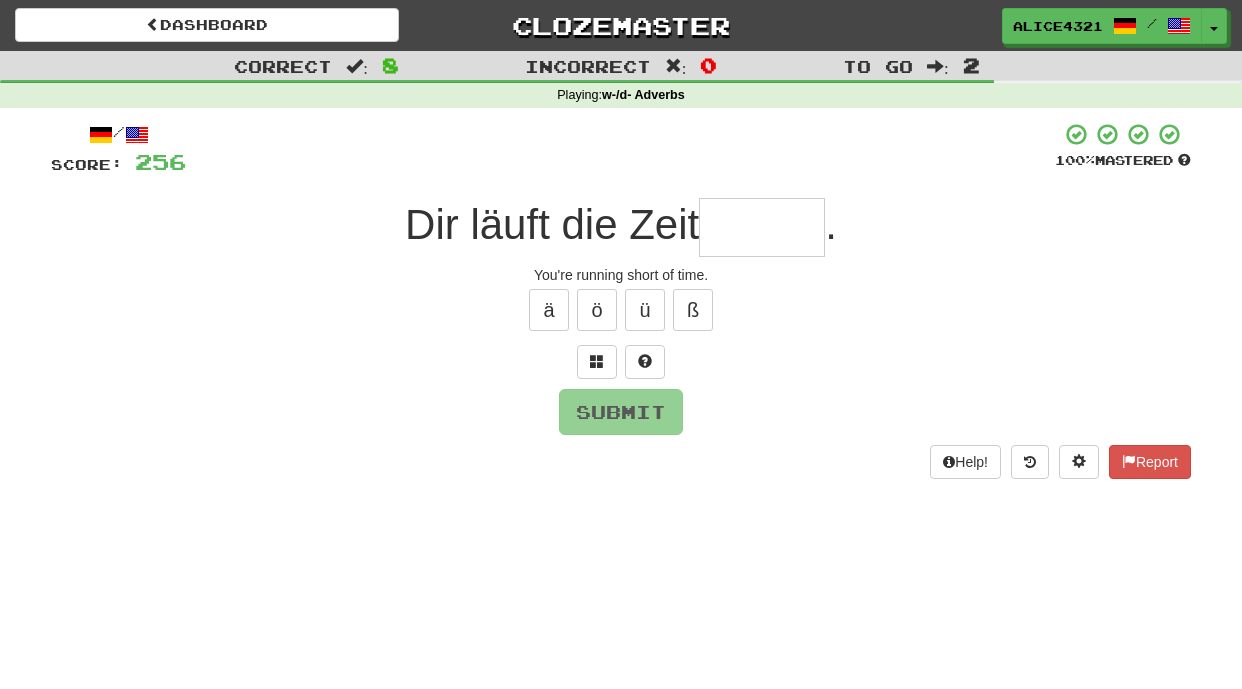 type on "*" 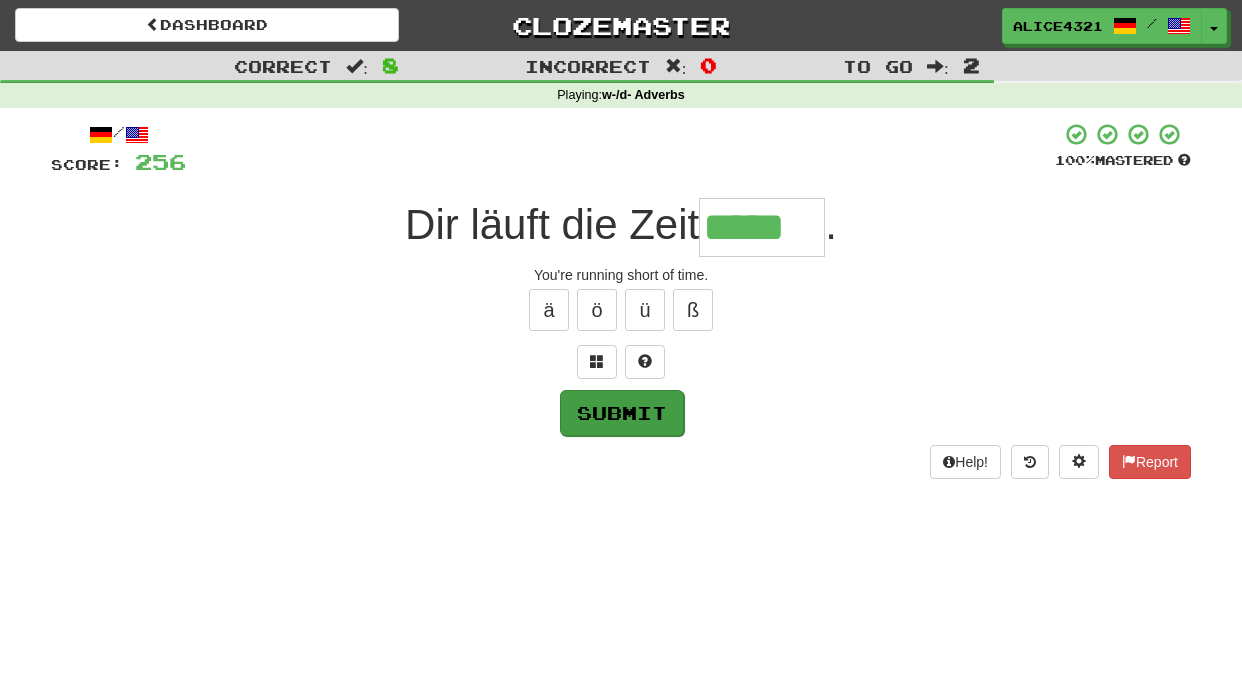 type on "*****" 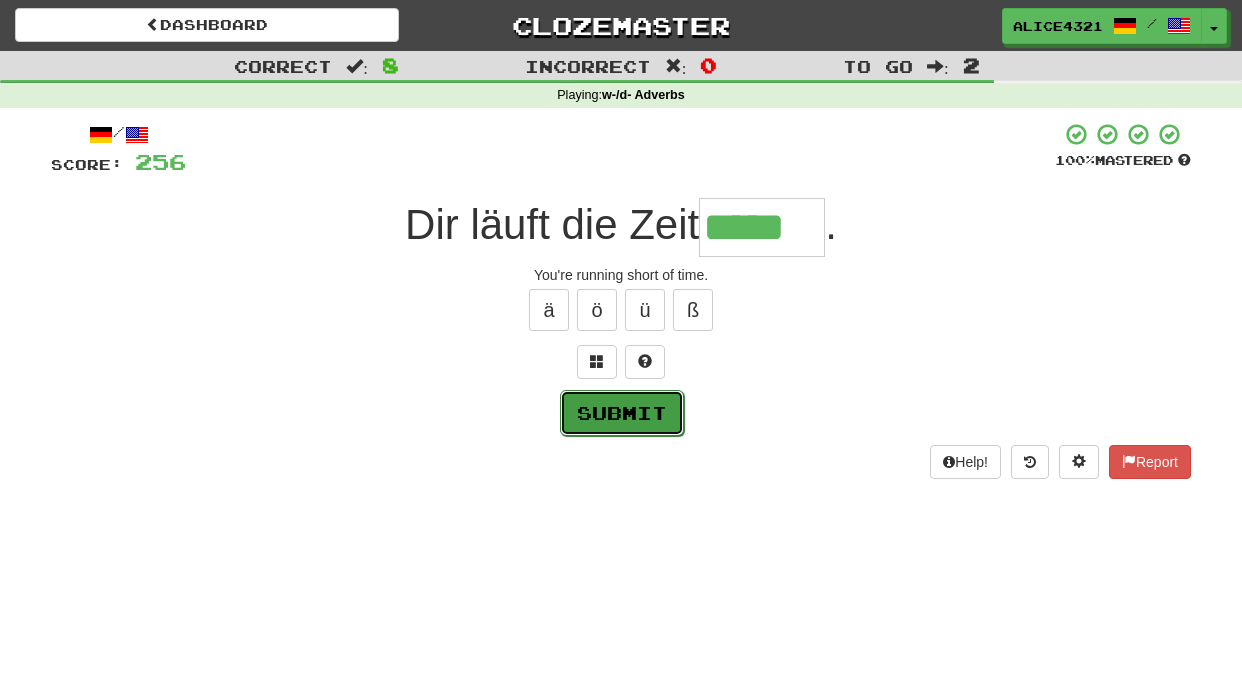 click on "Submit" at bounding box center (622, 413) 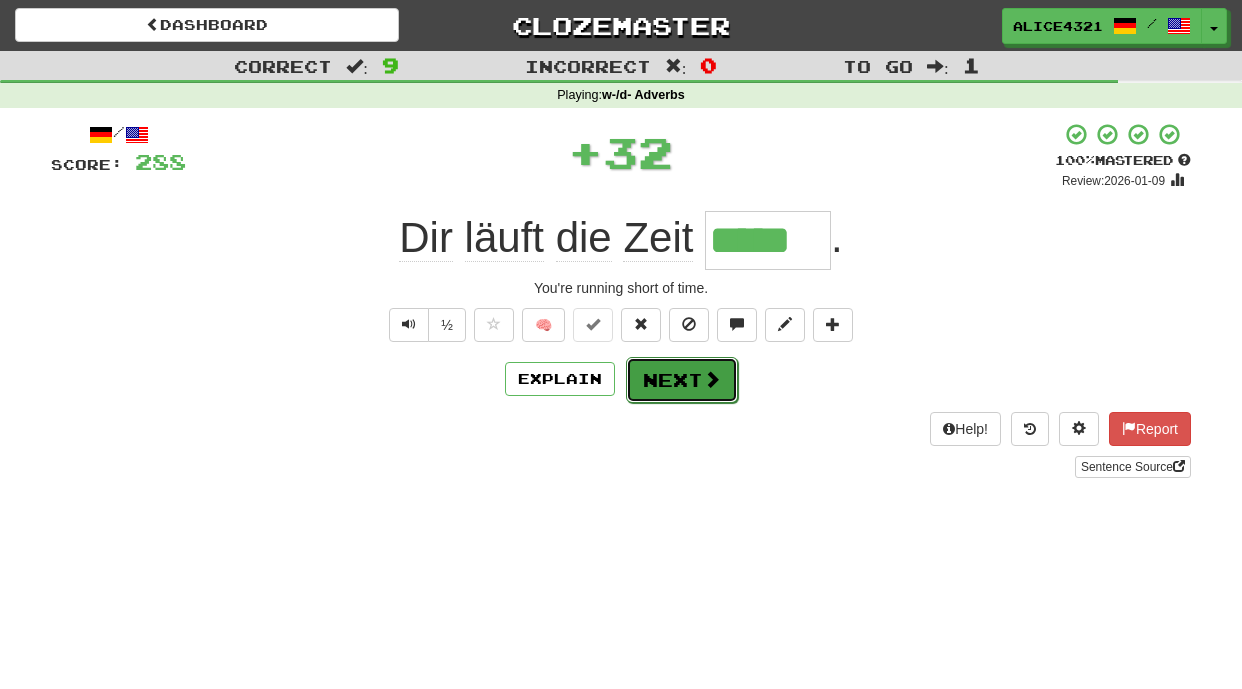 click on "Next" at bounding box center (682, 380) 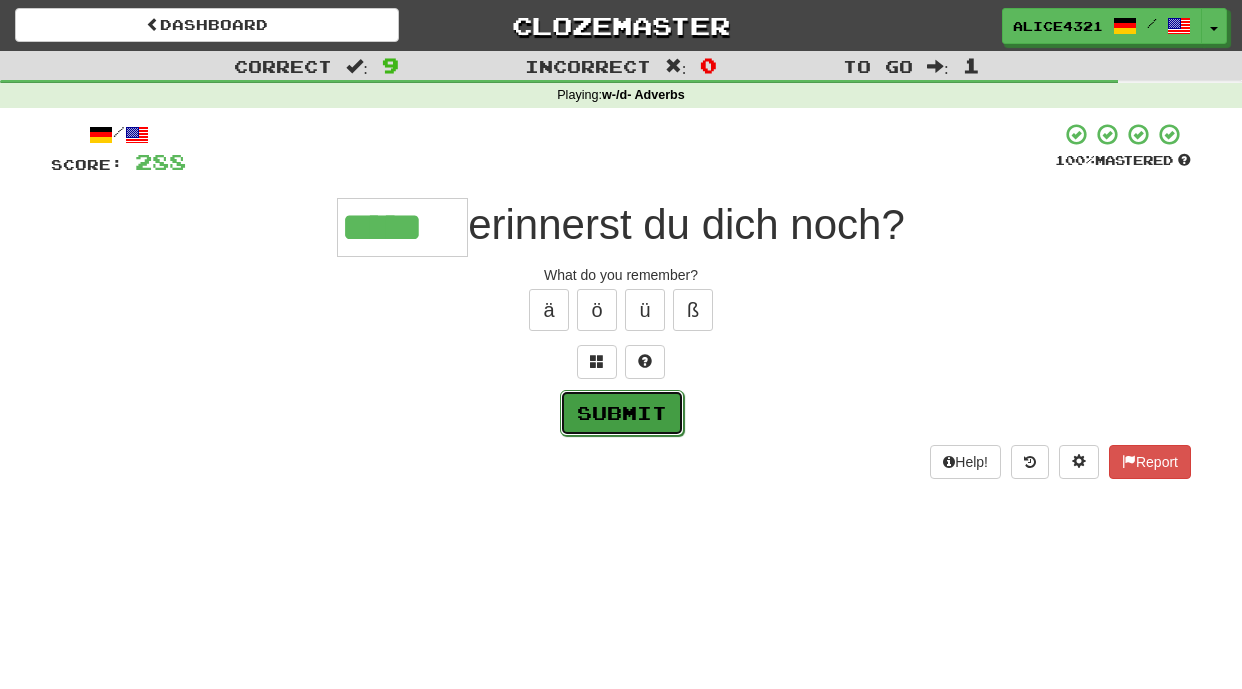click on "Submit" at bounding box center (622, 413) 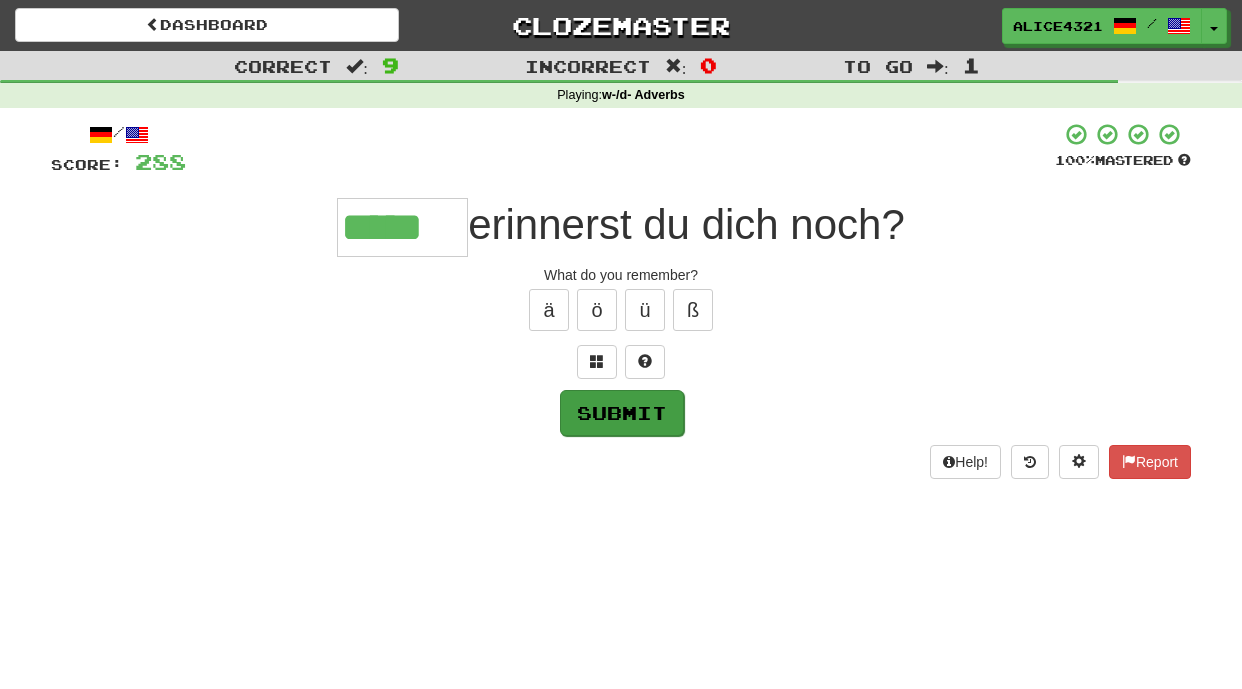 type on "*****" 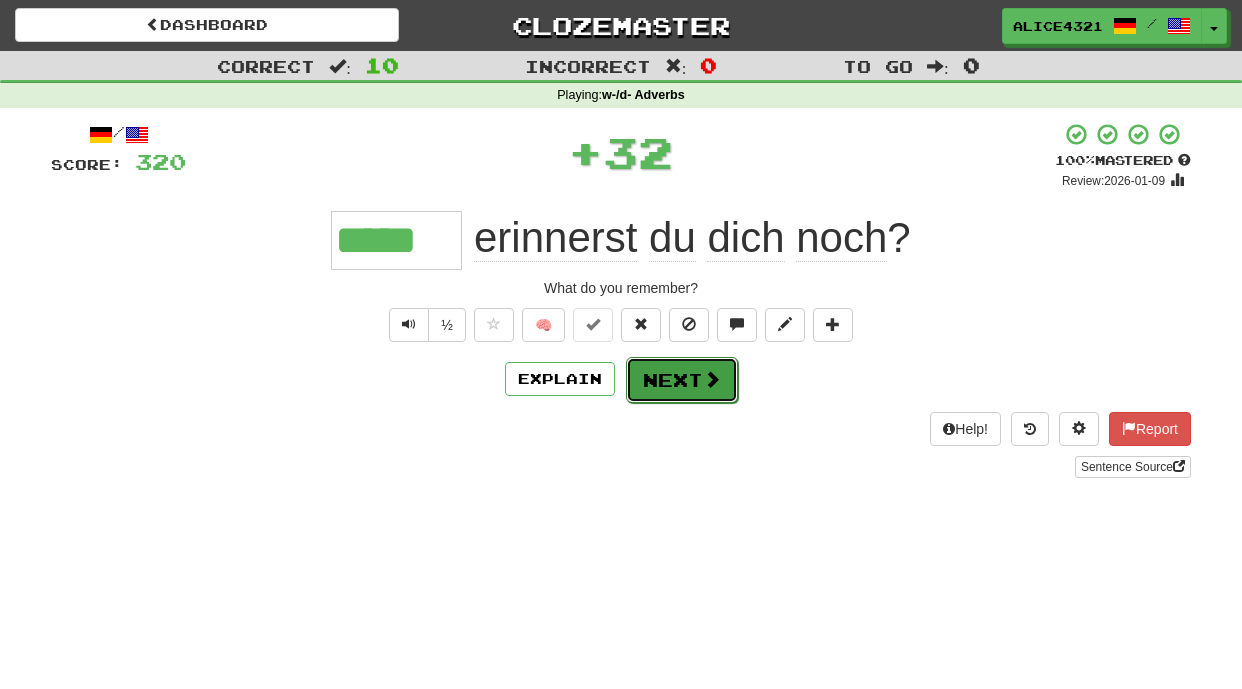 click on "Next" at bounding box center (682, 380) 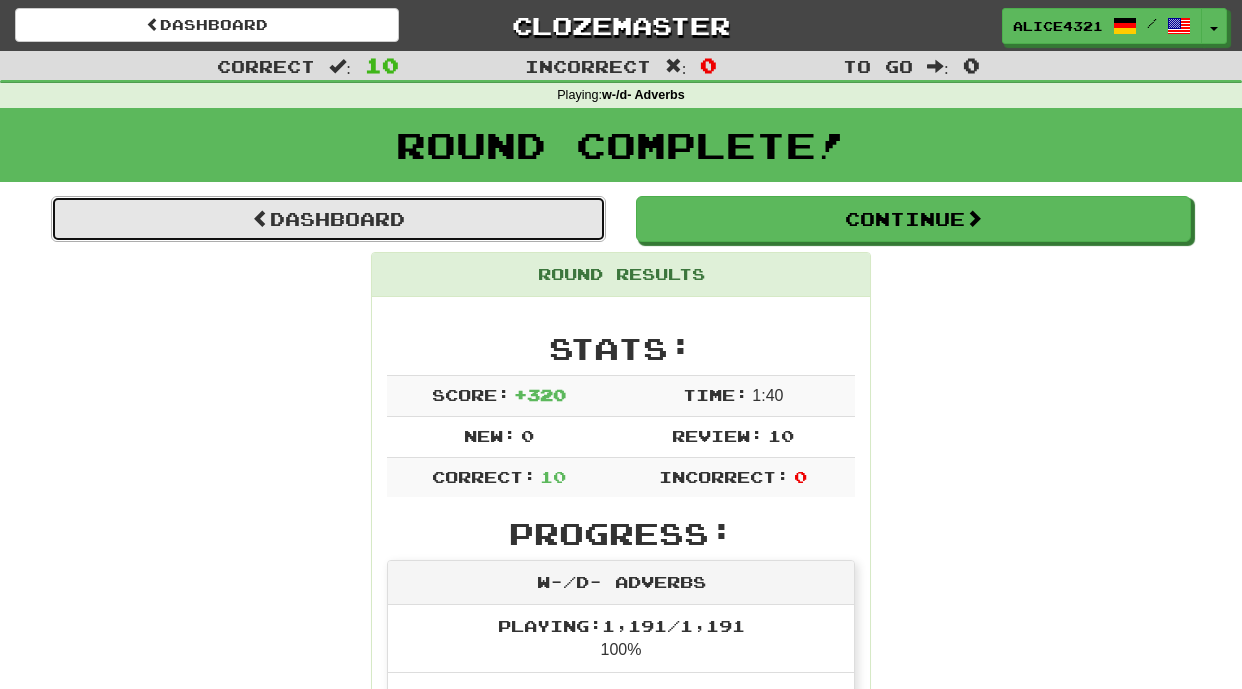 click on "Dashboard" at bounding box center [328, 219] 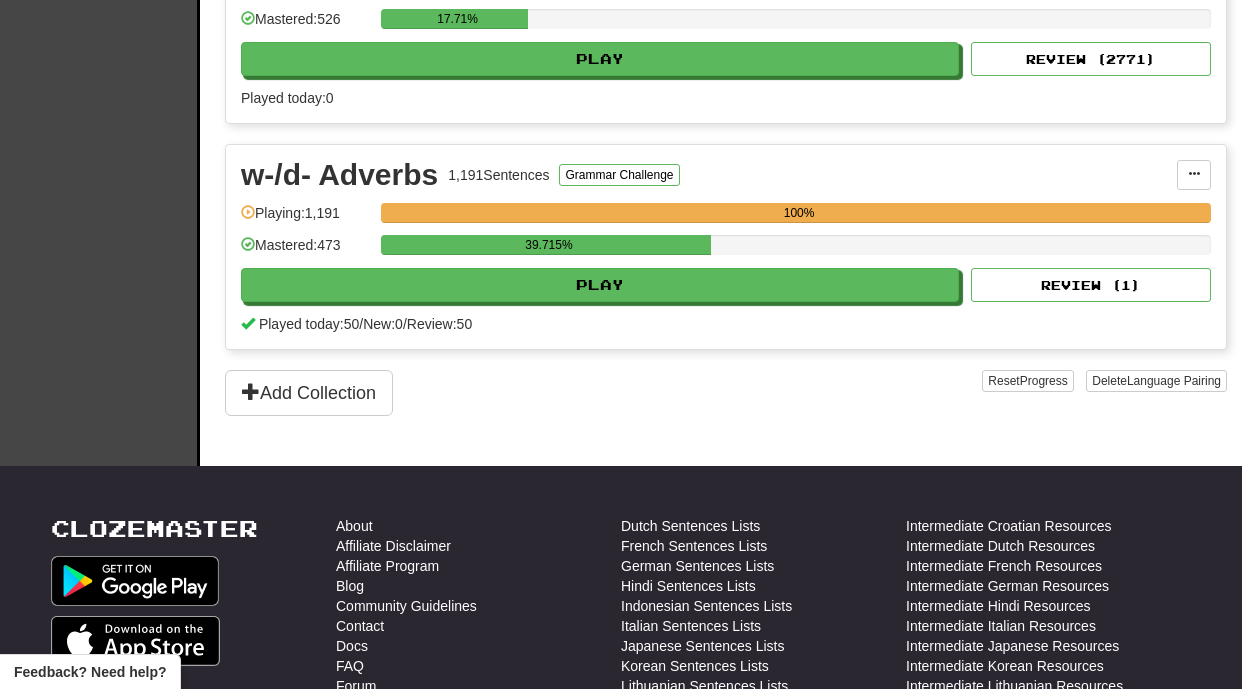 scroll, scrollTop: 1469, scrollLeft: 0, axis: vertical 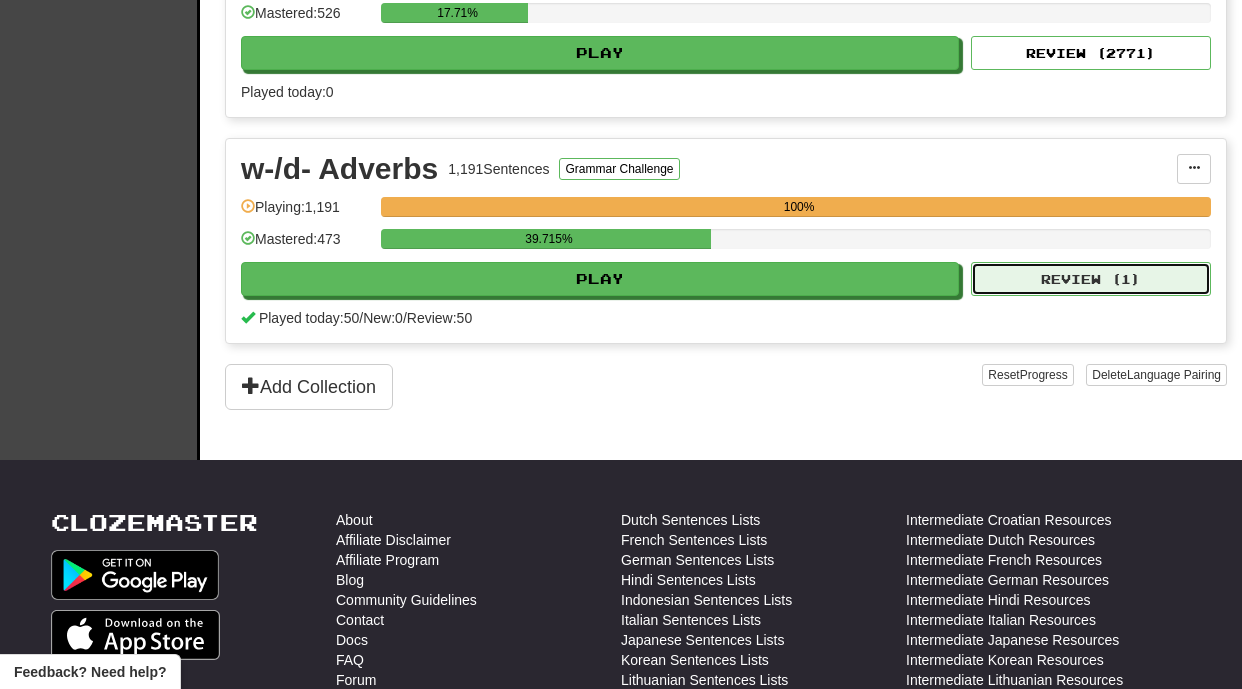 click on "Review ( 1 )" at bounding box center (1091, 279) 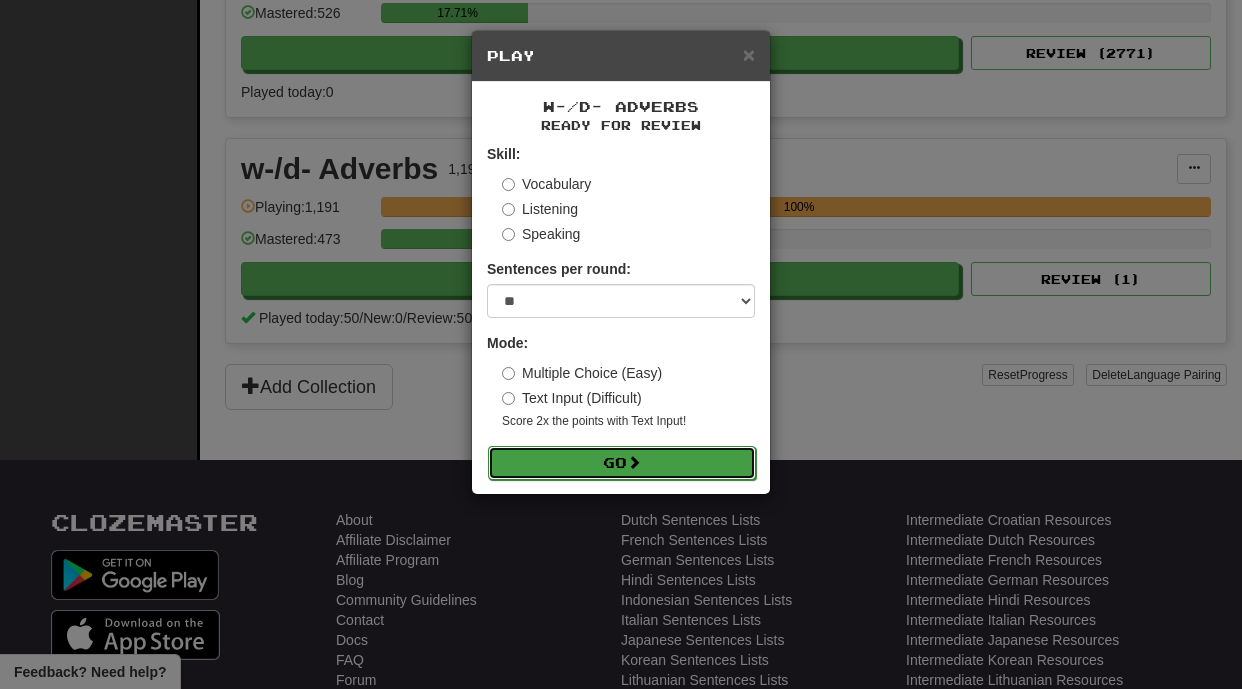 click on "Go" at bounding box center (622, 463) 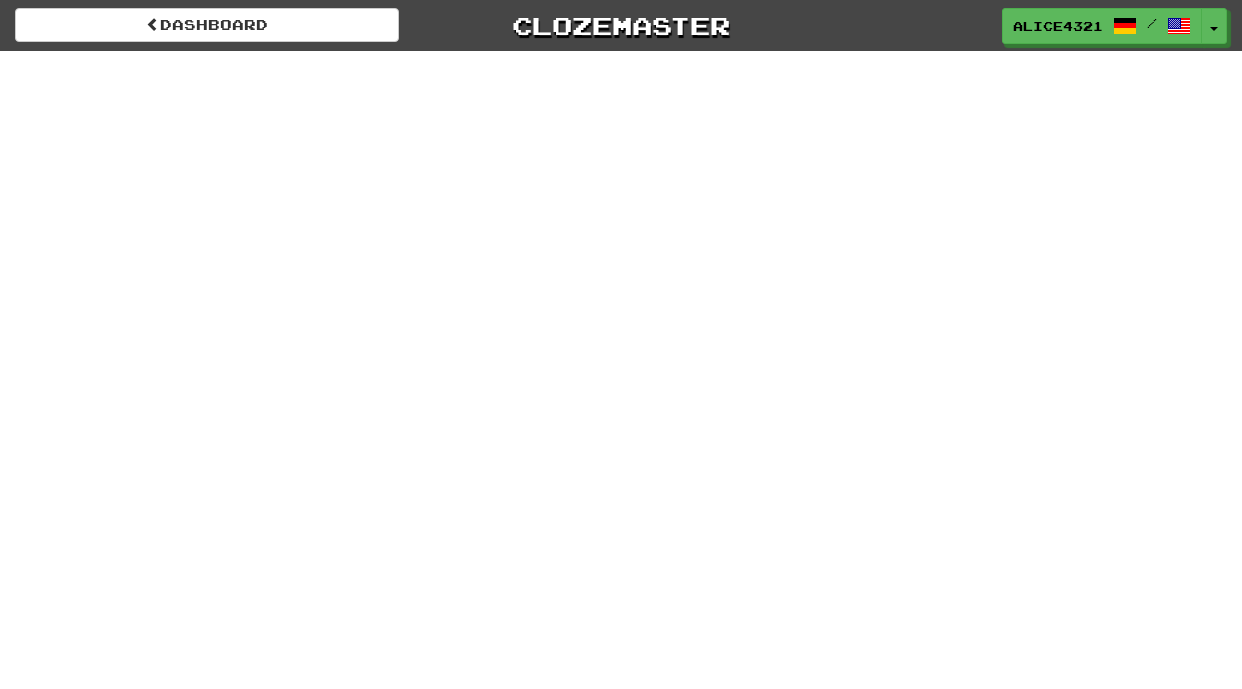 scroll, scrollTop: 0, scrollLeft: 0, axis: both 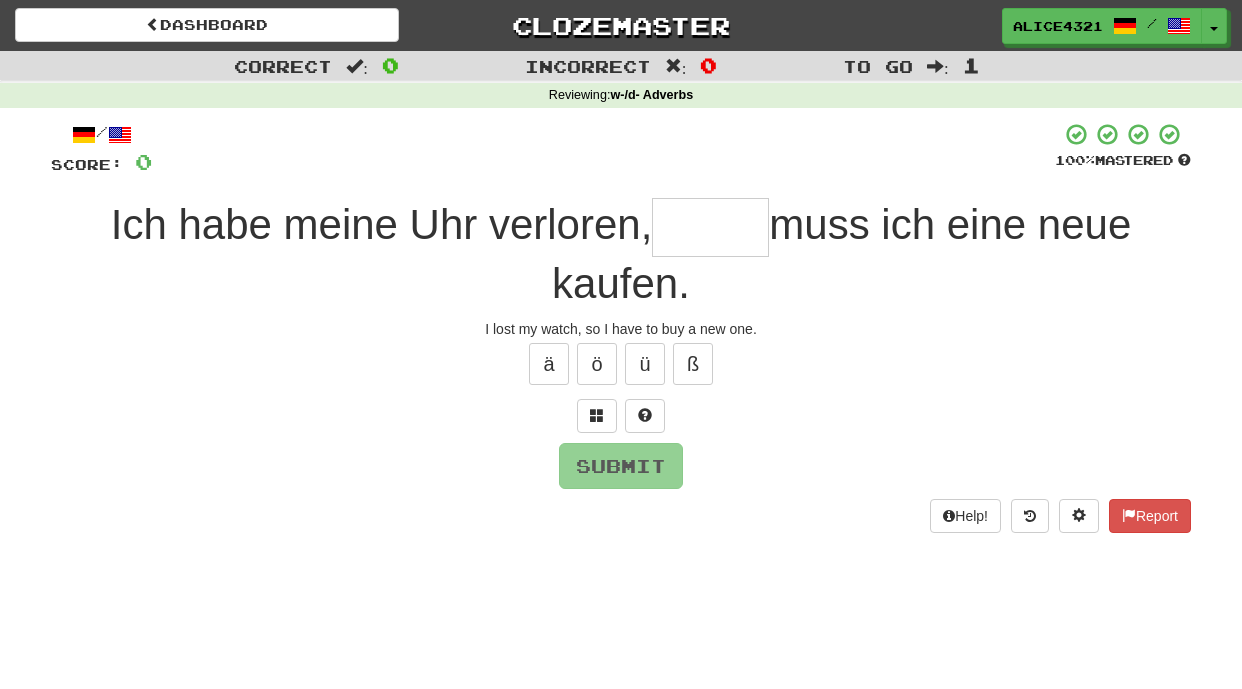 type on "*" 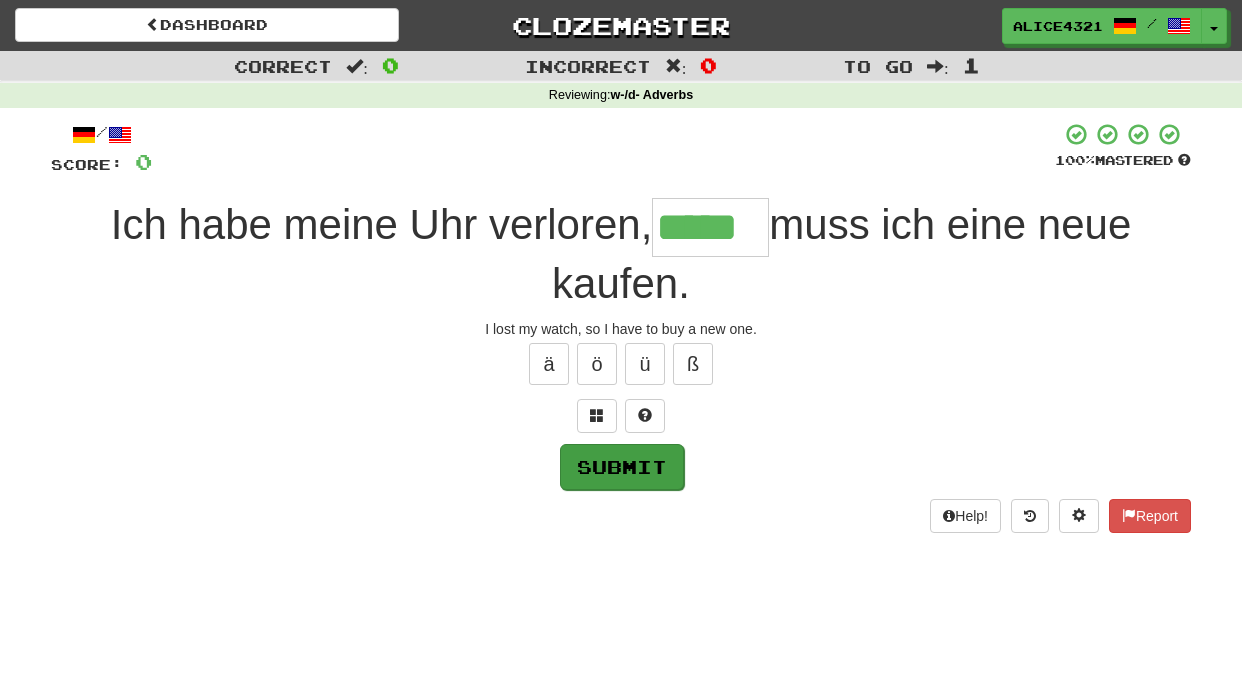 type on "*****" 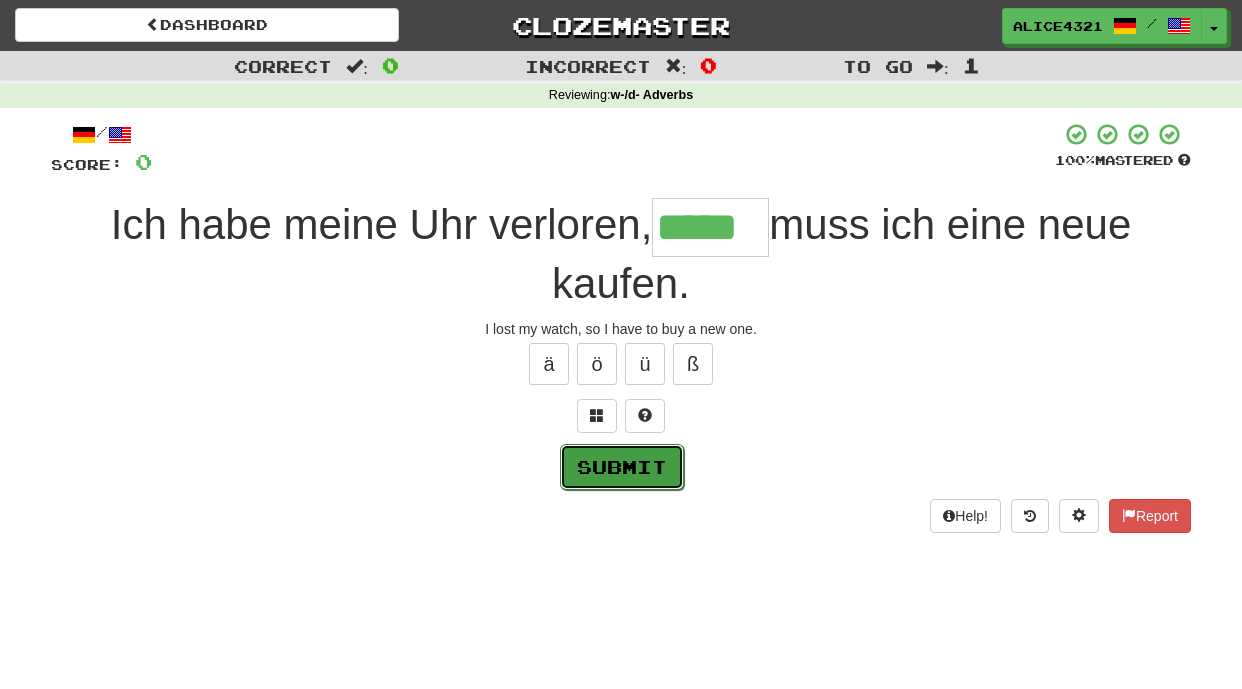 click on "Submit" at bounding box center [622, 467] 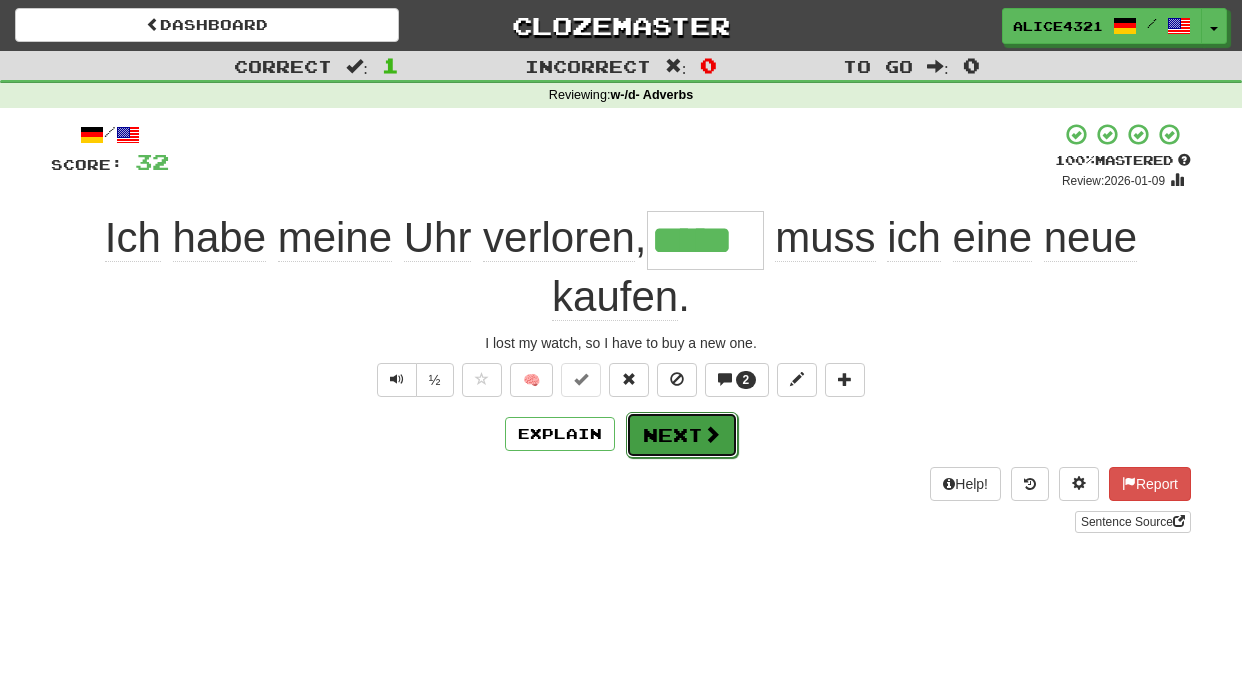 click on "Next" at bounding box center [682, 435] 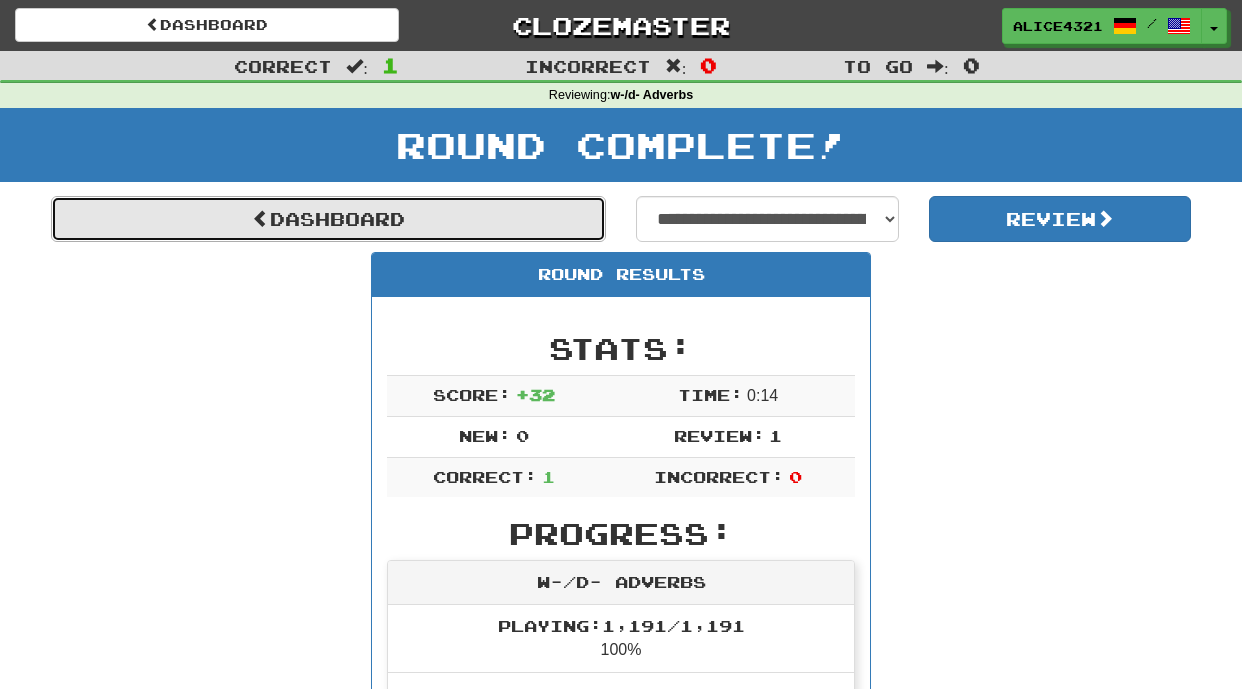 click on "Dashboard" at bounding box center [328, 219] 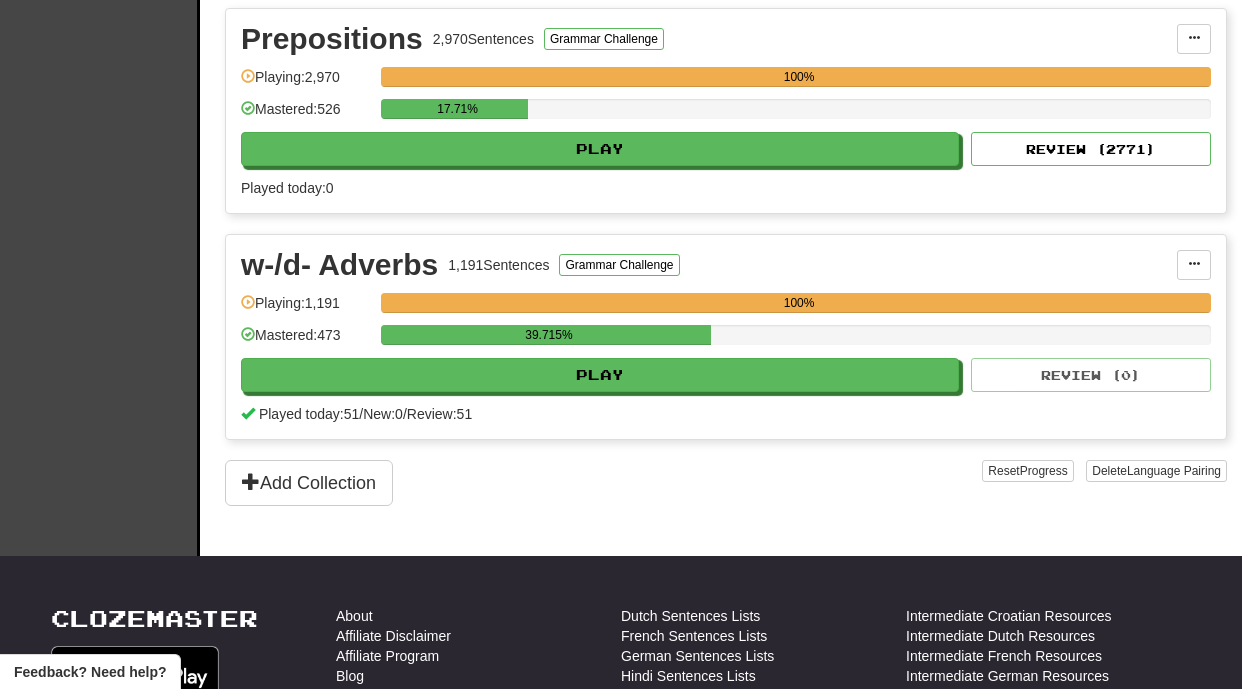 scroll, scrollTop: 1374, scrollLeft: 0, axis: vertical 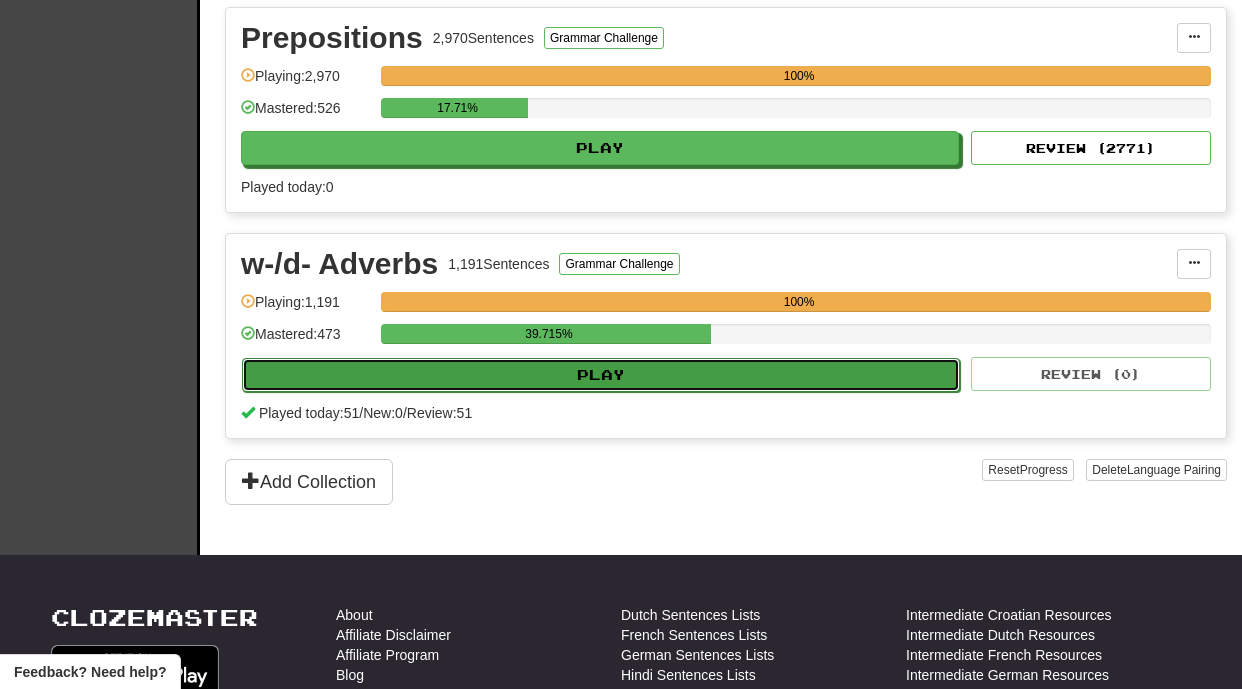 click on "Play" at bounding box center (601, 375) 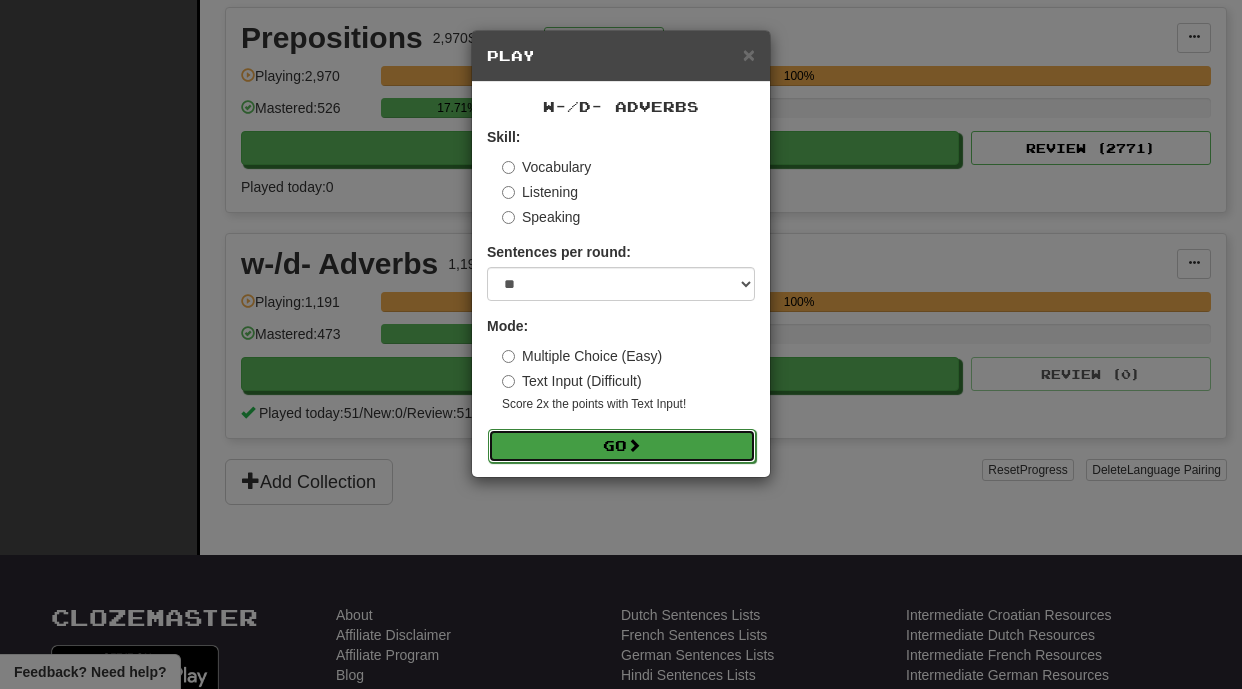 click on "Go" at bounding box center [622, 446] 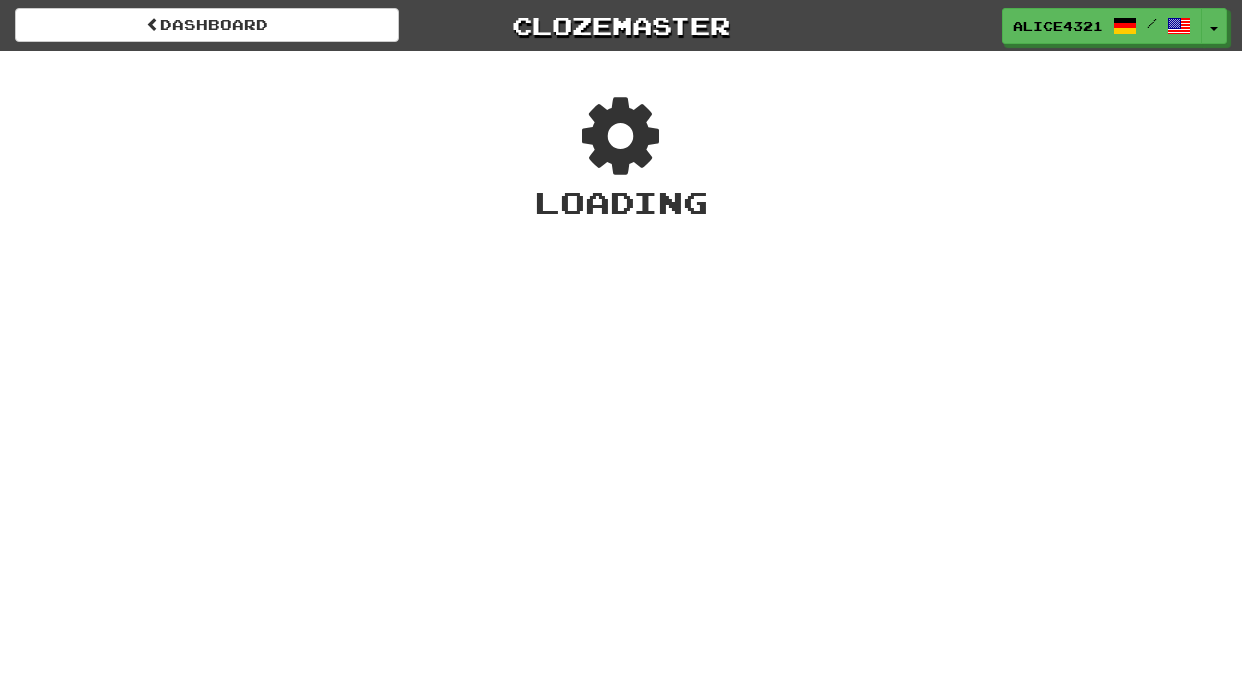 scroll, scrollTop: 0, scrollLeft: 0, axis: both 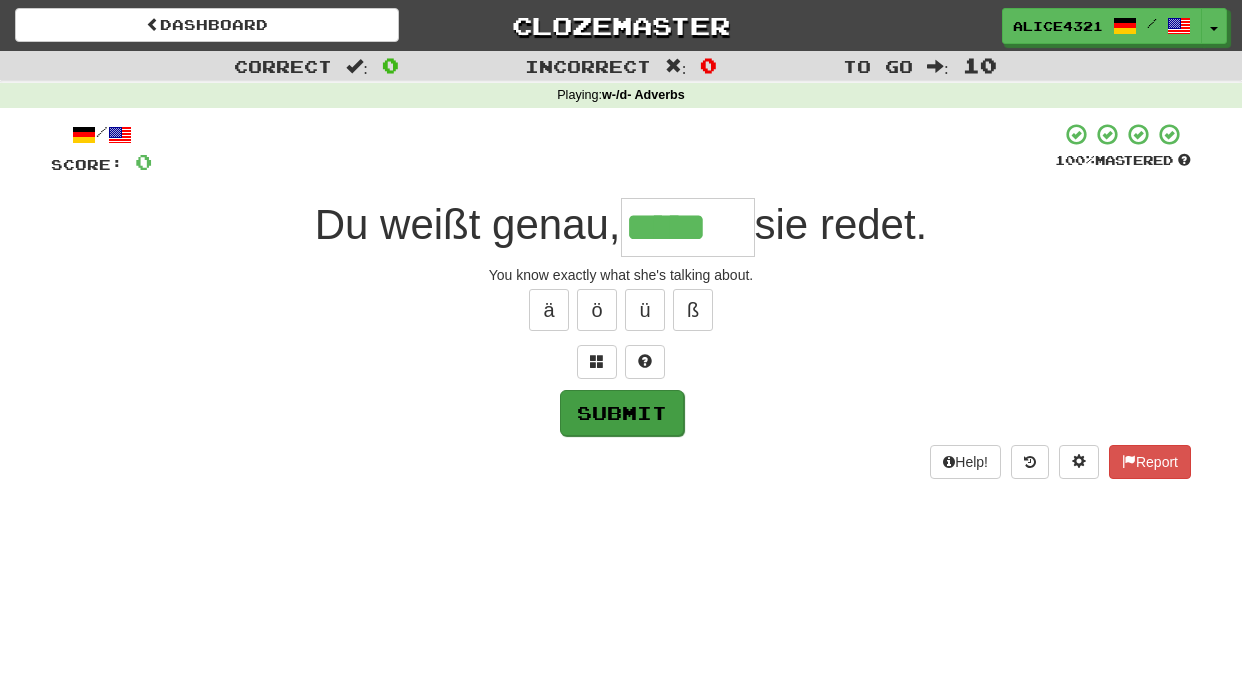 type on "*****" 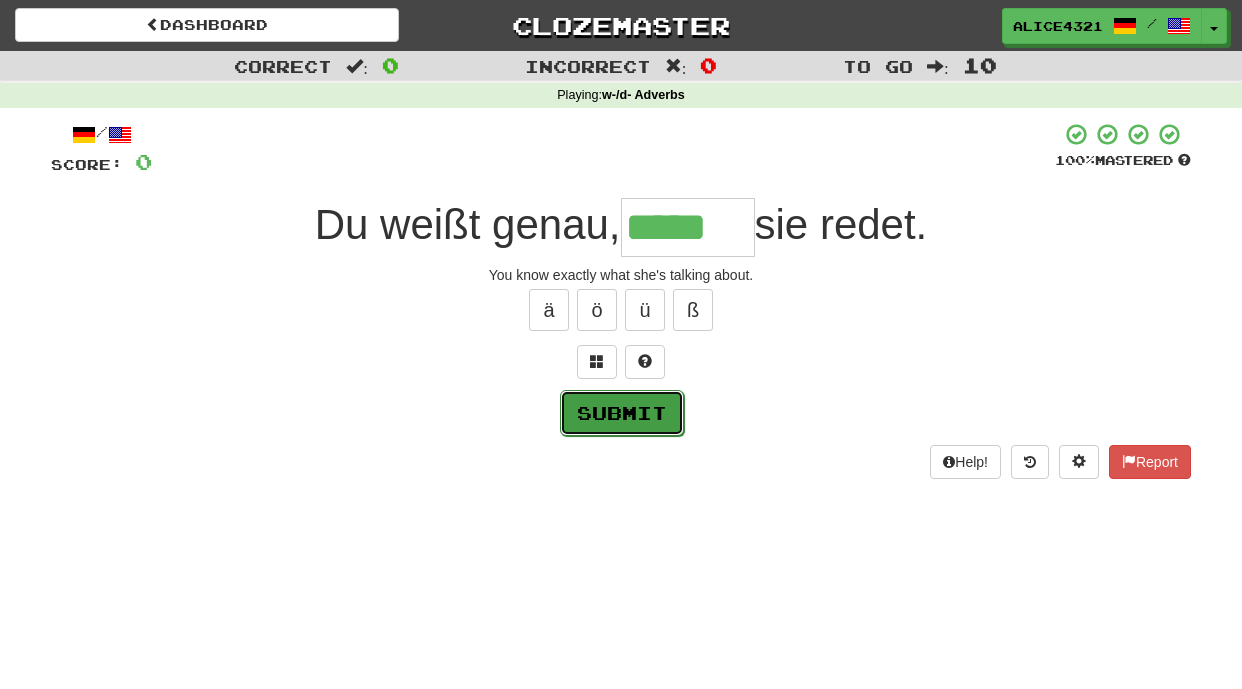 click on "Submit" at bounding box center (622, 413) 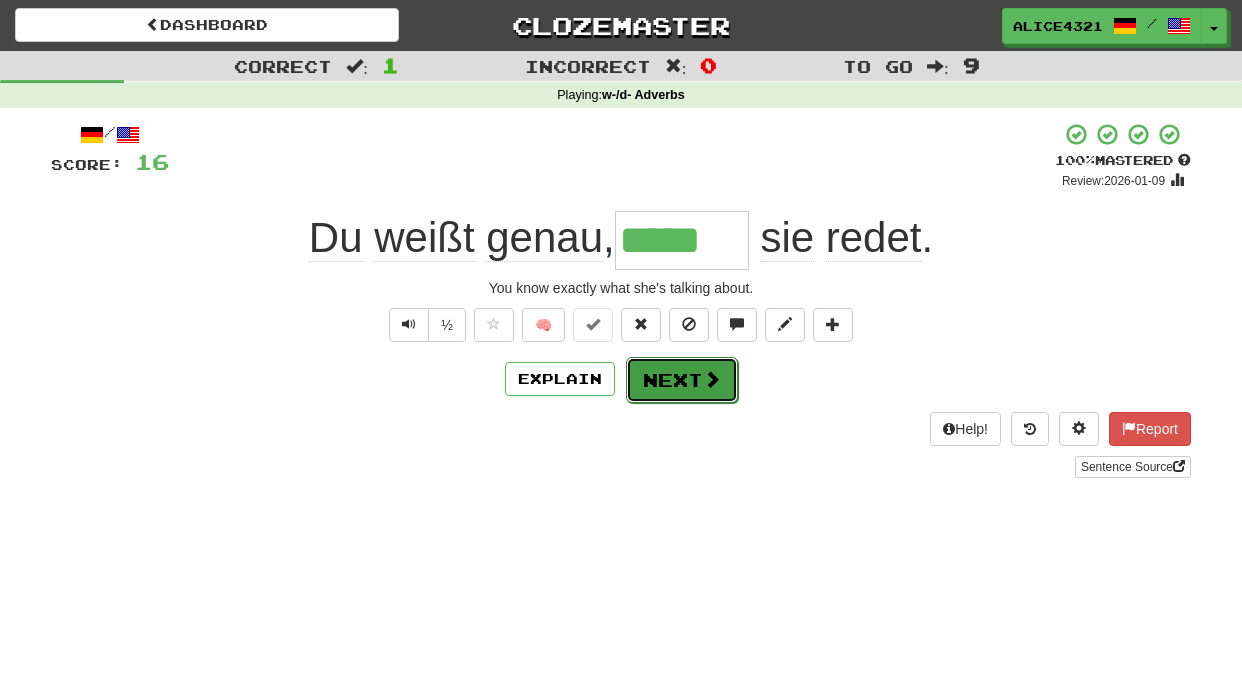 click on "Next" at bounding box center [682, 380] 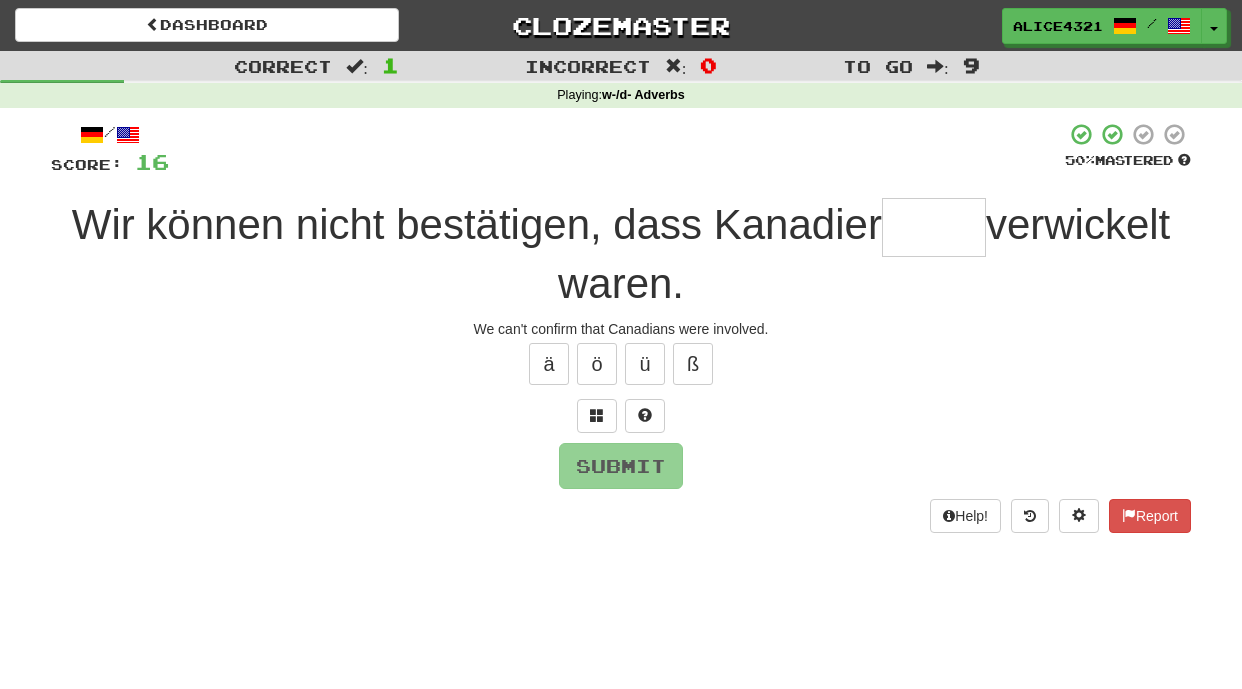 type on "*" 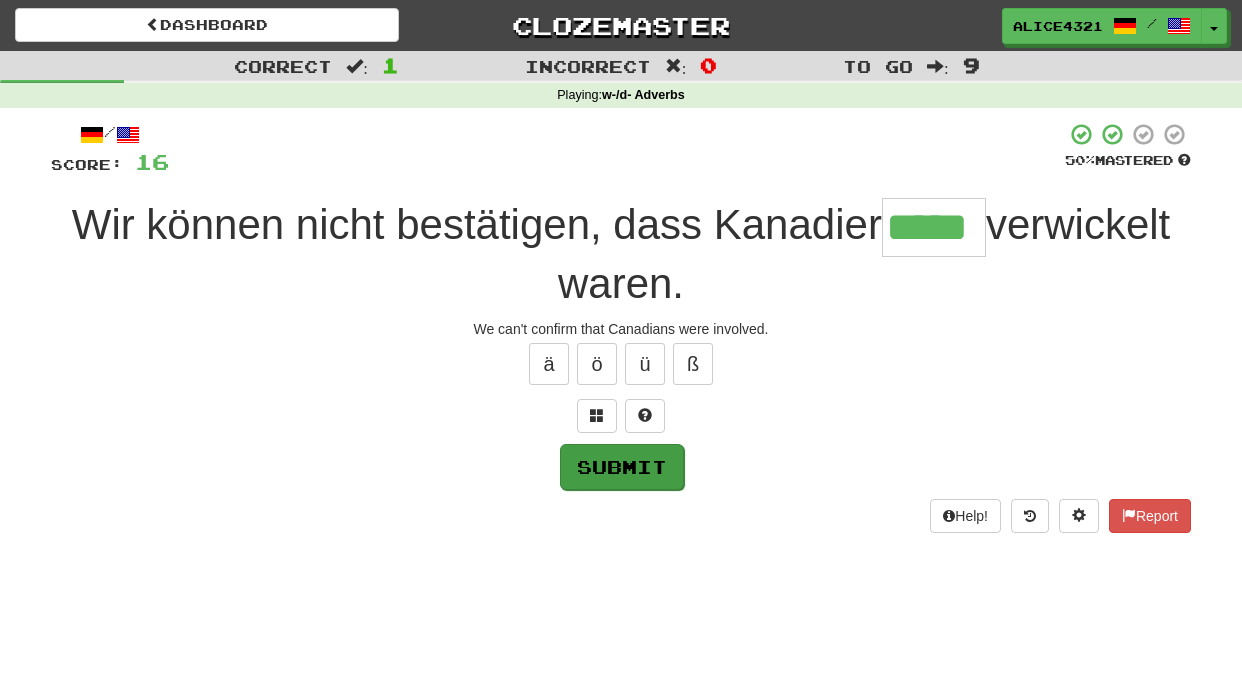 type on "*****" 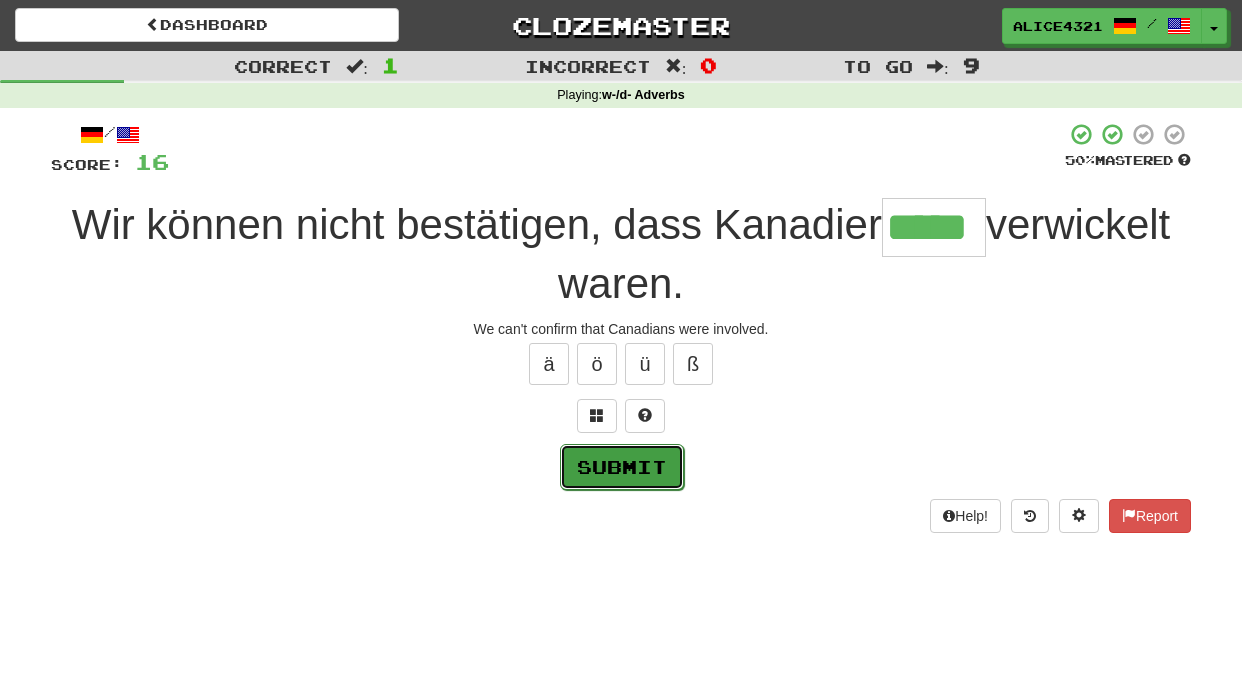 click on "Submit" at bounding box center [622, 467] 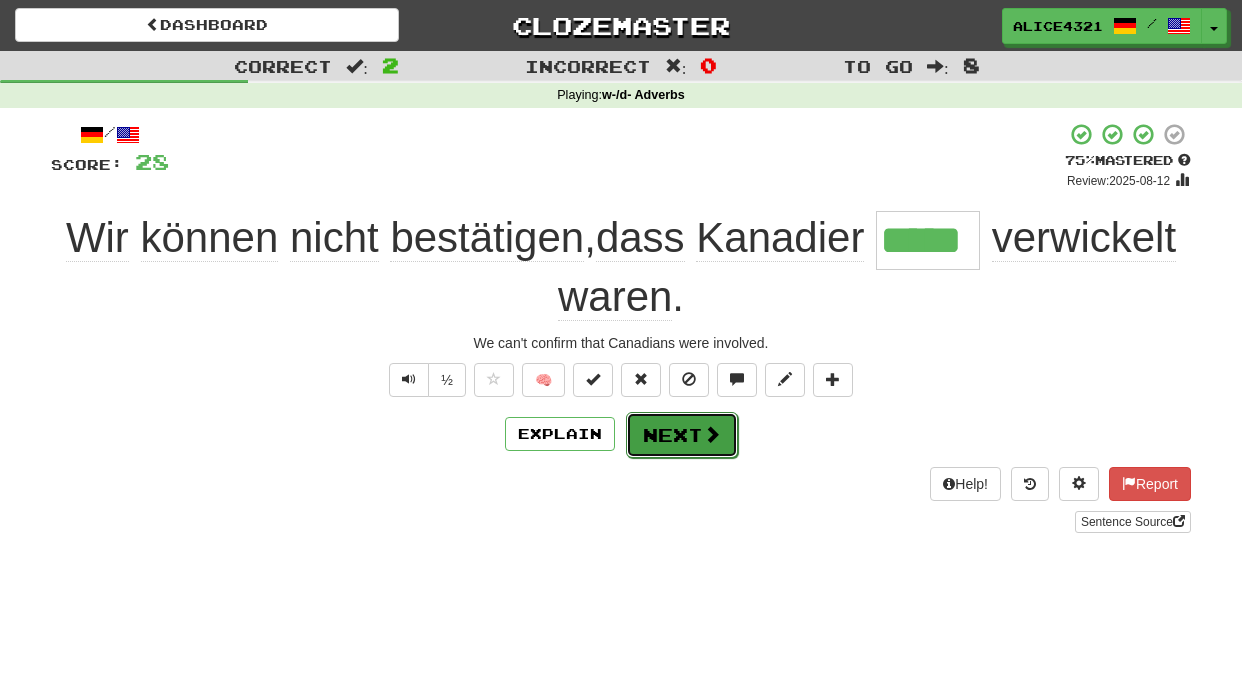 click on "Next" at bounding box center (682, 435) 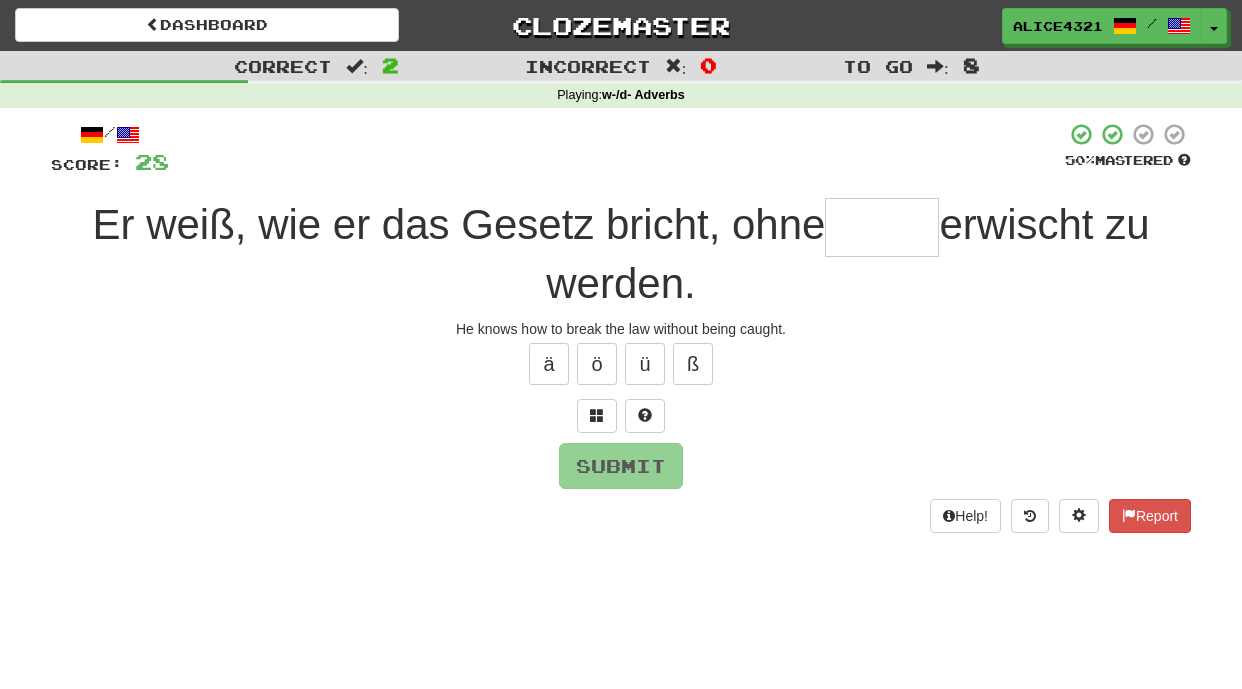type on "*" 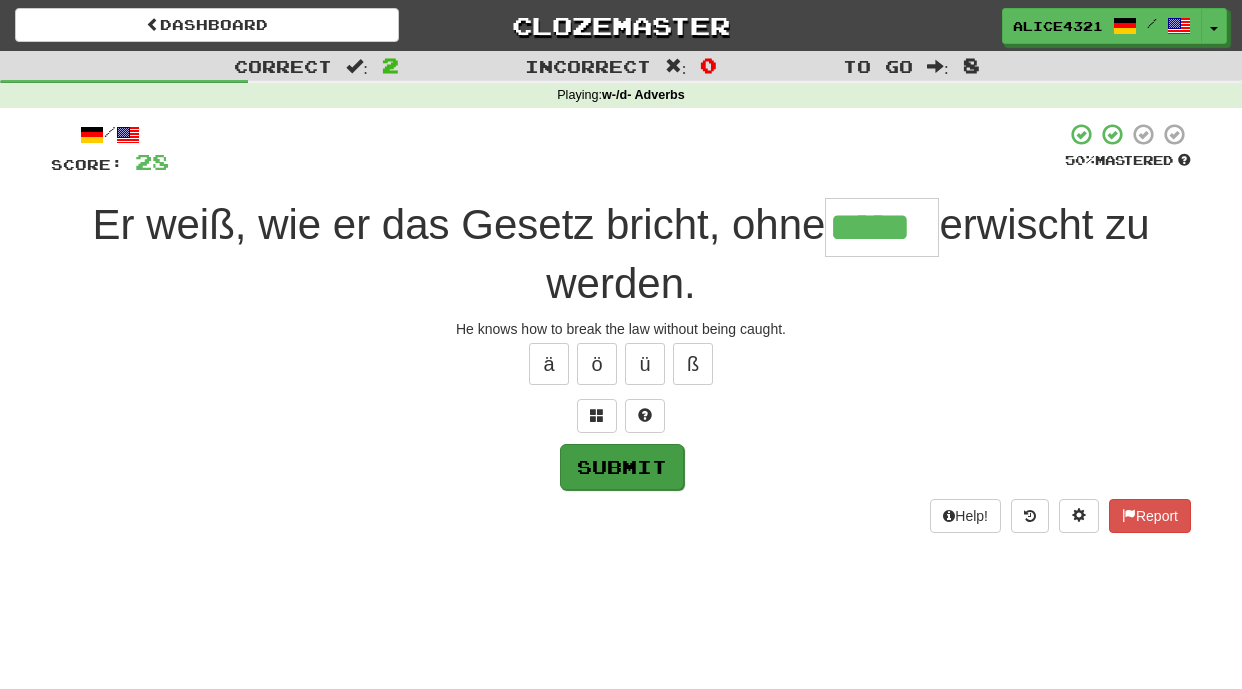type on "*****" 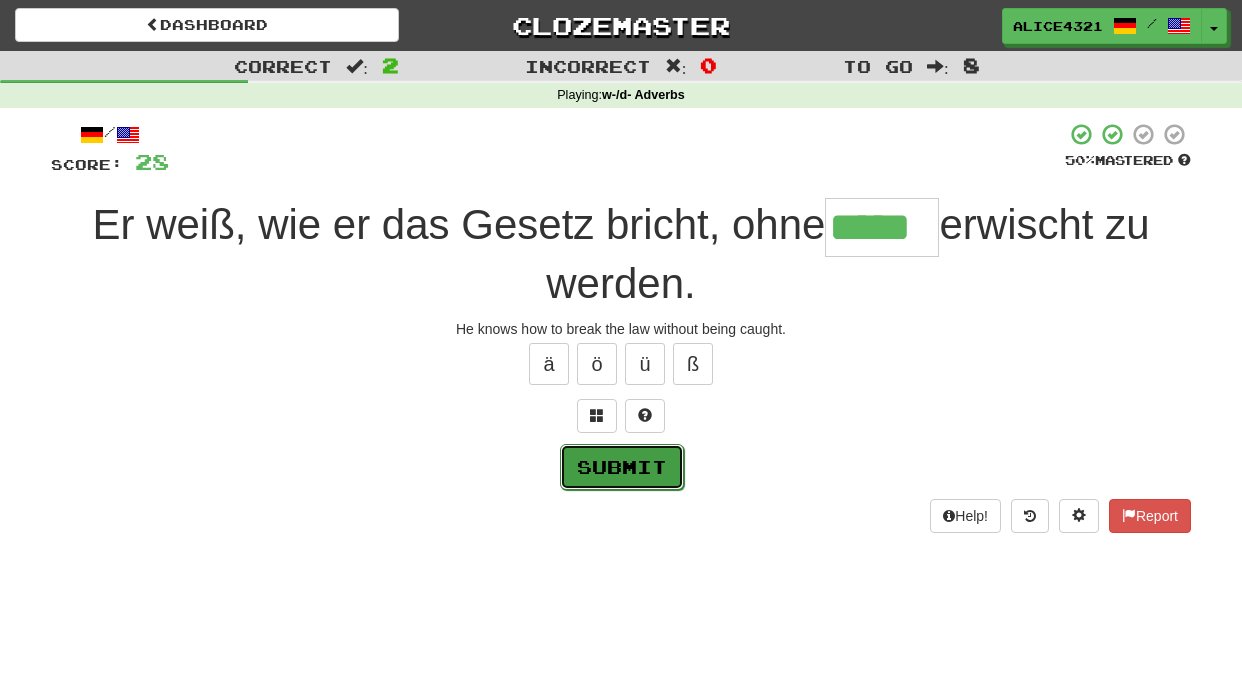 click on "Submit" at bounding box center [622, 467] 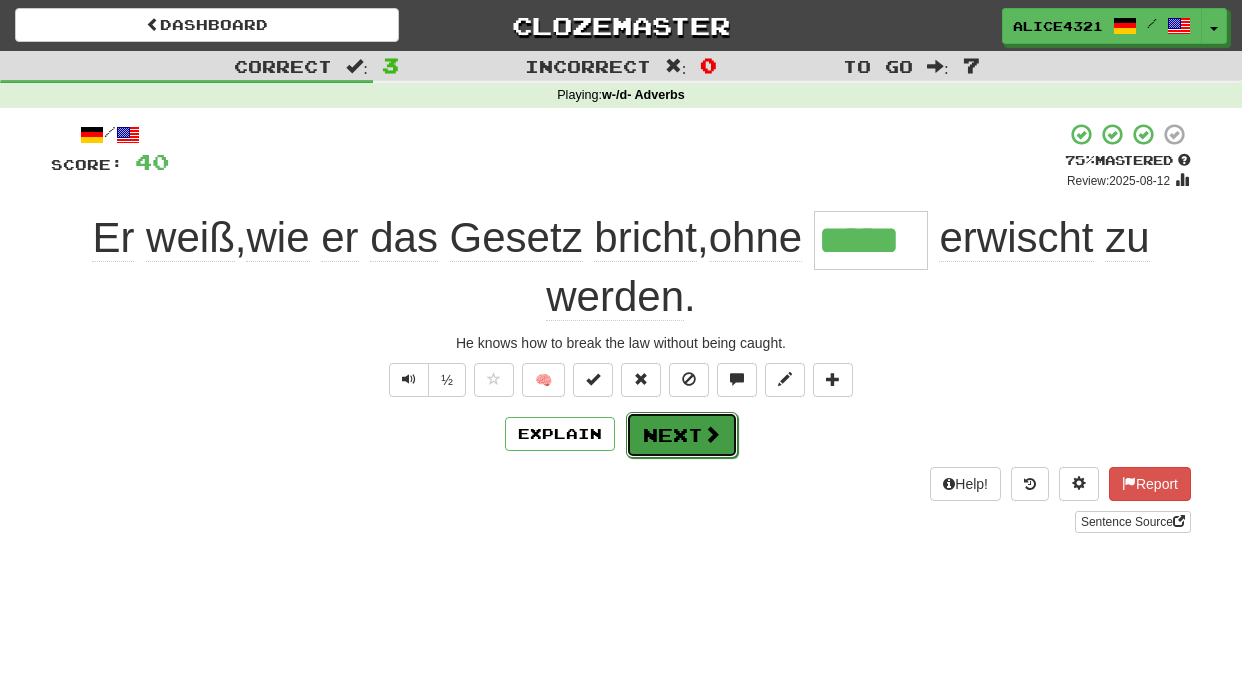 click on "Next" at bounding box center [682, 435] 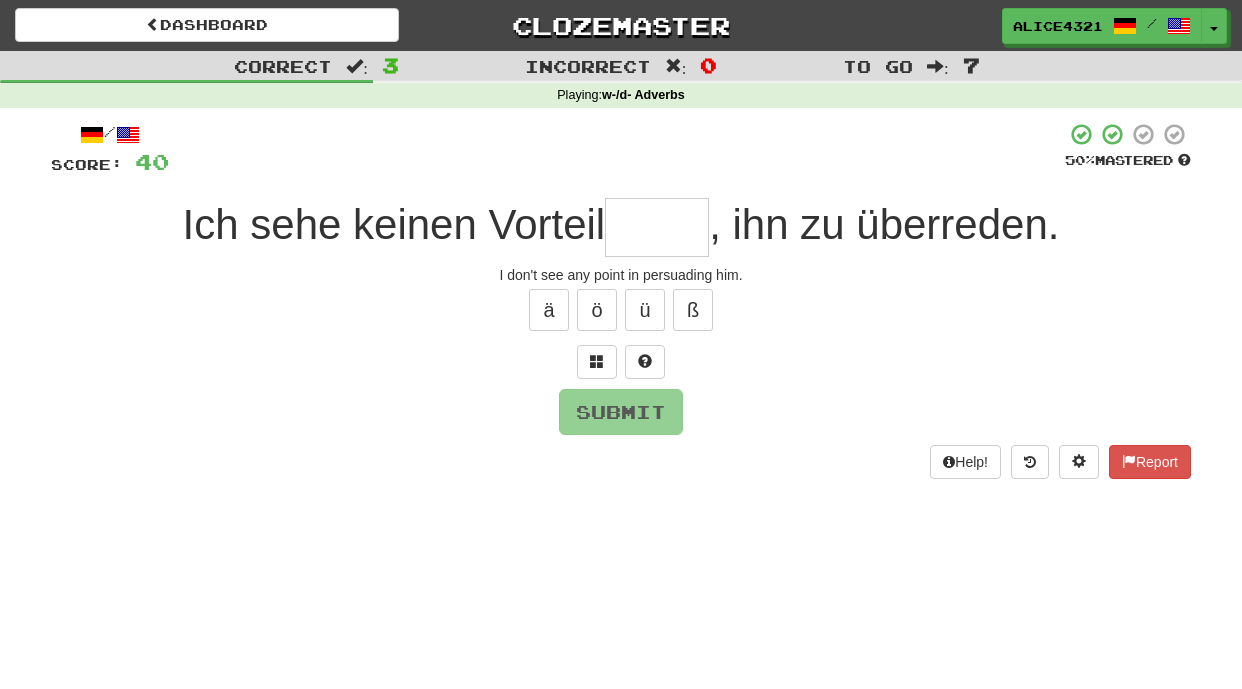 type on "*" 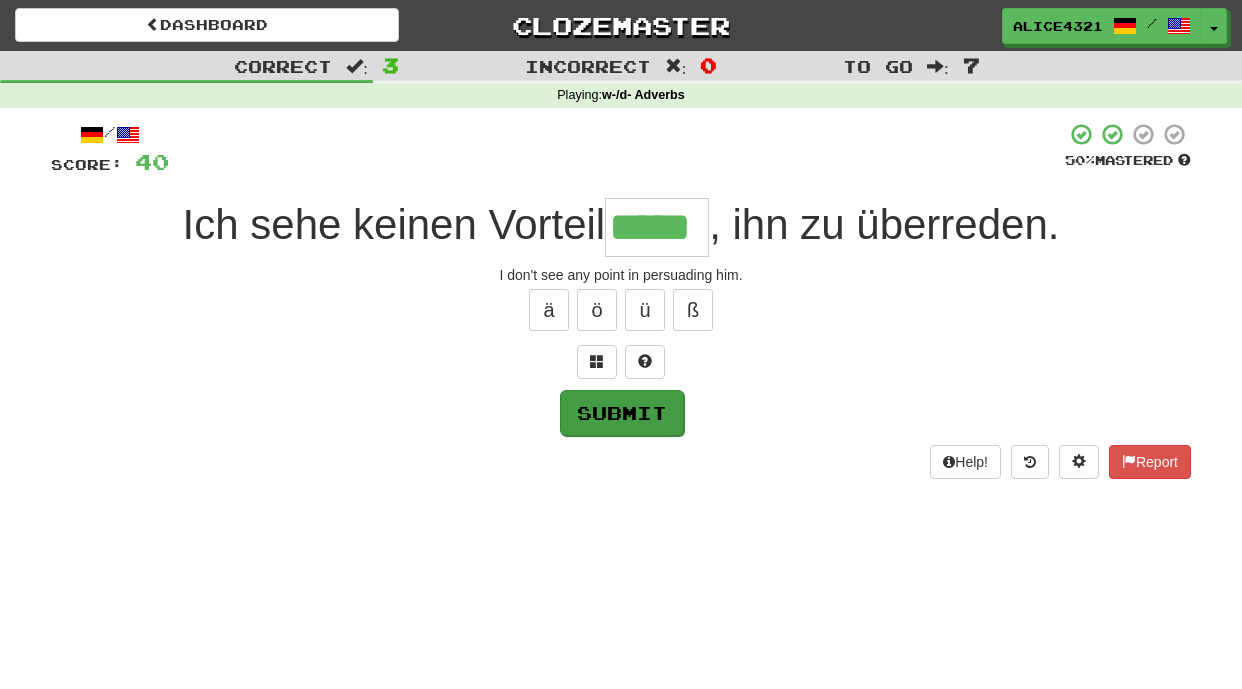 type on "*****" 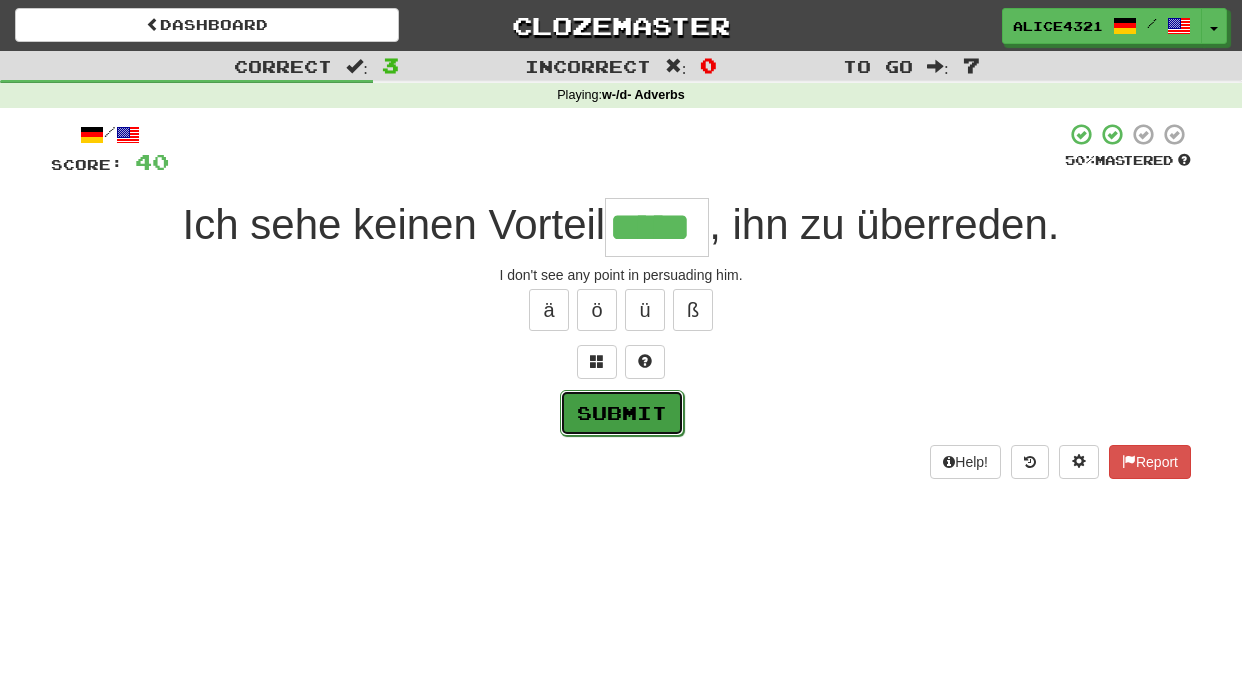 click on "Submit" at bounding box center [622, 413] 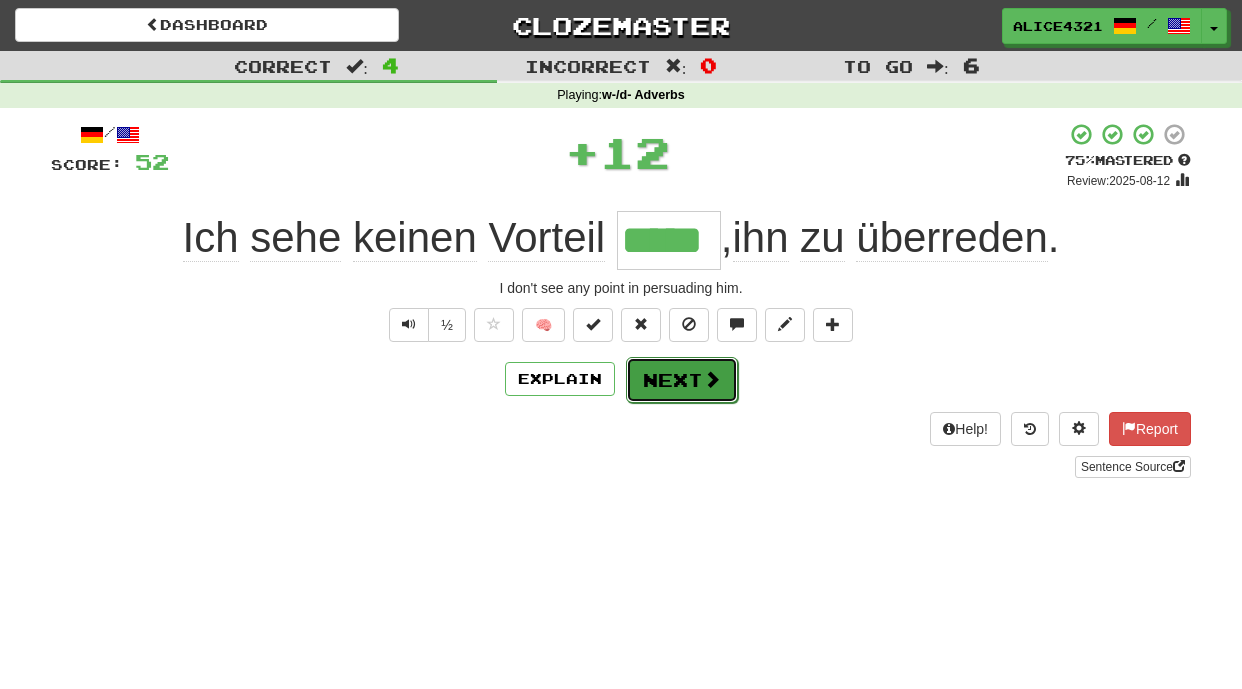 click on "Next" at bounding box center (682, 380) 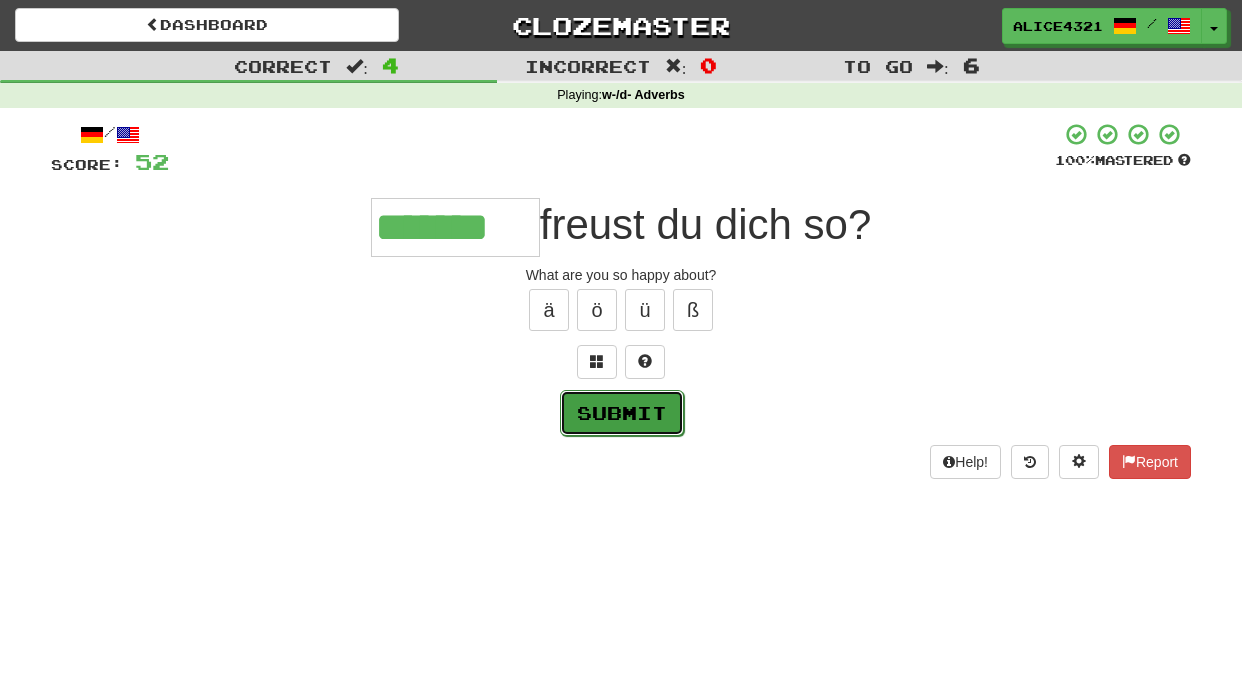 click on "Submit" at bounding box center [622, 413] 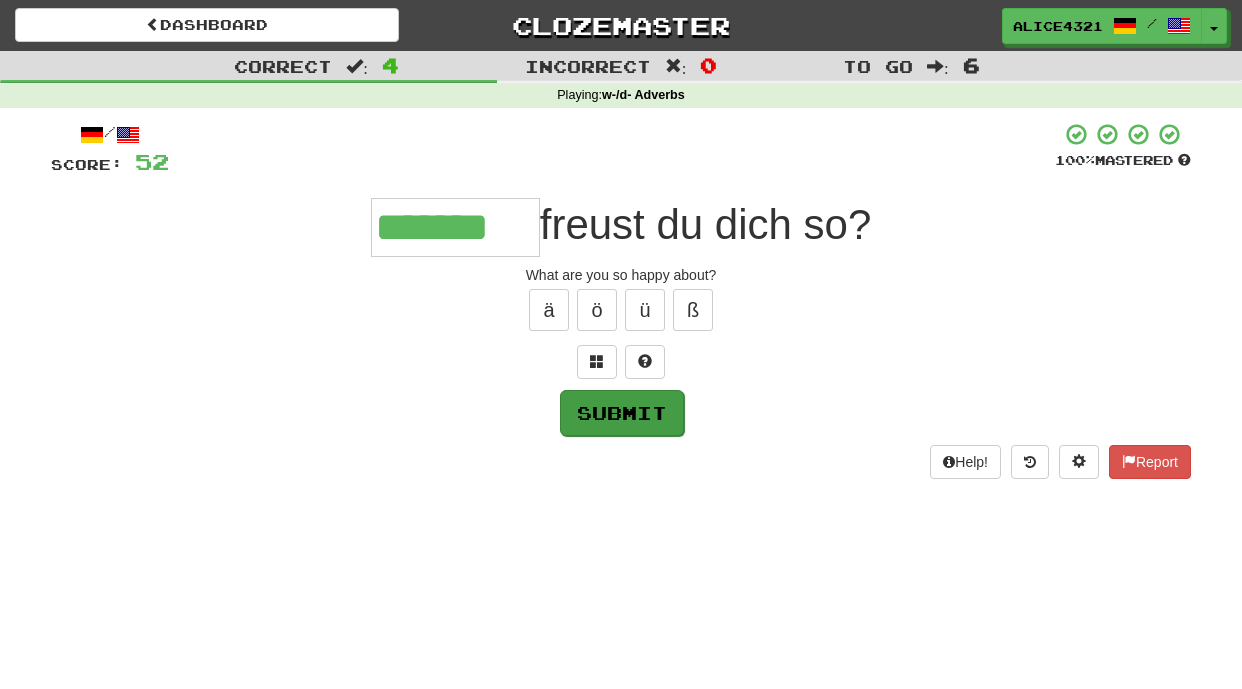 type on "*******" 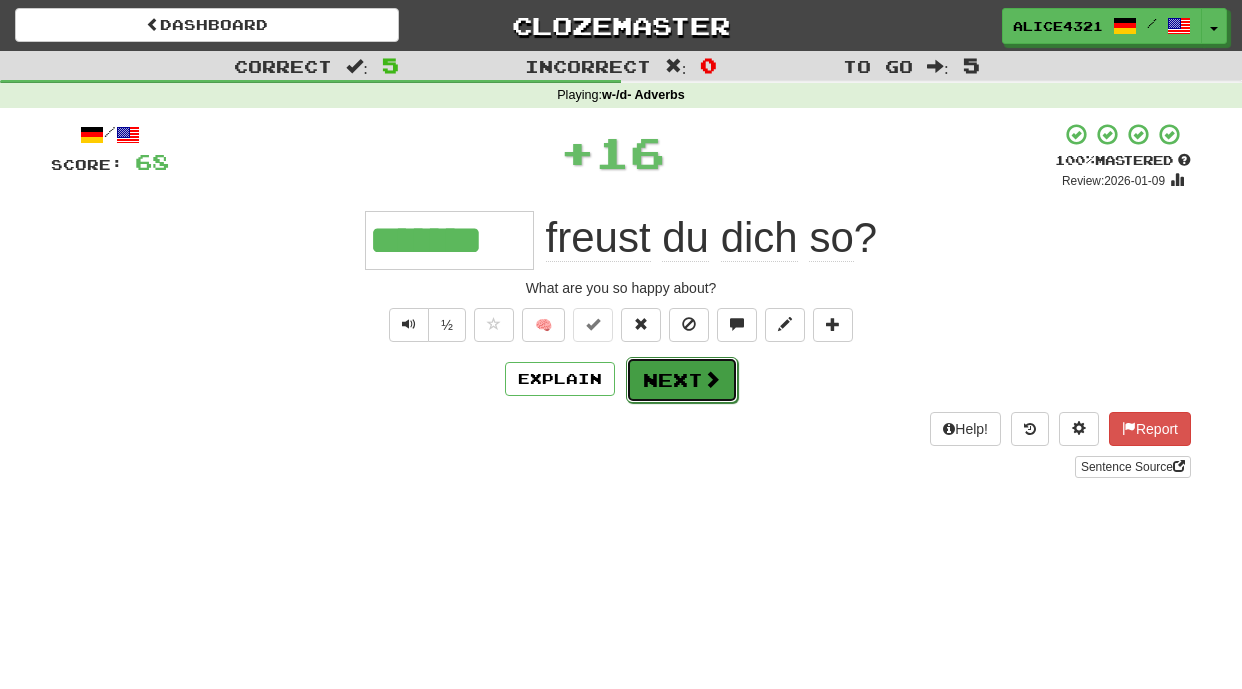 click on "Next" at bounding box center [682, 380] 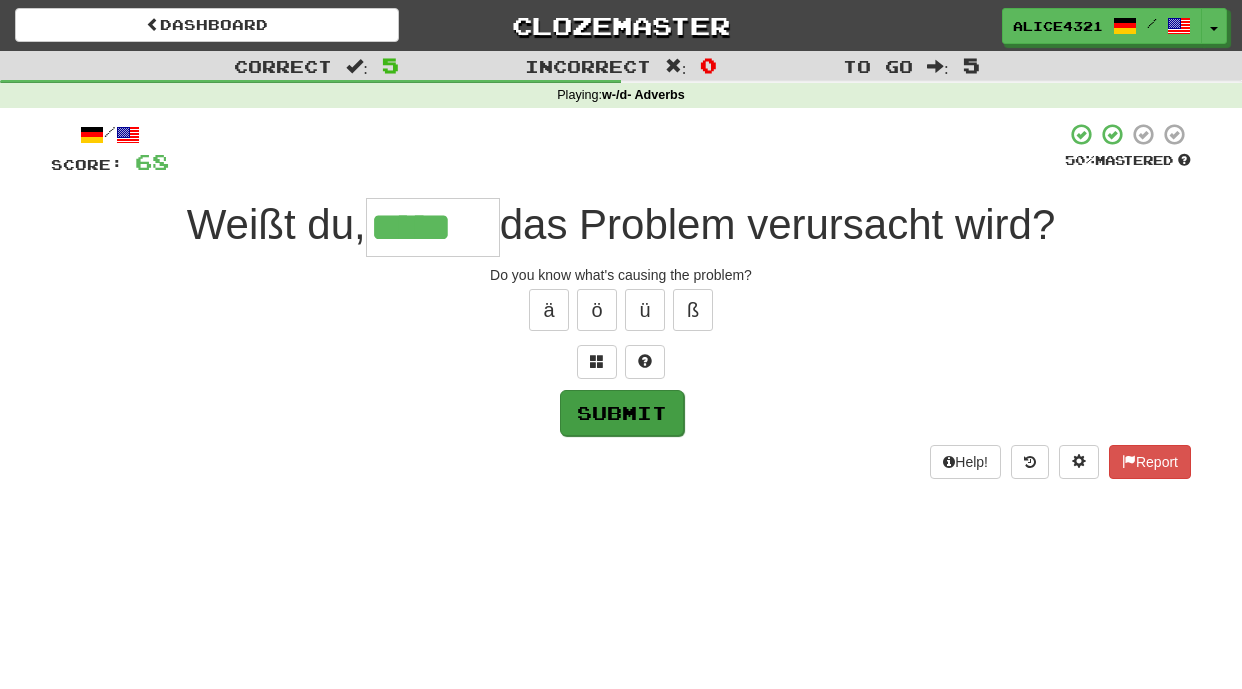 type on "*****" 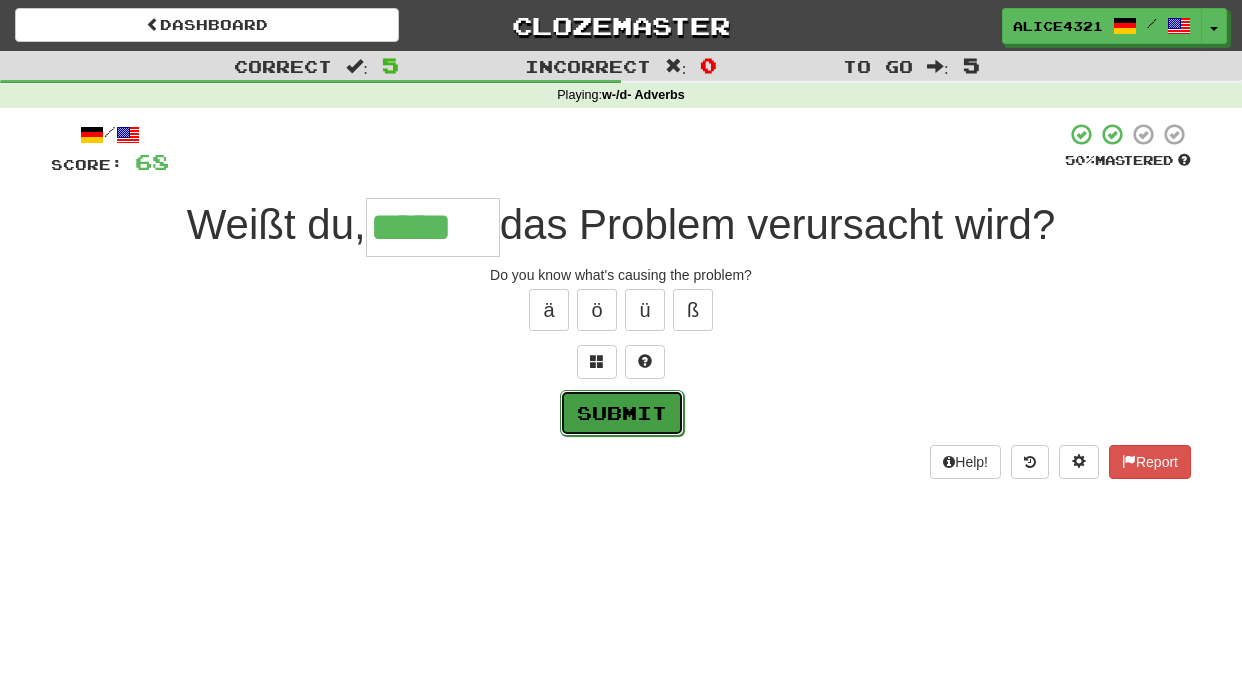 click on "Submit" at bounding box center [622, 413] 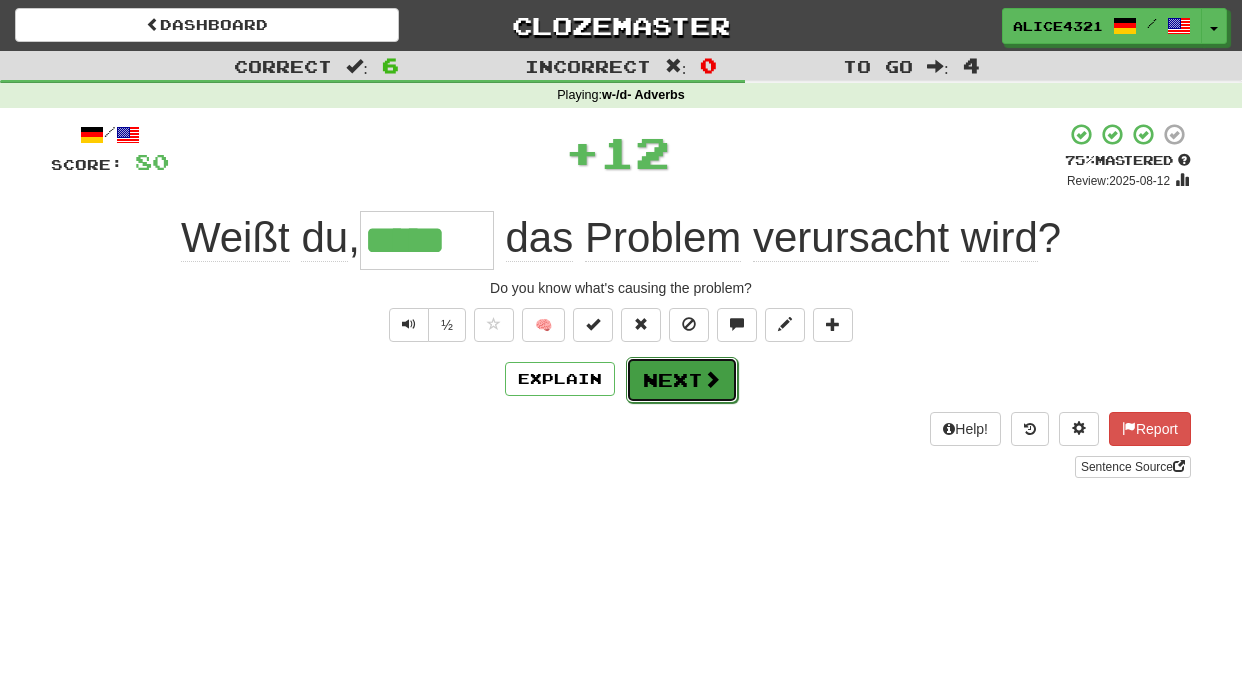 click on "Next" at bounding box center (682, 380) 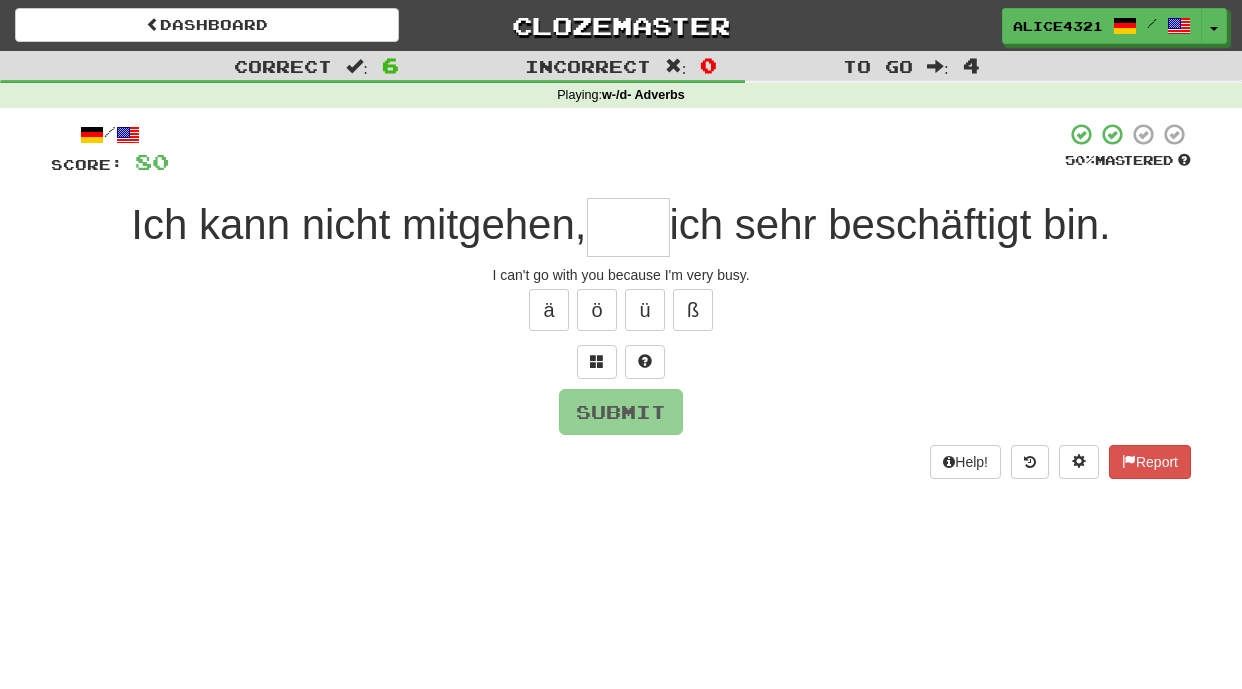 type on "*" 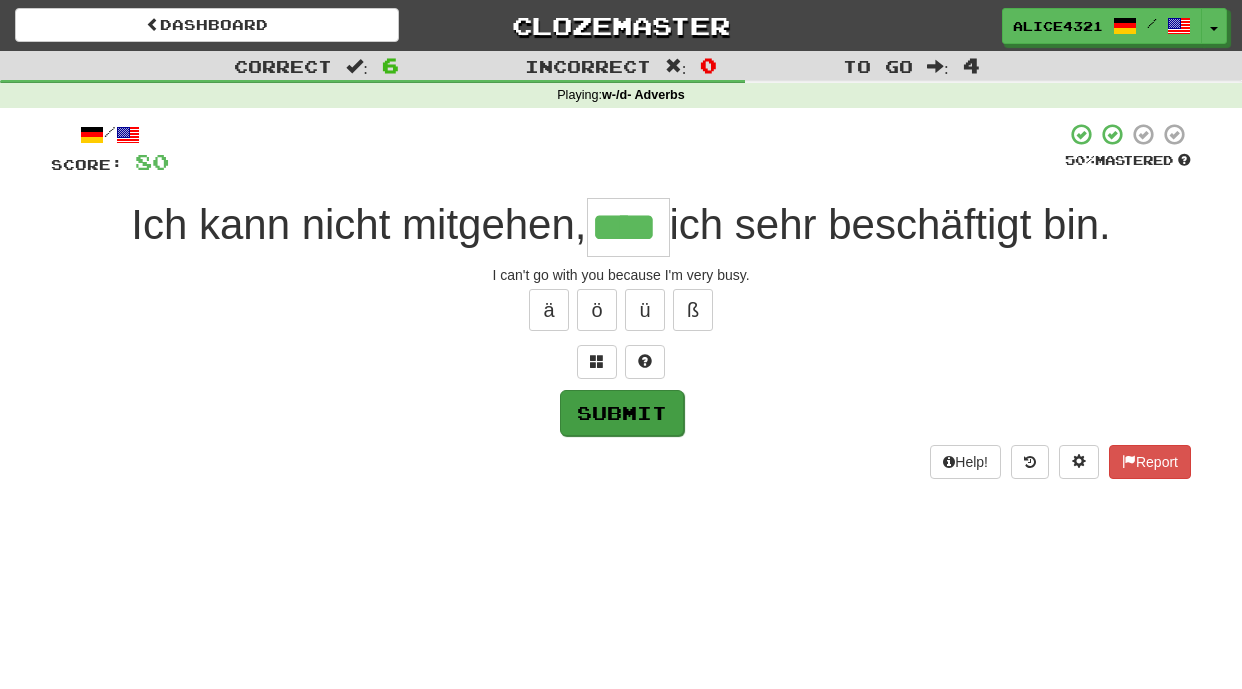type on "****" 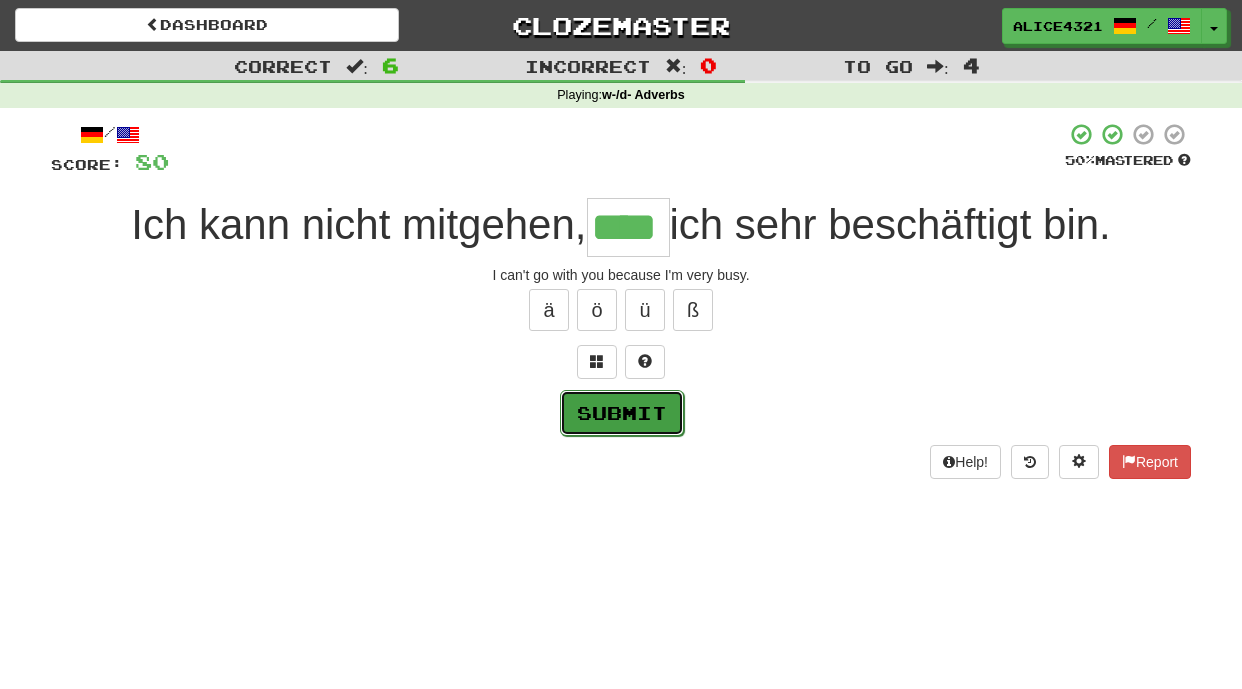click on "Submit" at bounding box center [622, 413] 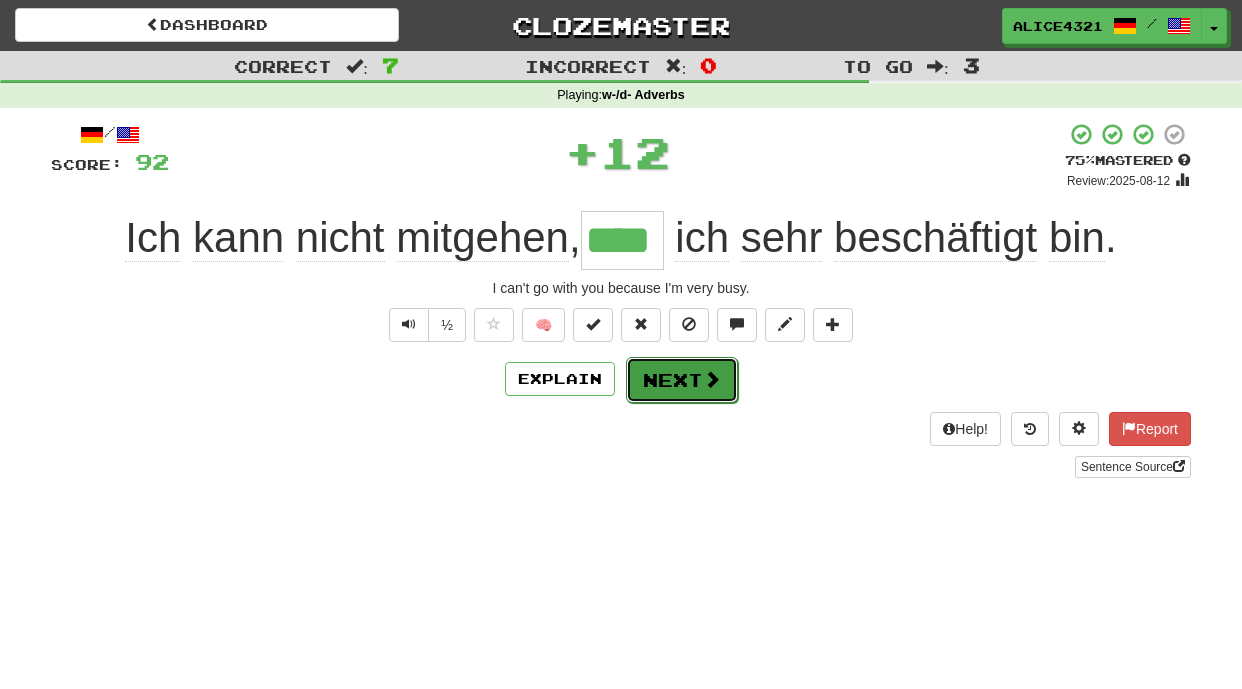 click on "Next" at bounding box center (682, 380) 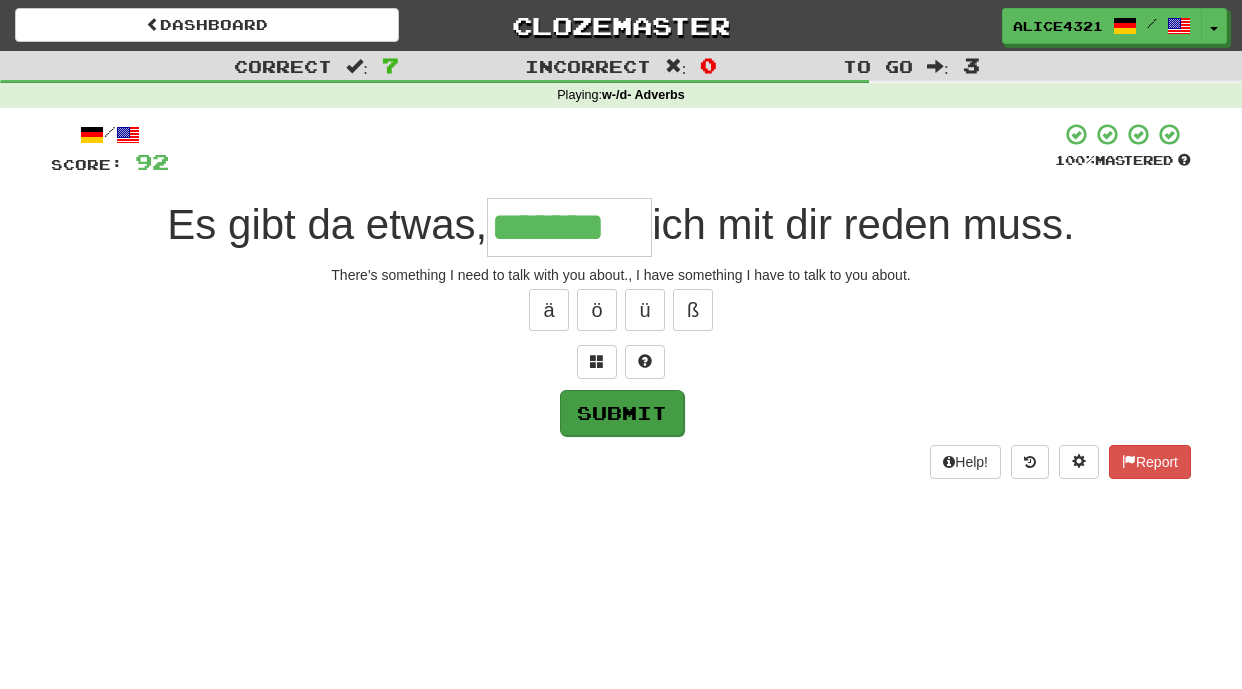 type on "*******" 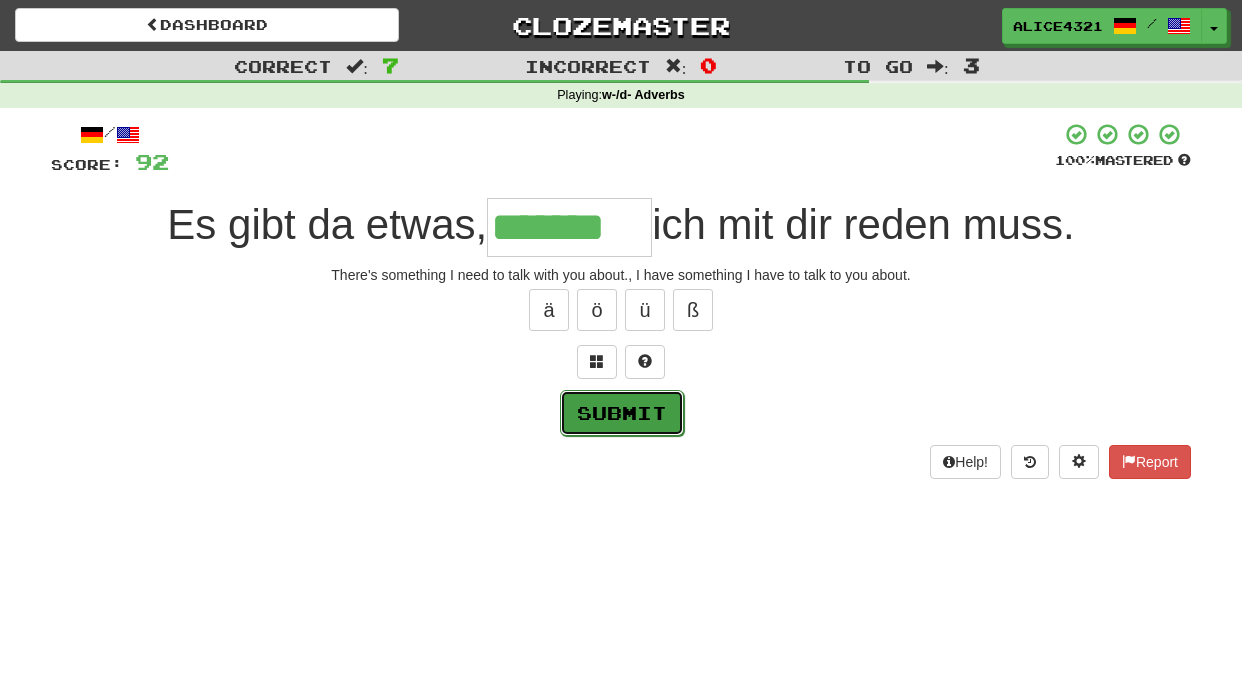 click on "Submit" at bounding box center [622, 413] 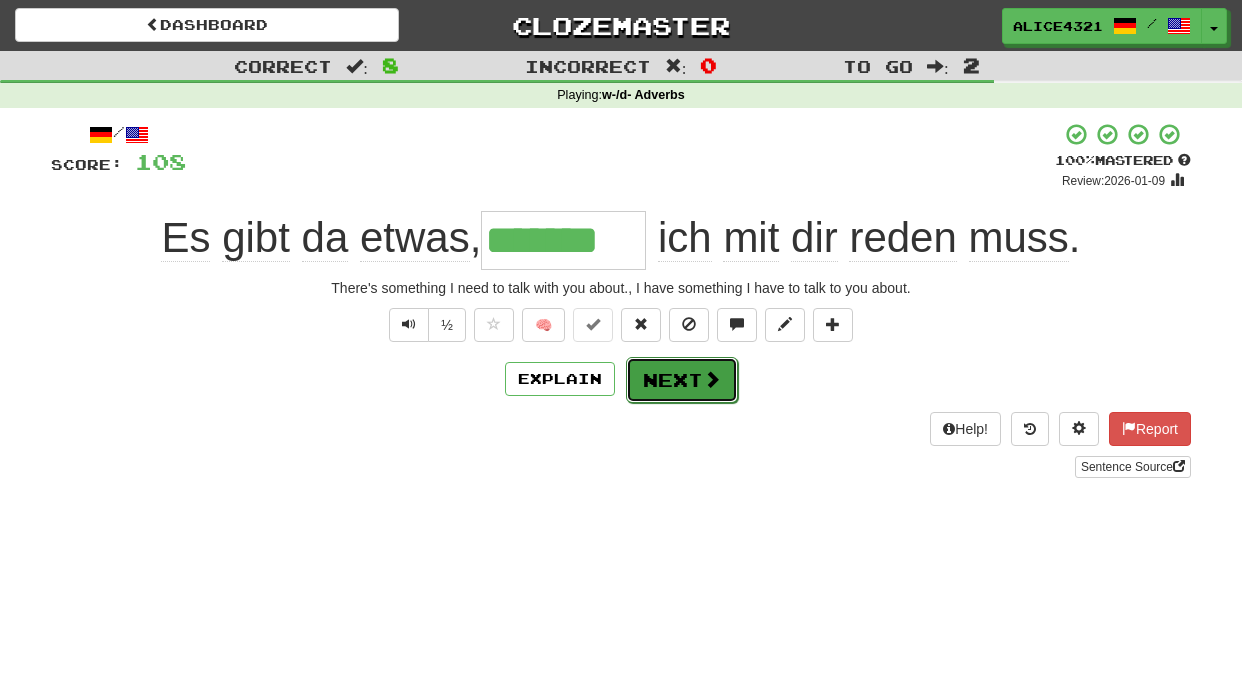 click at bounding box center [712, 379] 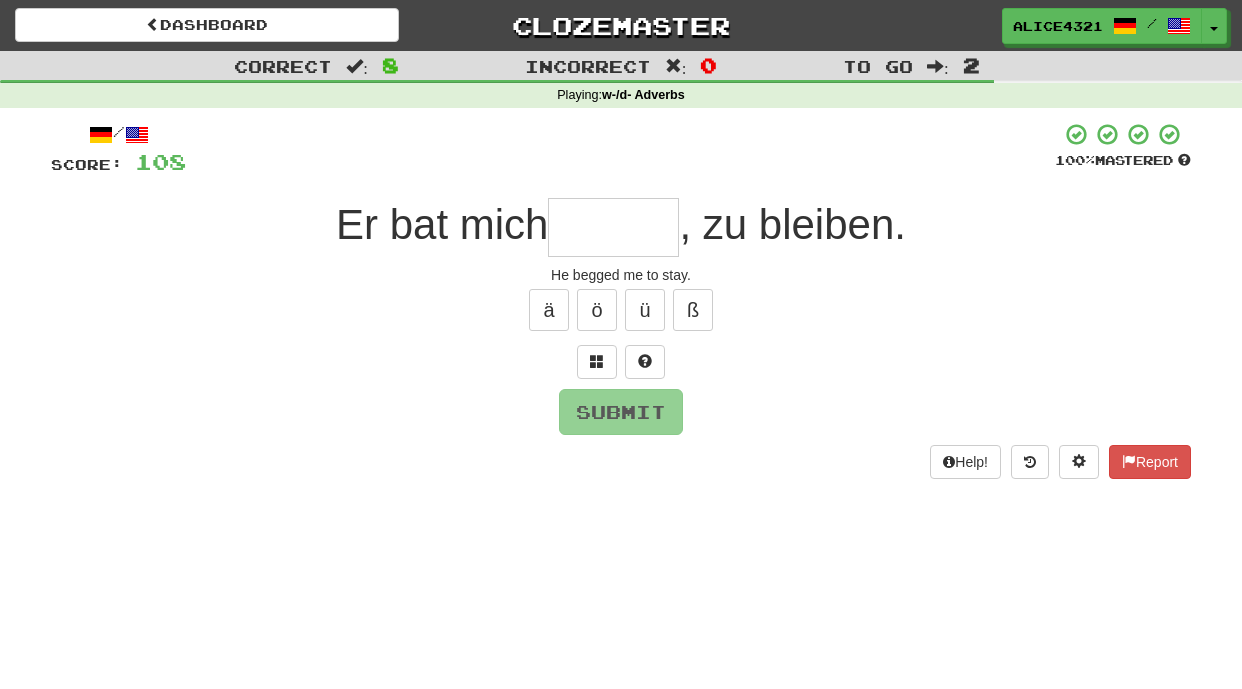 type on "*" 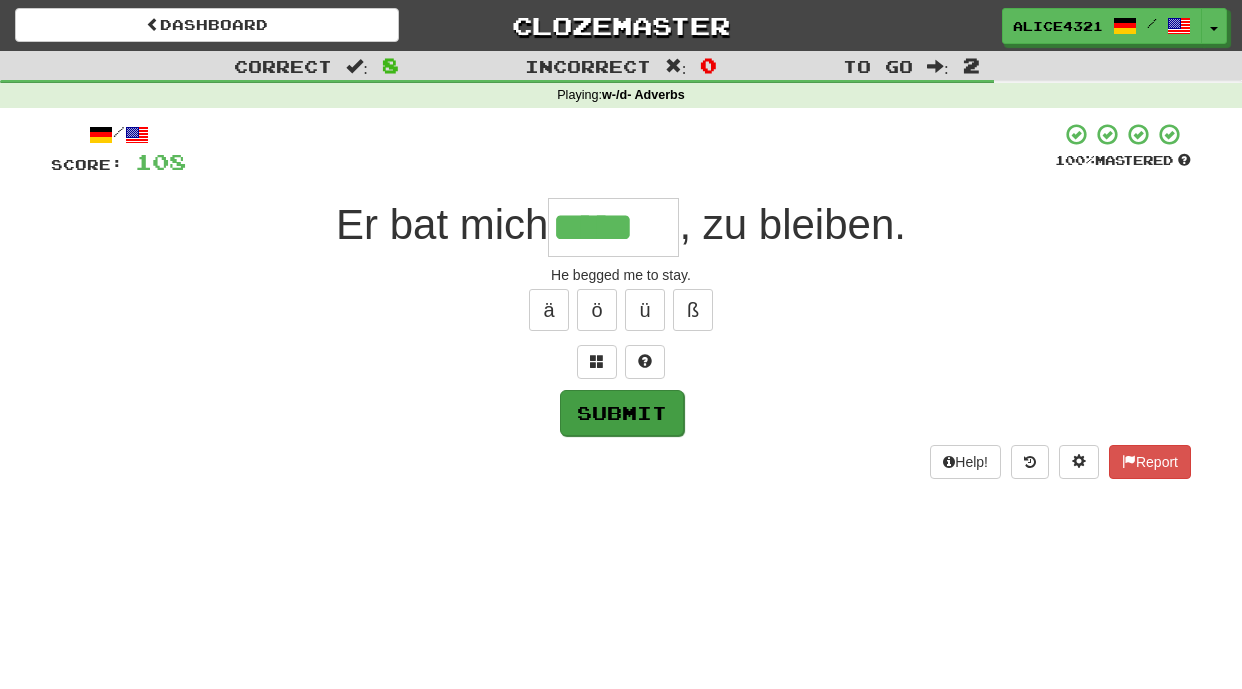type on "*****" 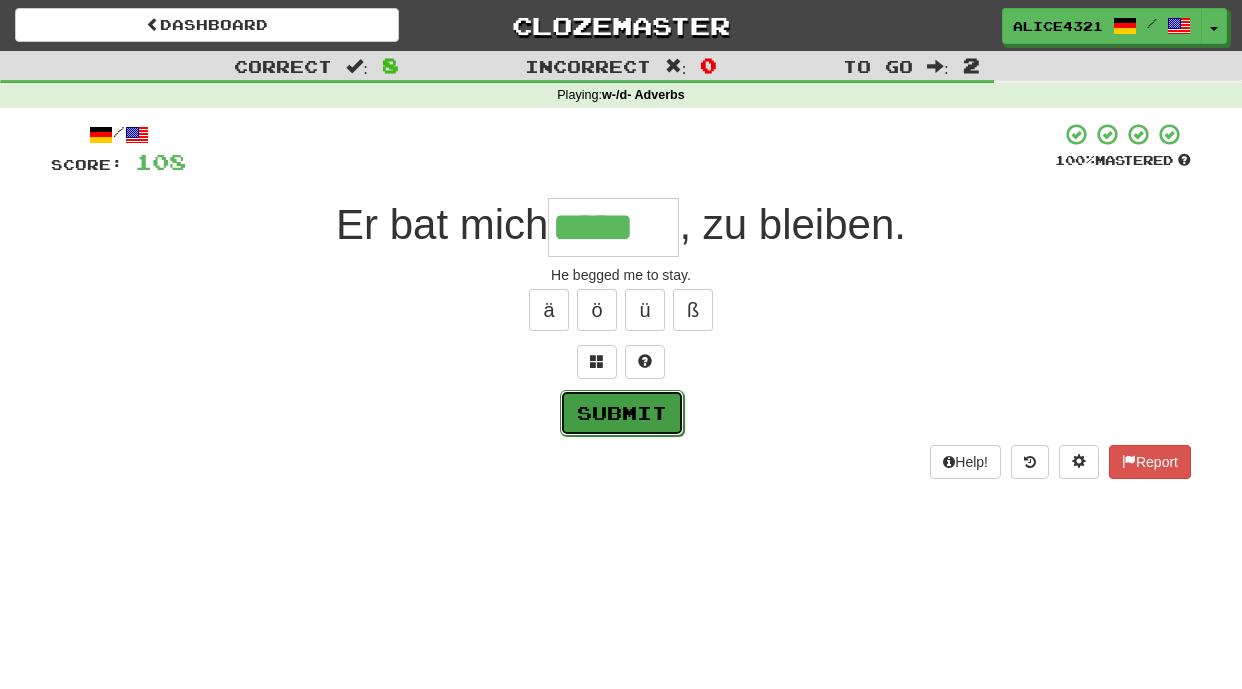 click on "Submit" at bounding box center [622, 413] 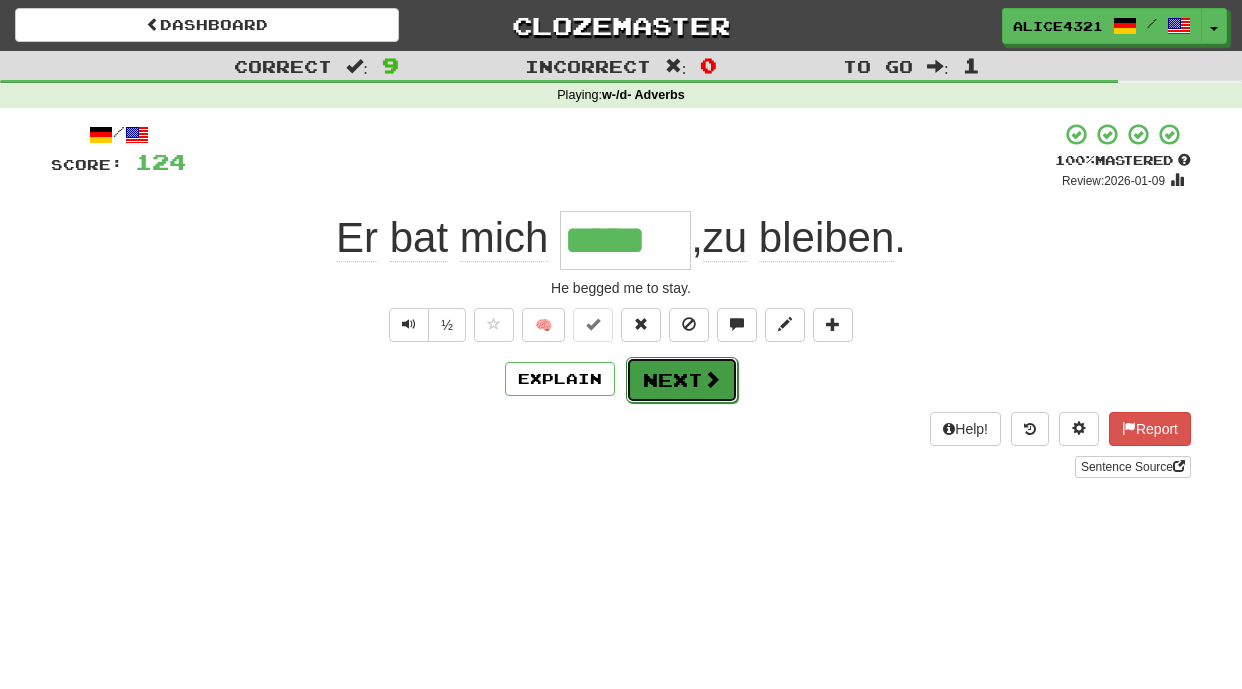 click at bounding box center (712, 379) 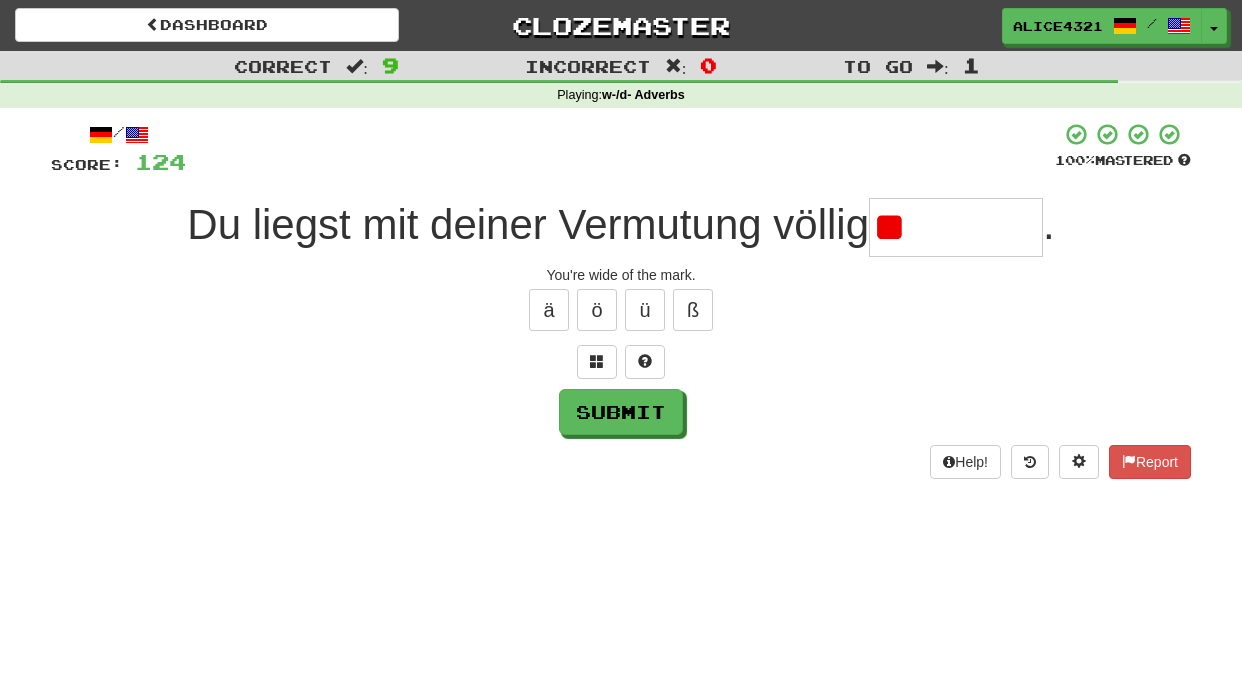 type on "*" 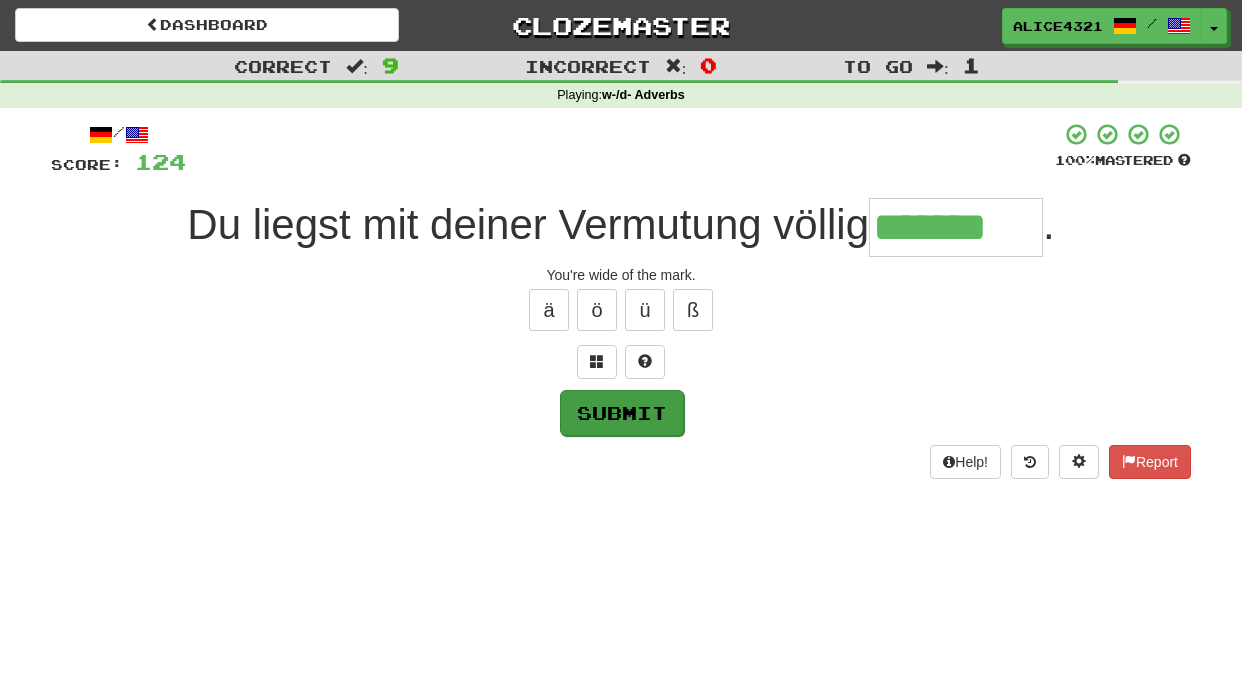 type on "*******" 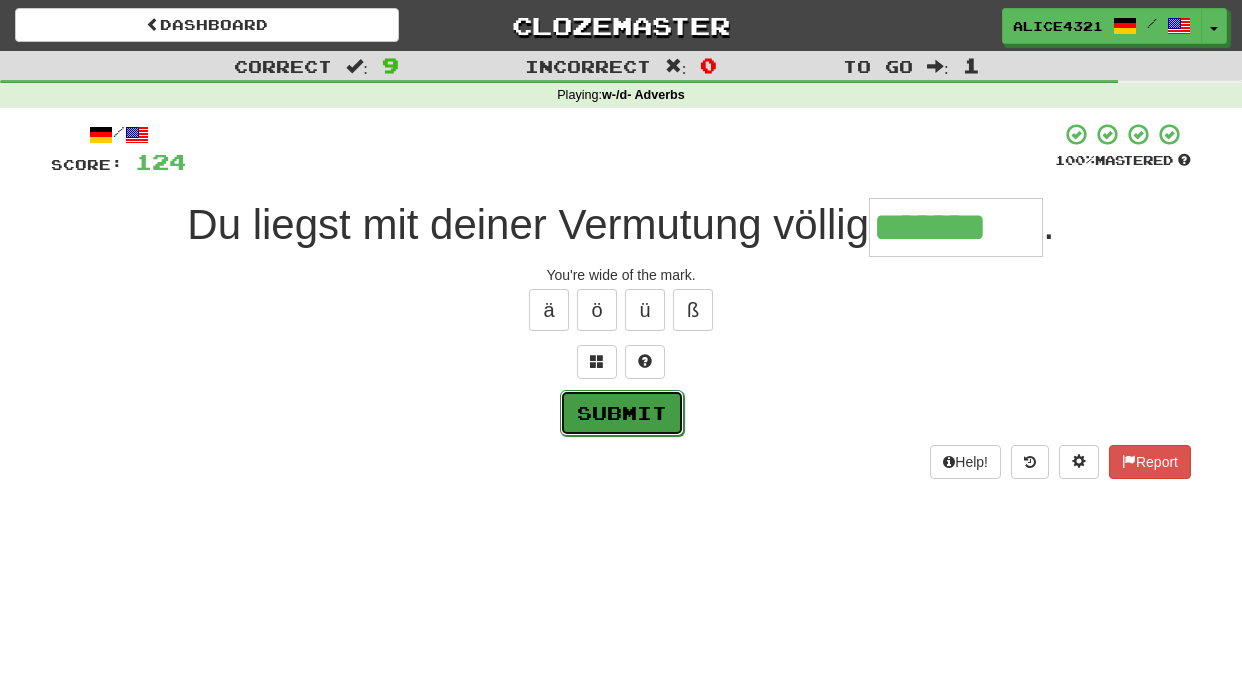 click on "Submit" at bounding box center (622, 413) 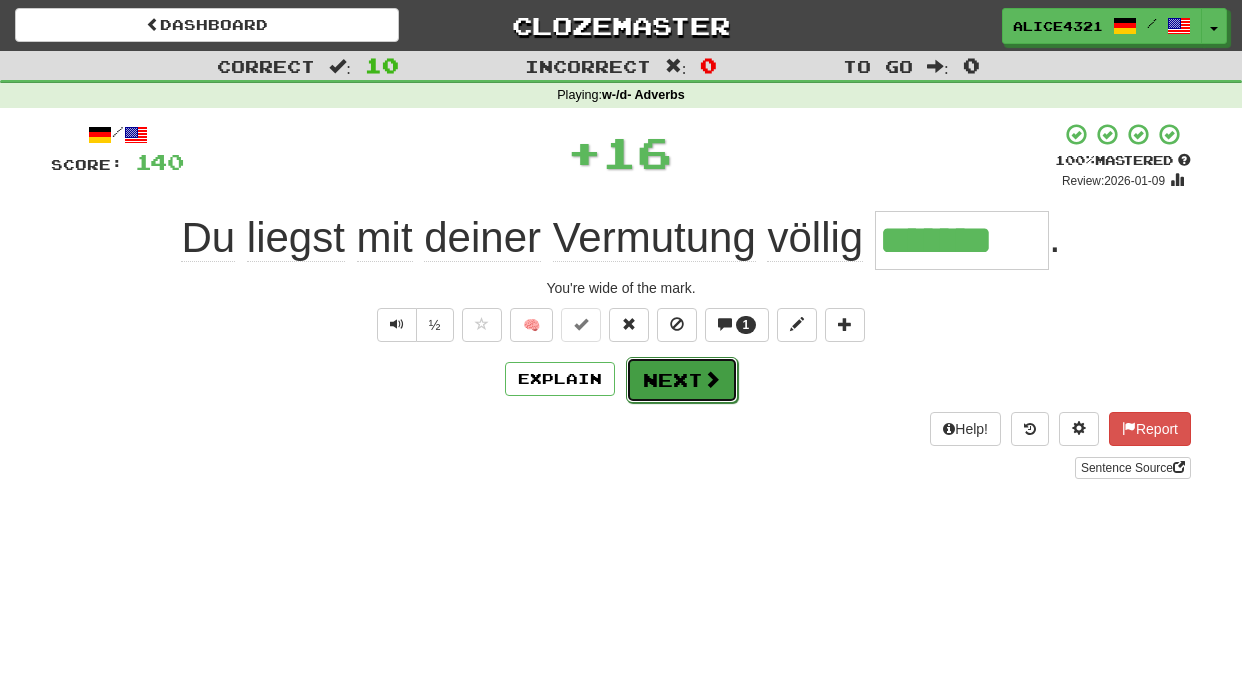 click at bounding box center [712, 379] 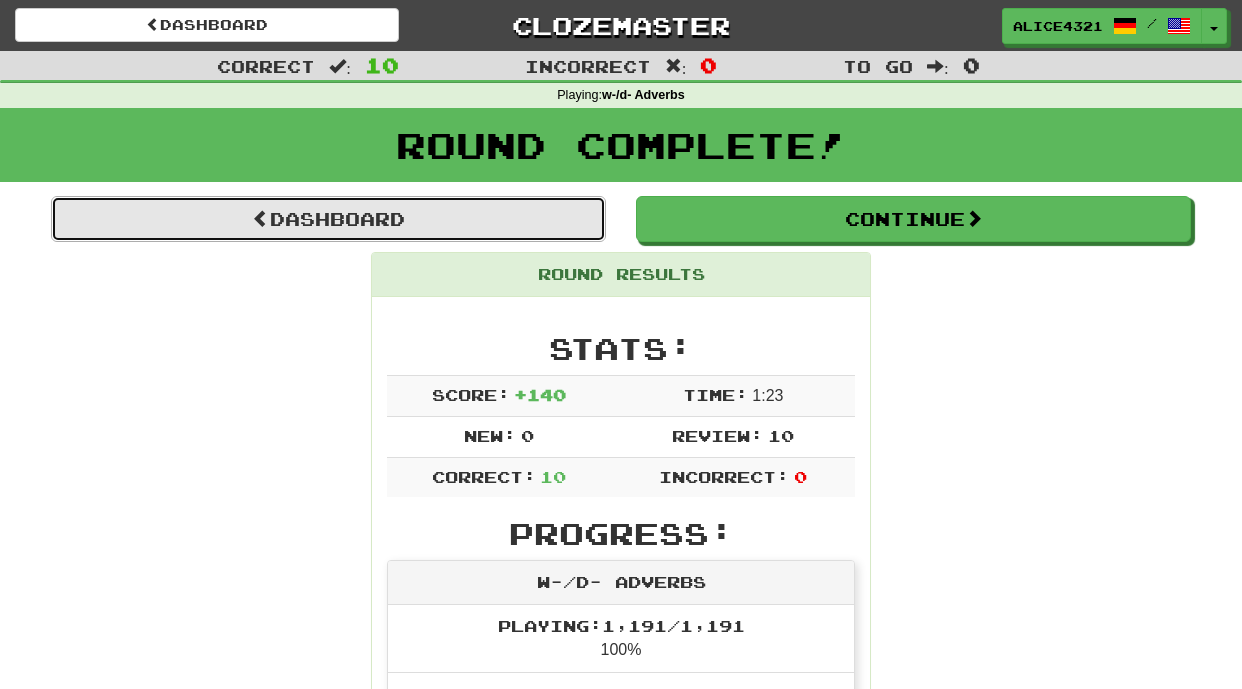 click on "Dashboard" at bounding box center [328, 219] 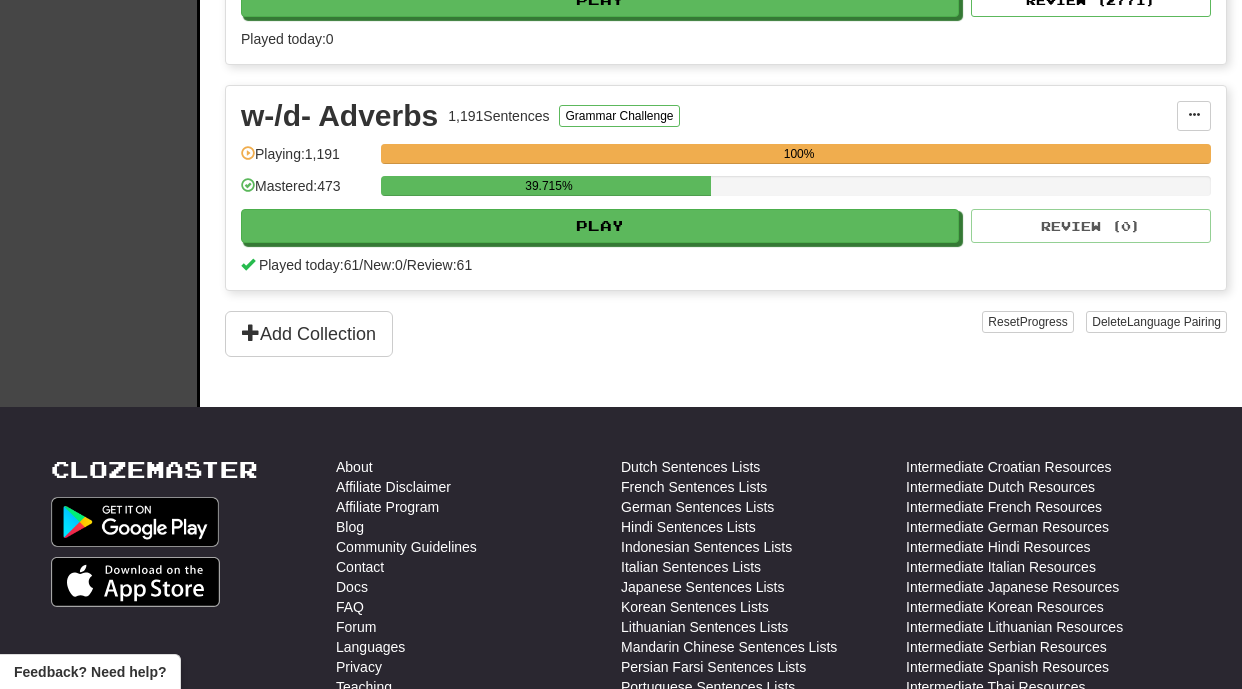 scroll, scrollTop: 1521, scrollLeft: 0, axis: vertical 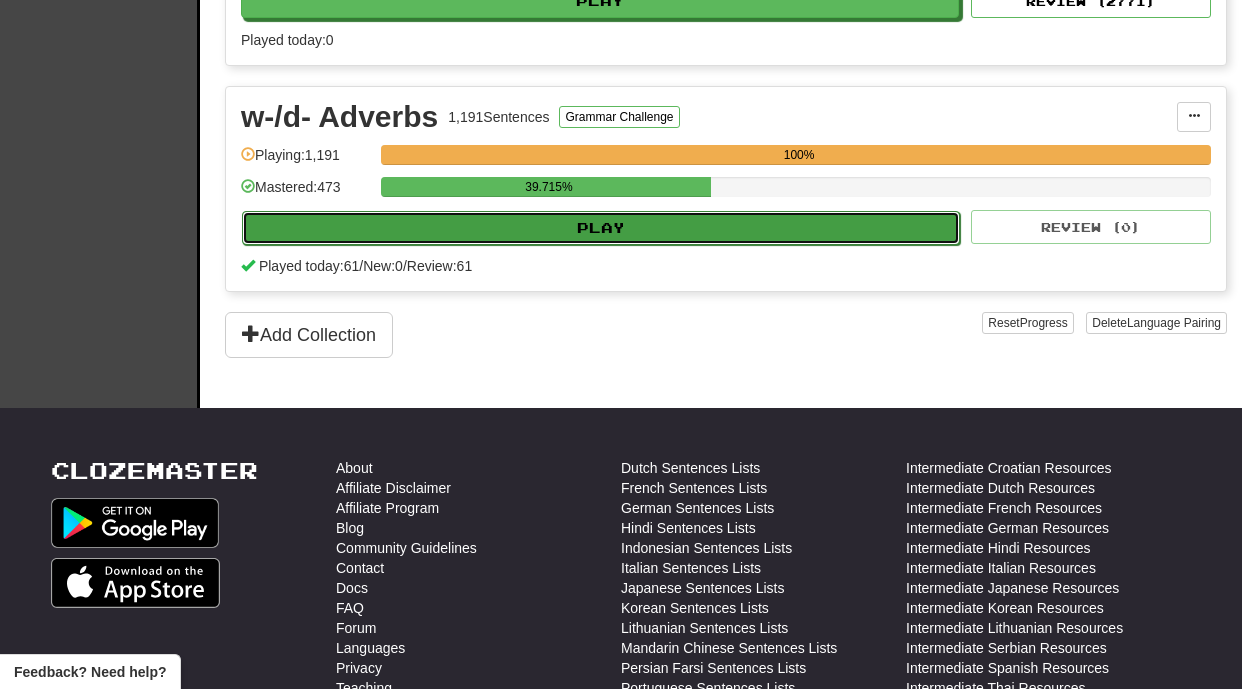 click on "Play" at bounding box center [601, 228] 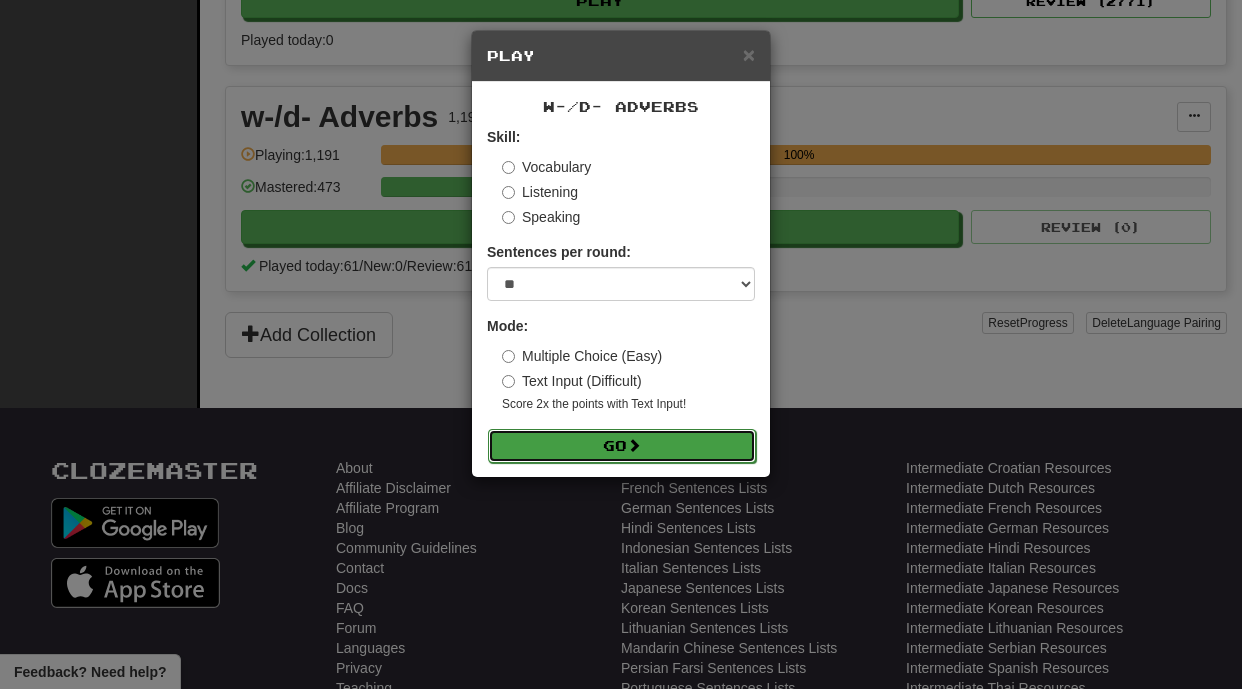 click at bounding box center (634, 445) 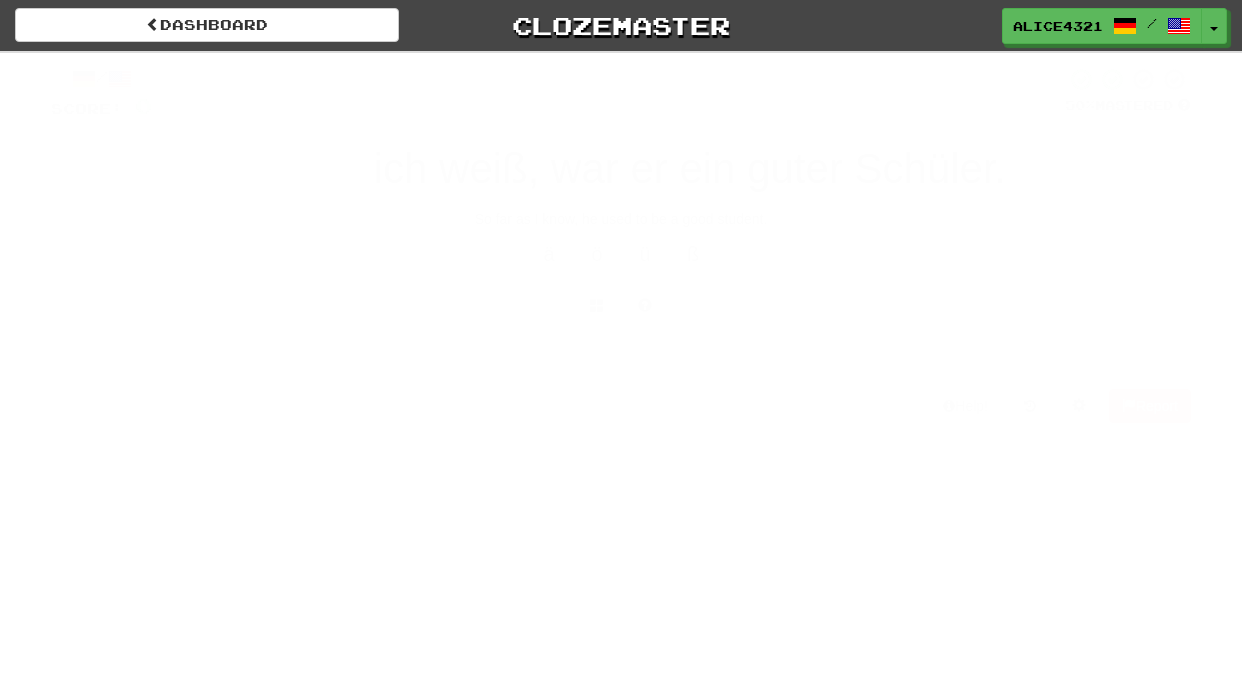 scroll, scrollTop: 0, scrollLeft: 0, axis: both 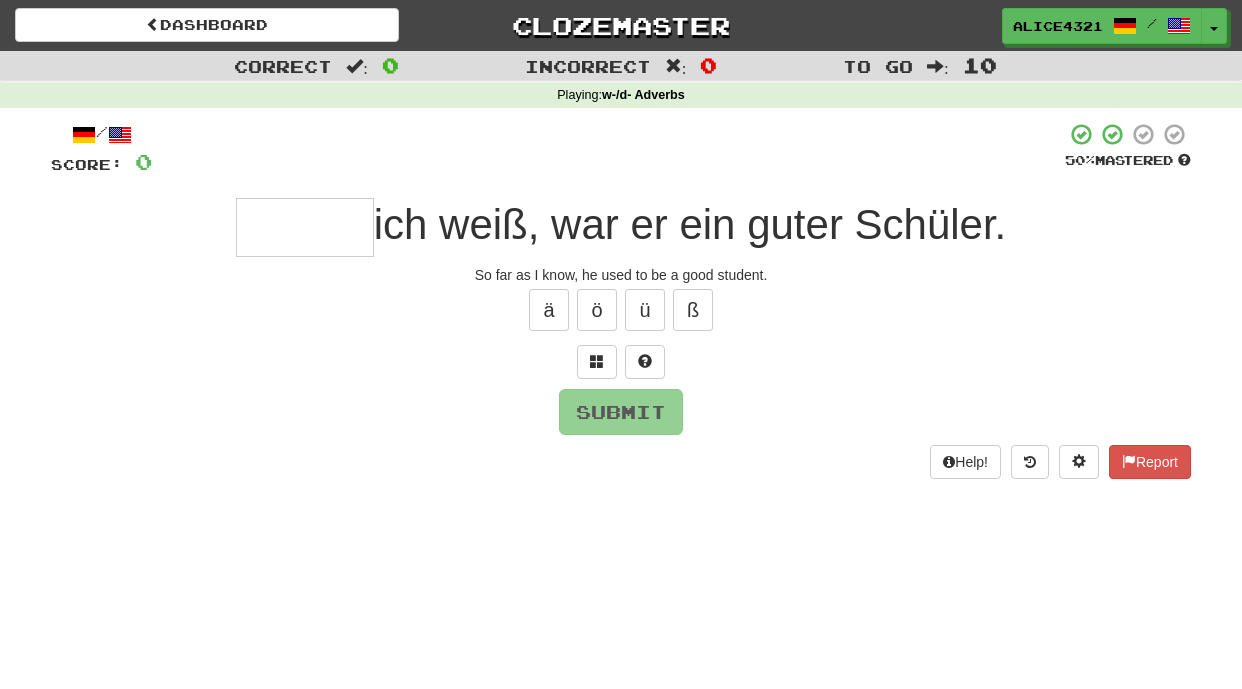 type on "*" 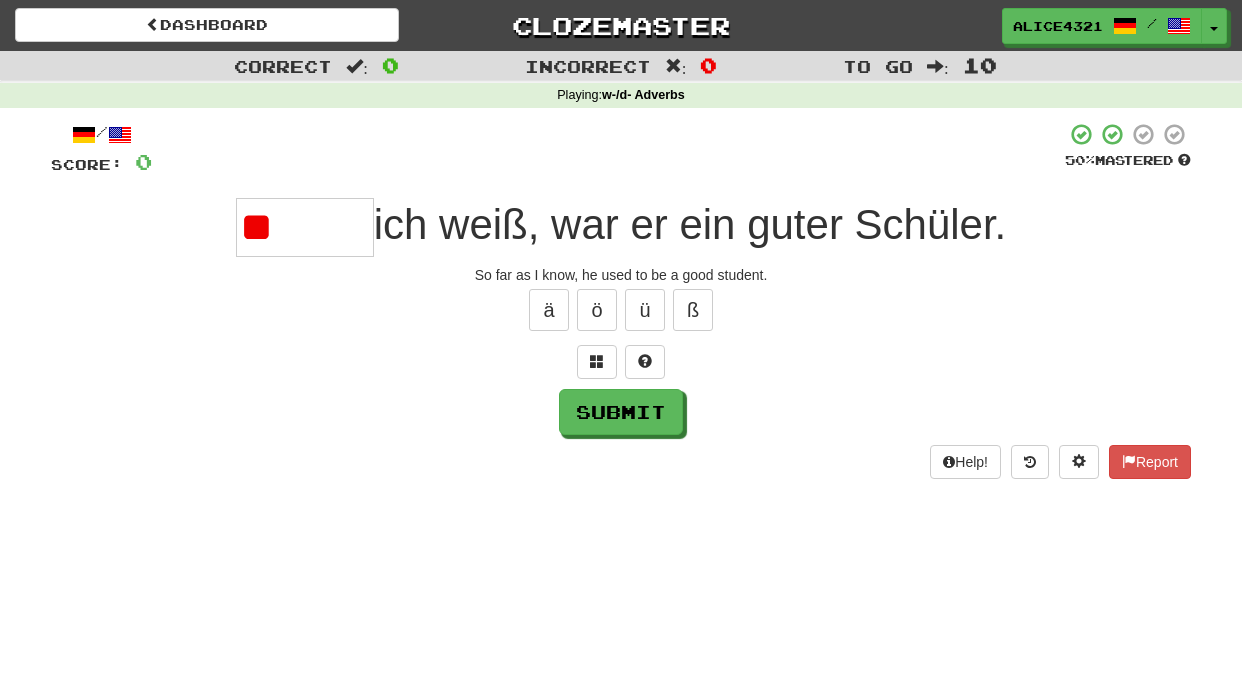 type on "*" 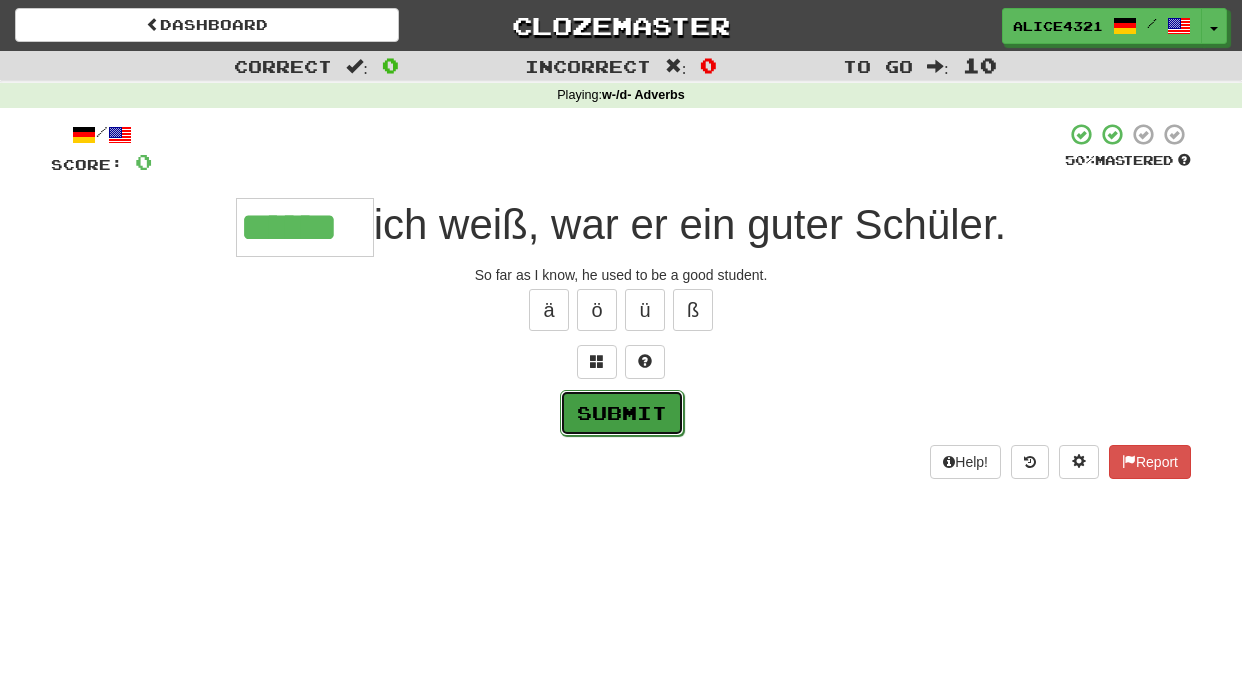 click on "Submit" at bounding box center (622, 413) 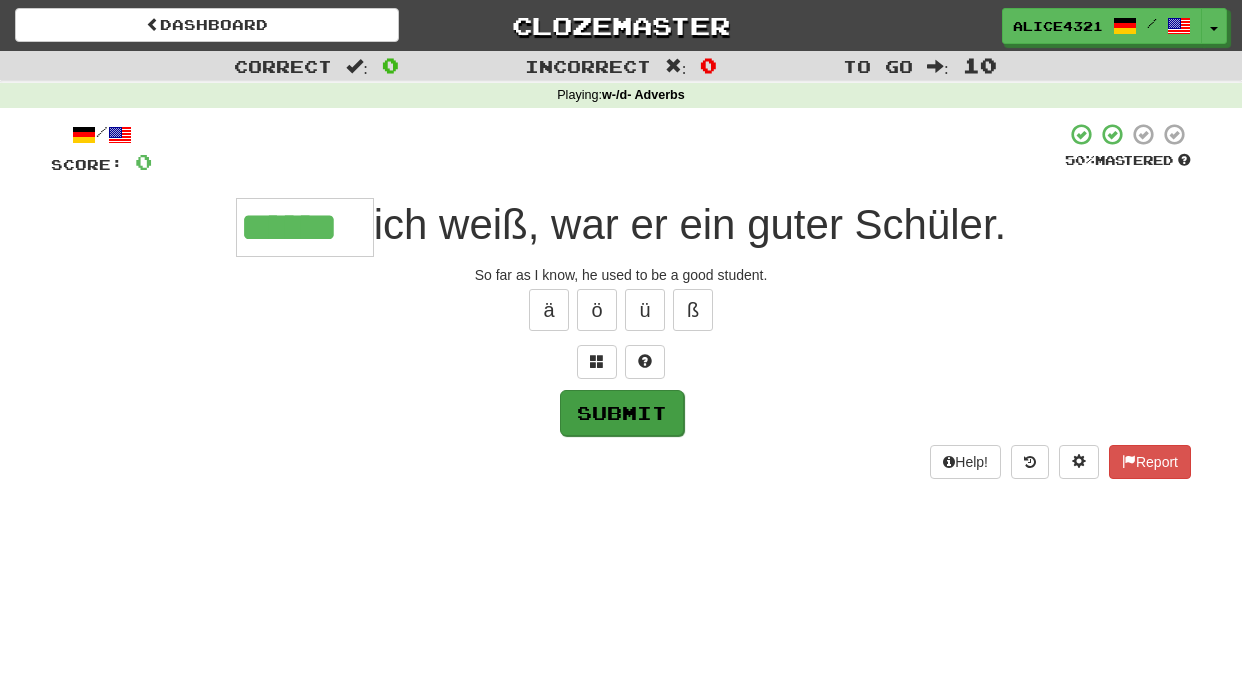 type on "******" 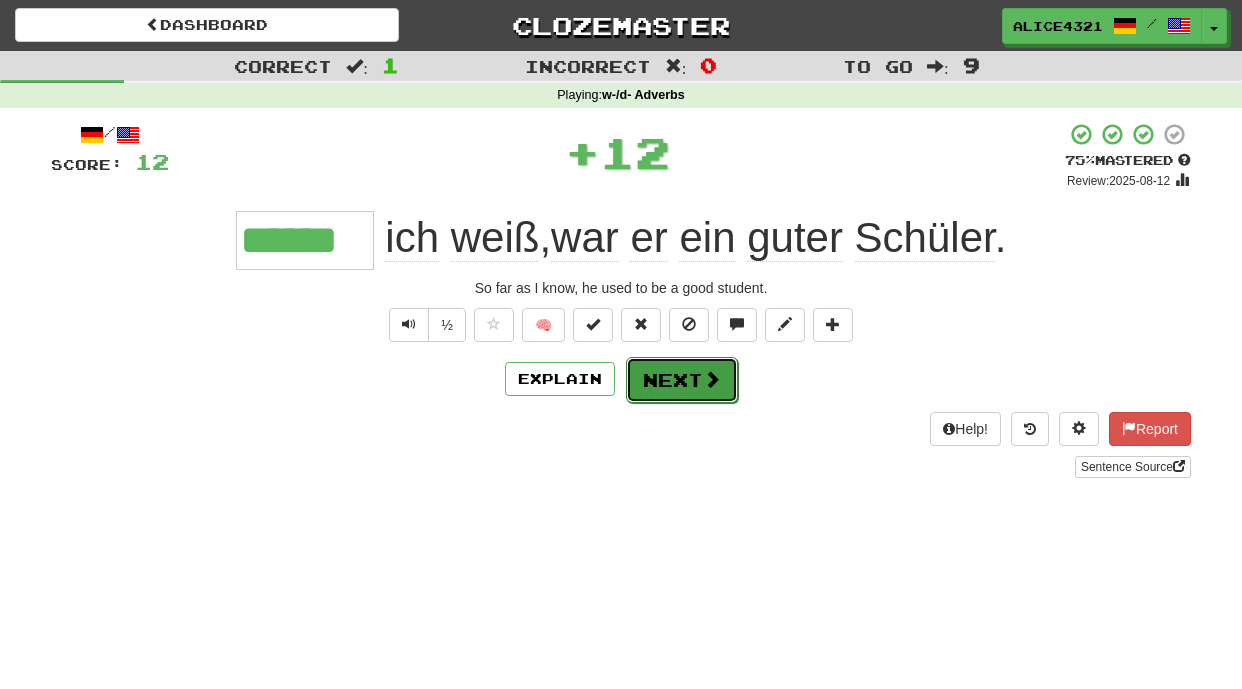 click on "Next" at bounding box center (682, 380) 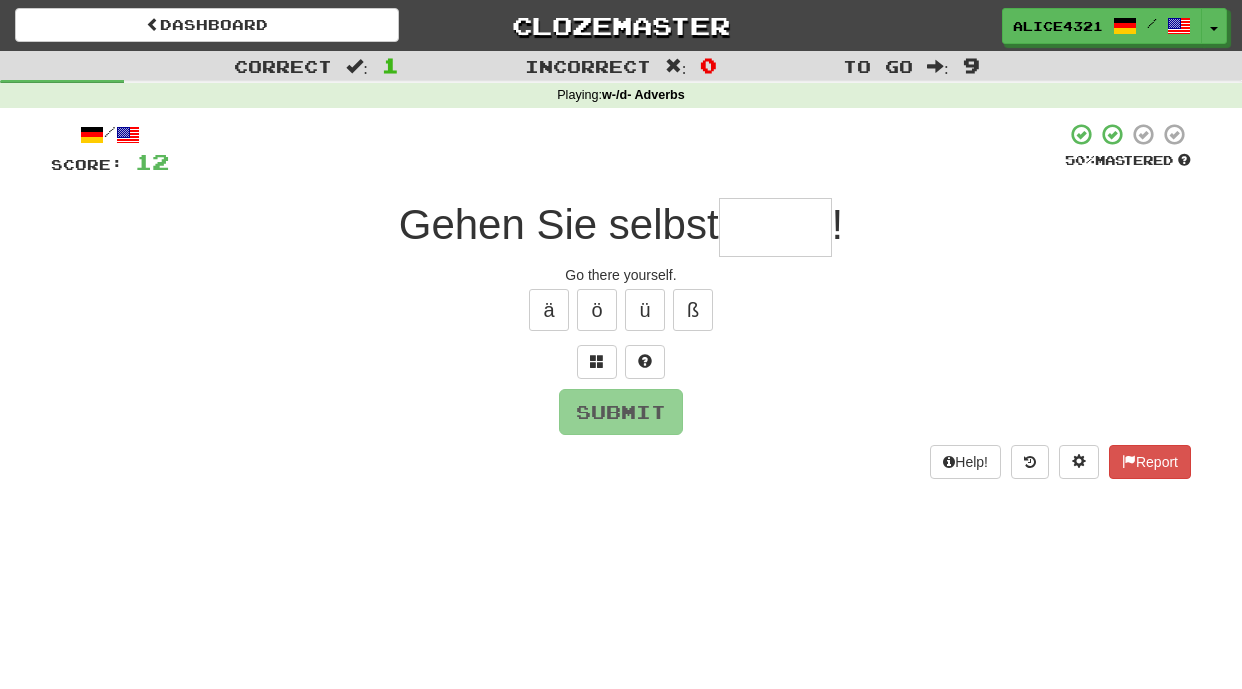 type on "*" 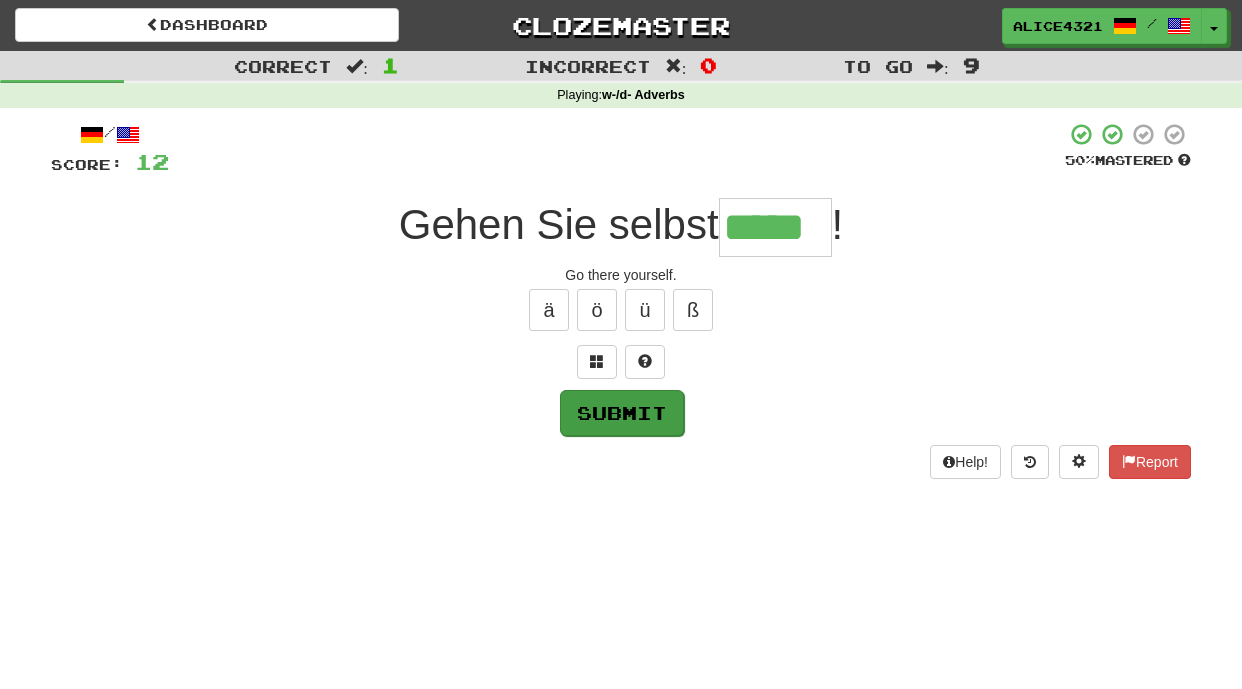 type on "*****" 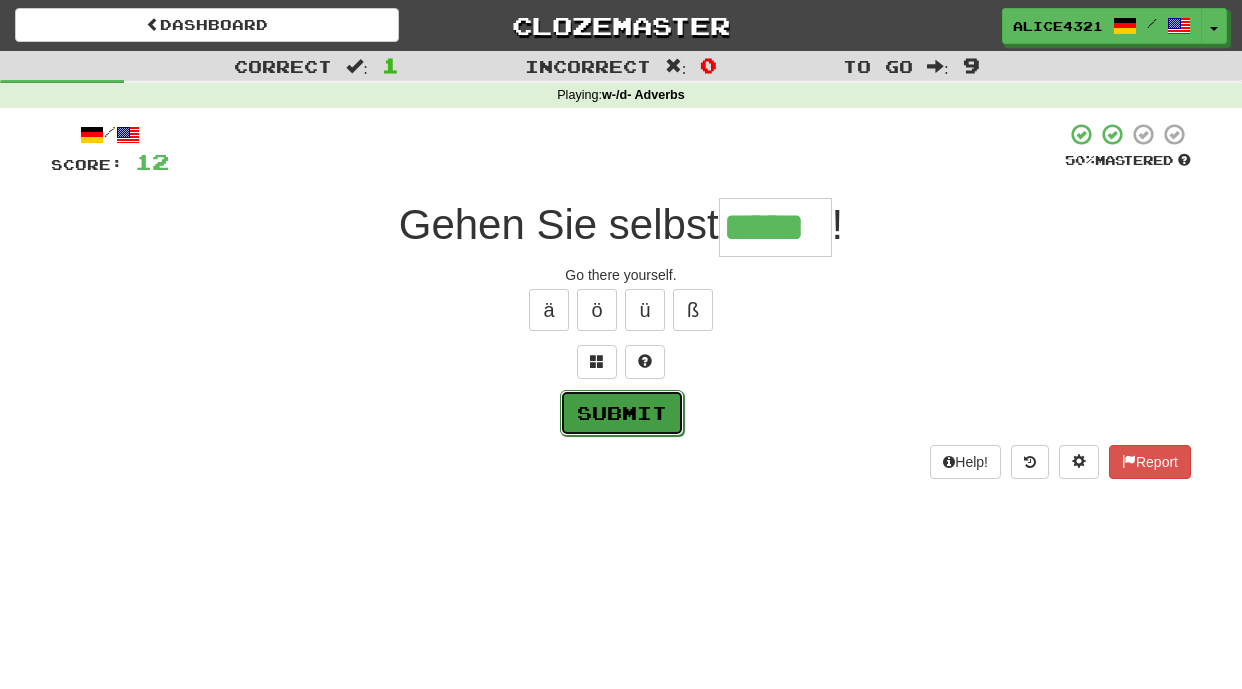click on "Submit" at bounding box center (622, 413) 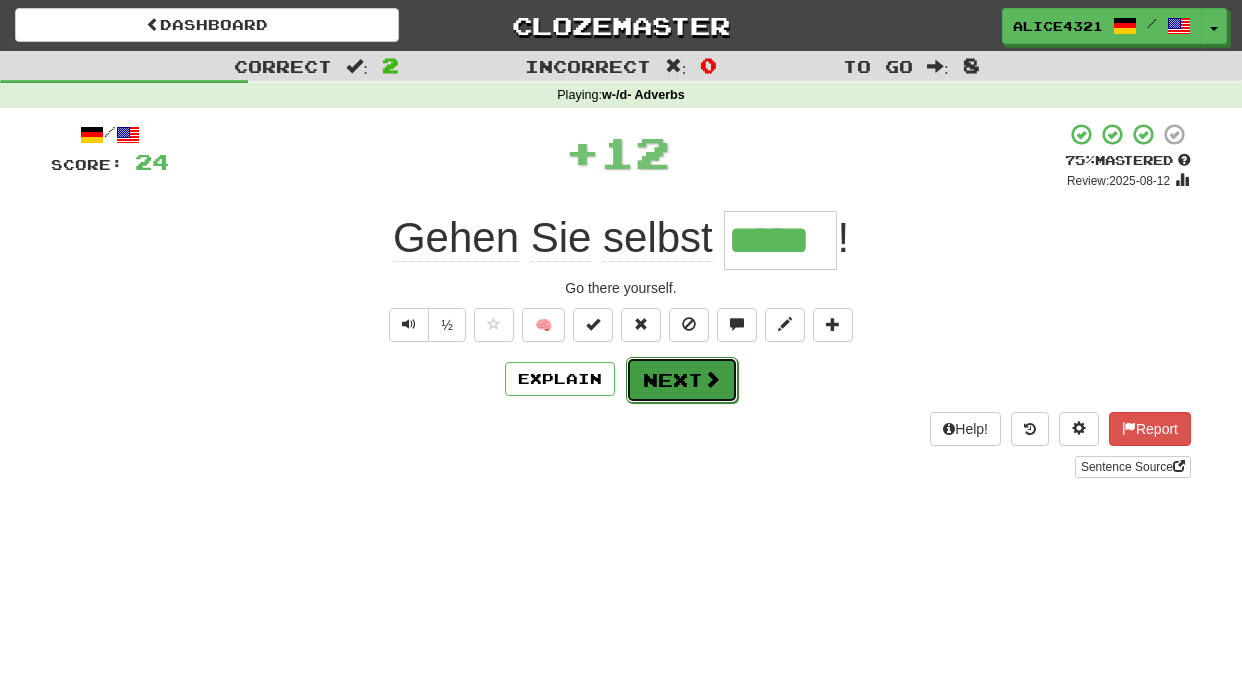 click at bounding box center (712, 379) 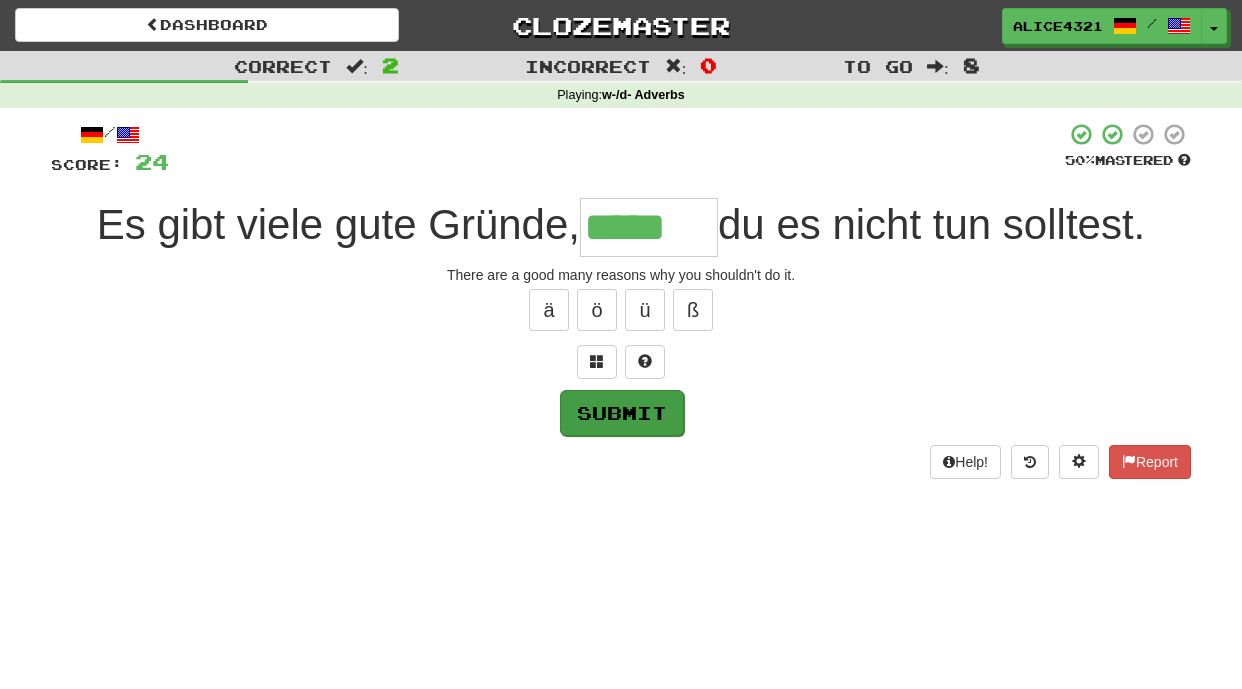 type on "*****" 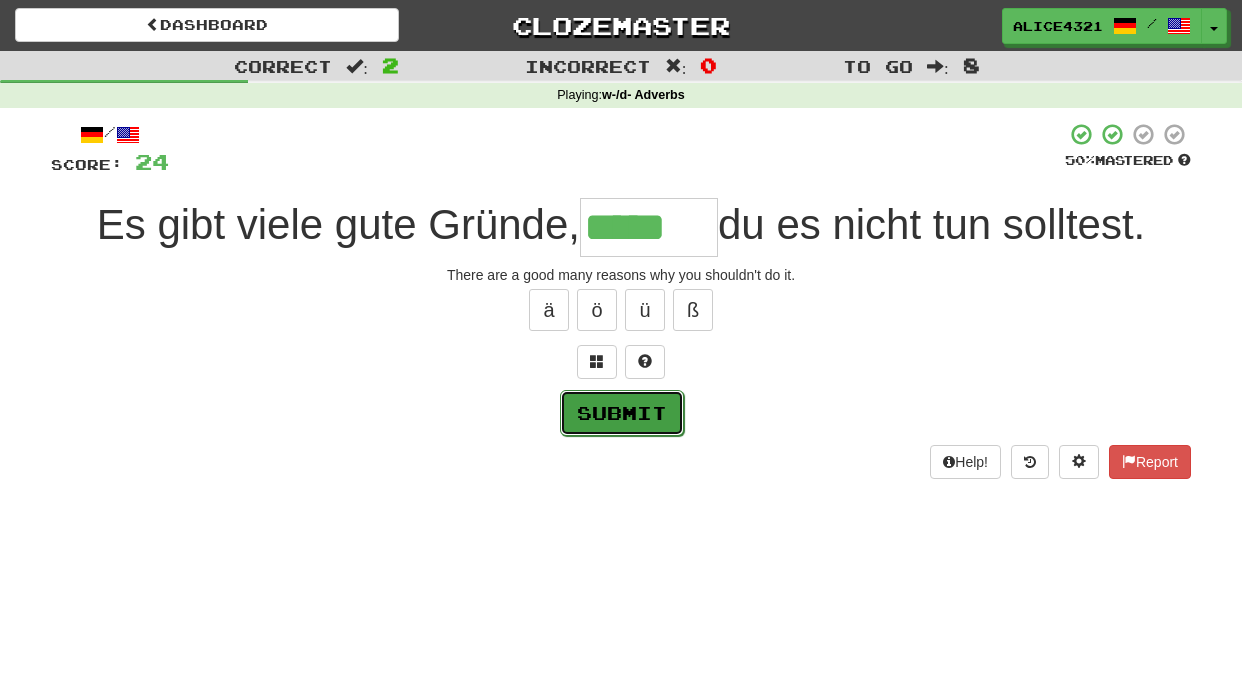 click on "Submit" at bounding box center [622, 413] 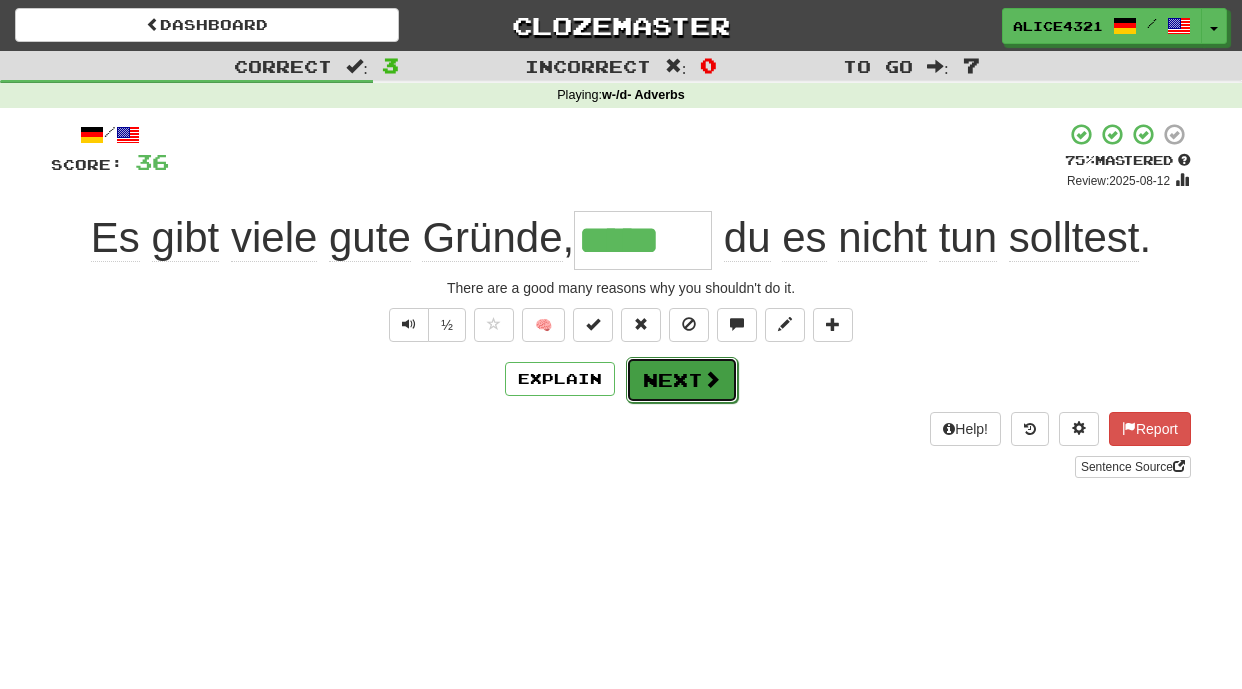 click on "Next" at bounding box center [682, 380] 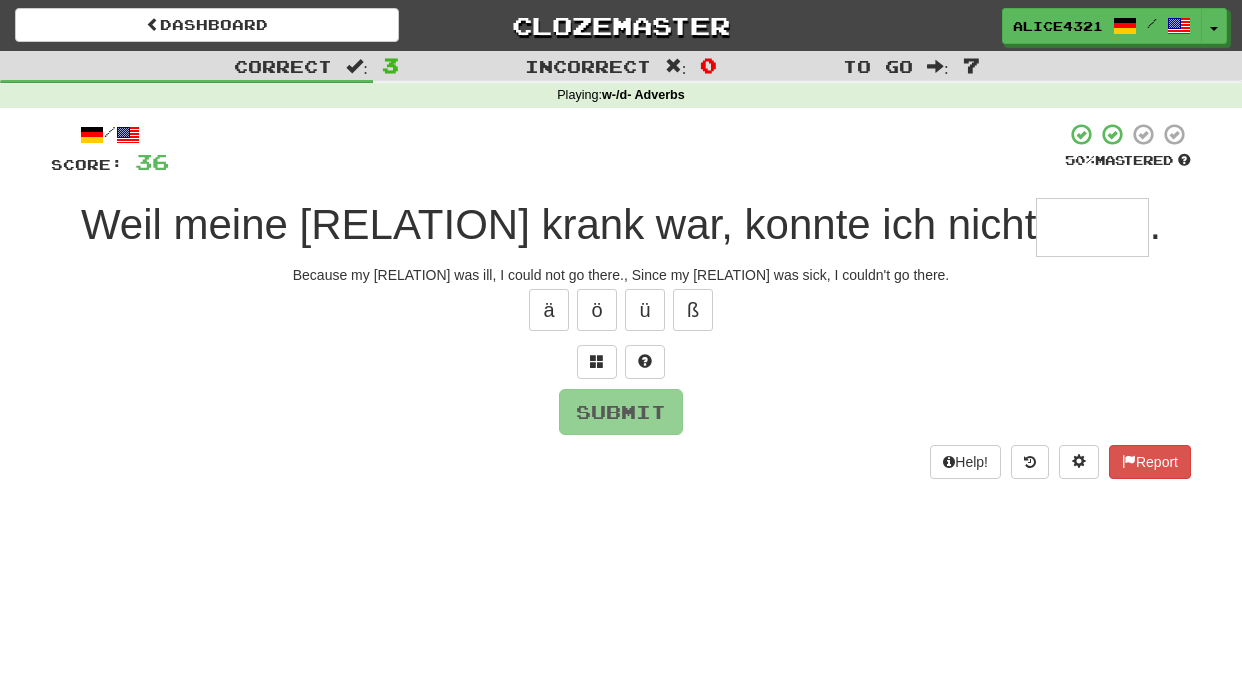 type on "*" 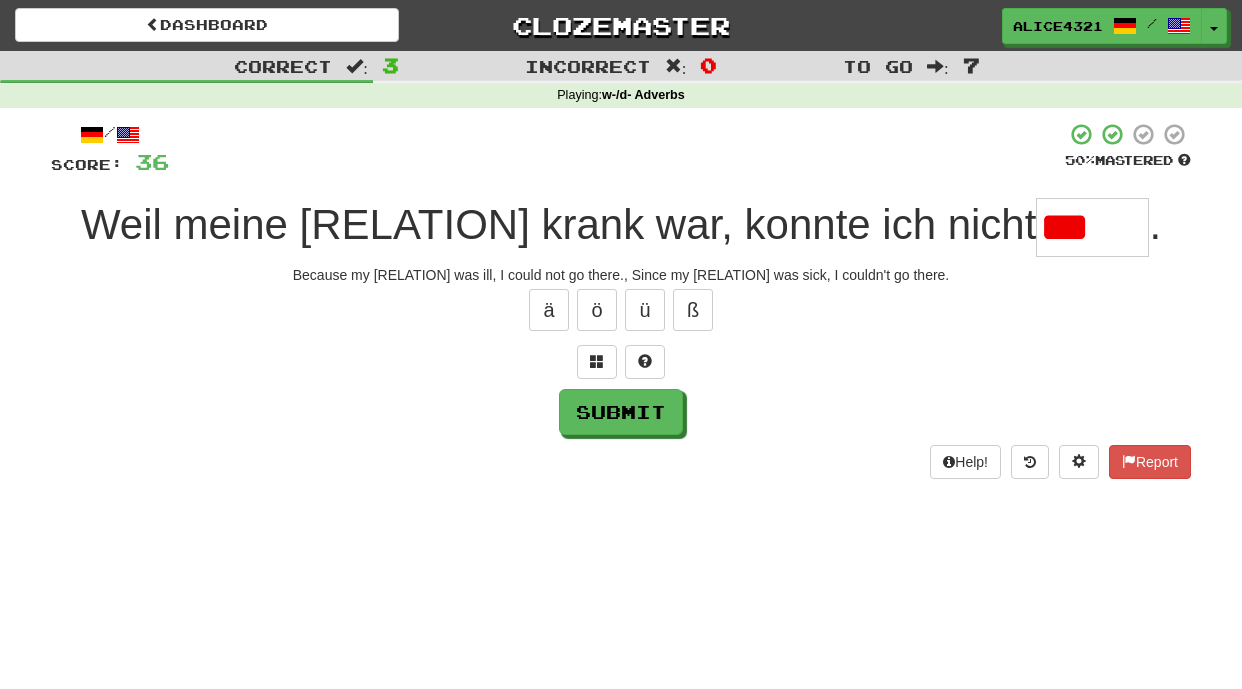 scroll, scrollTop: 0, scrollLeft: 0, axis: both 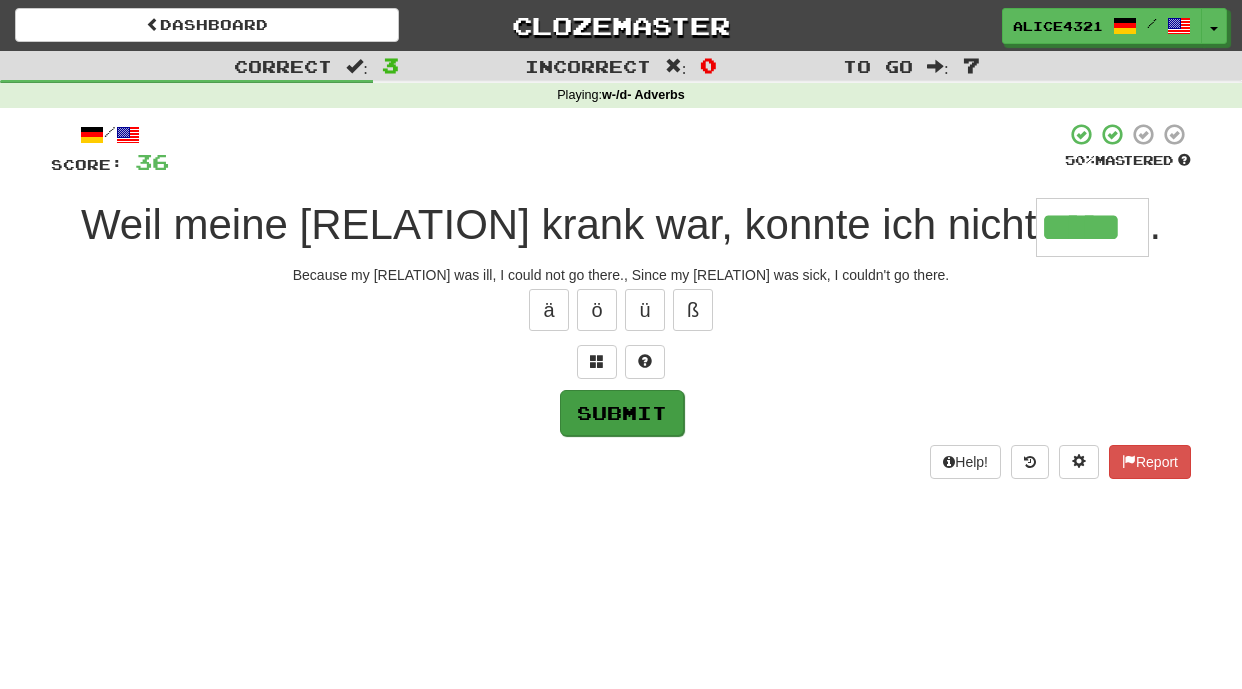 type on "*****" 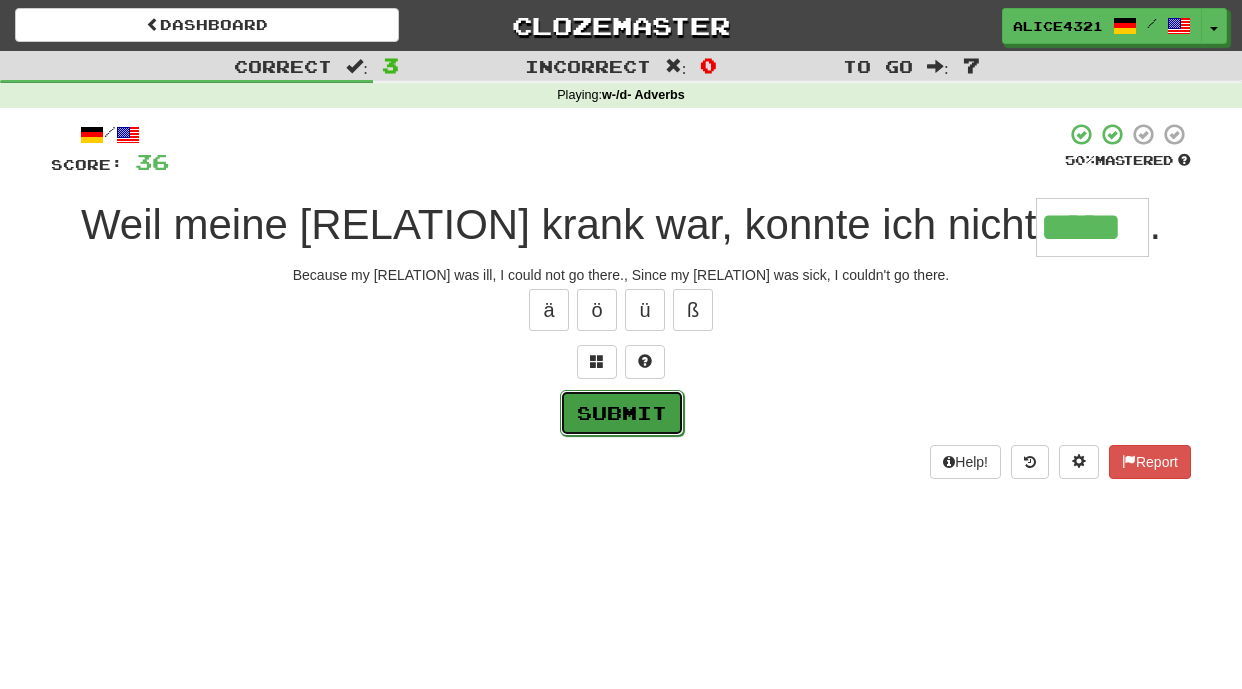 click on "Submit" at bounding box center [622, 413] 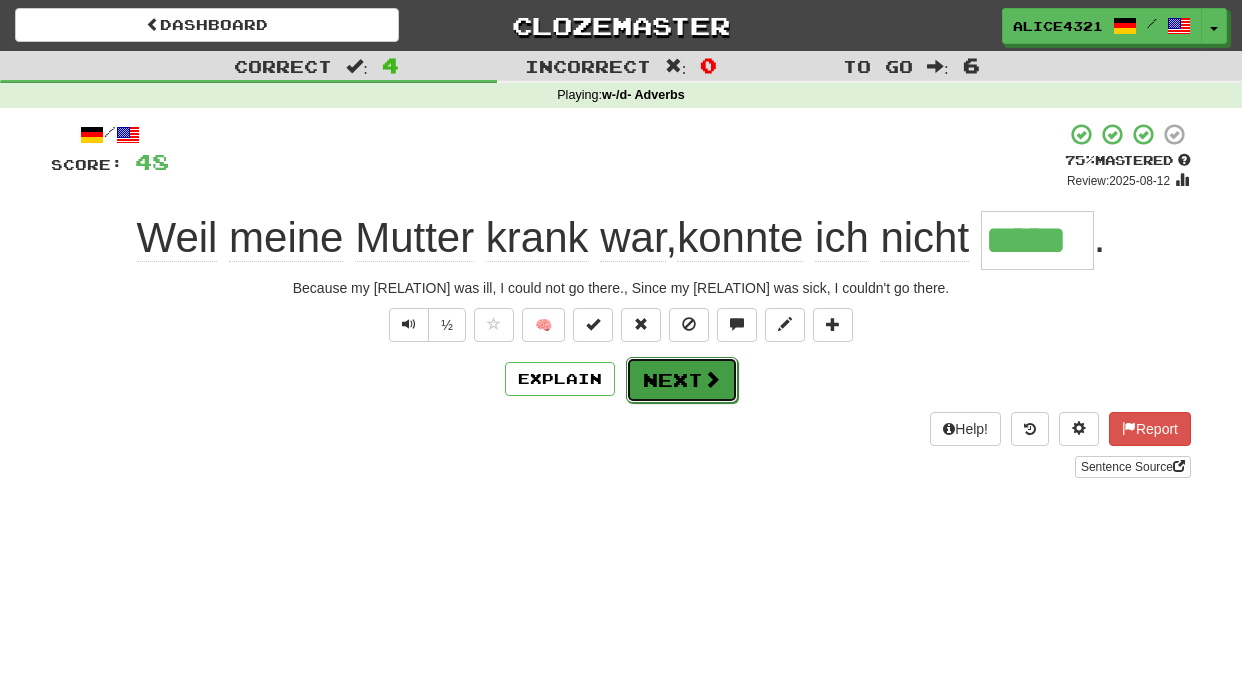 click on "Next" at bounding box center [682, 380] 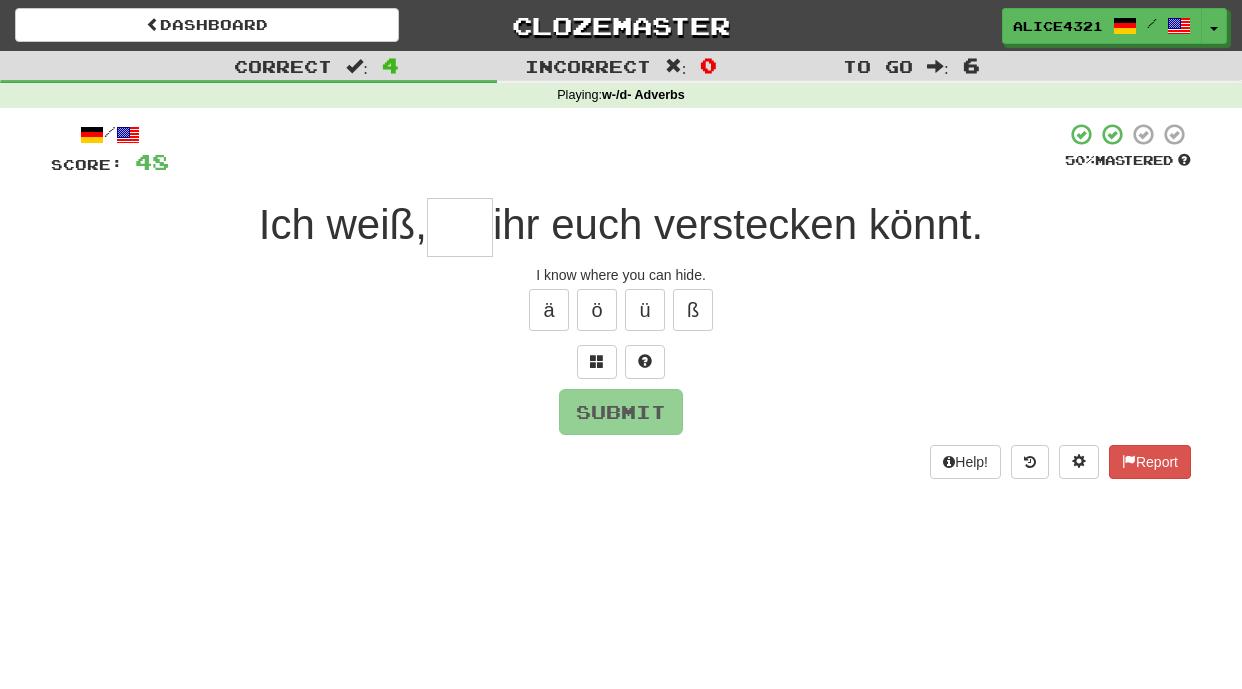 type on "*" 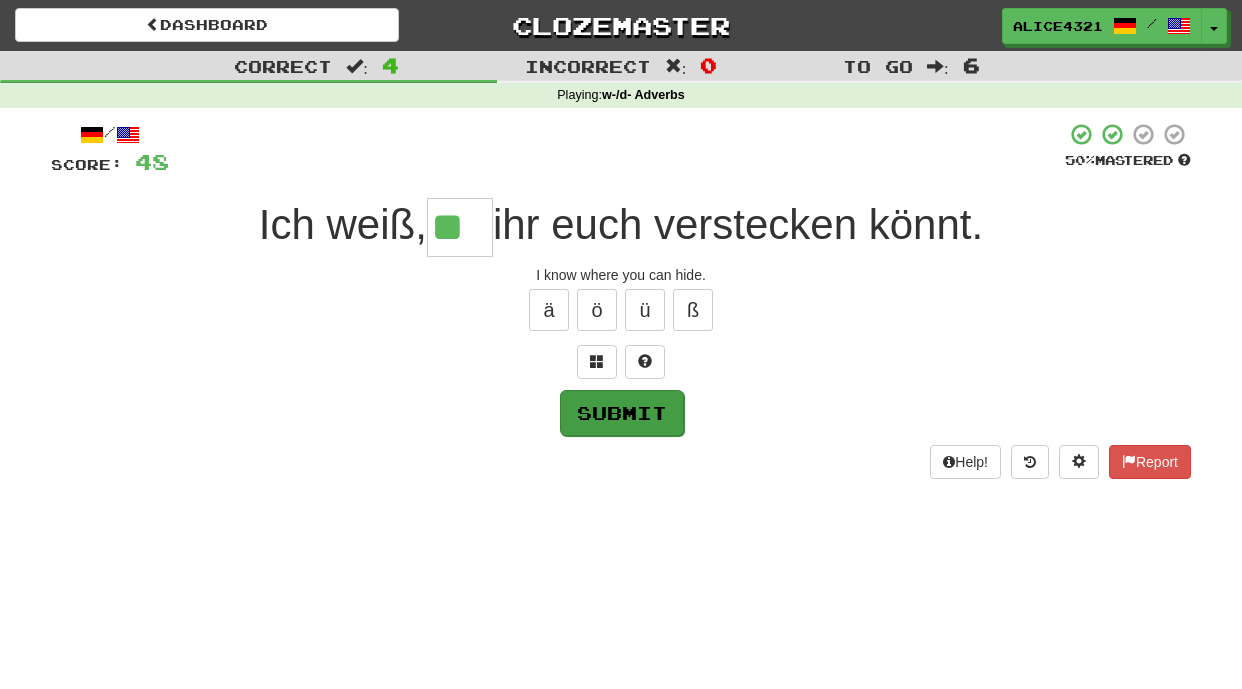 type on "**" 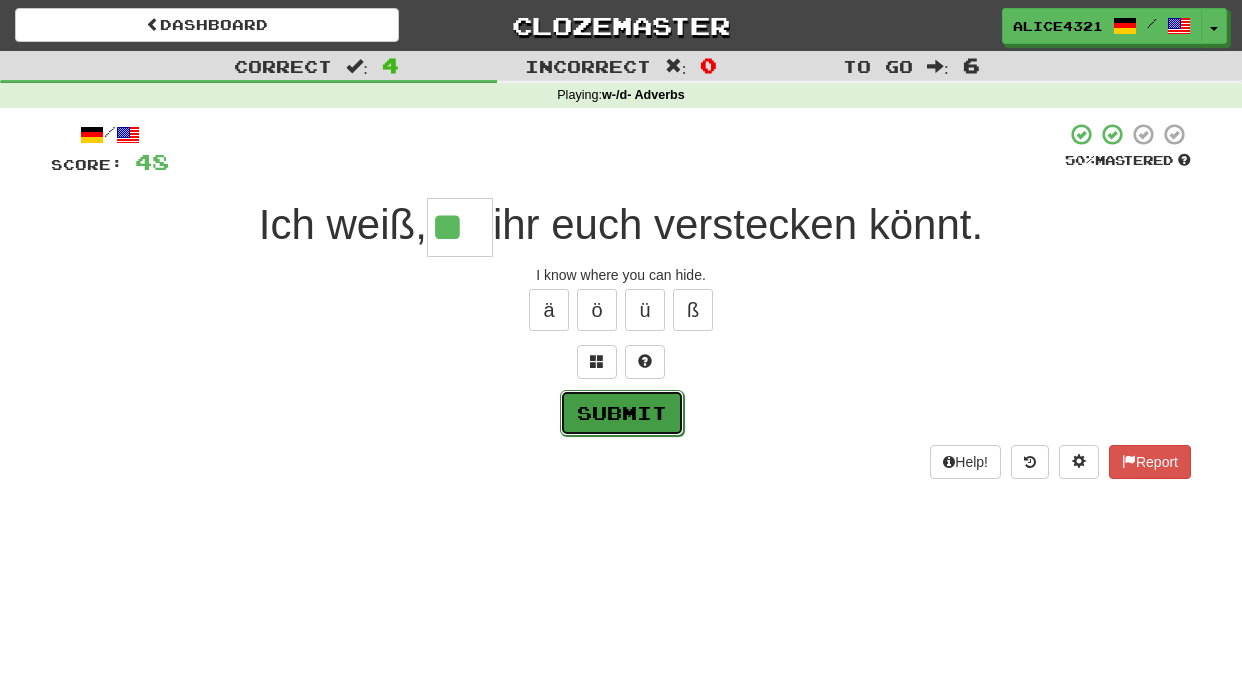 click on "Submit" at bounding box center (622, 413) 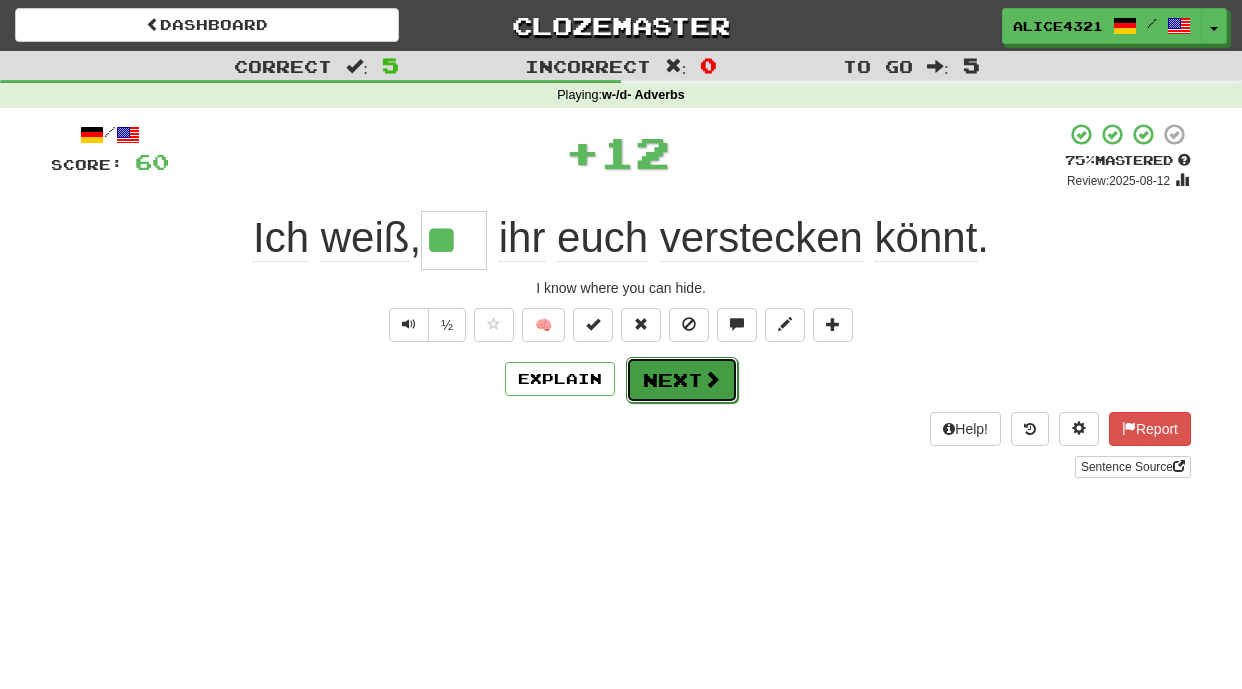 click on "Next" at bounding box center [682, 380] 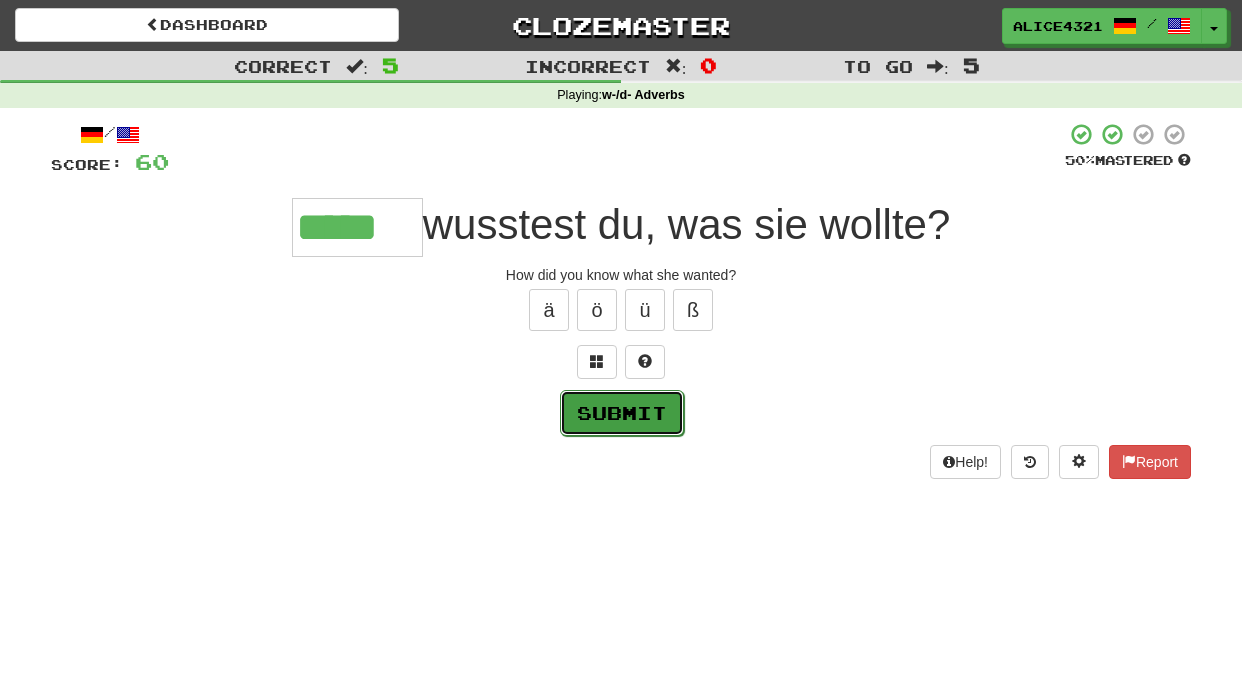 click on "Submit" at bounding box center (622, 413) 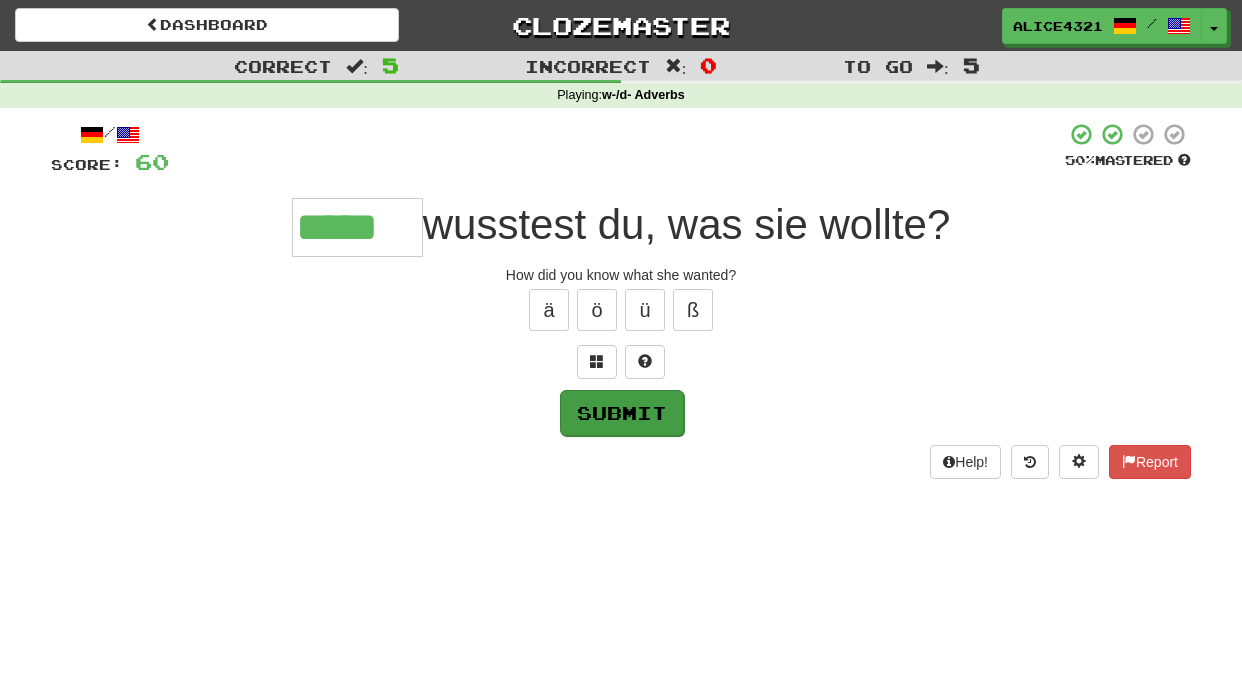 type on "*****" 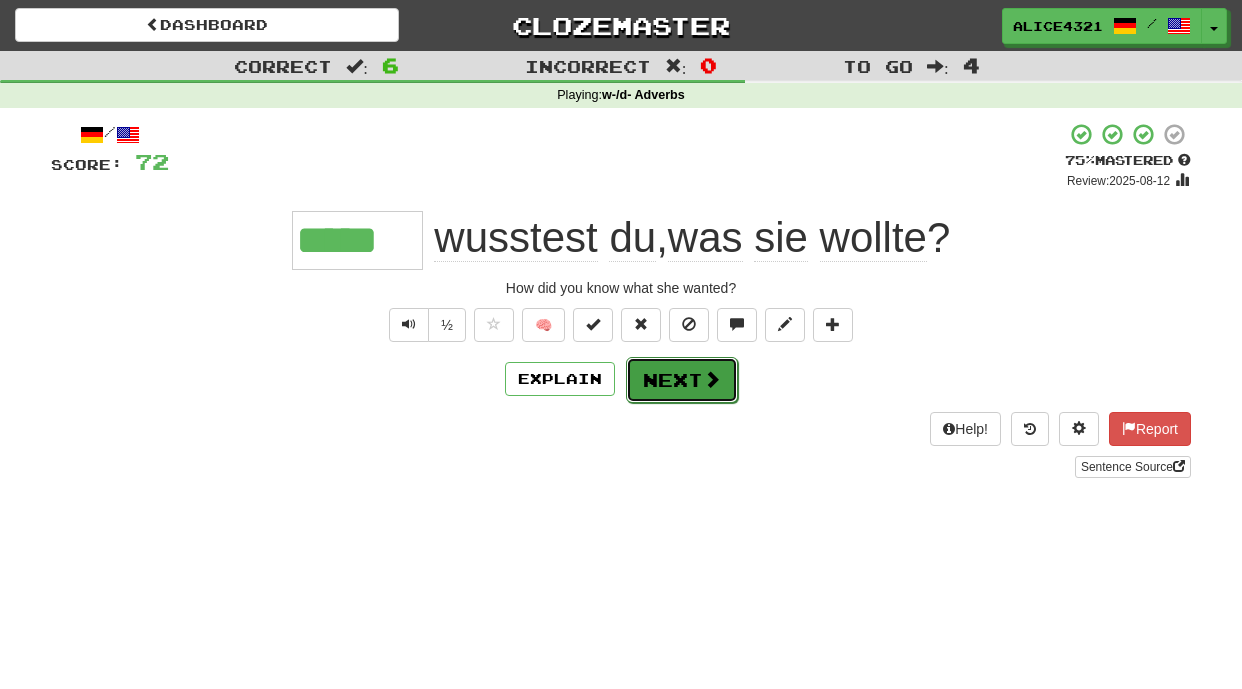 click on "Next" at bounding box center (682, 380) 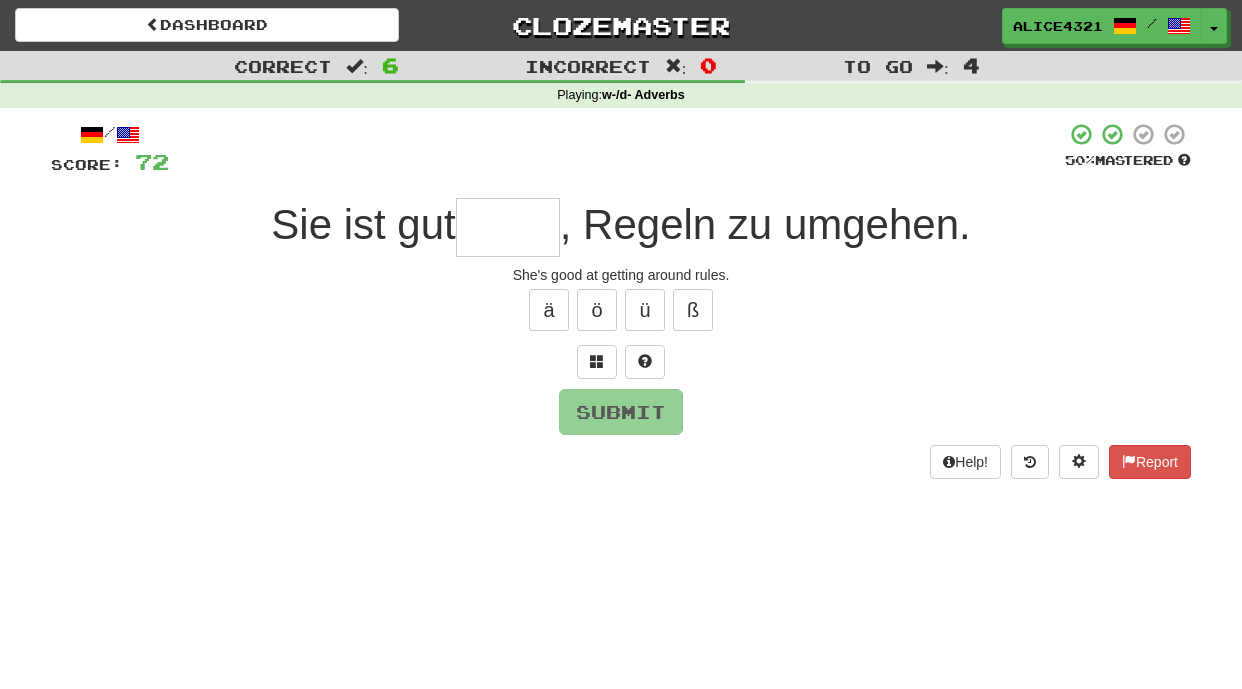 type on "*" 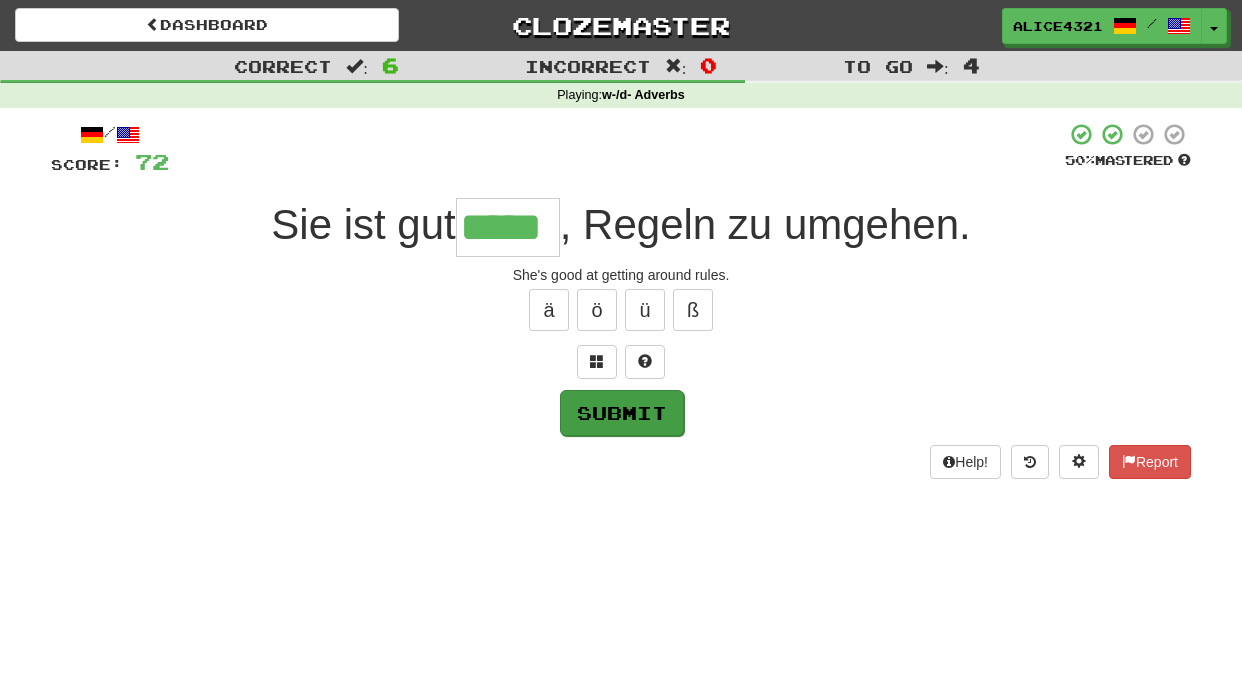 type on "*****" 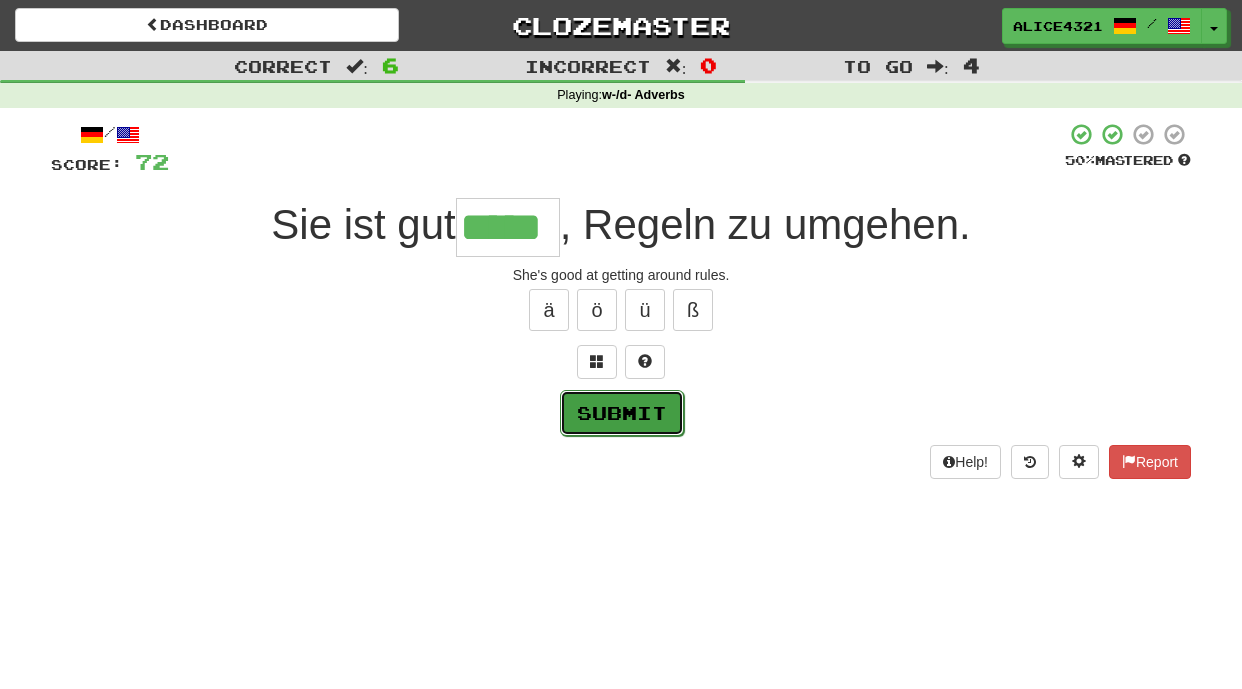 click on "Submit" at bounding box center [622, 413] 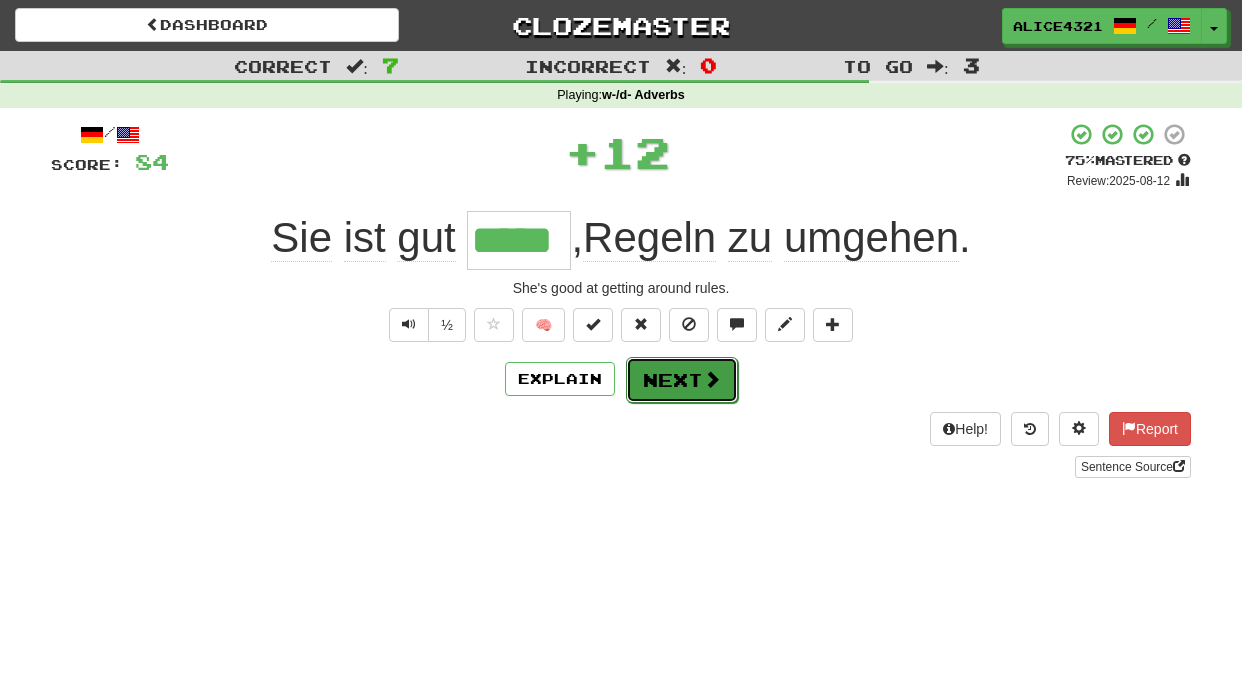 click on "Next" at bounding box center (682, 380) 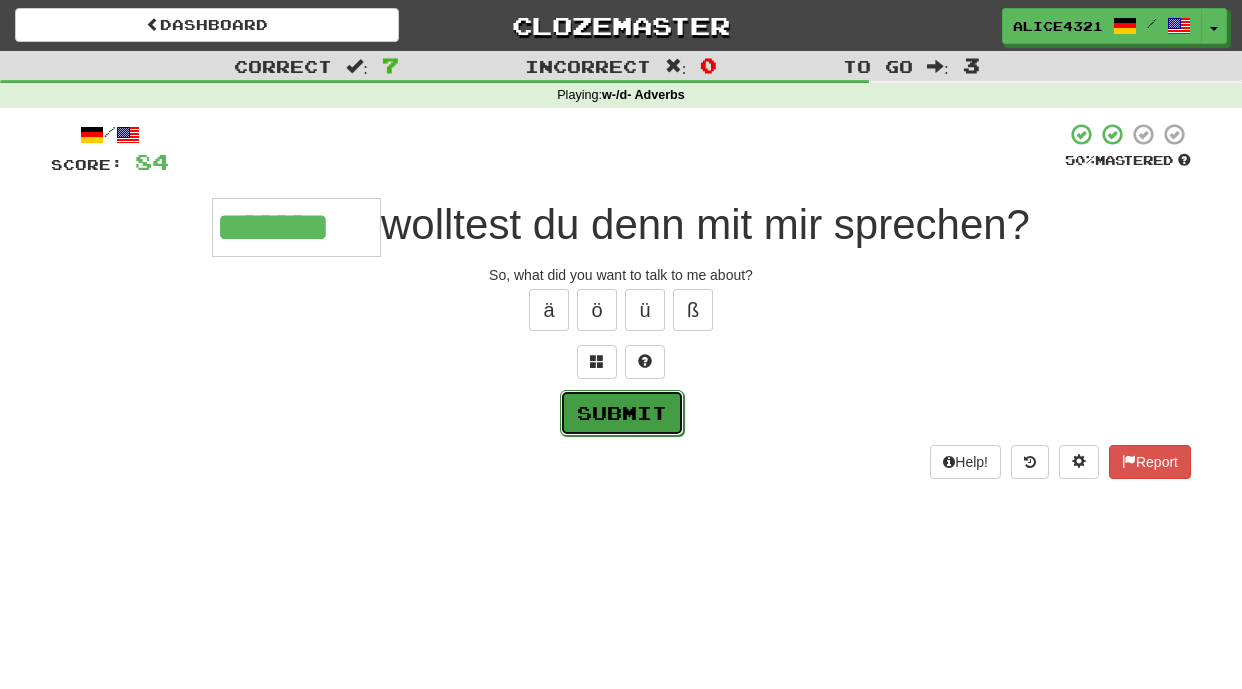 click on "Submit" at bounding box center [622, 413] 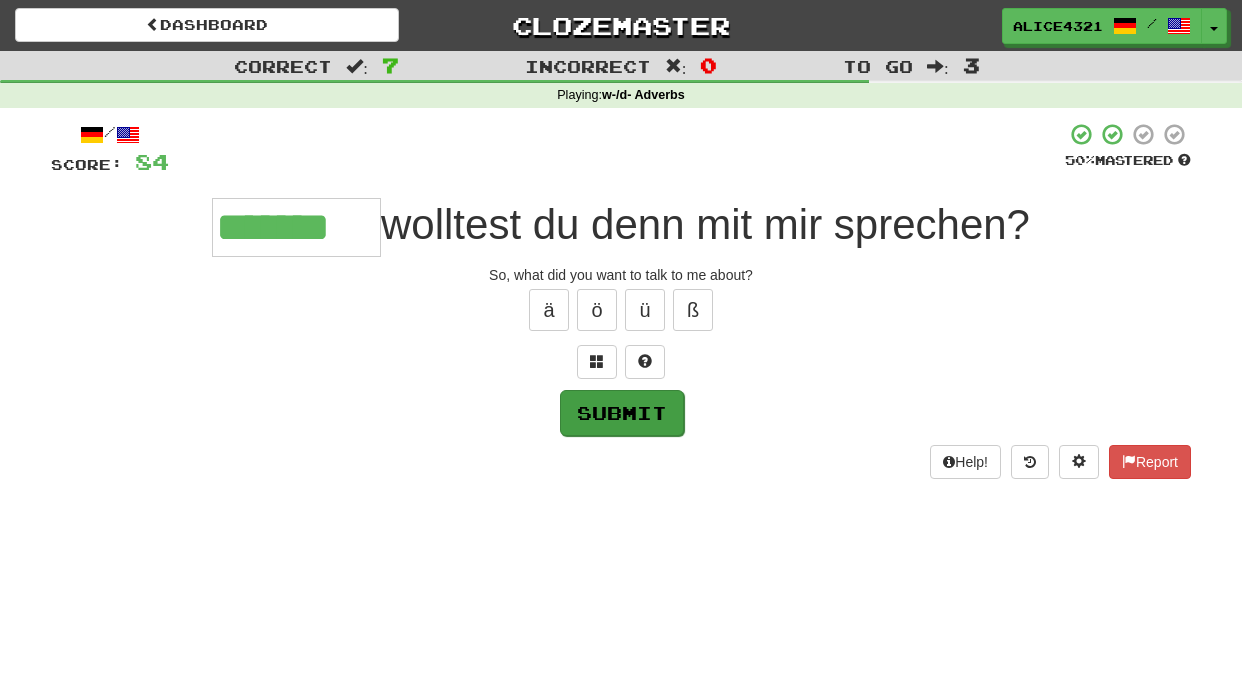 type on "*******" 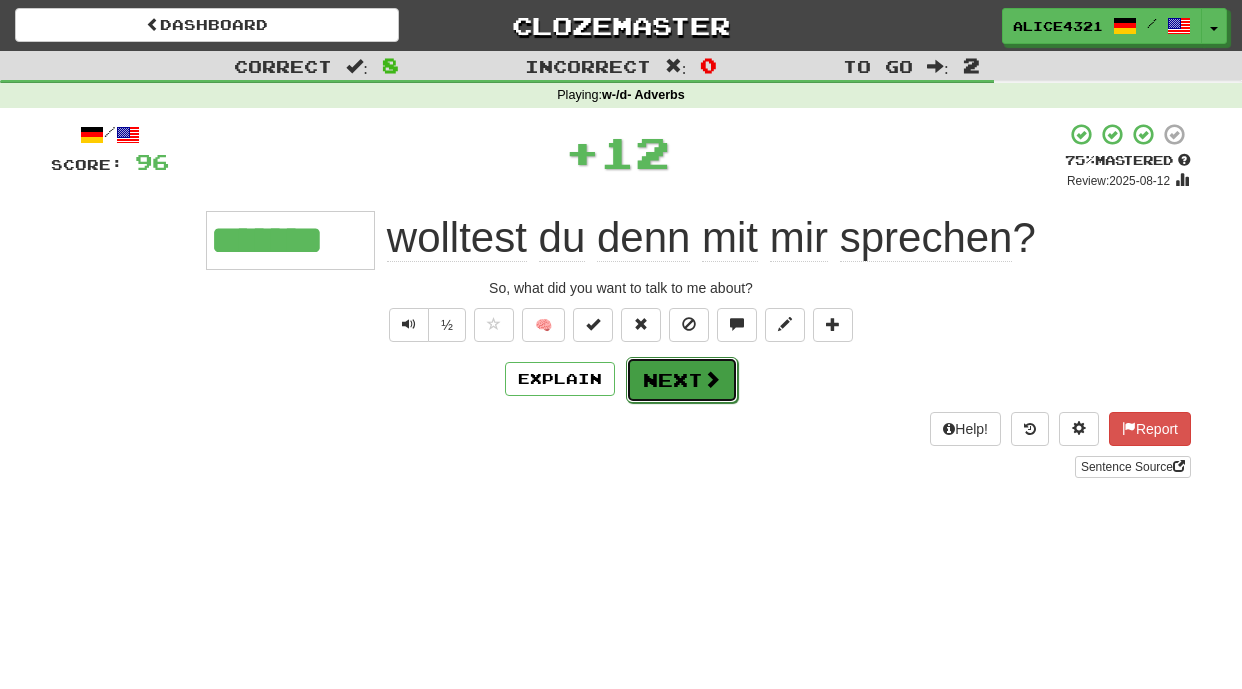 click on "Next" at bounding box center (682, 380) 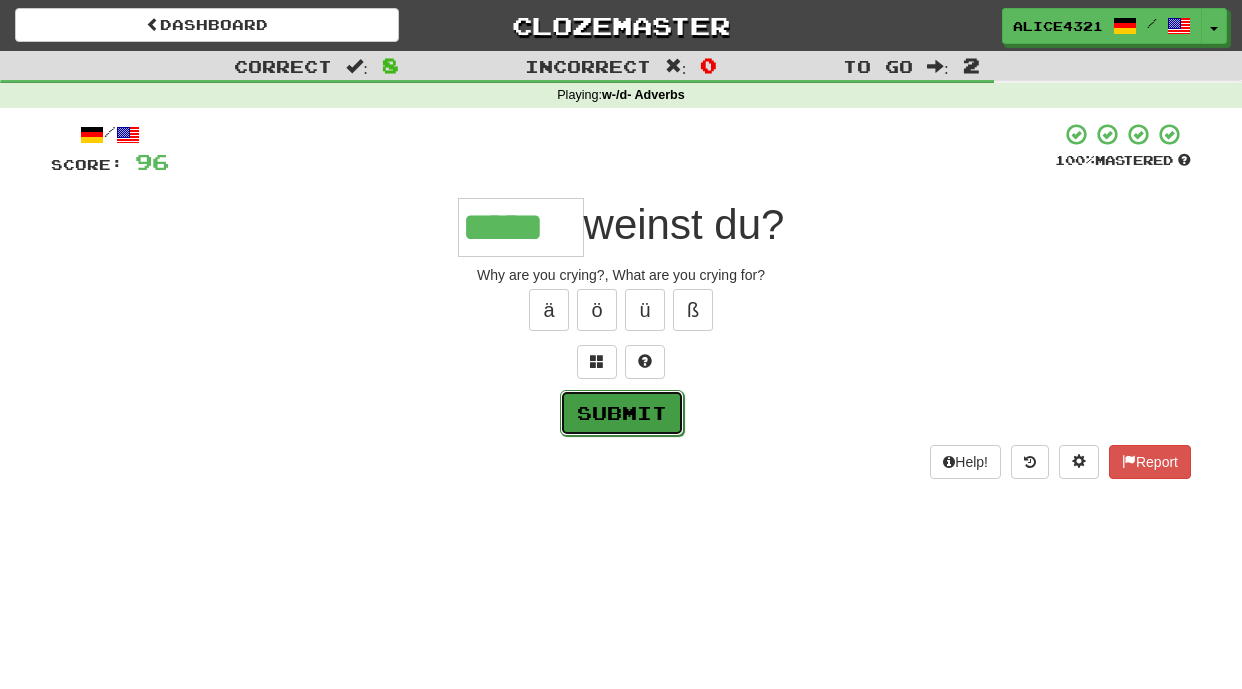 click on "Submit" at bounding box center (622, 413) 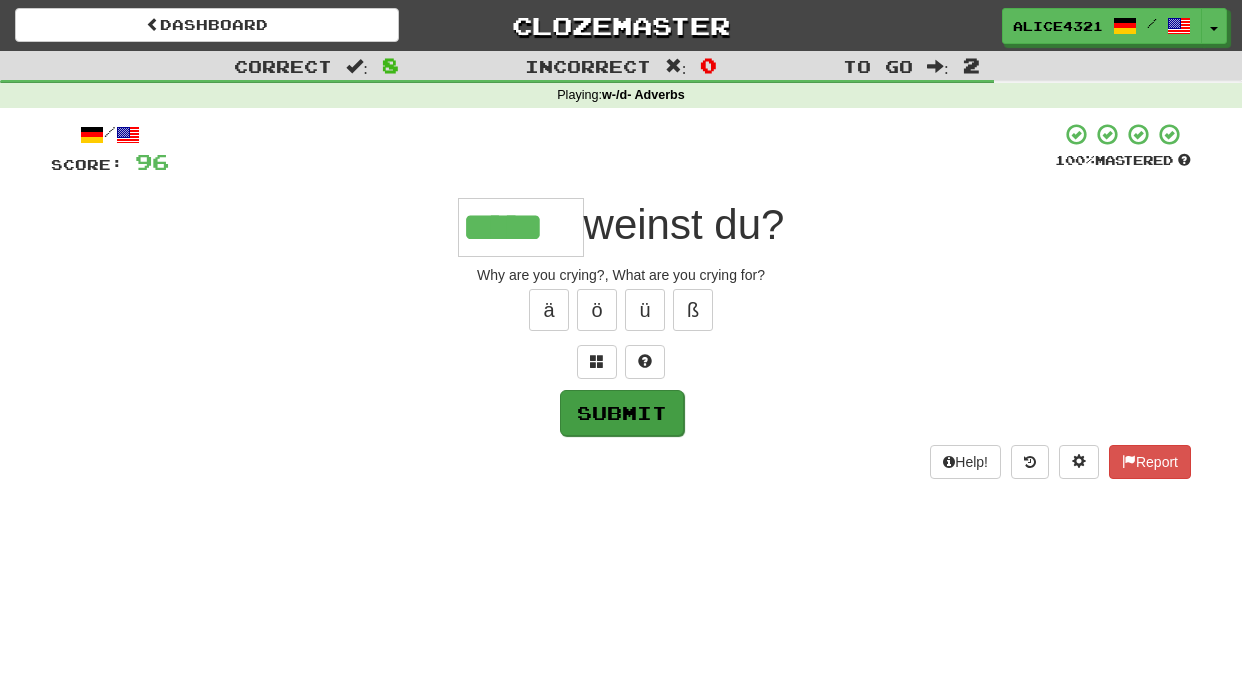 type on "*****" 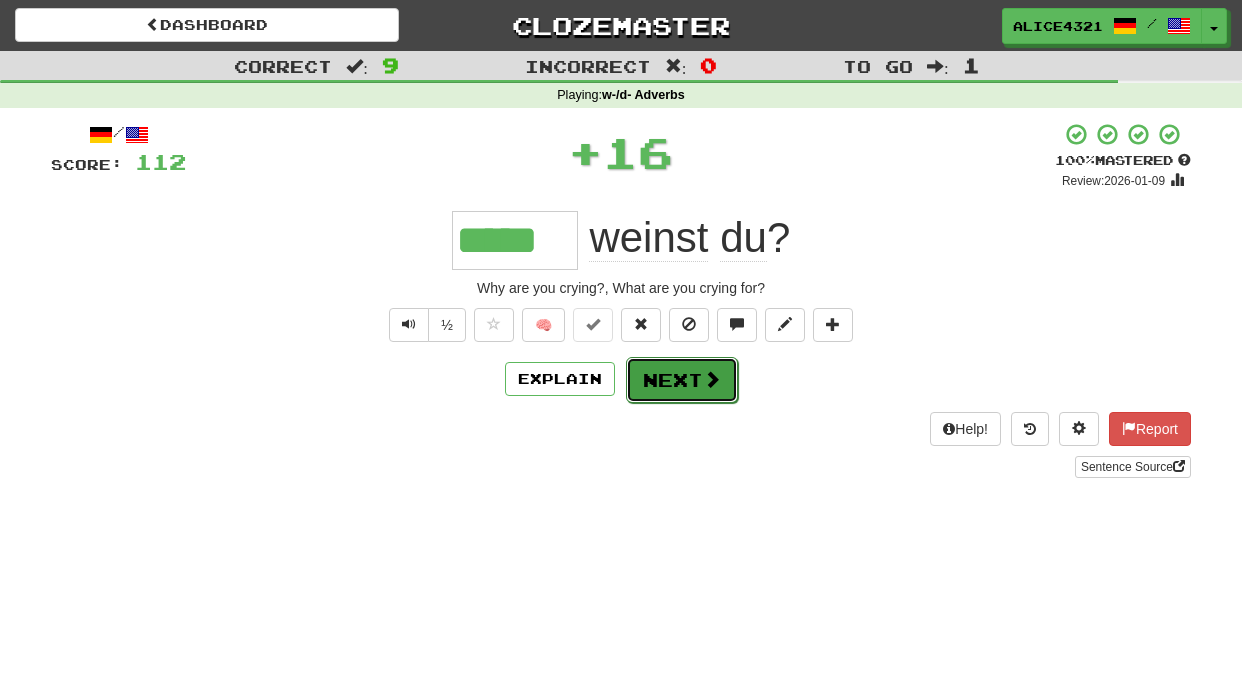 click on "Next" at bounding box center (682, 380) 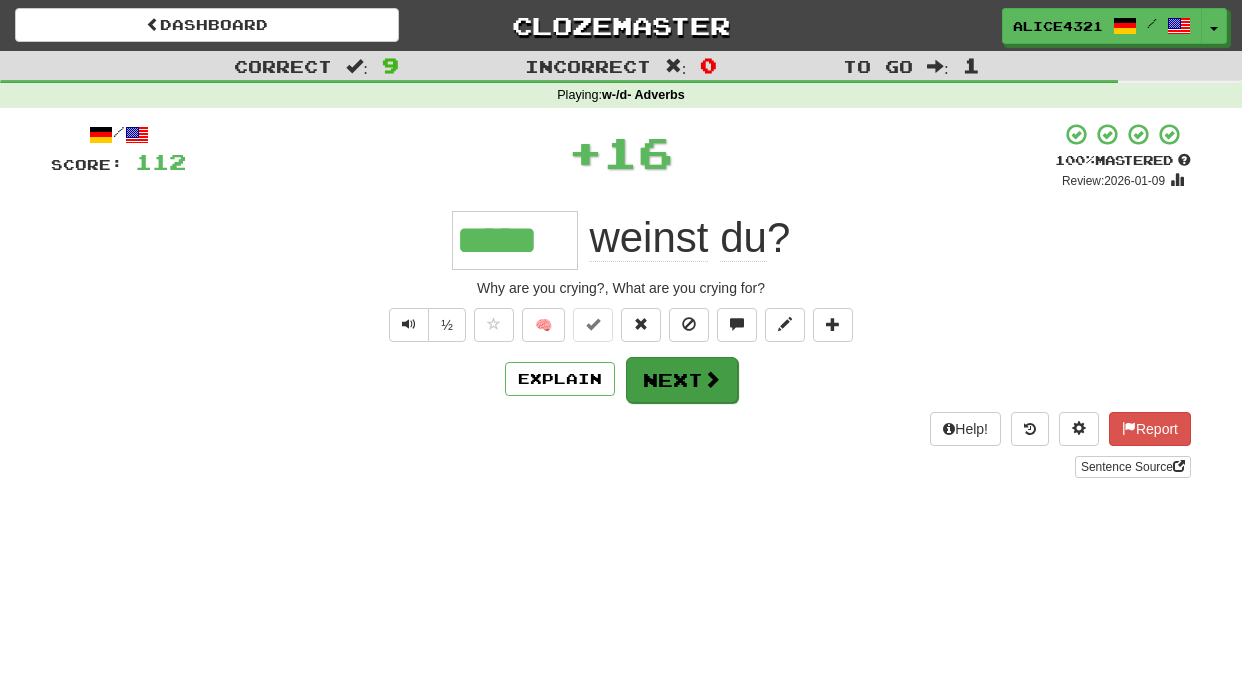 type 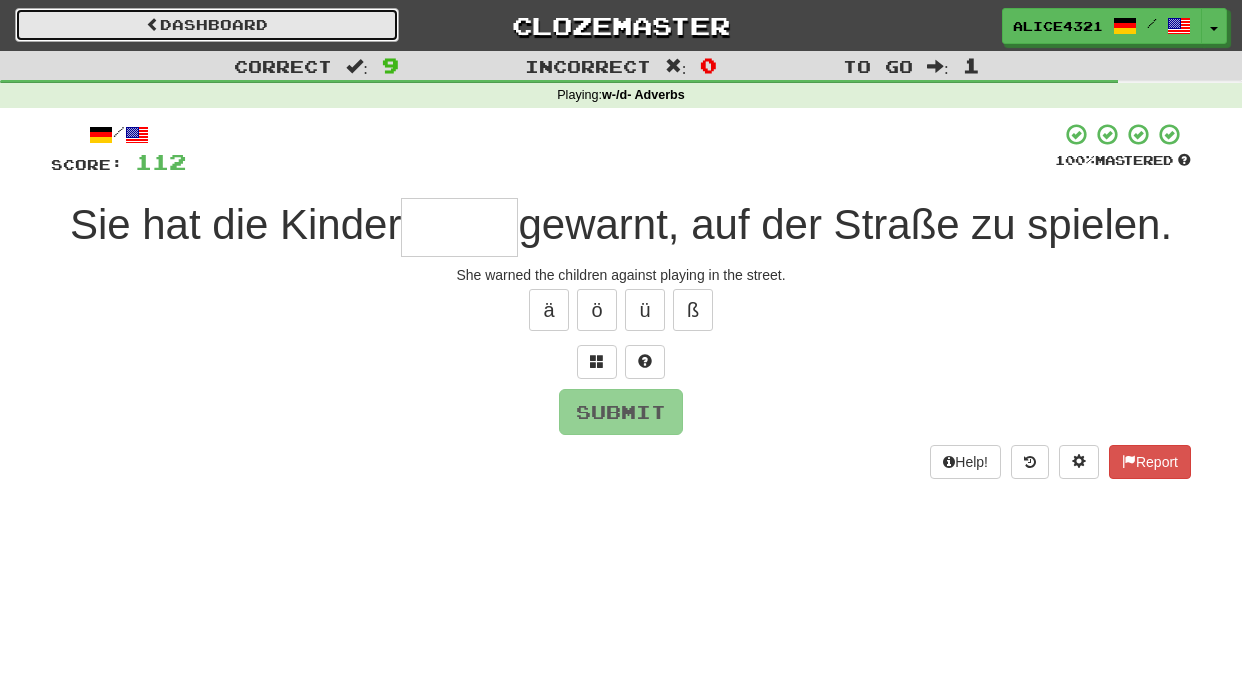 click on "Dashboard" at bounding box center (207, 25) 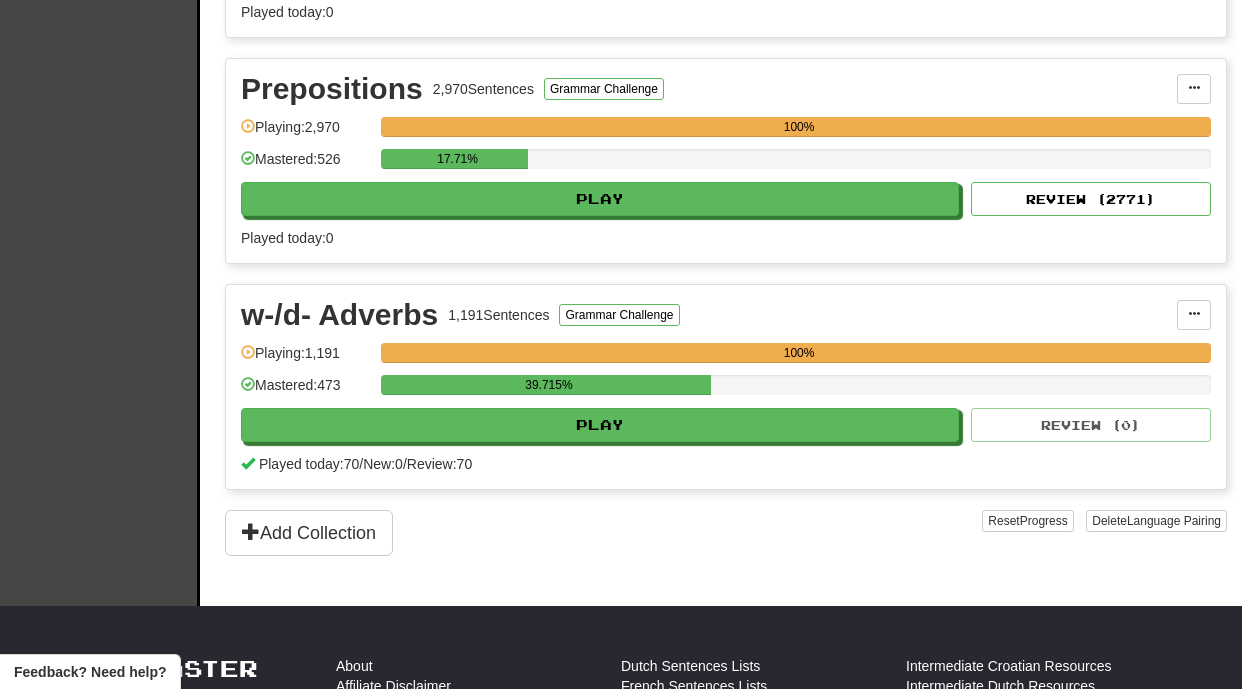 scroll, scrollTop: 1395, scrollLeft: 0, axis: vertical 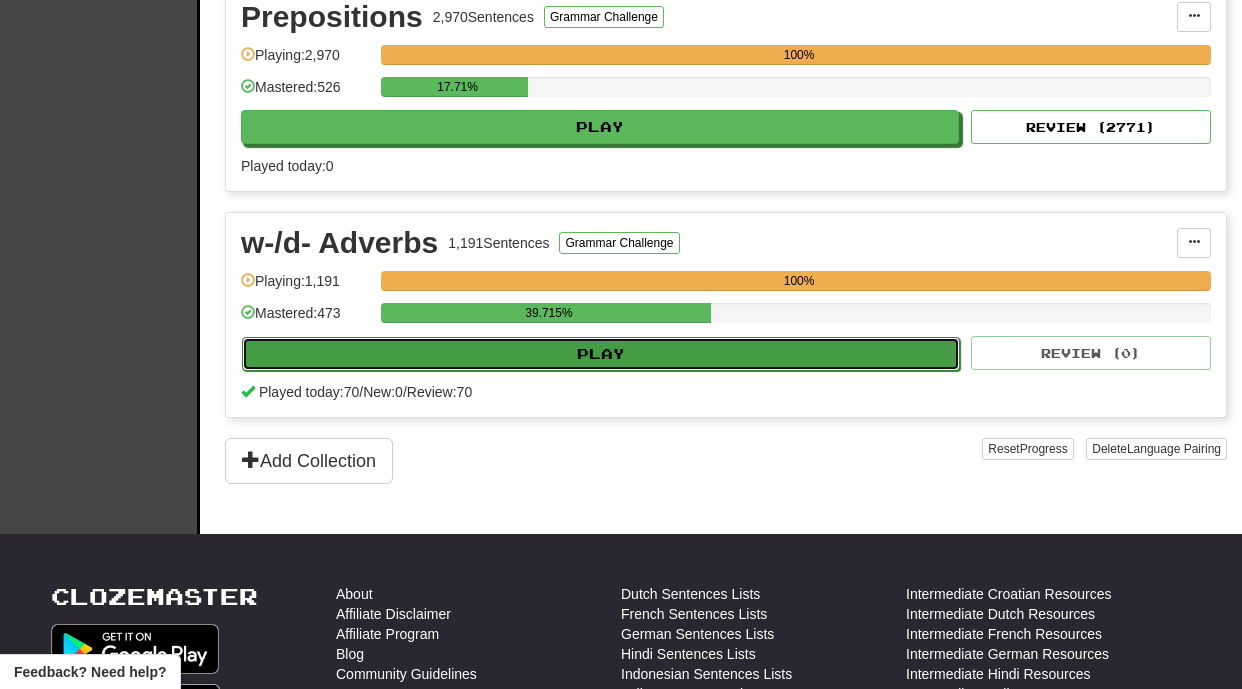 click on "Play" at bounding box center [601, 354] 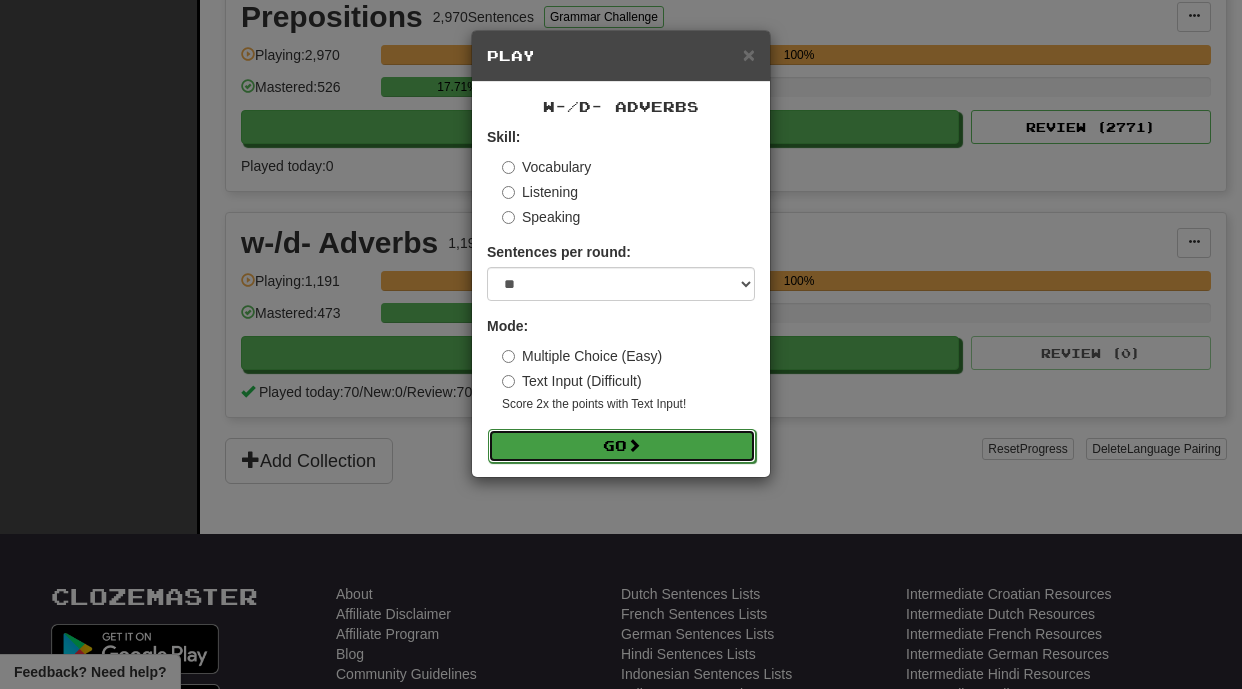 click on "Go" at bounding box center (622, 446) 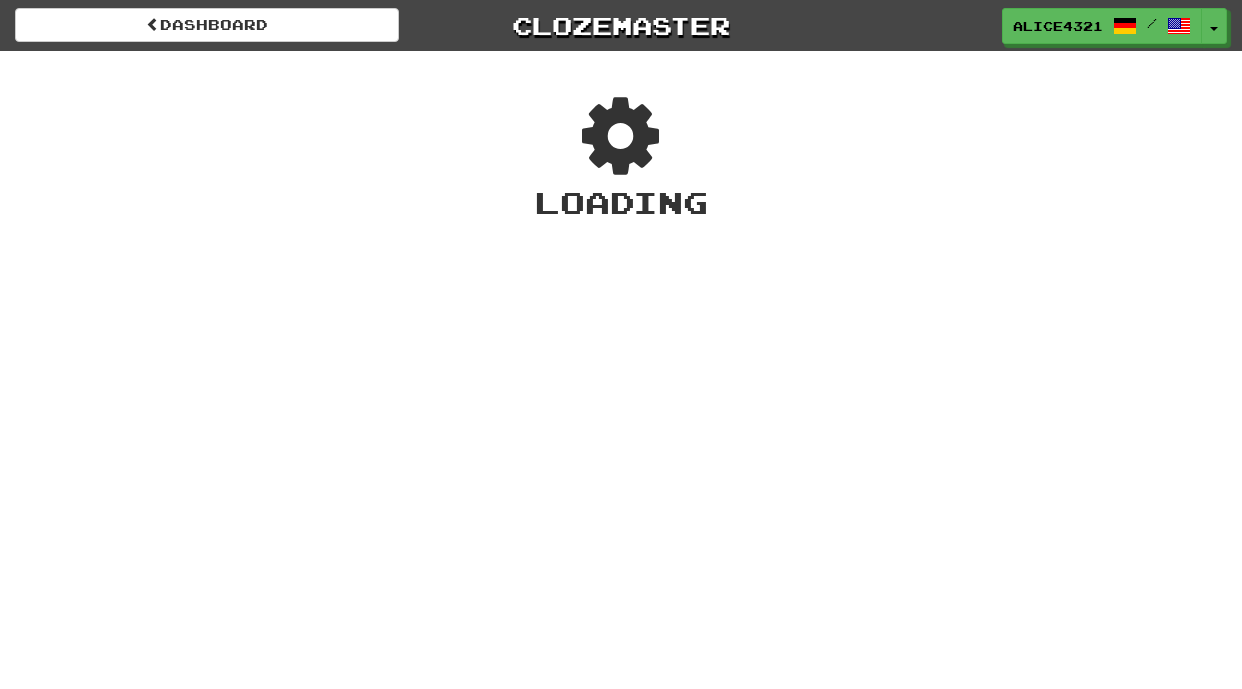 scroll, scrollTop: 0, scrollLeft: 0, axis: both 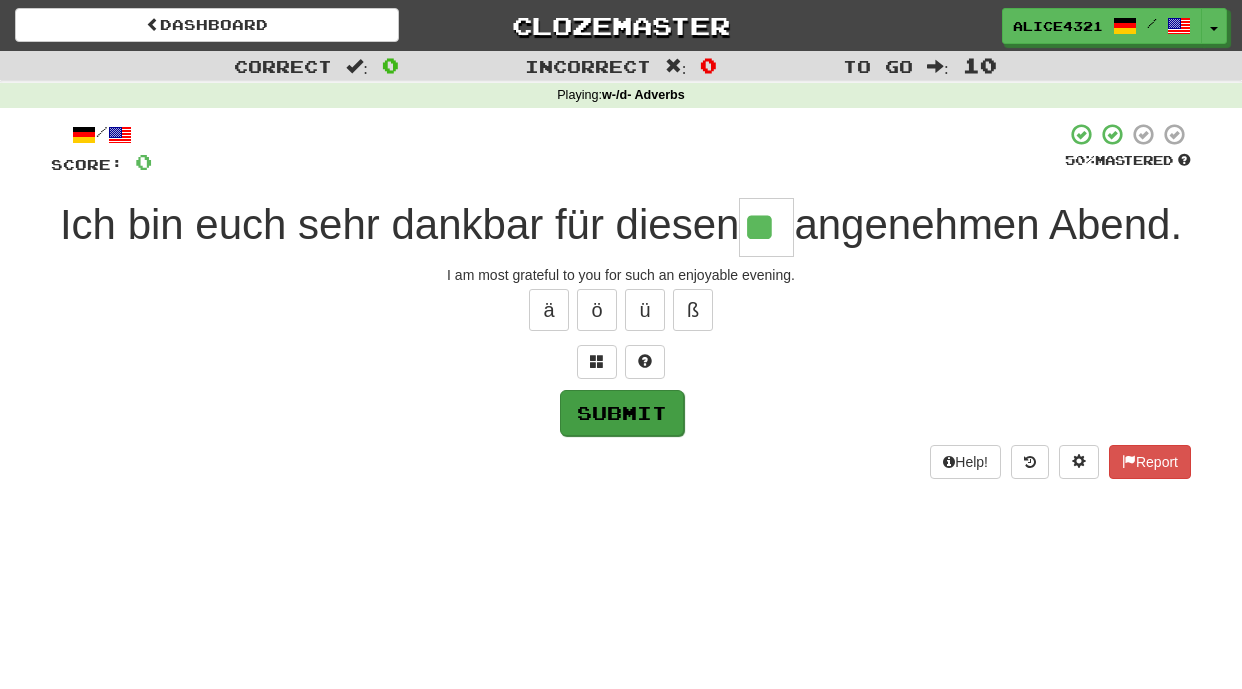 type on "**" 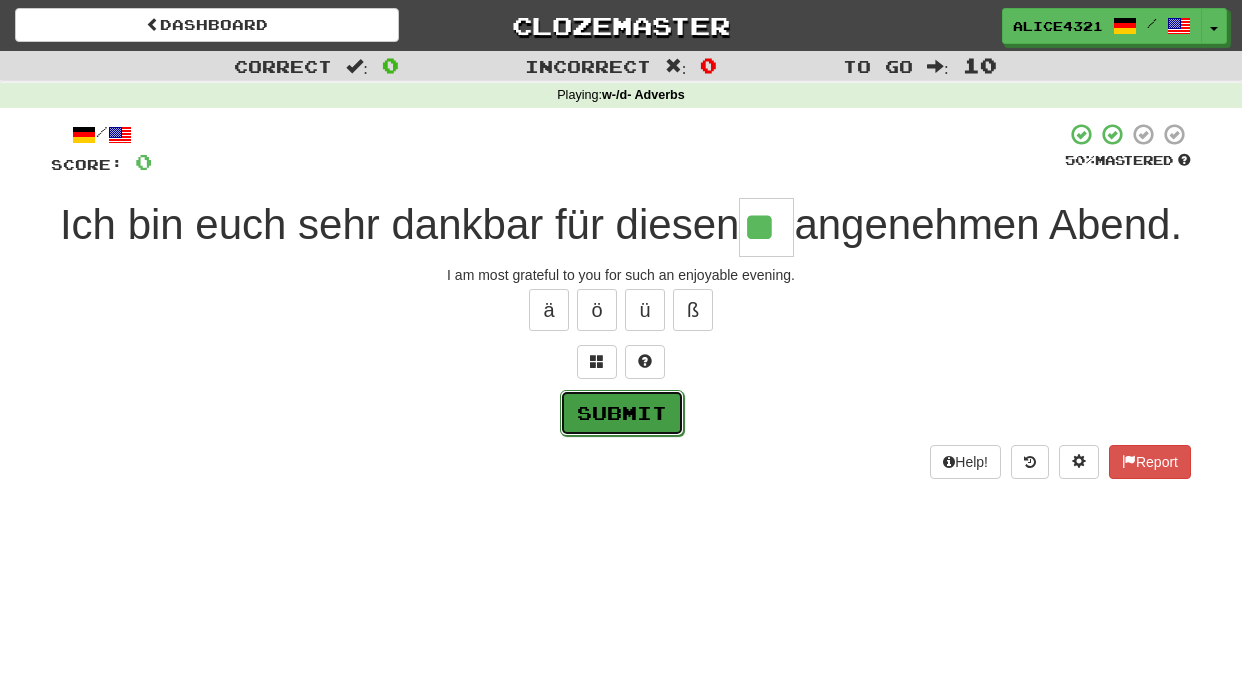 click on "Submit" at bounding box center (622, 413) 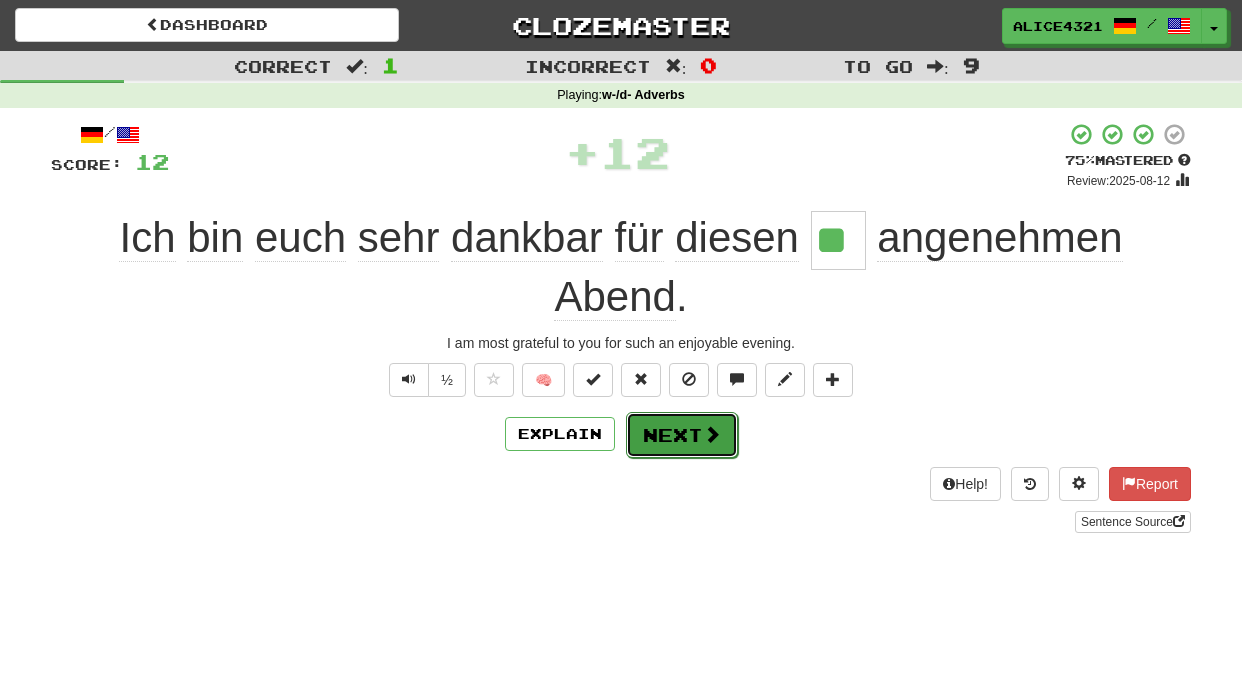 click on "Next" at bounding box center [682, 435] 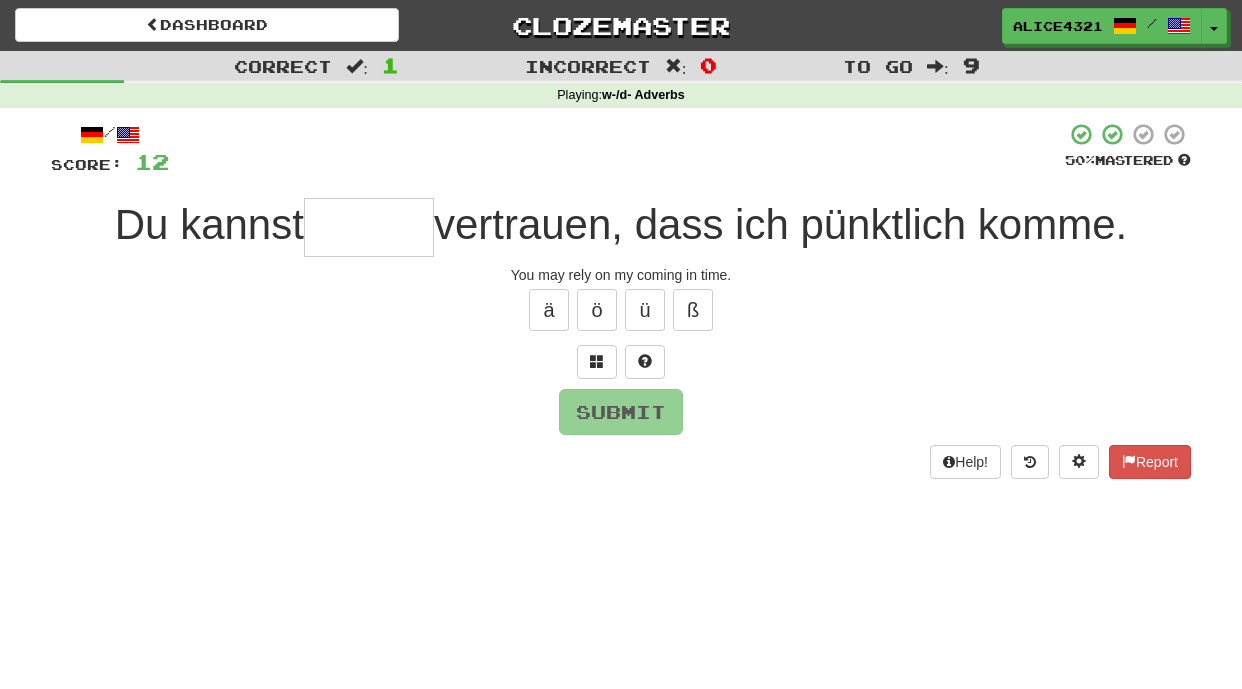 type on "*" 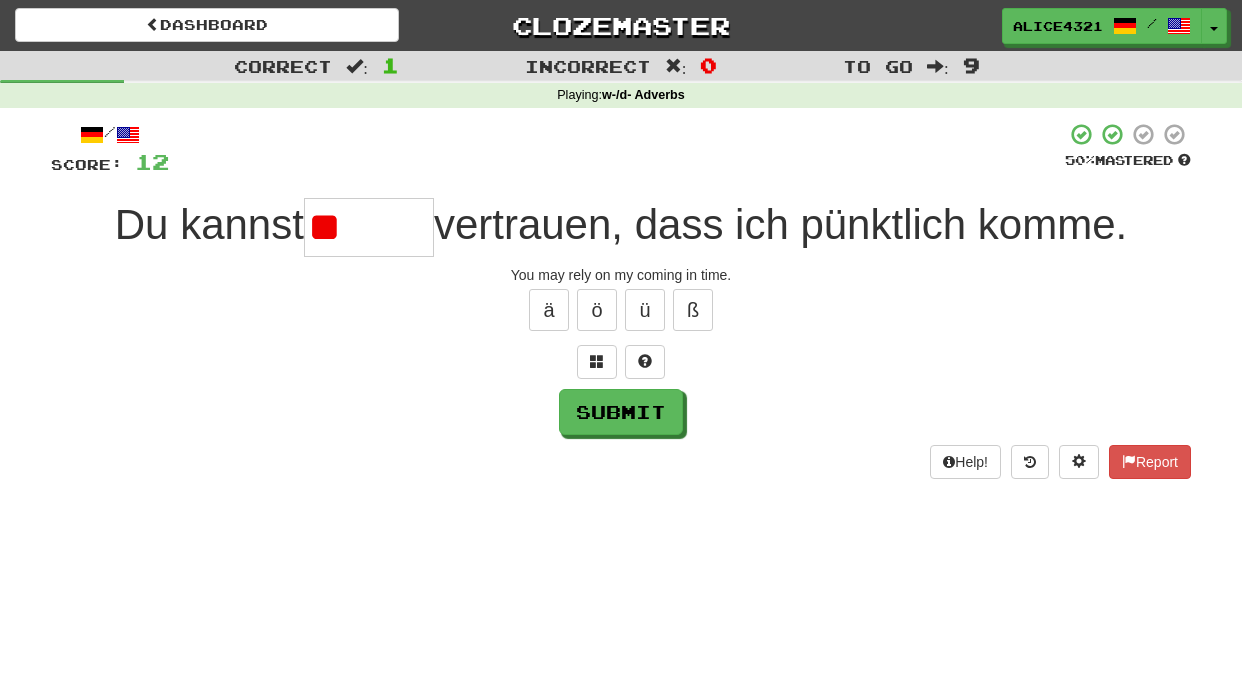 type on "*" 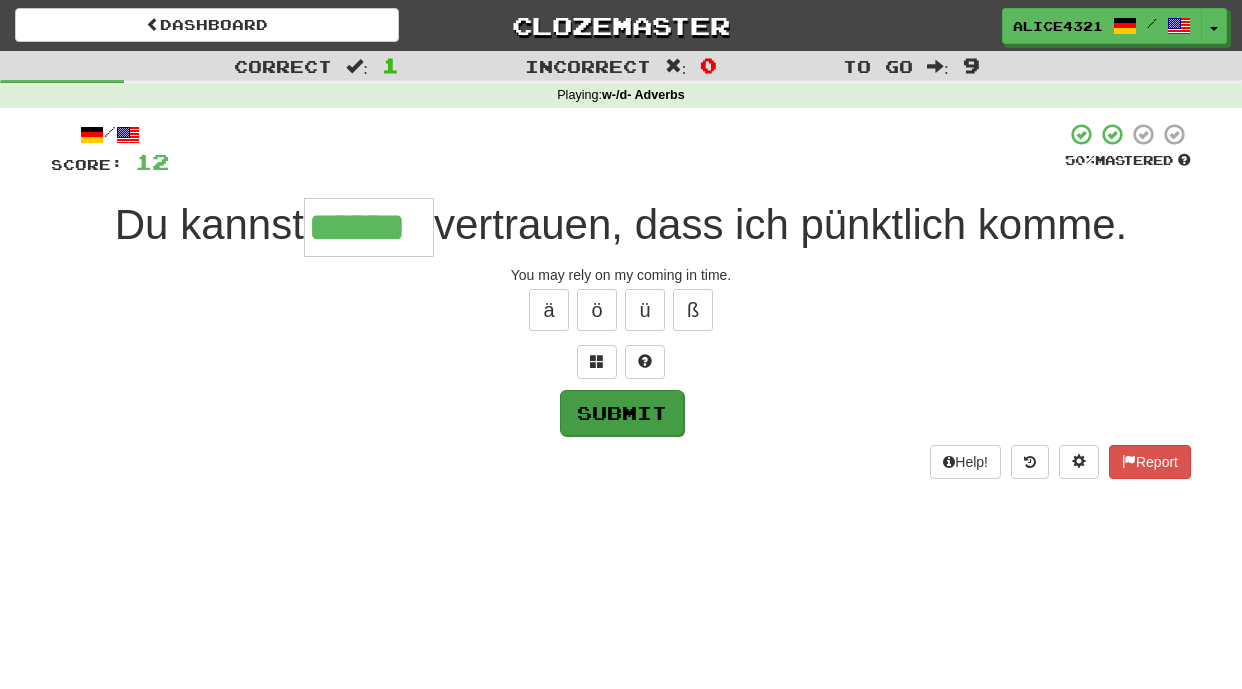 type on "******" 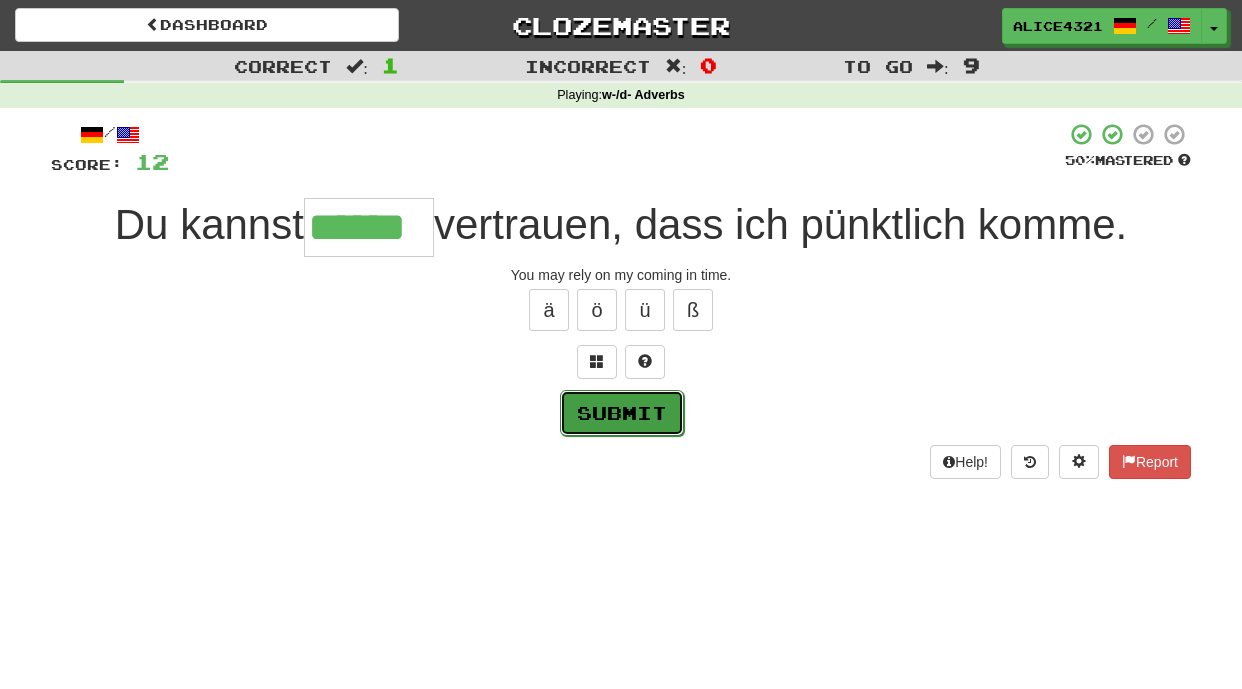 click on "Submit" at bounding box center [622, 413] 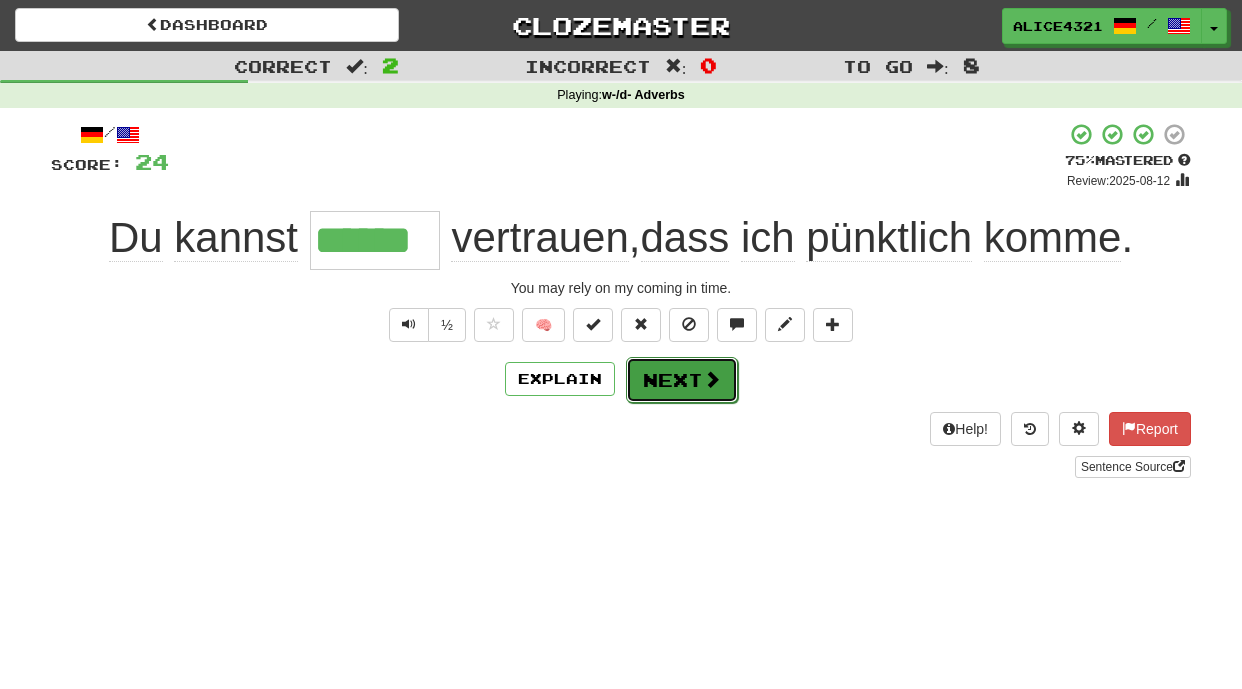 click on "Next" at bounding box center [682, 380] 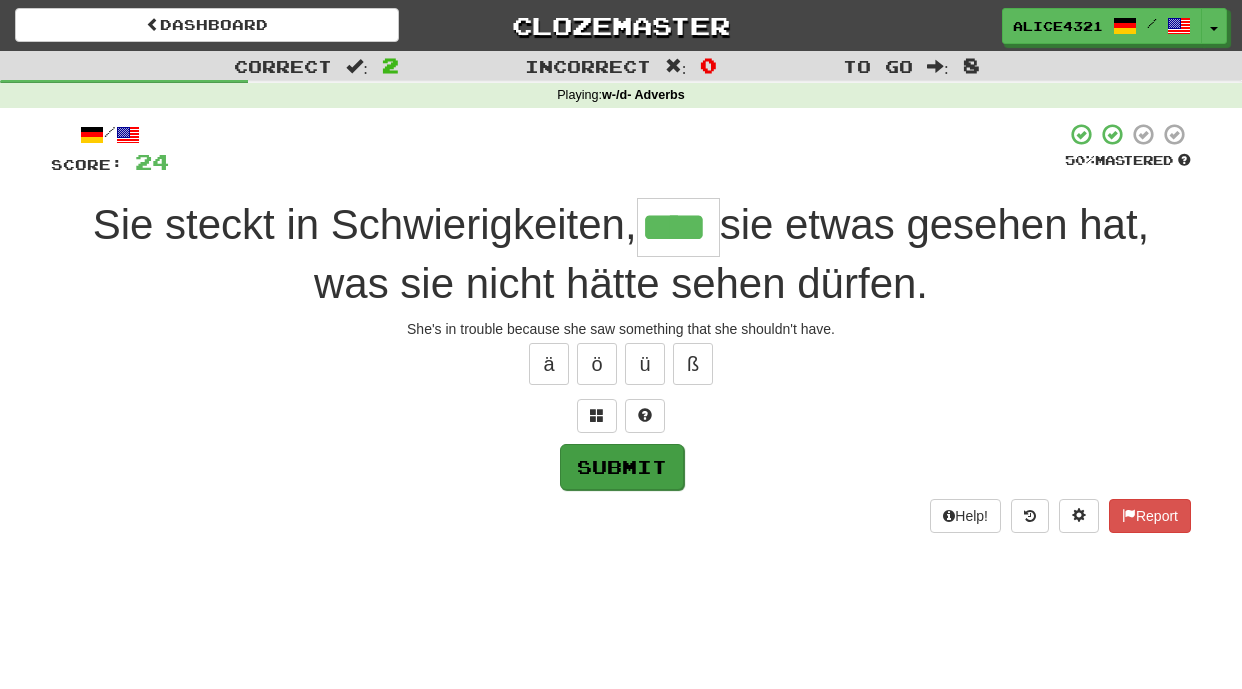 type on "****" 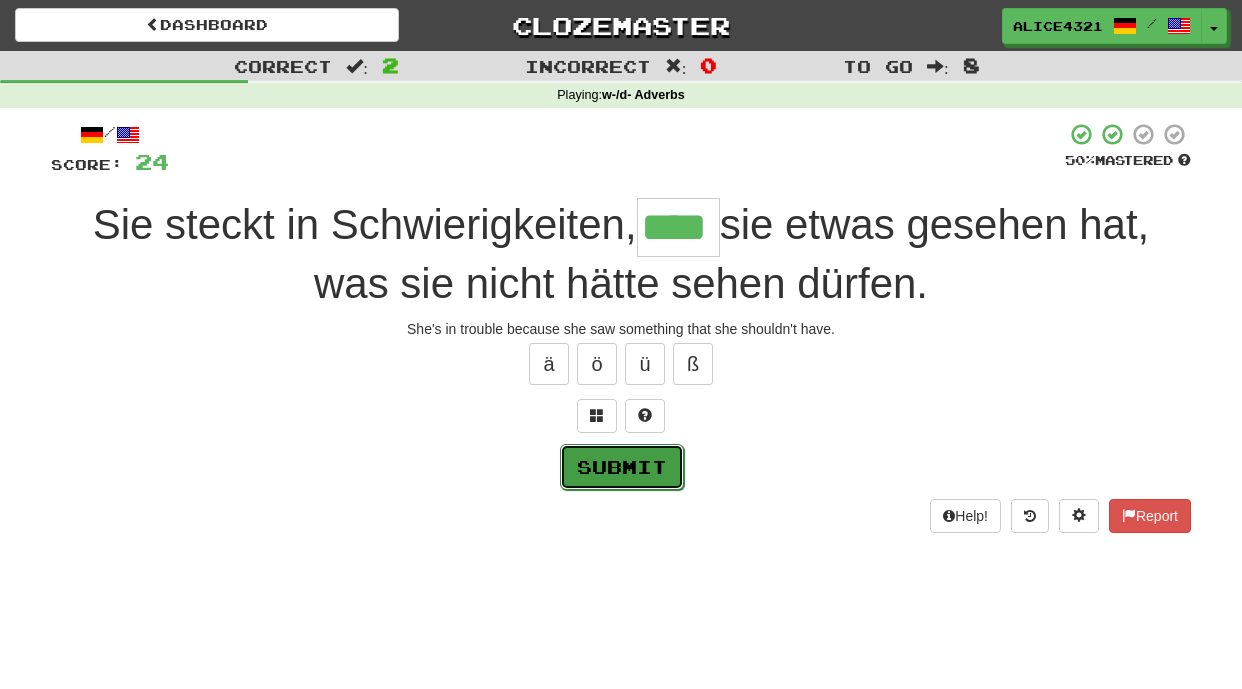 click on "Submit" at bounding box center (622, 467) 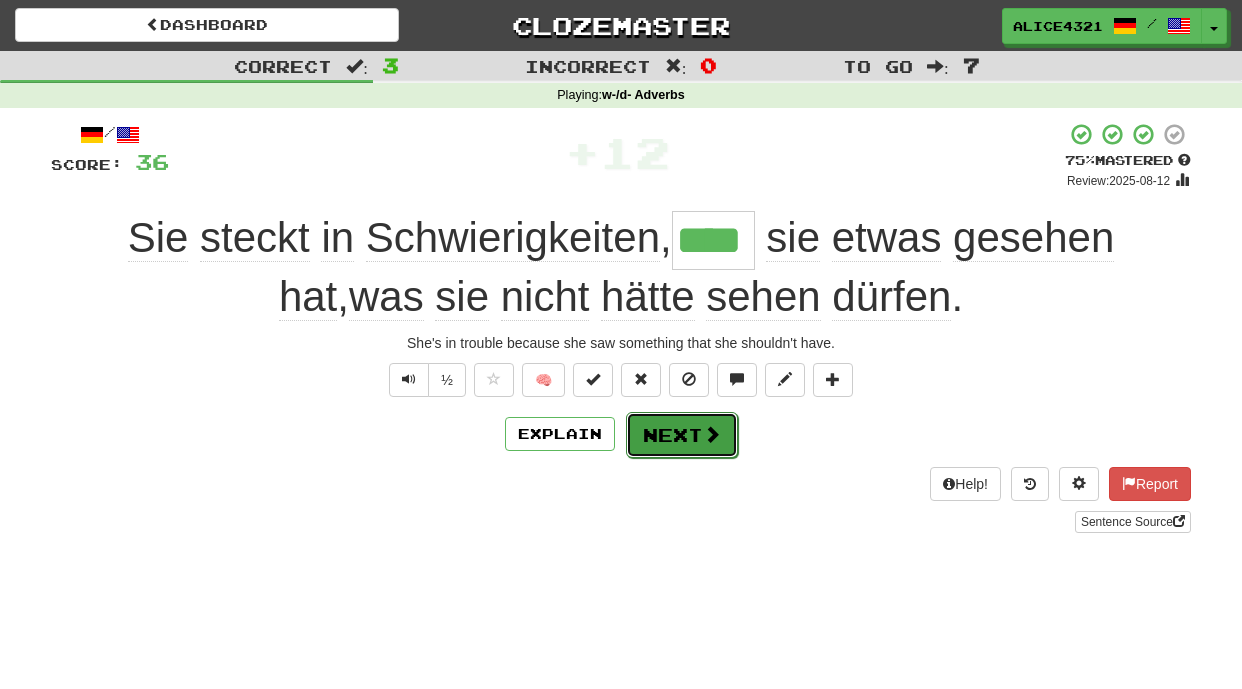 click at bounding box center [712, 434] 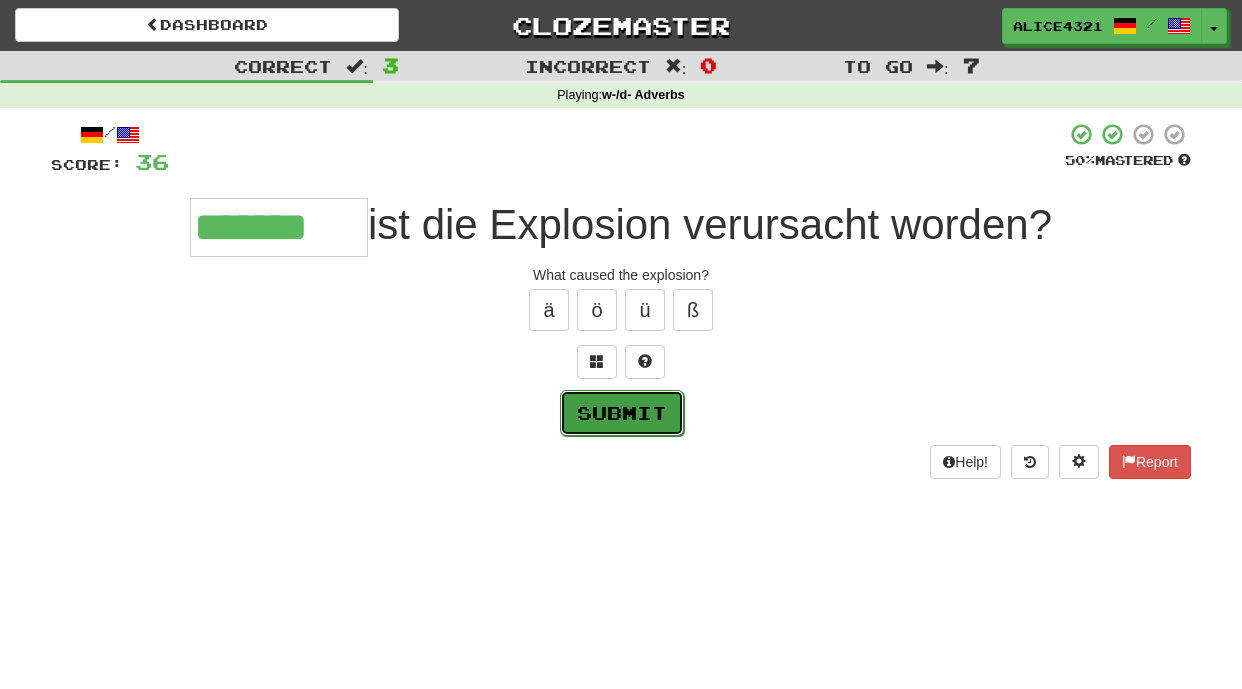 click on "Submit" at bounding box center (622, 413) 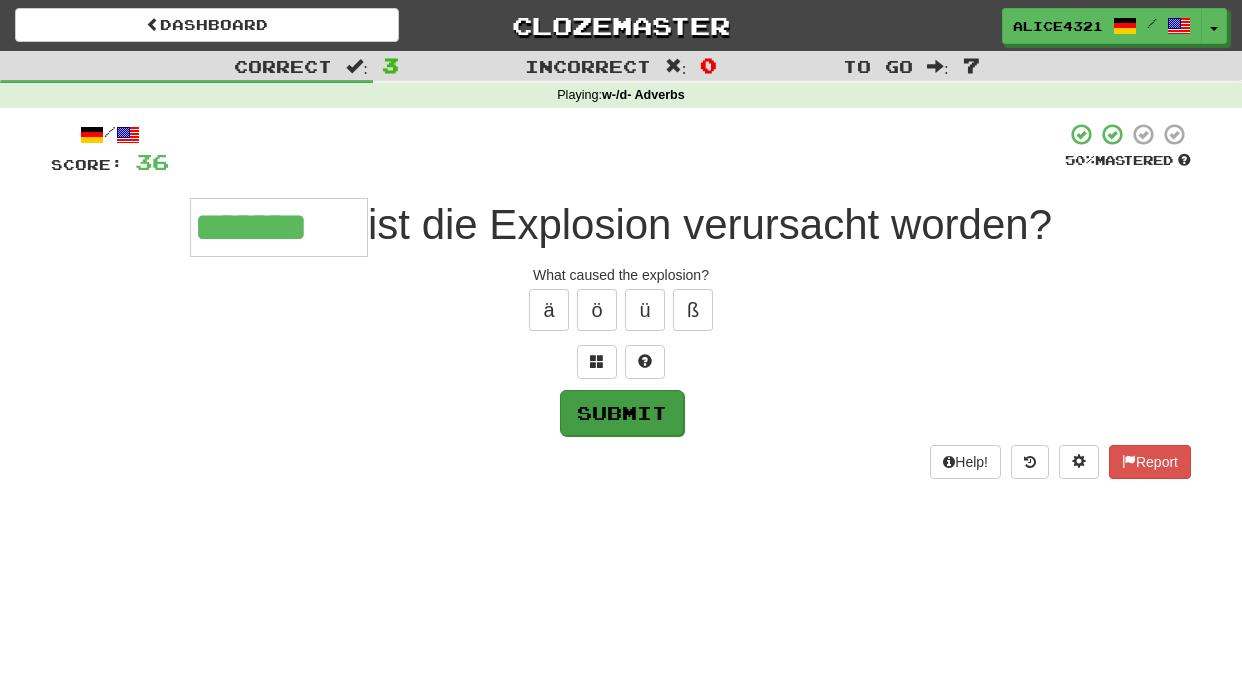type on "*******" 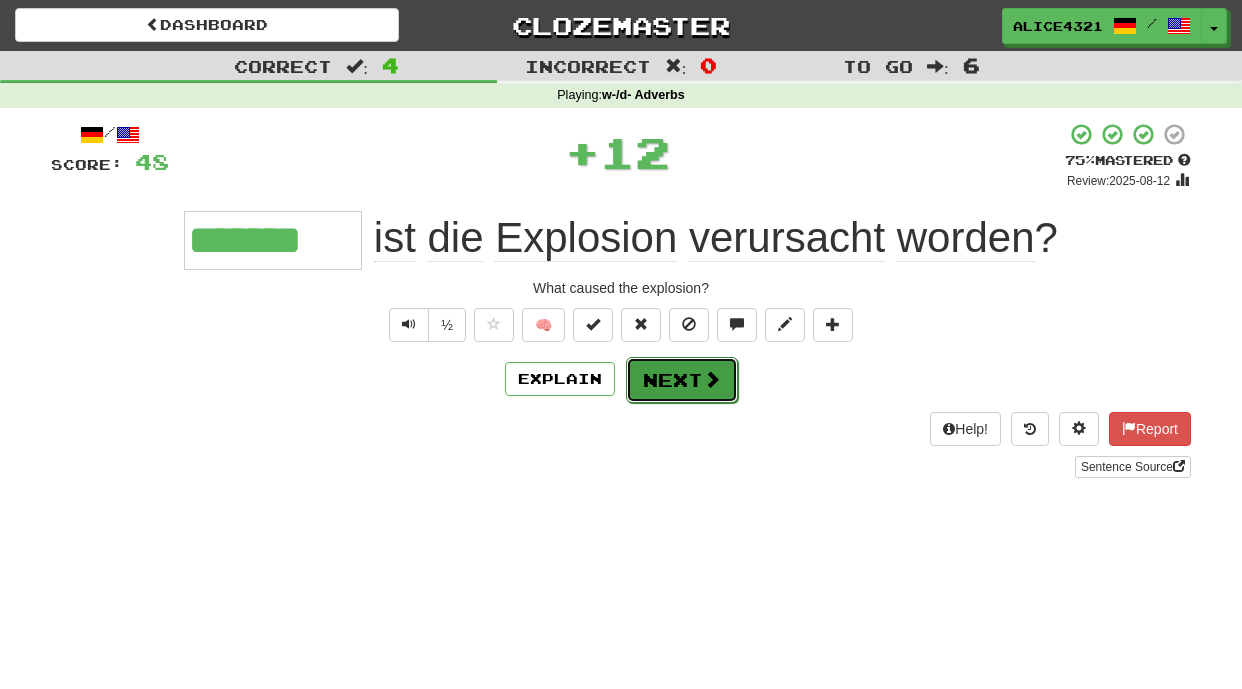 click on "Next" at bounding box center (682, 380) 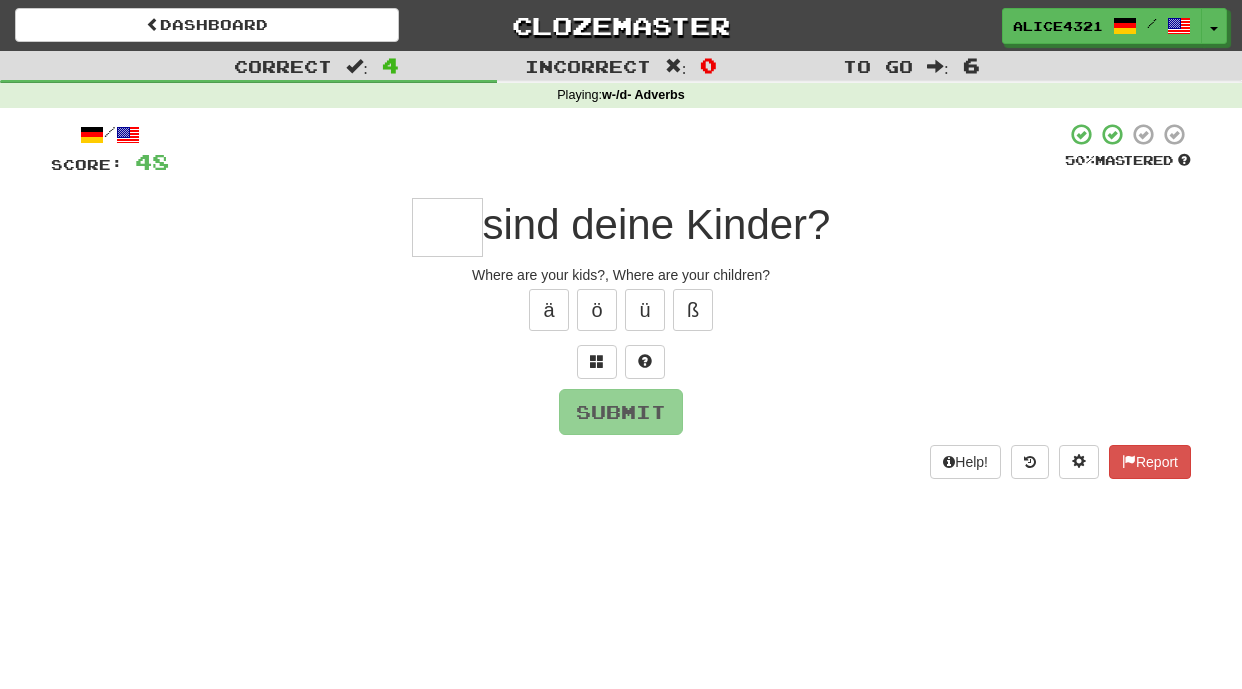 type on "*" 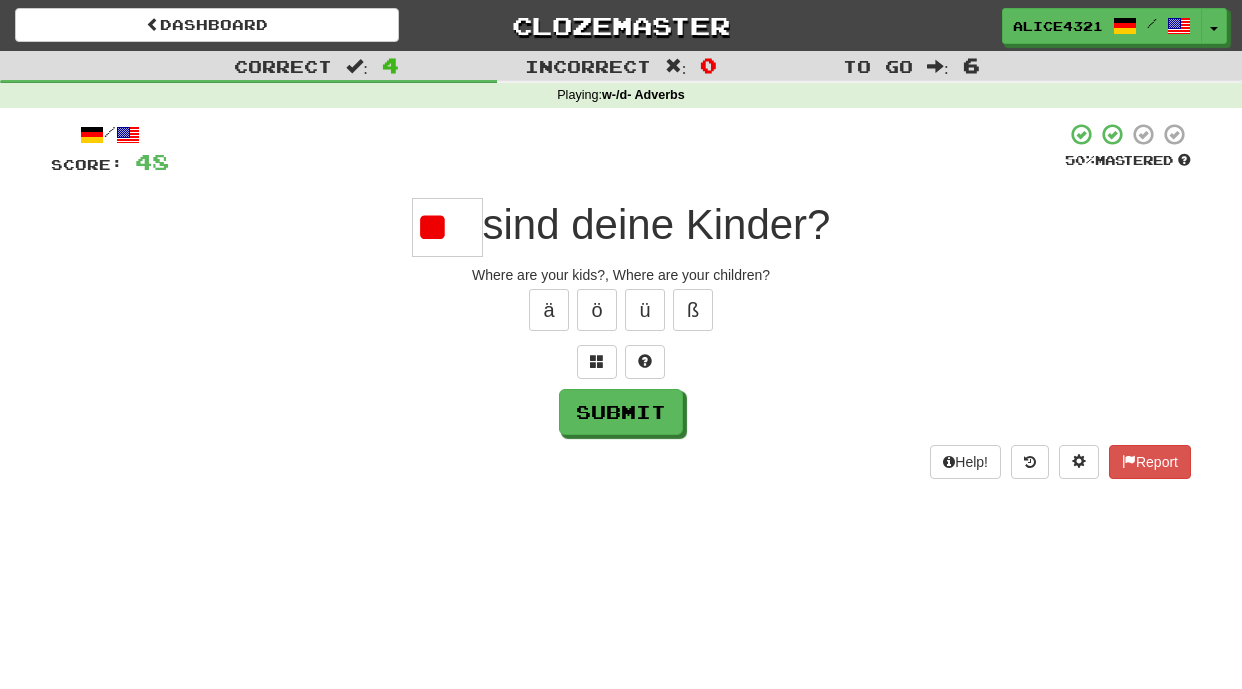 type on "*" 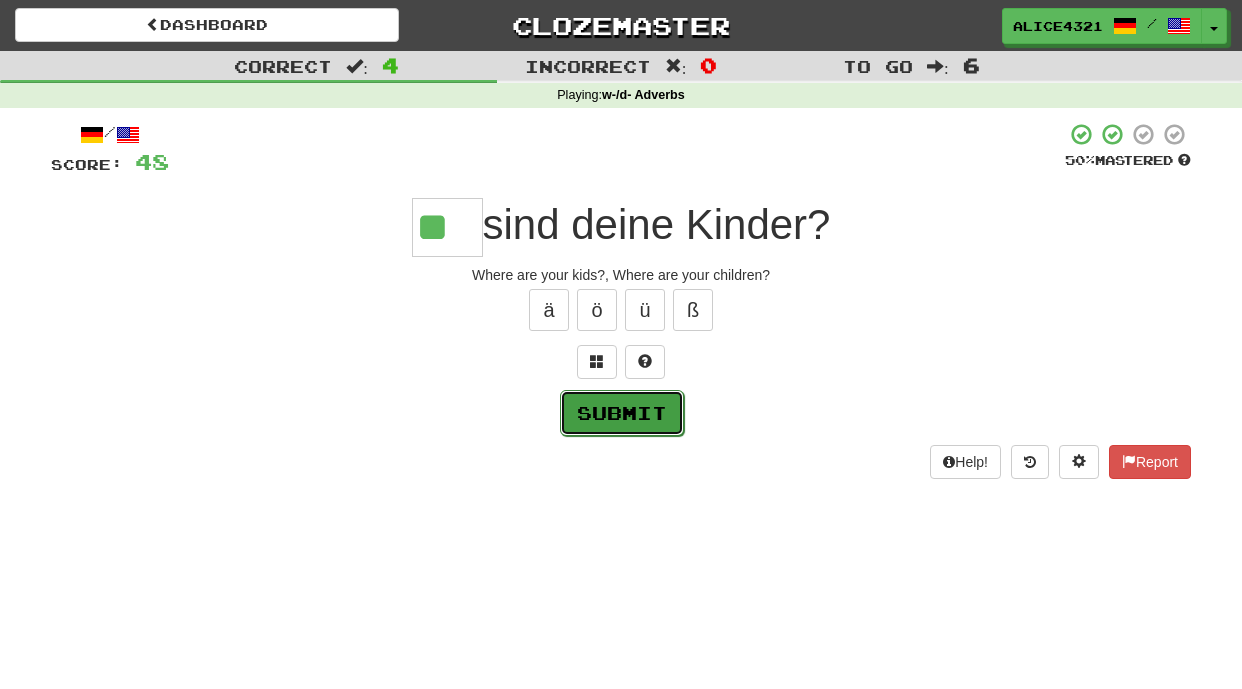 click on "Submit" at bounding box center [622, 413] 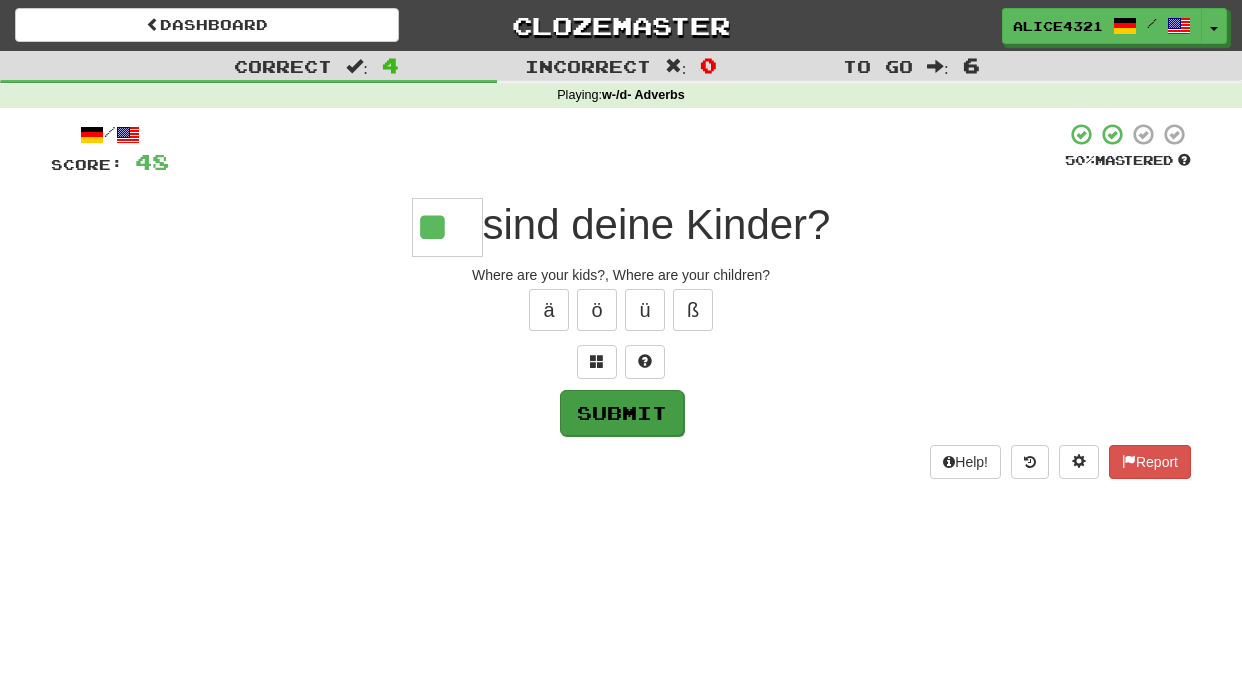 type on "**" 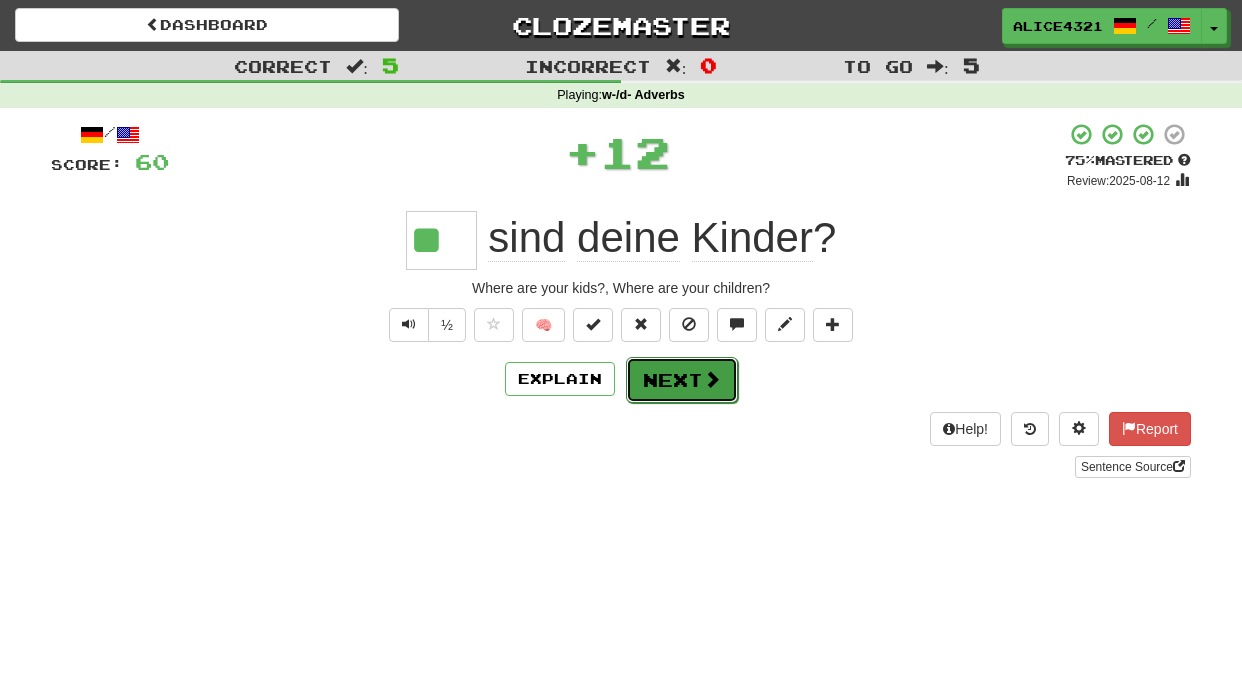 click on "Next" at bounding box center [682, 380] 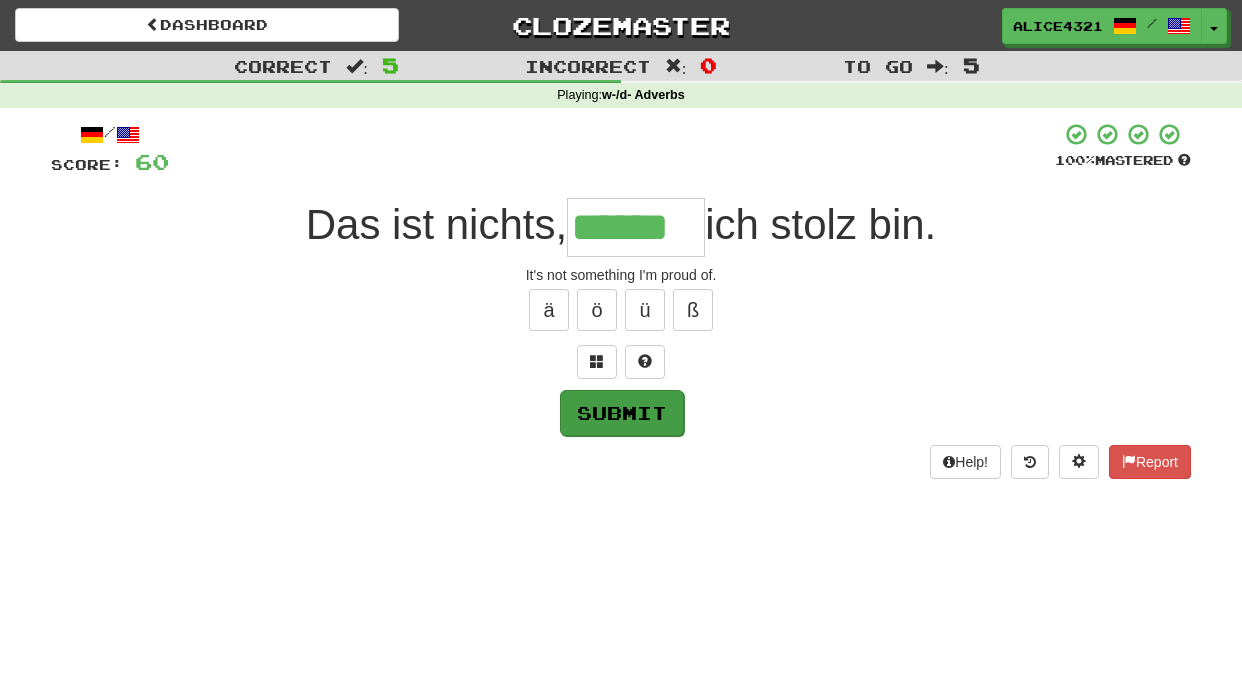 type on "******" 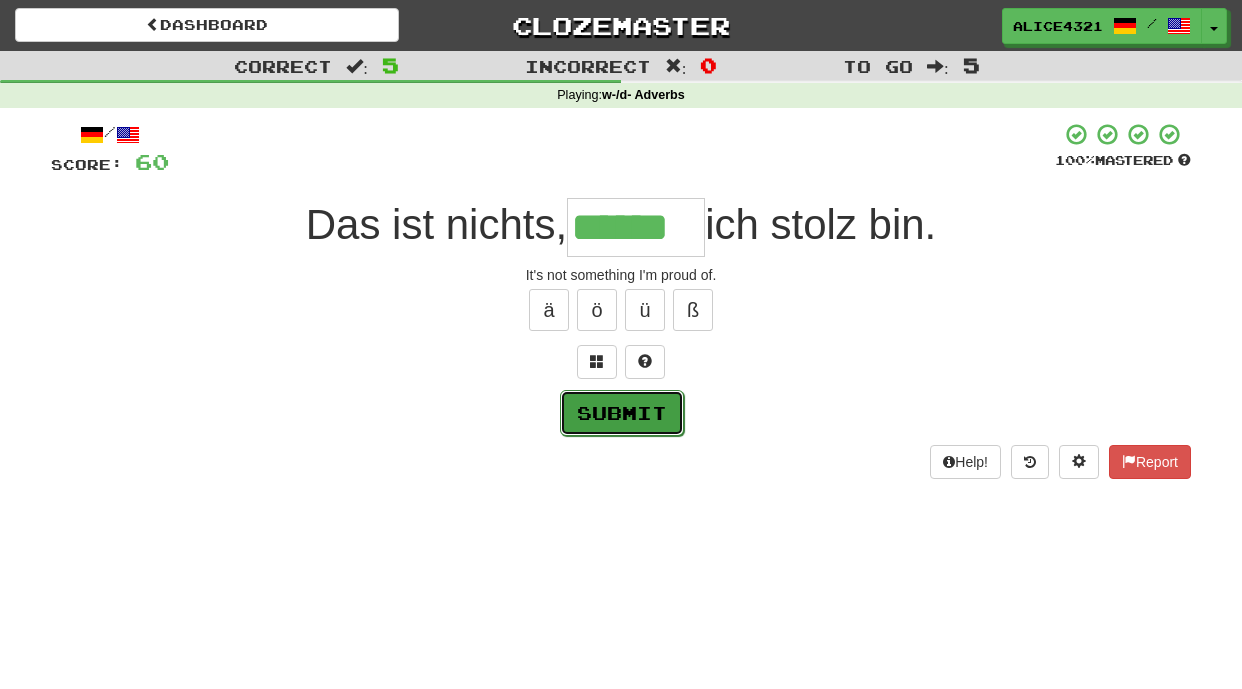 click on "Submit" at bounding box center [622, 413] 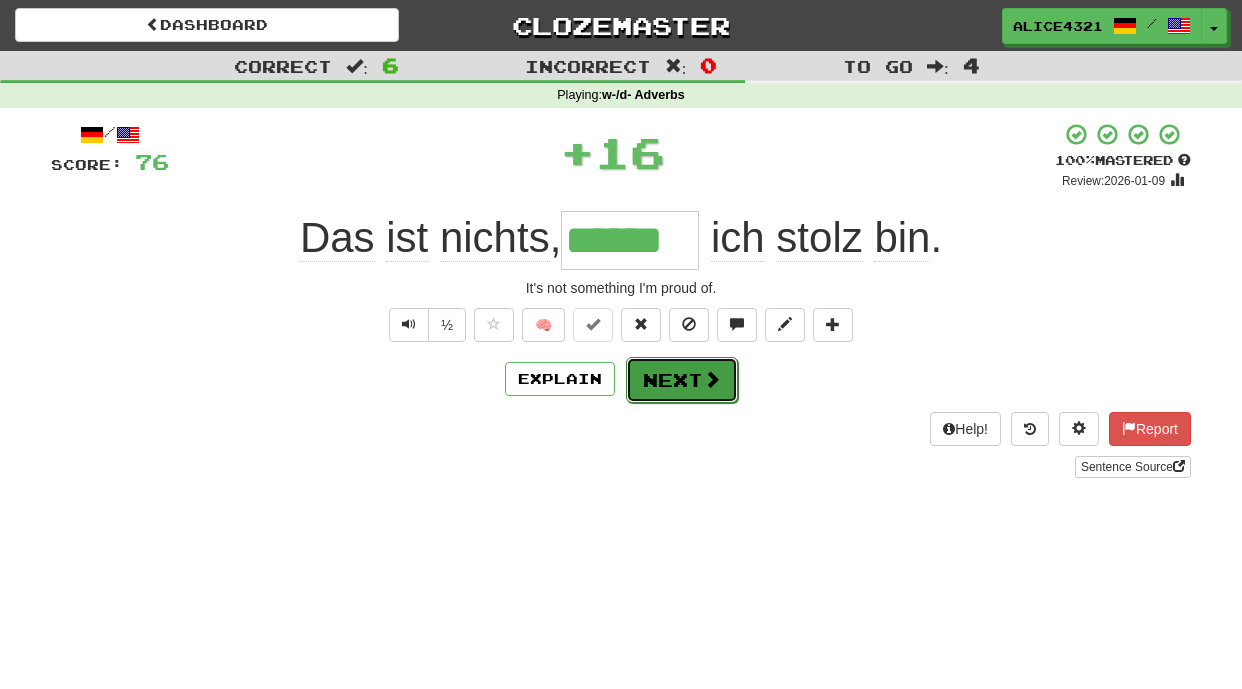 click on "Next" at bounding box center [682, 380] 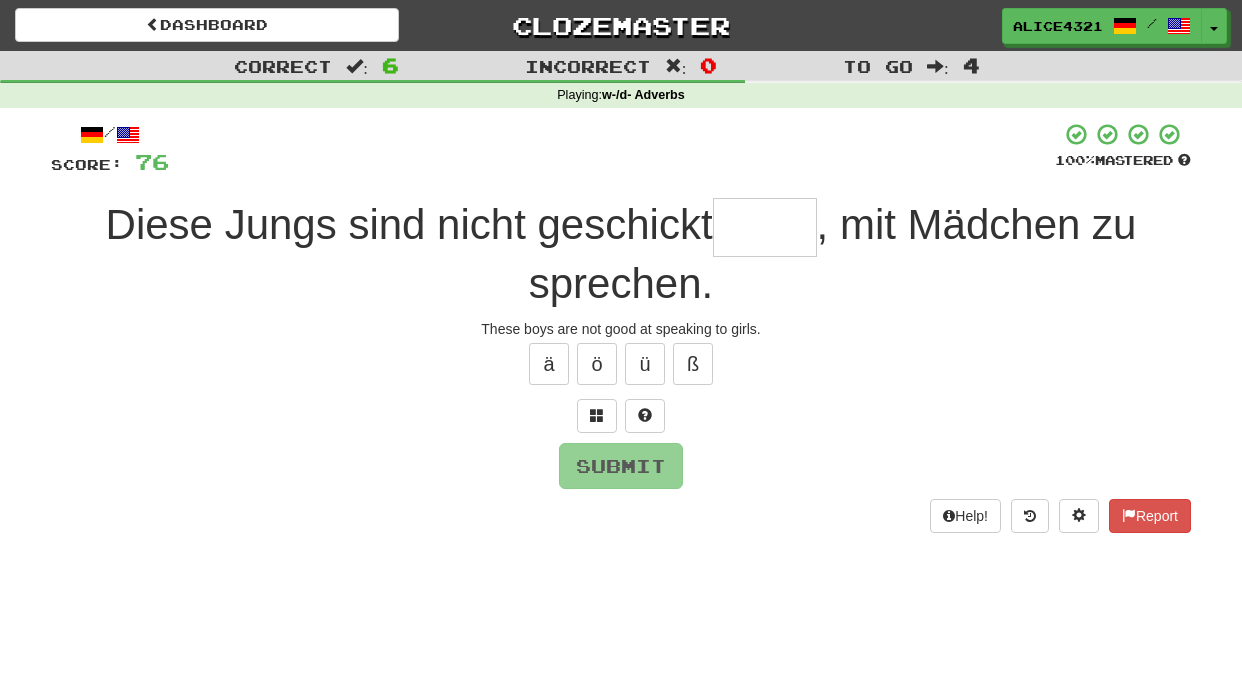 type on "*" 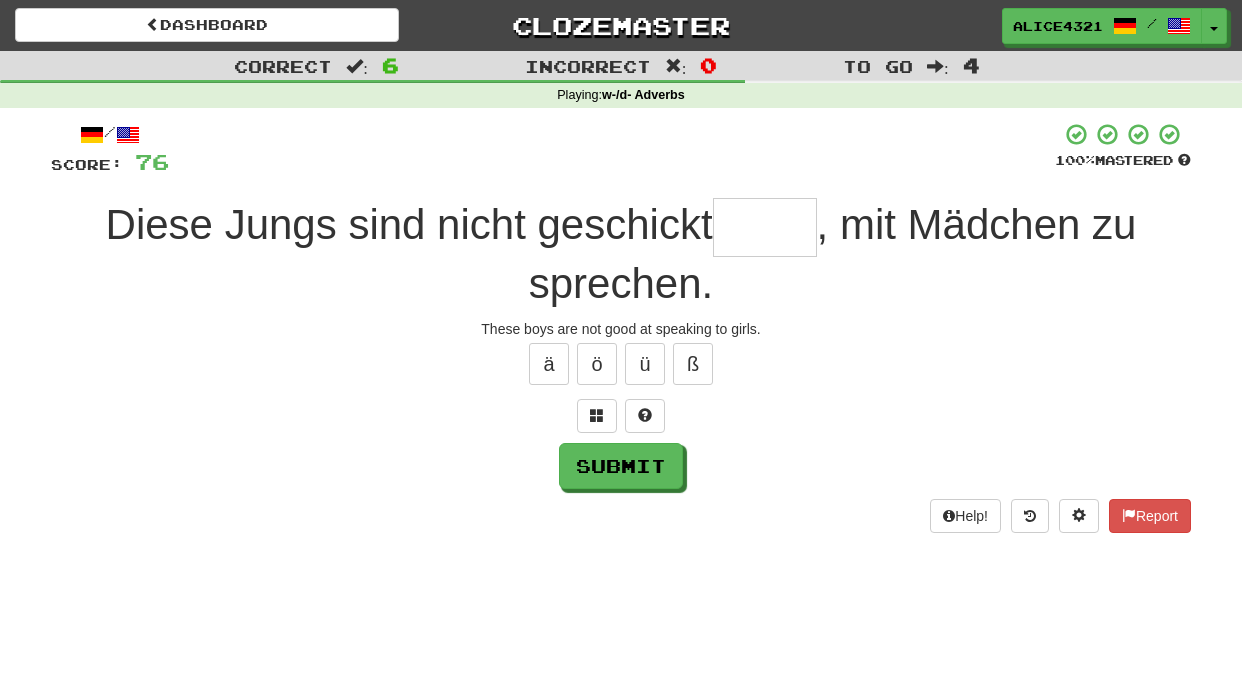 type on "*" 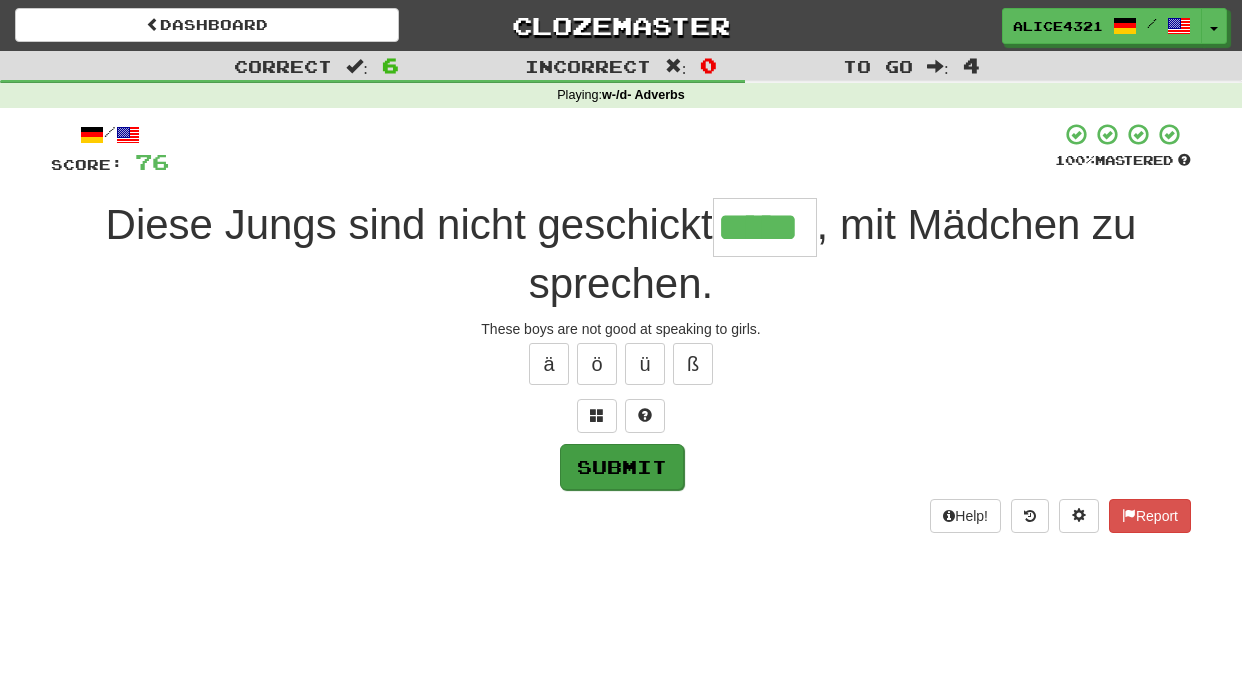 type on "*****" 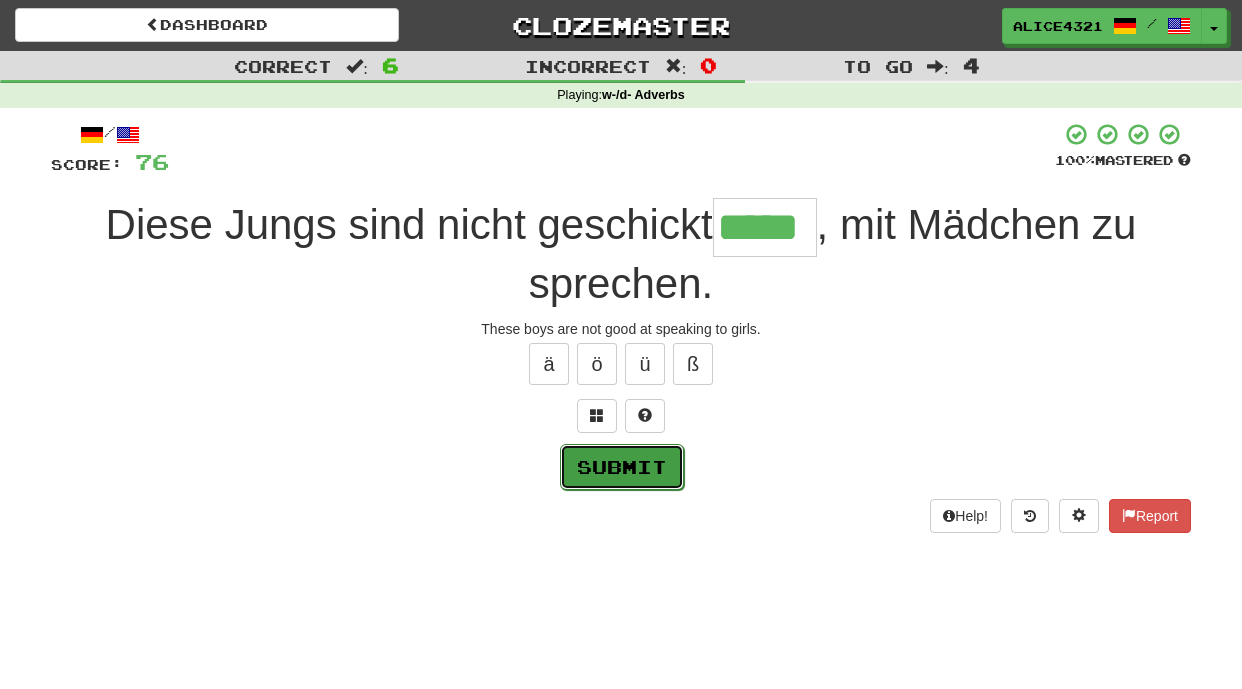 click on "Submit" at bounding box center (622, 467) 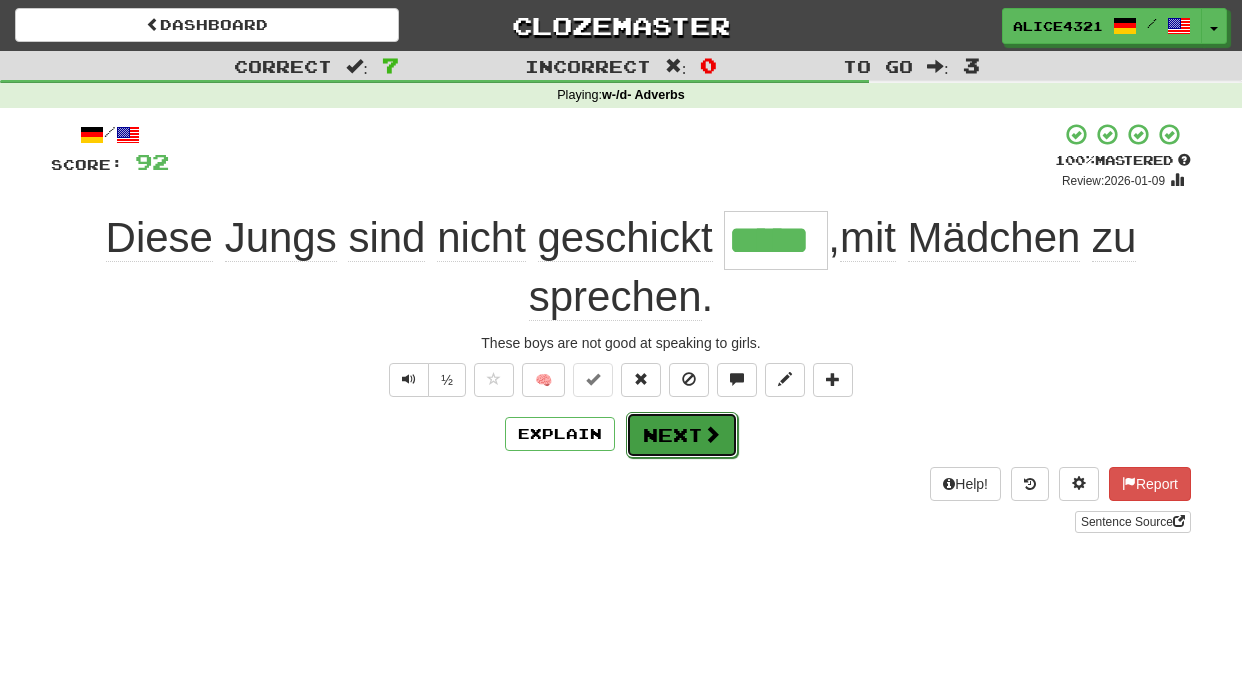 click on "Next" at bounding box center (682, 435) 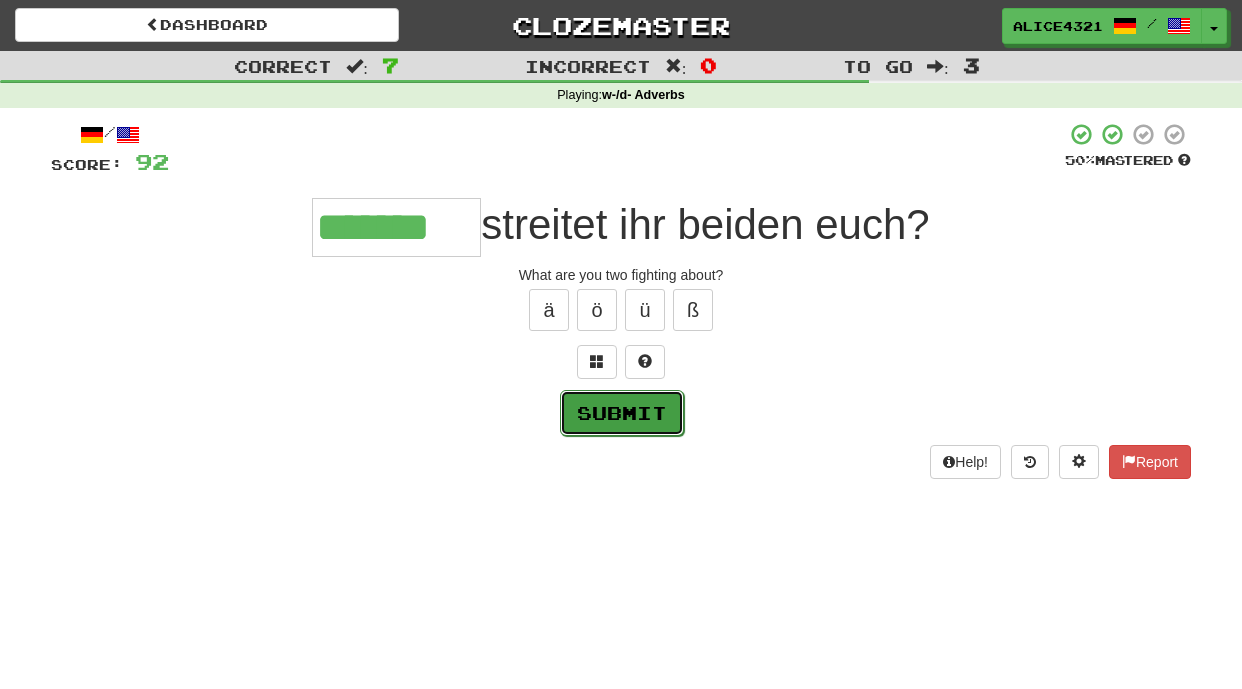 click on "Submit" at bounding box center [622, 413] 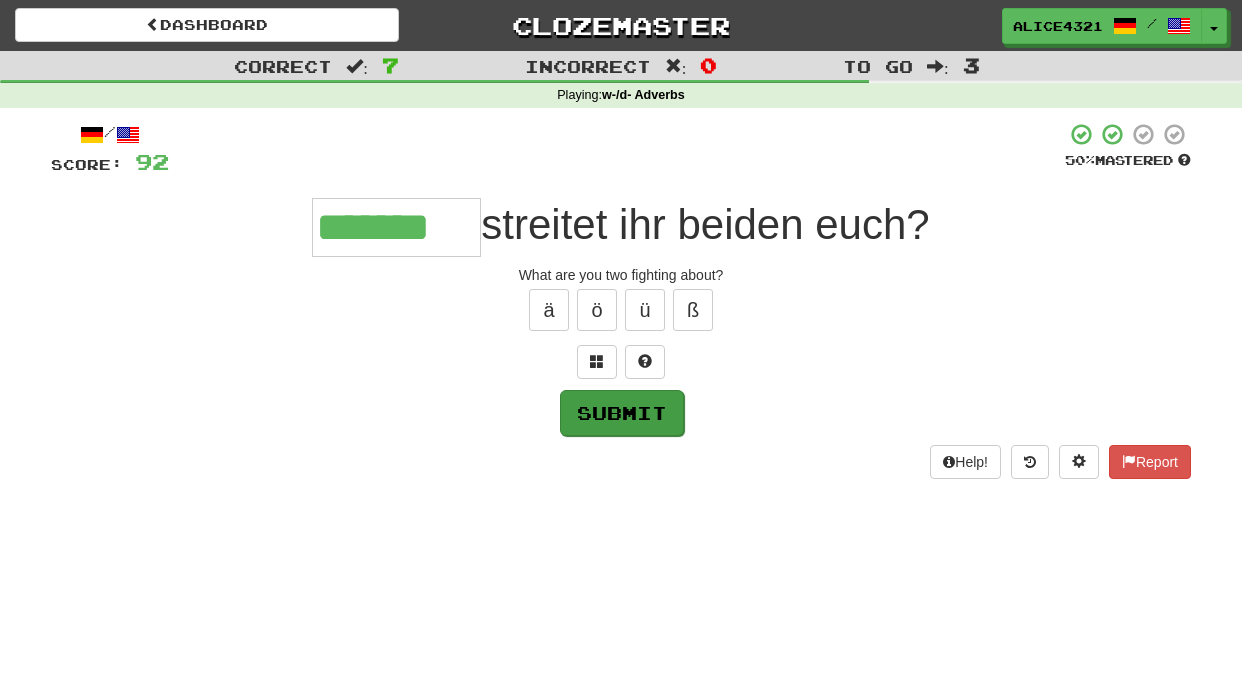 type on "*******" 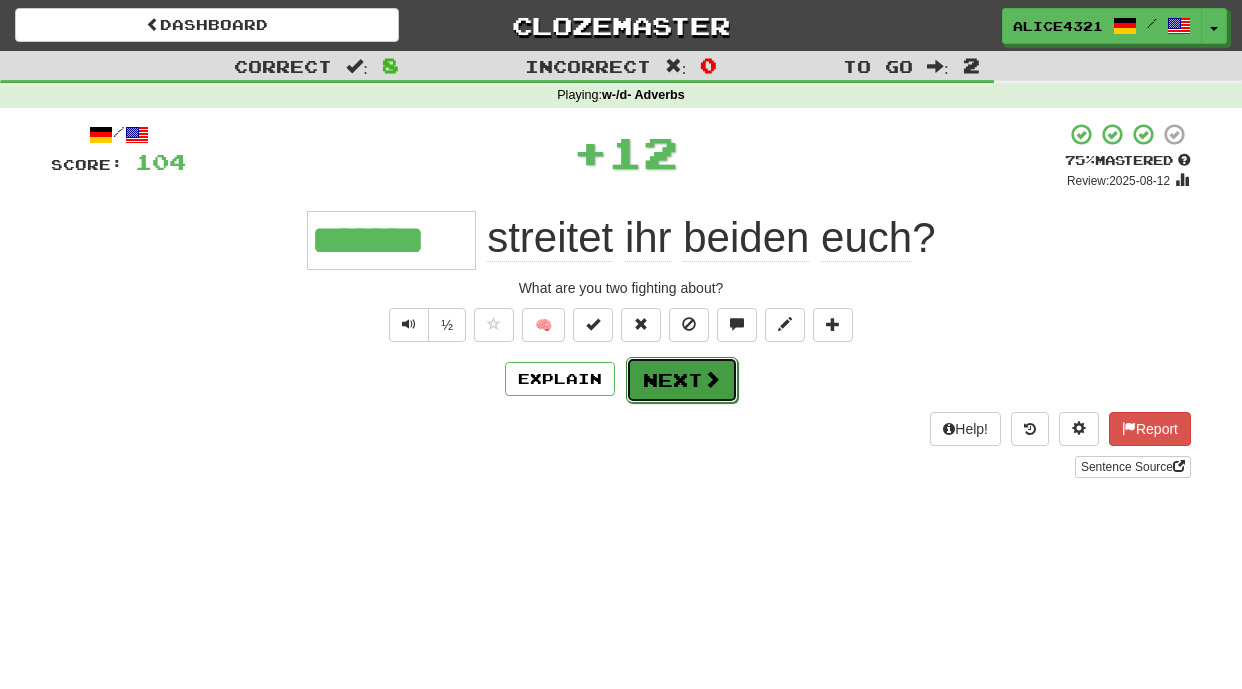 click at bounding box center (712, 379) 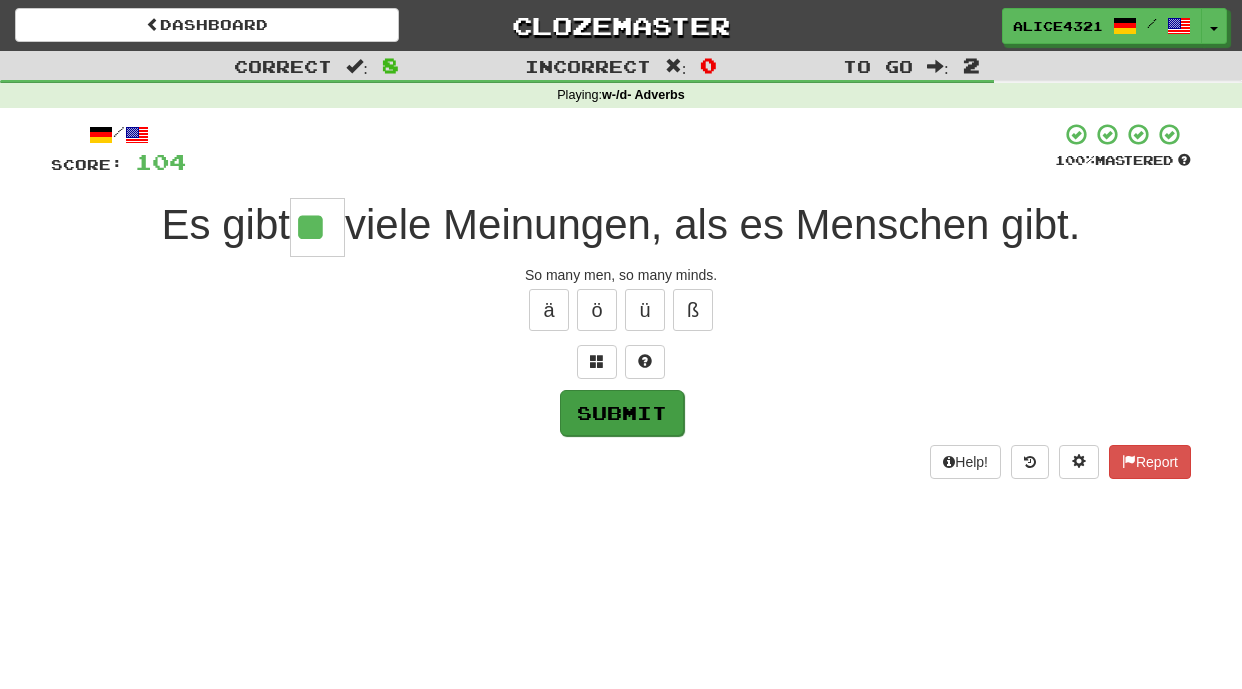 type on "**" 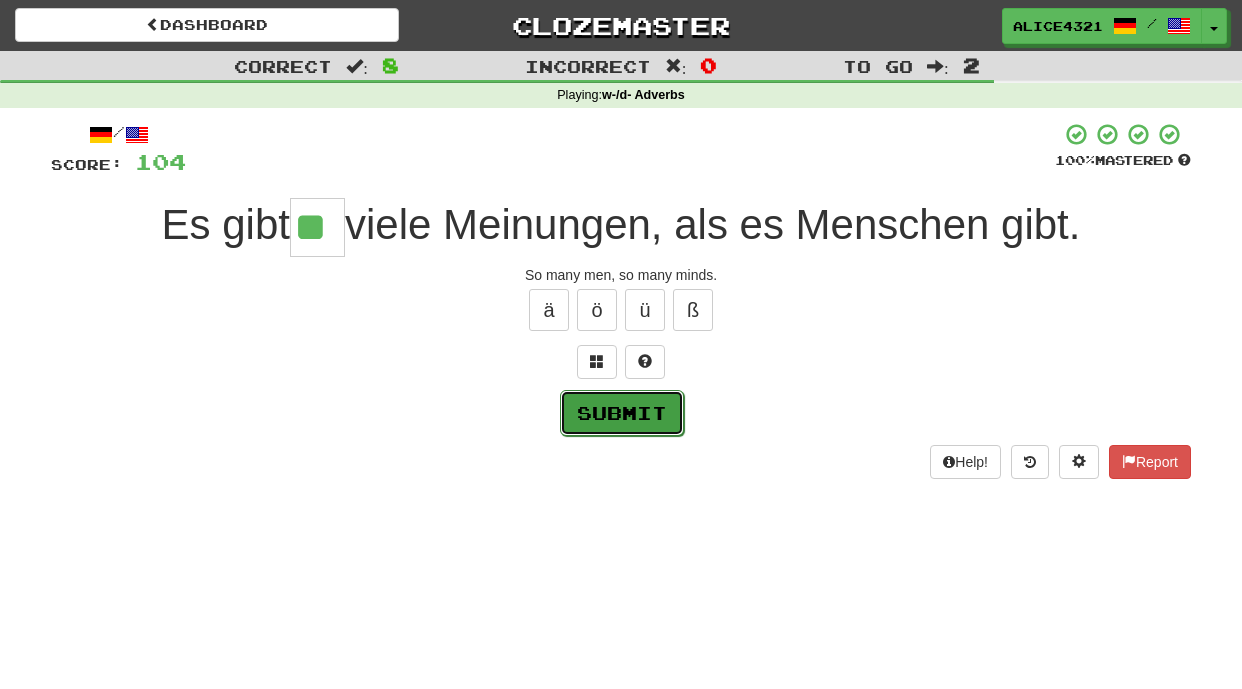 click on "Submit" at bounding box center [622, 413] 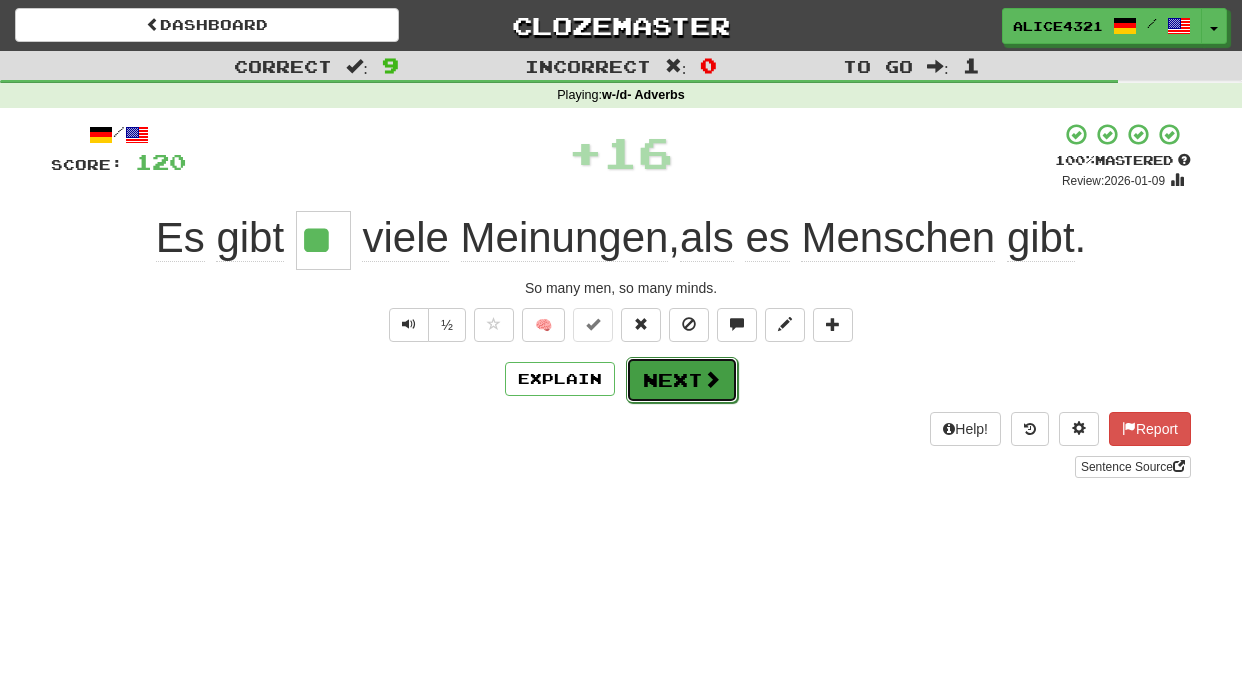 click on "Next" at bounding box center (682, 380) 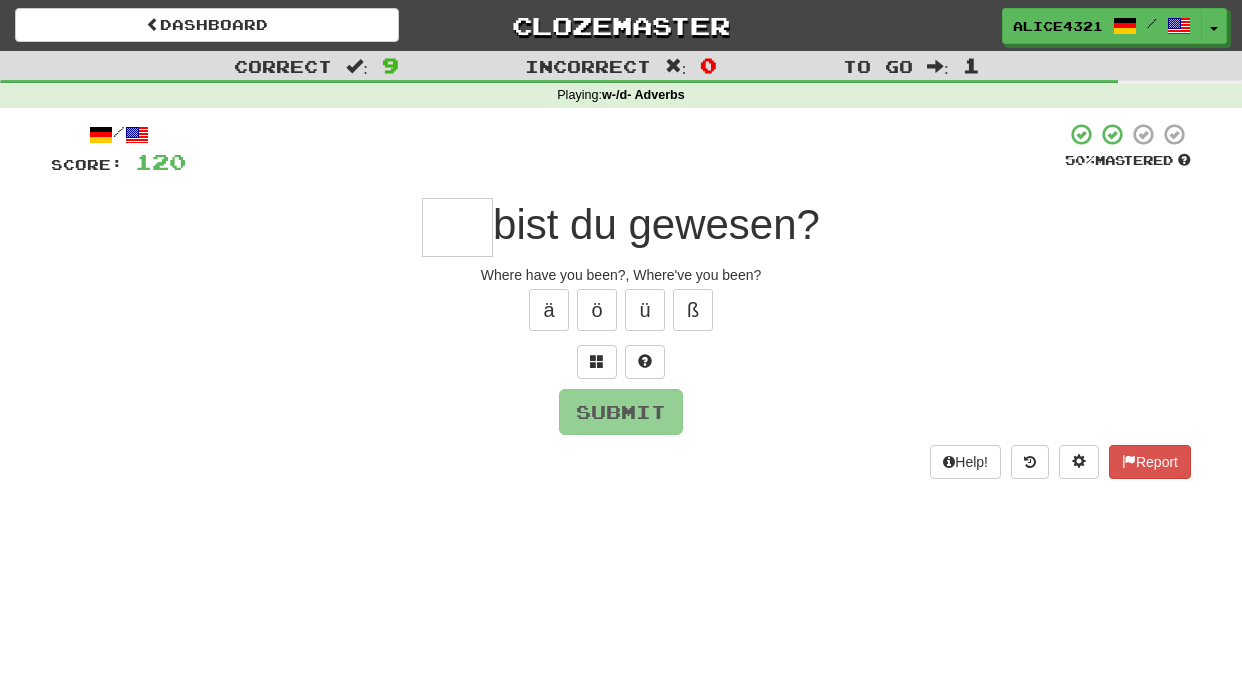 type on "*" 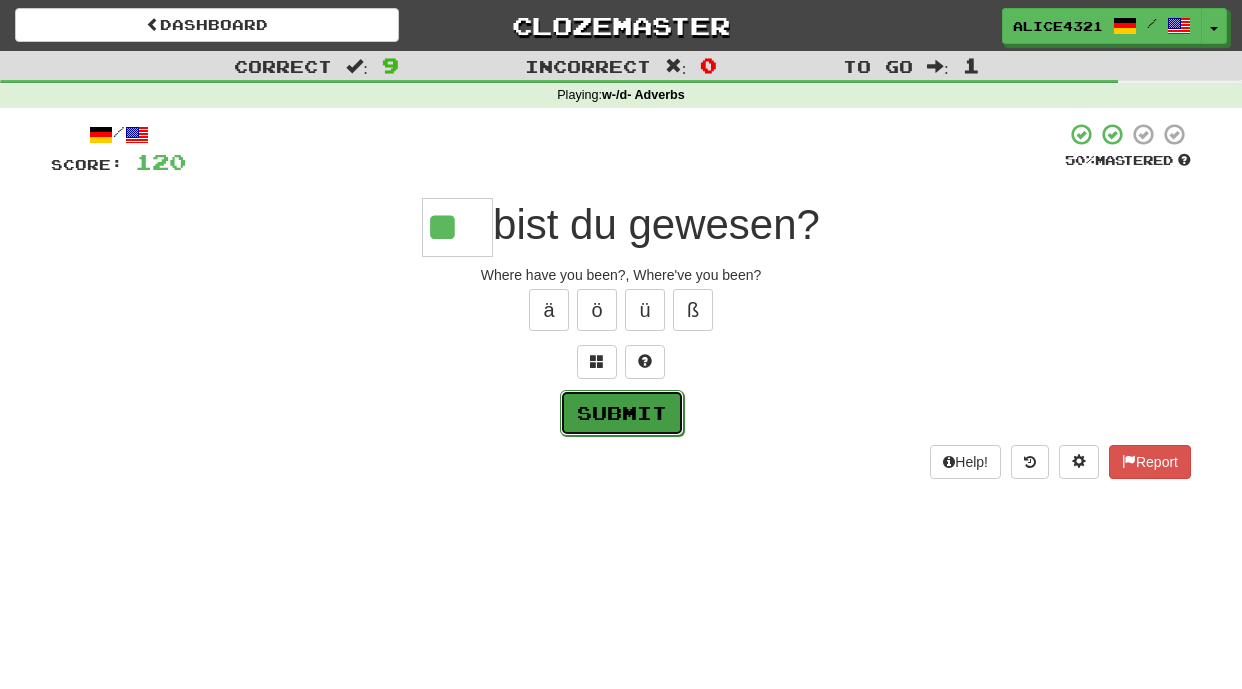 click on "Submit" at bounding box center (622, 413) 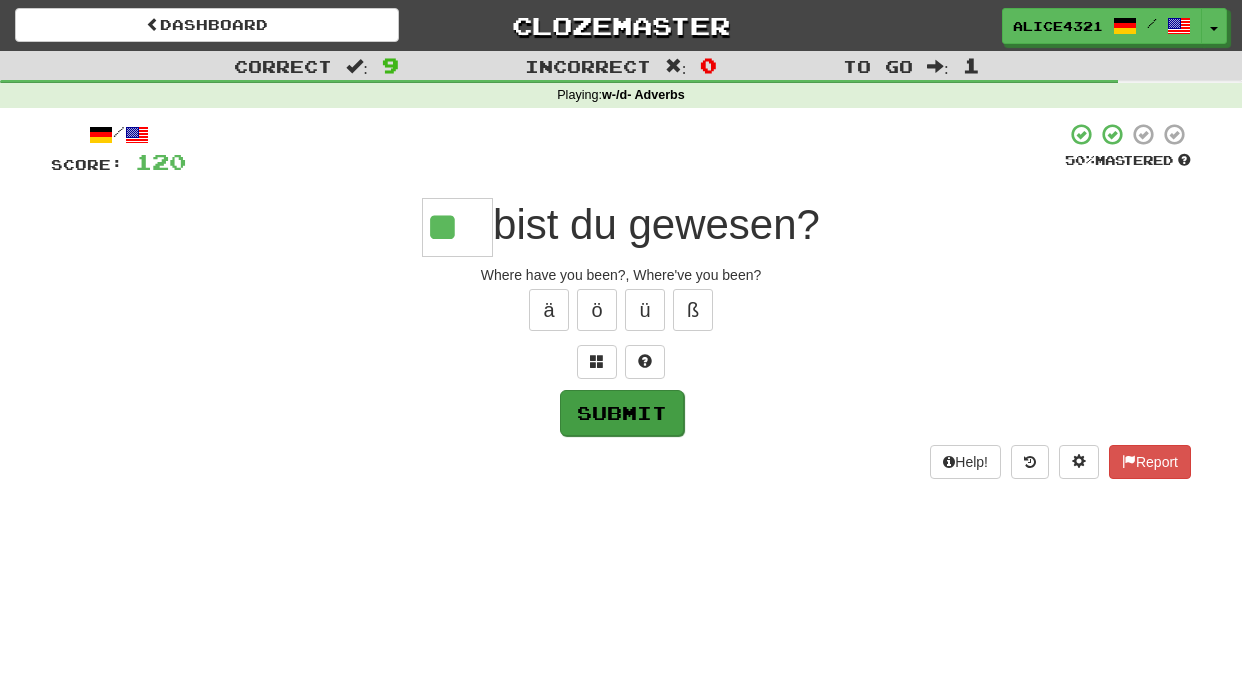 type on "**" 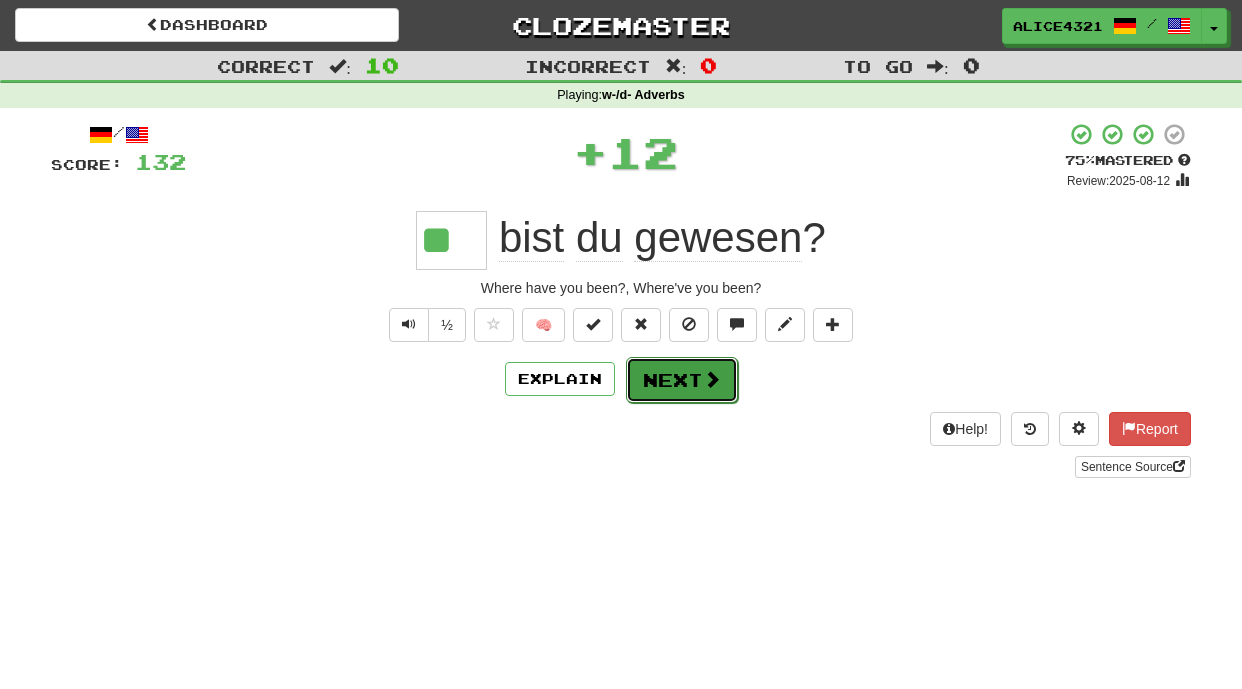 click on "Next" at bounding box center (682, 380) 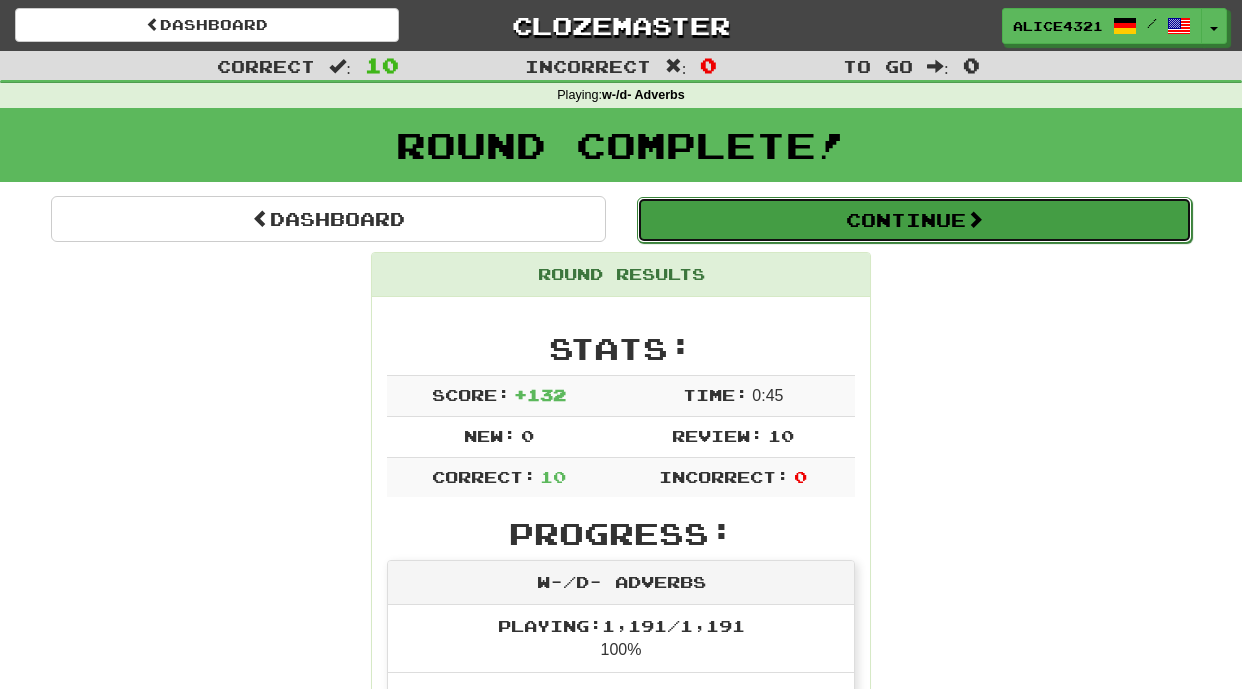 click on "Continue" at bounding box center (914, 220) 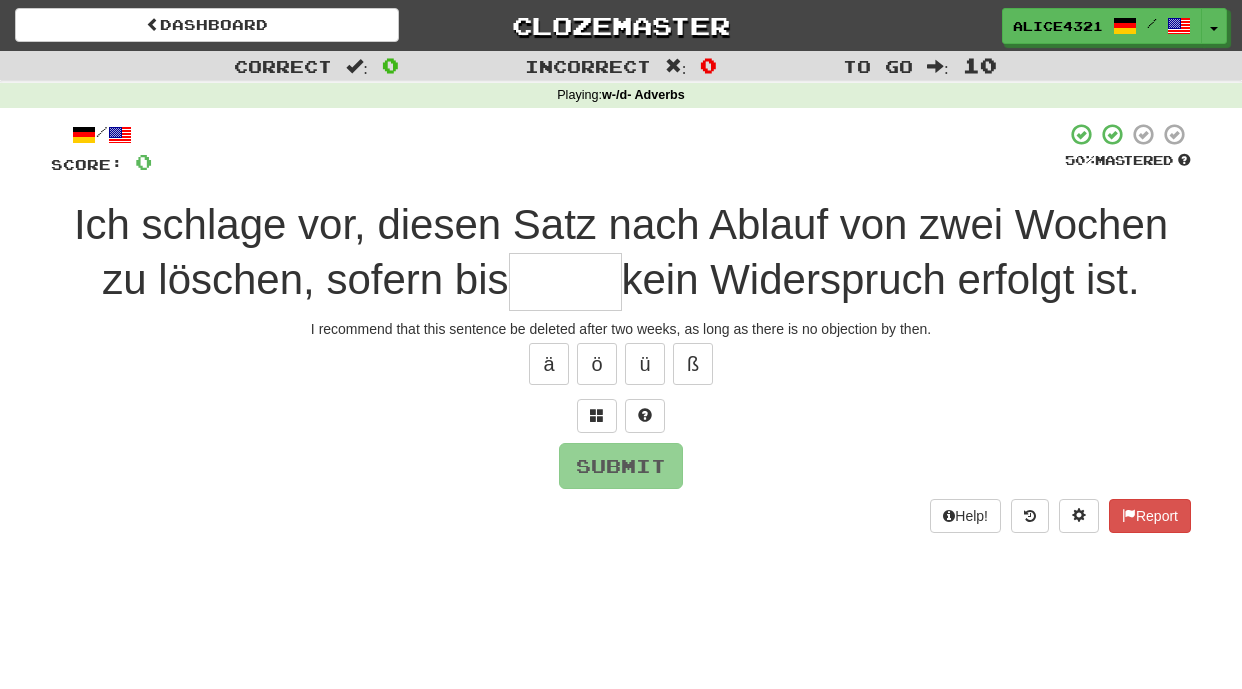 type on "*" 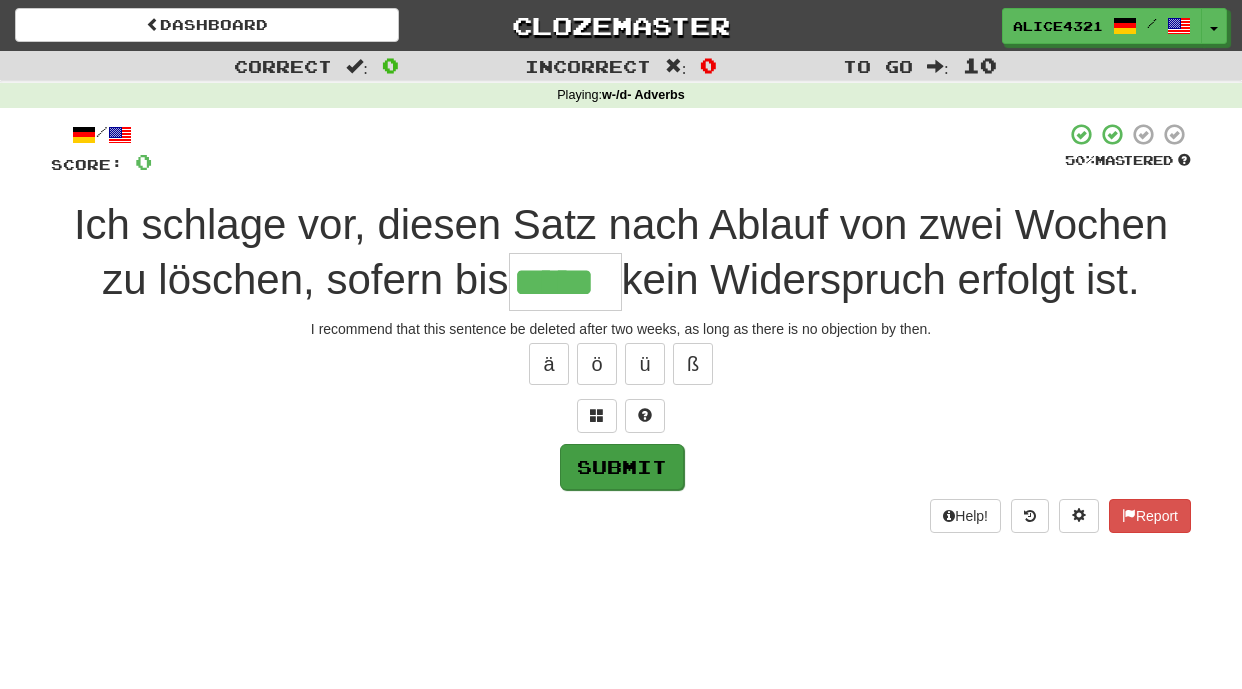 type on "*****" 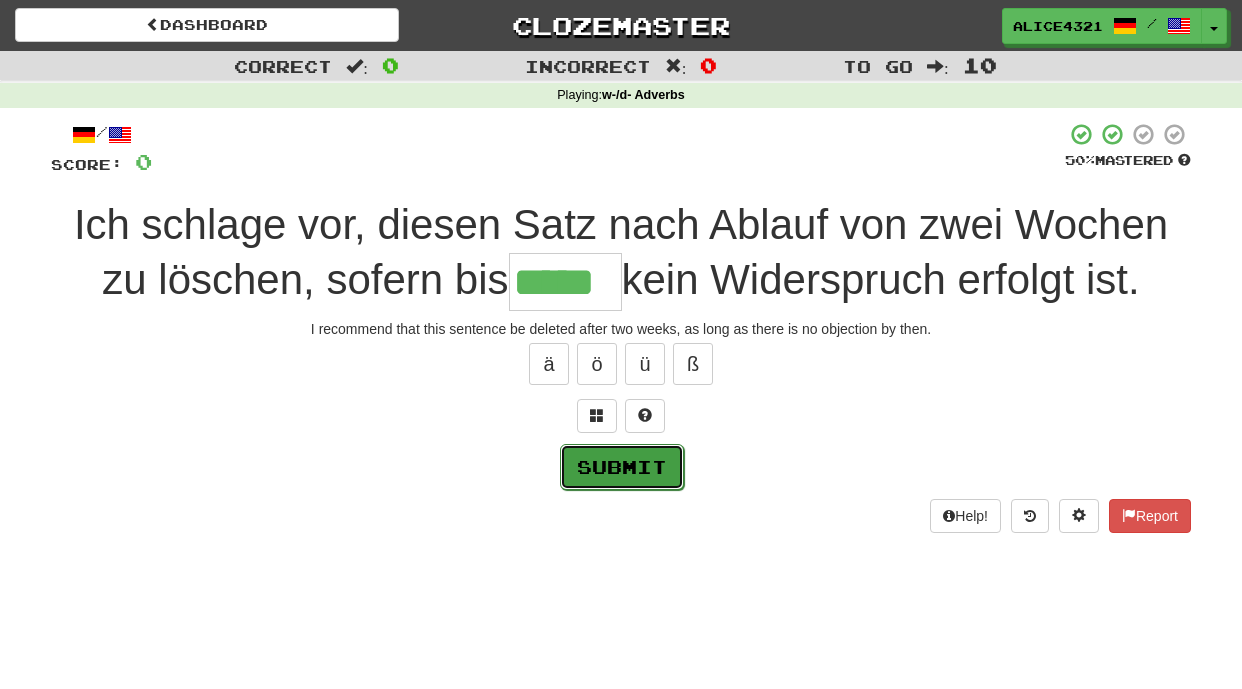 click on "Submit" at bounding box center [622, 467] 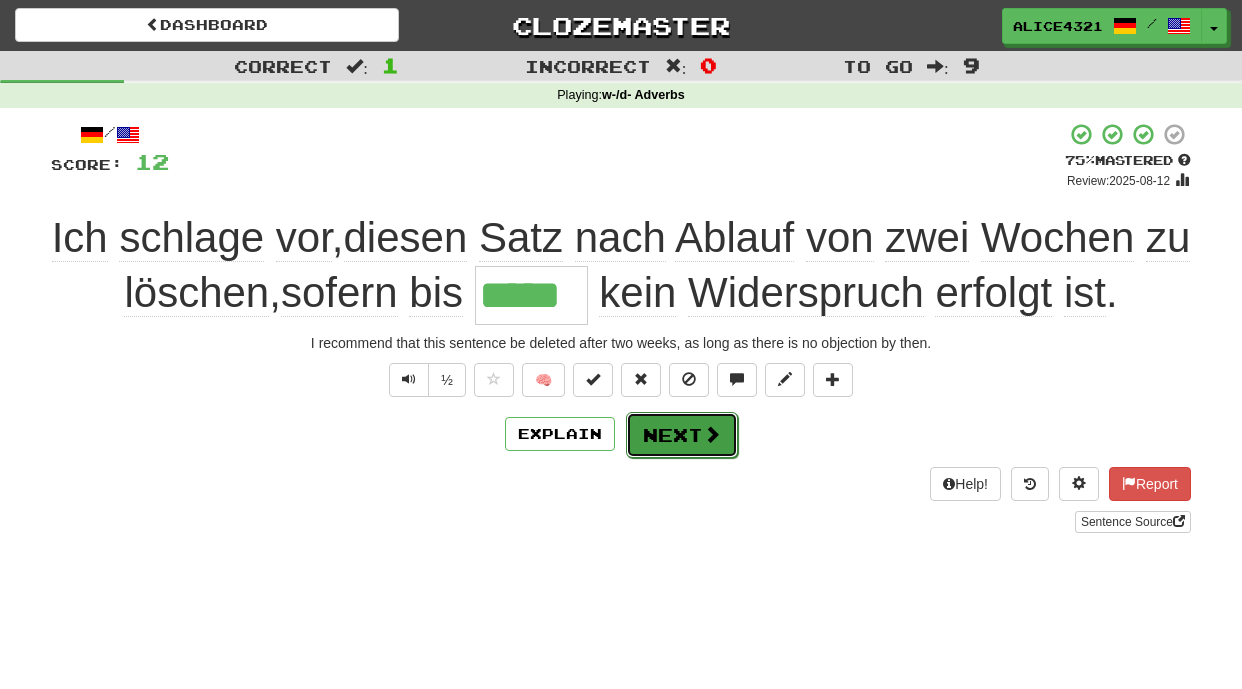 click on "Next" at bounding box center (682, 435) 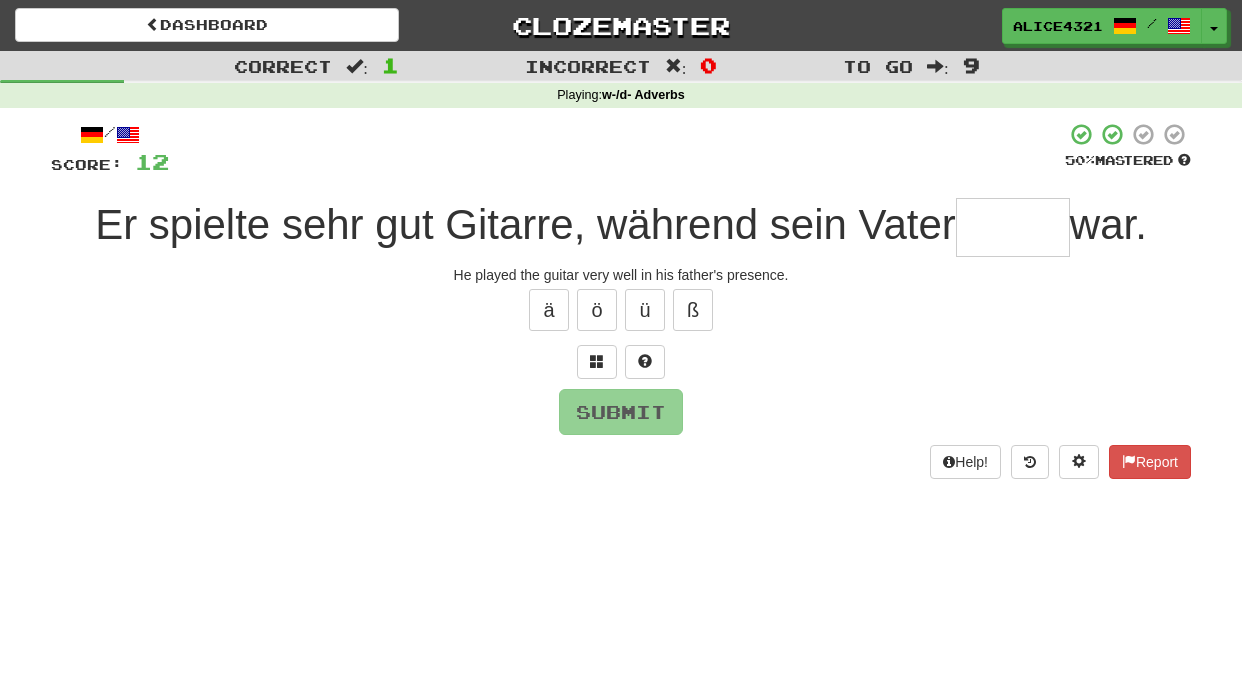 type on "*" 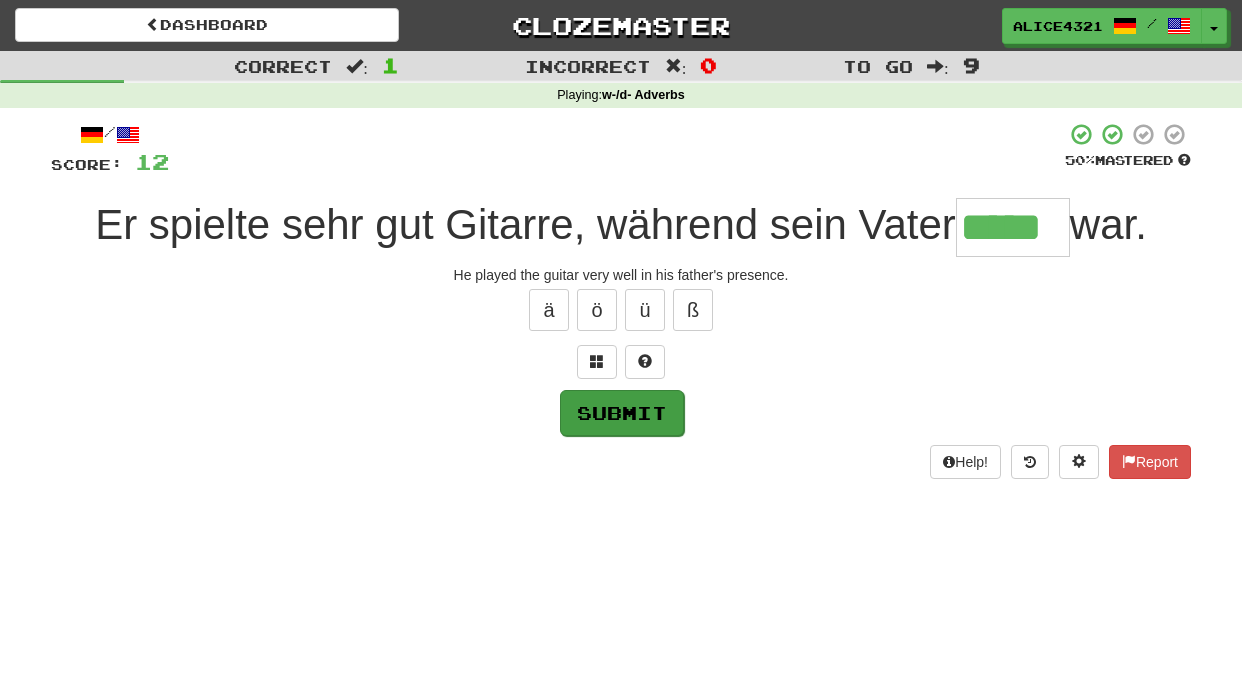 type on "*****" 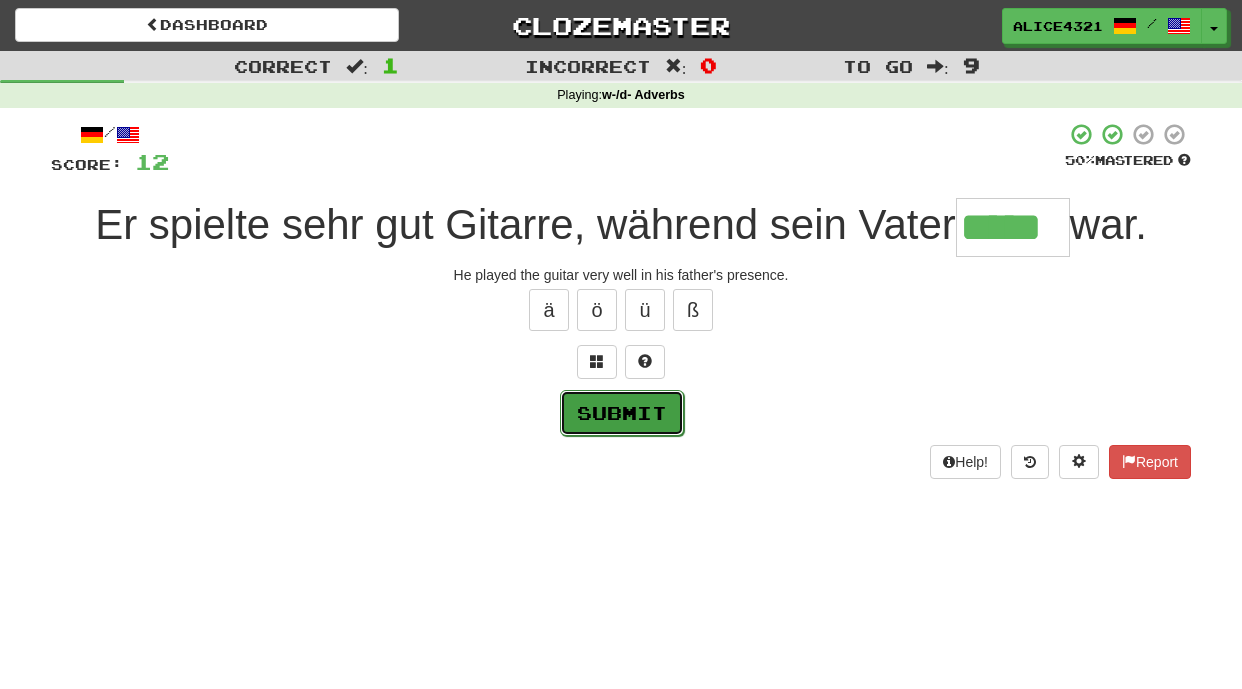 click on "Submit" at bounding box center [622, 413] 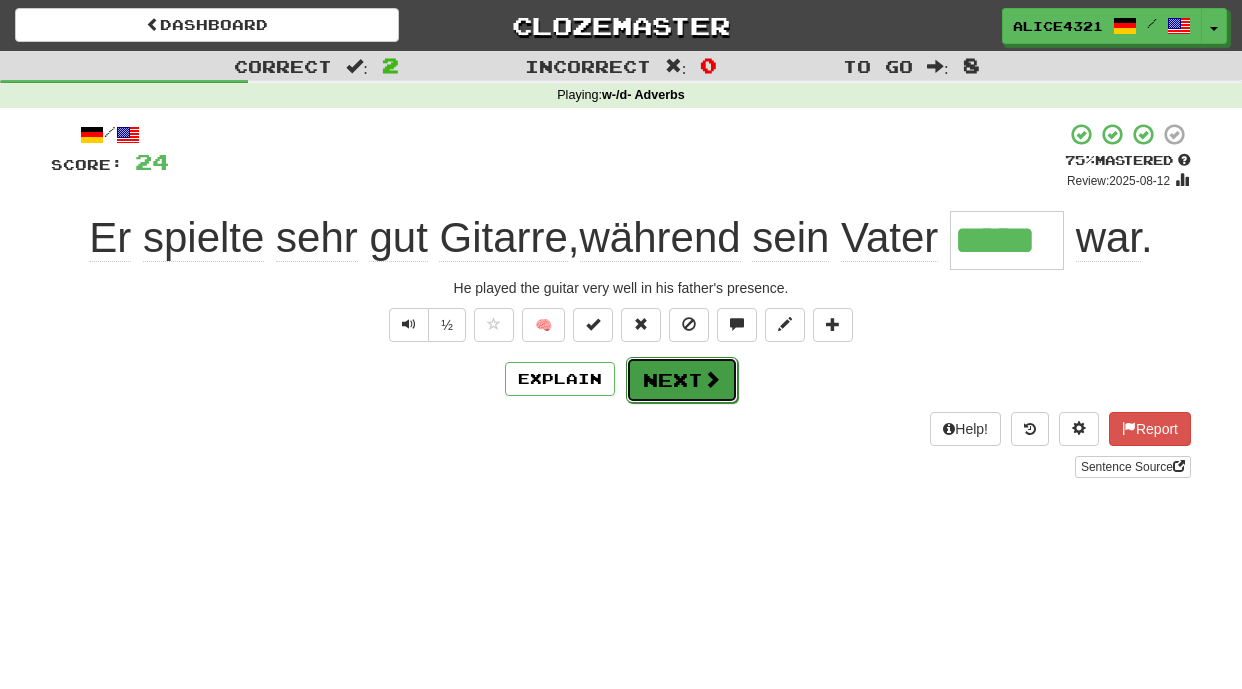 click on "Next" at bounding box center [682, 380] 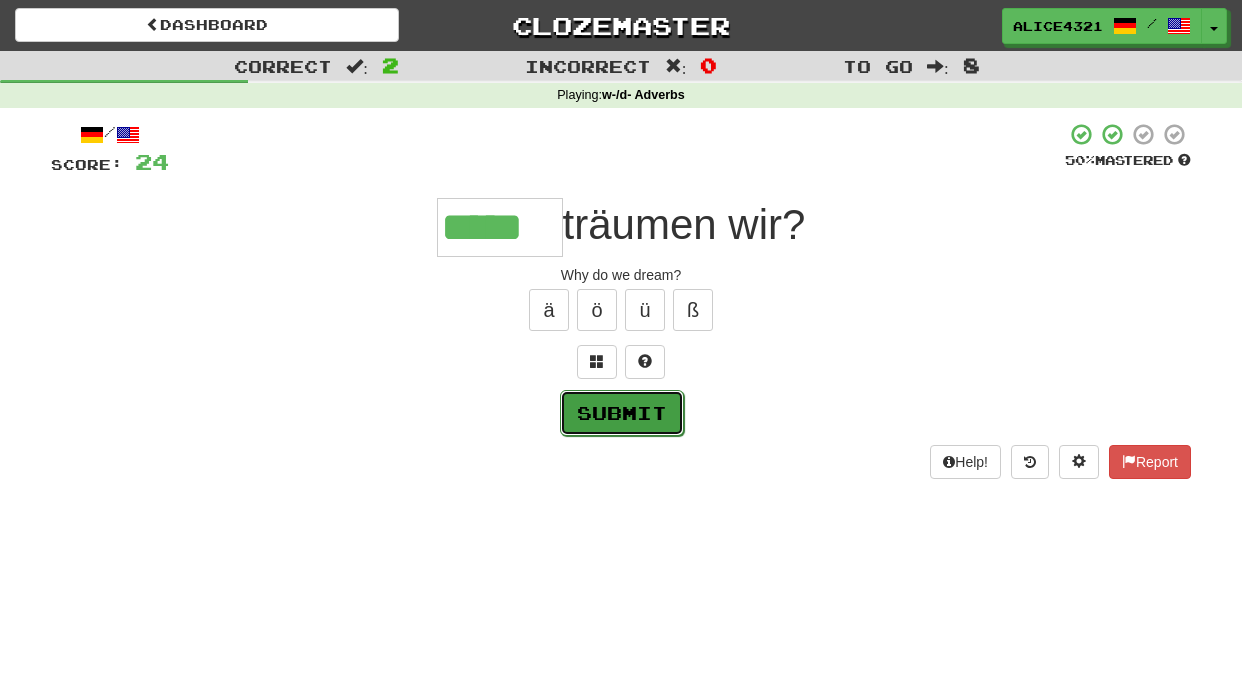 click on "Submit" at bounding box center (622, 413) 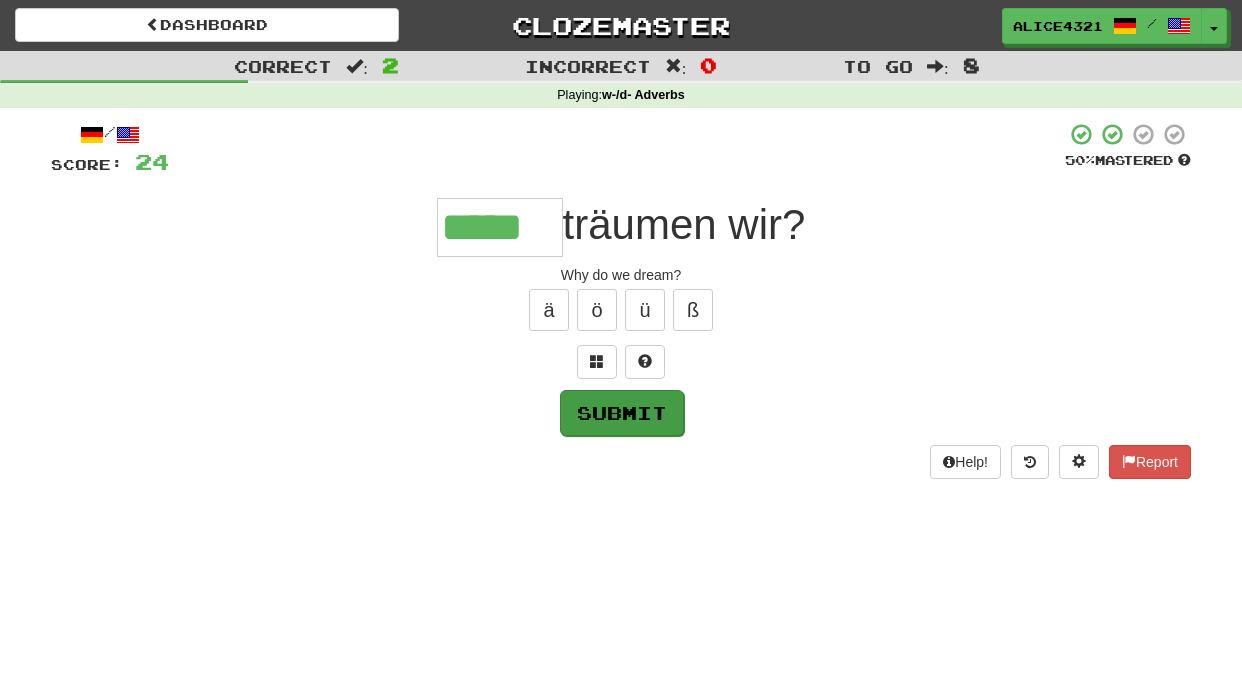type on "*****" 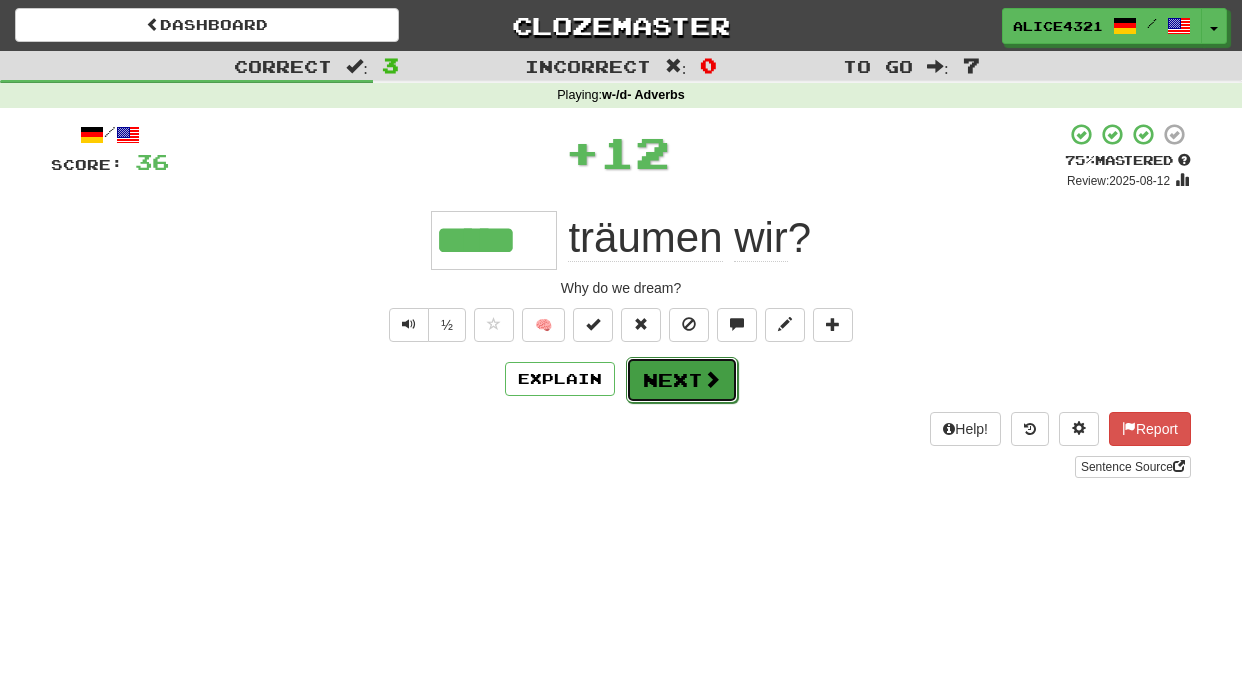 click on "Next" at bounding box center [682, 380] 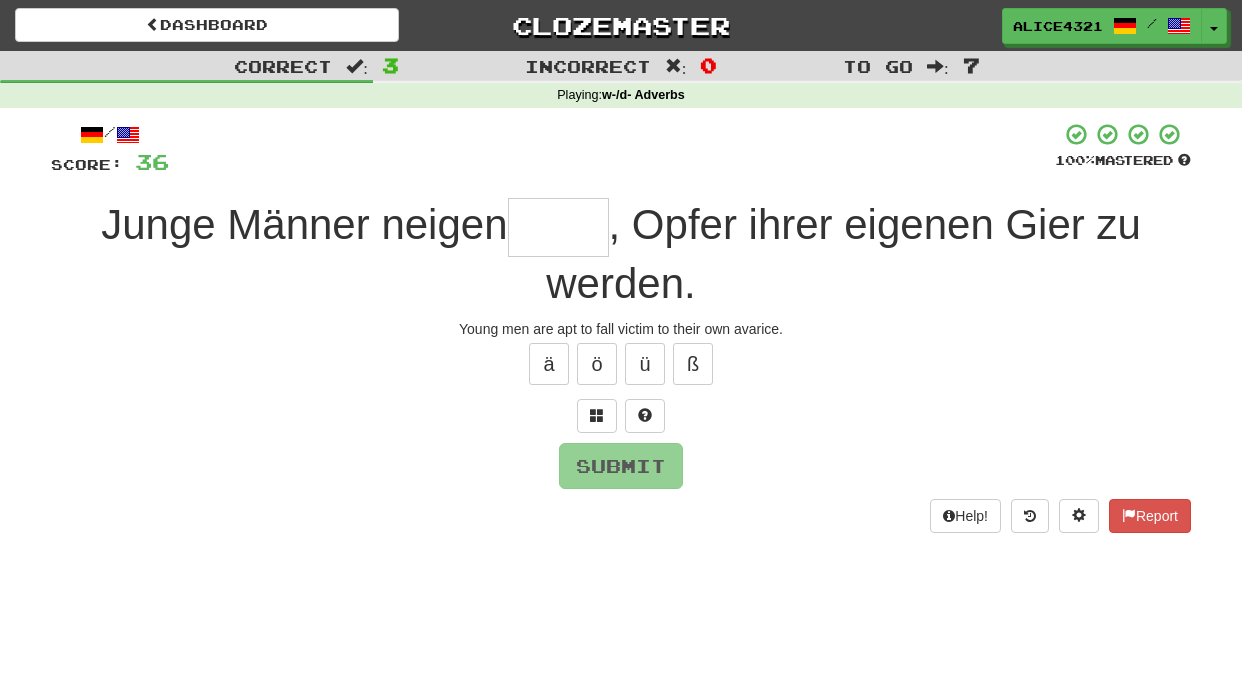 type on "*" 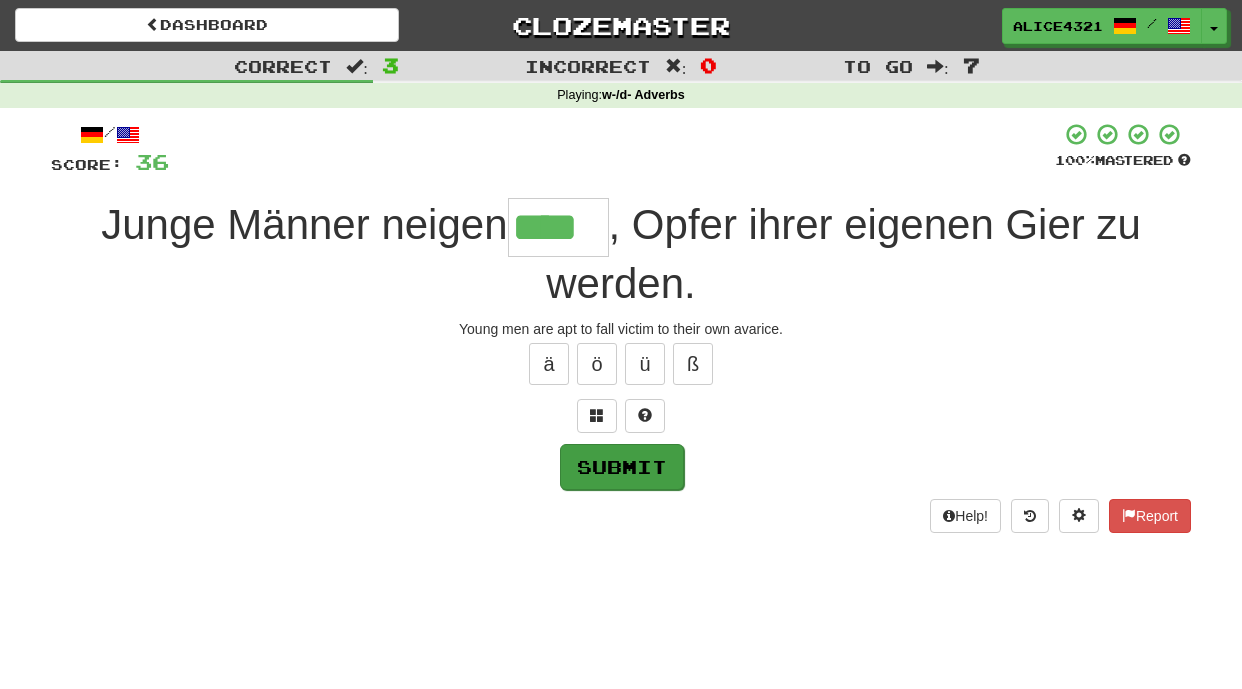 type on "****" 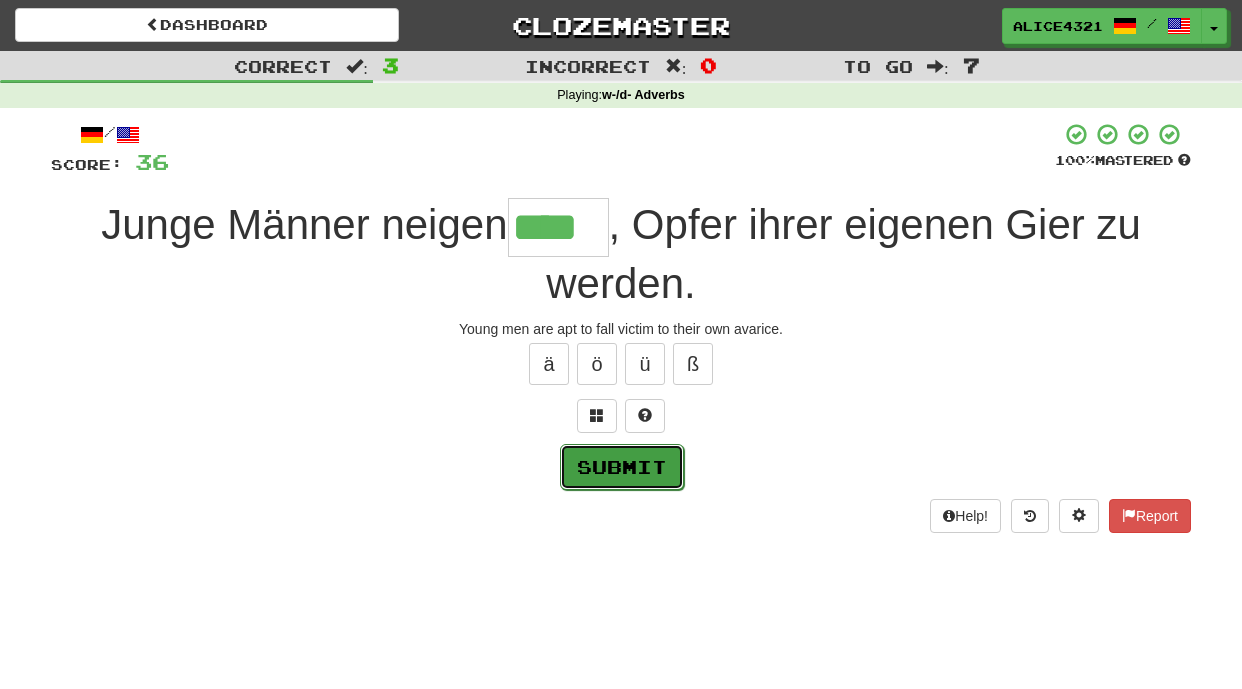 click on "Submit" at bounding box center [622, 467] 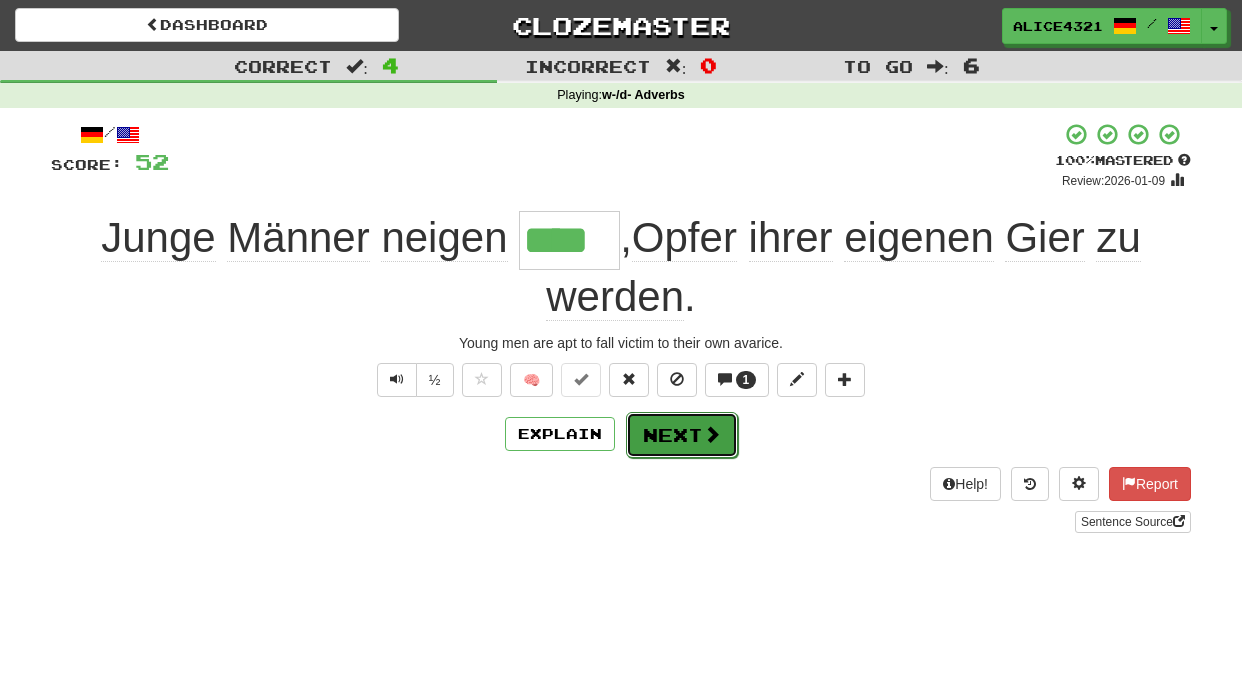 click on "Next" at bounding box center [682, 435] 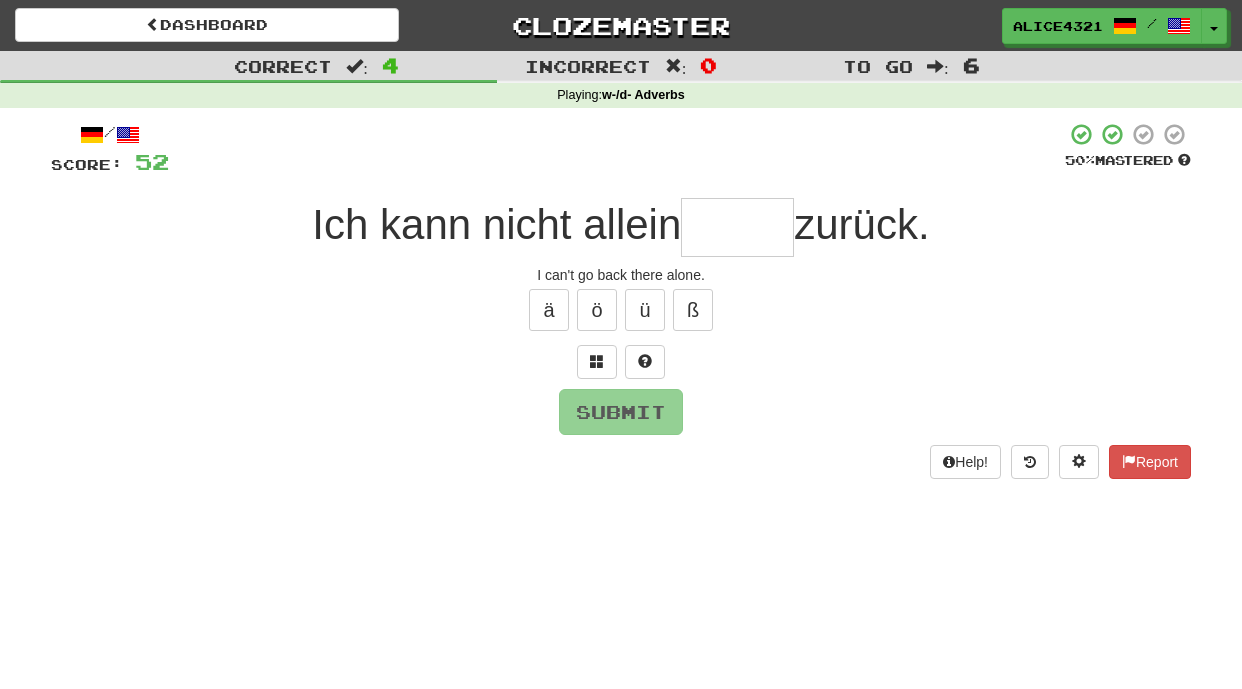 type on "*" 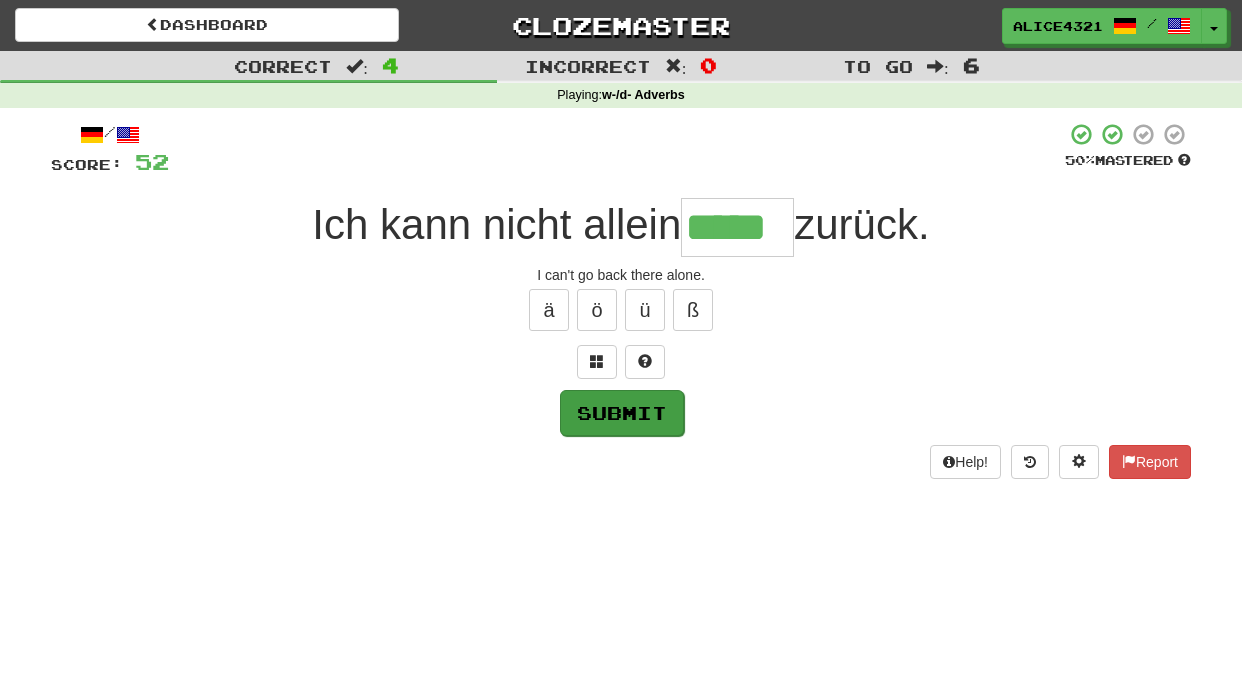 type on "*****" 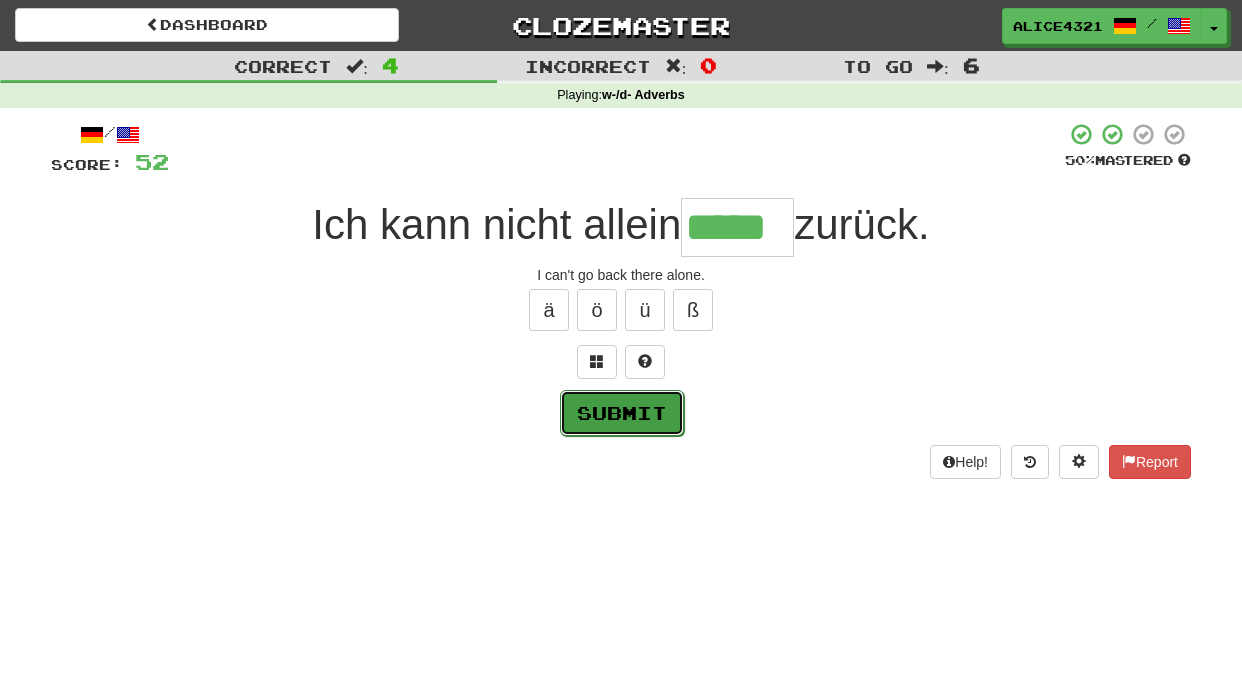 click on "Submit" at bounding box center (622, 413) 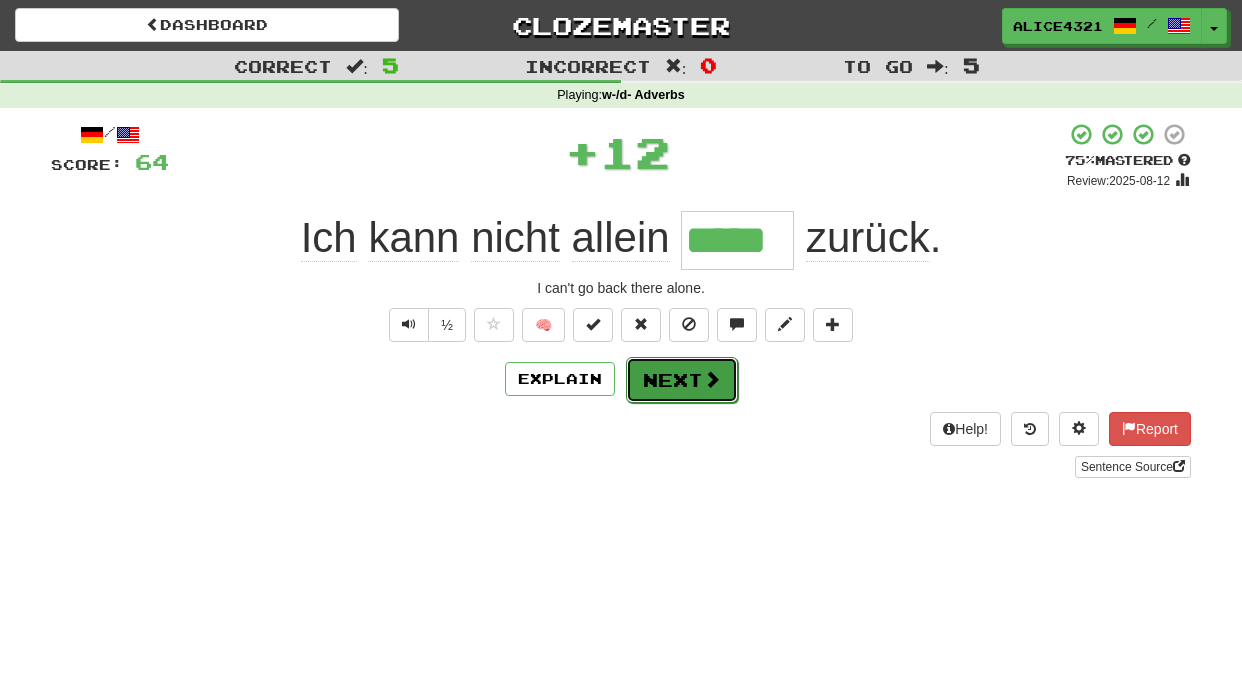 click on "Next" at bounding box center [682, 380] 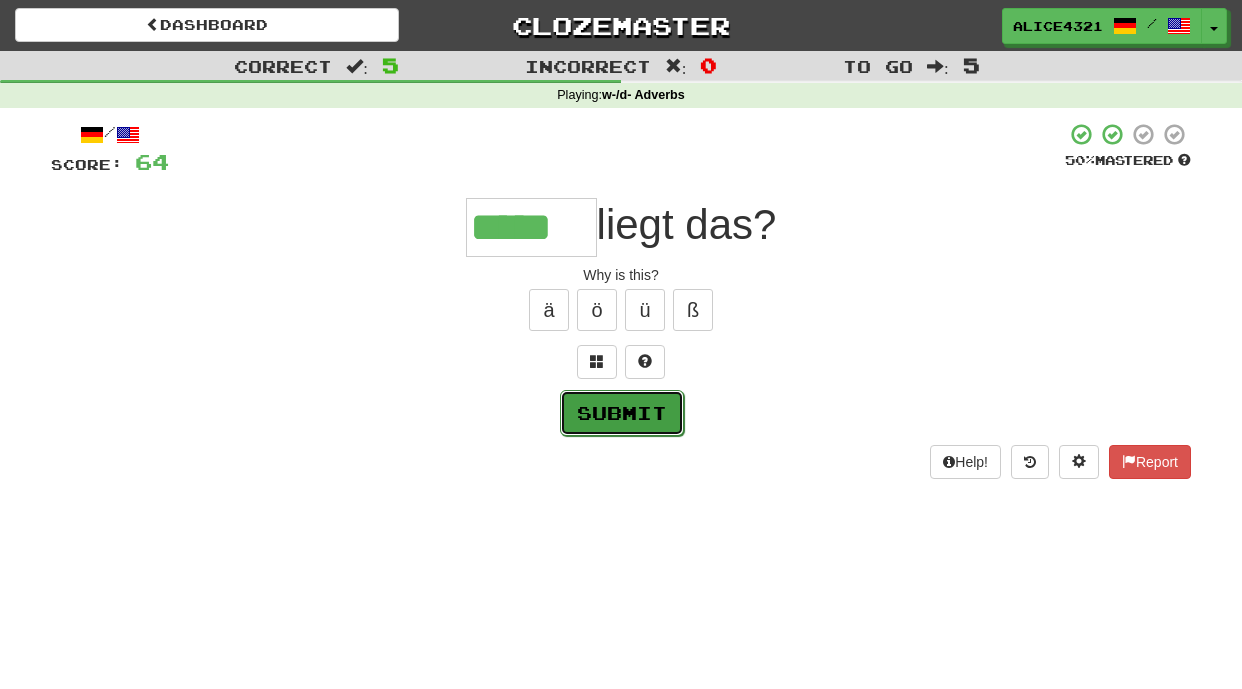 click on "Submit" at bounding box center (622, 413) 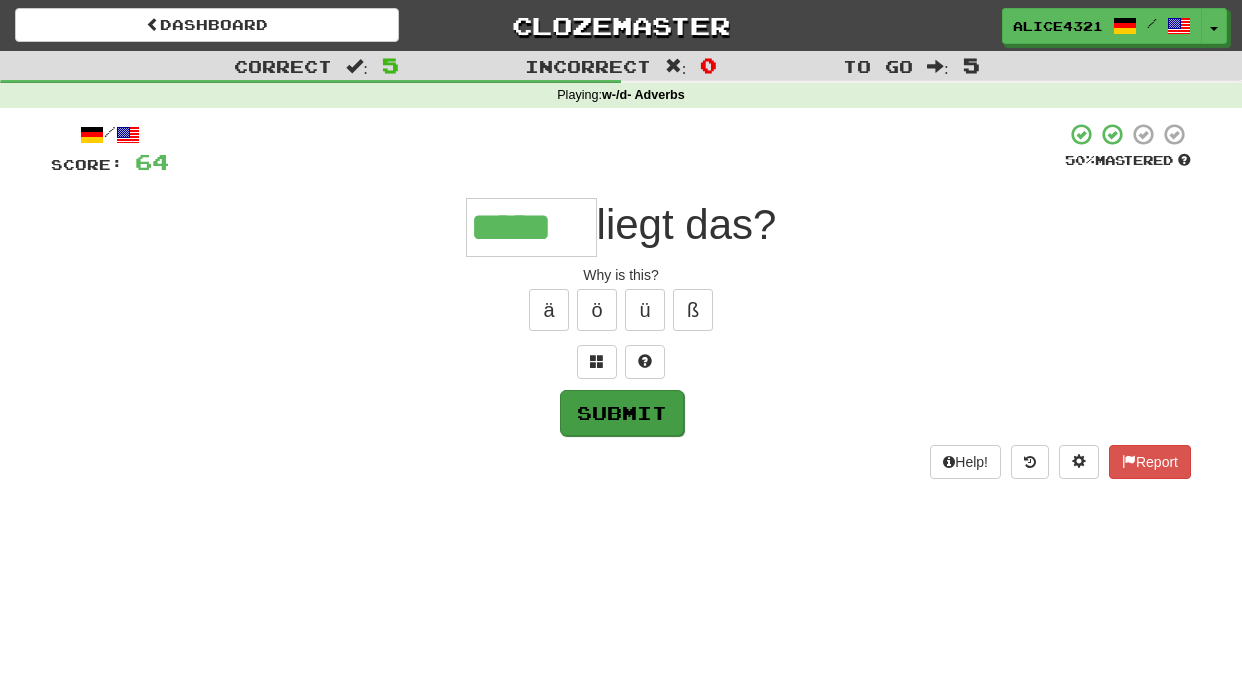 type on "*****" 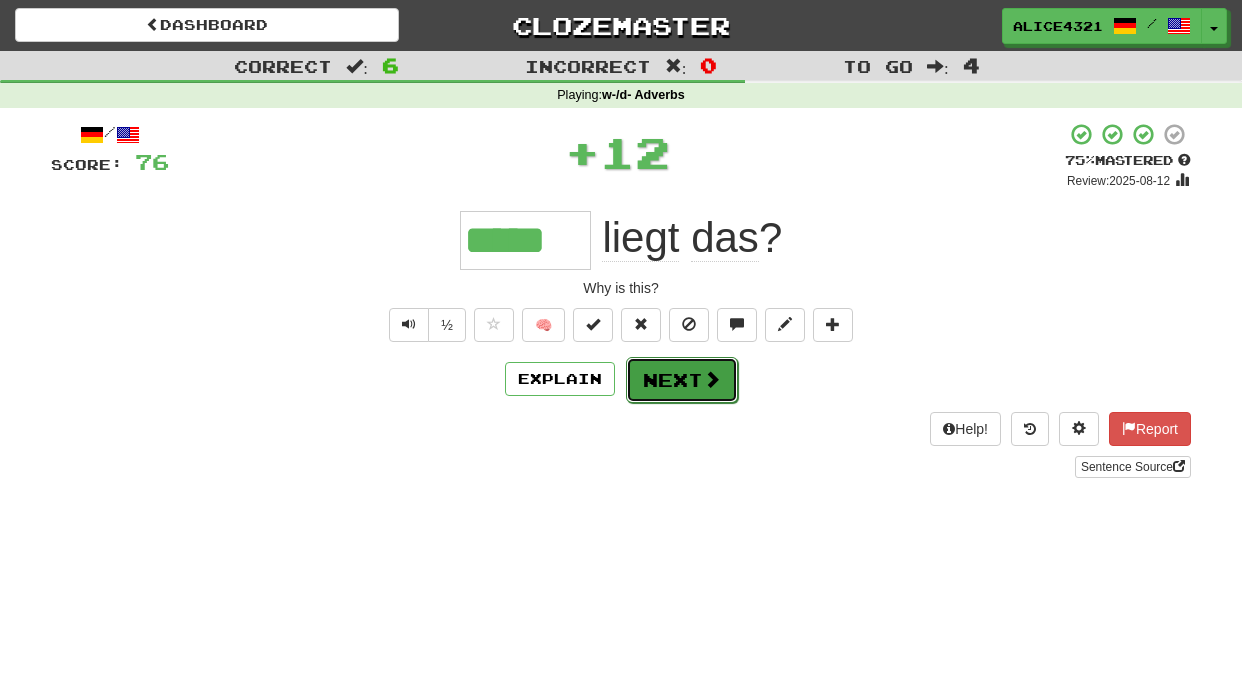 click on "Next" at bounding box center [682, 380] 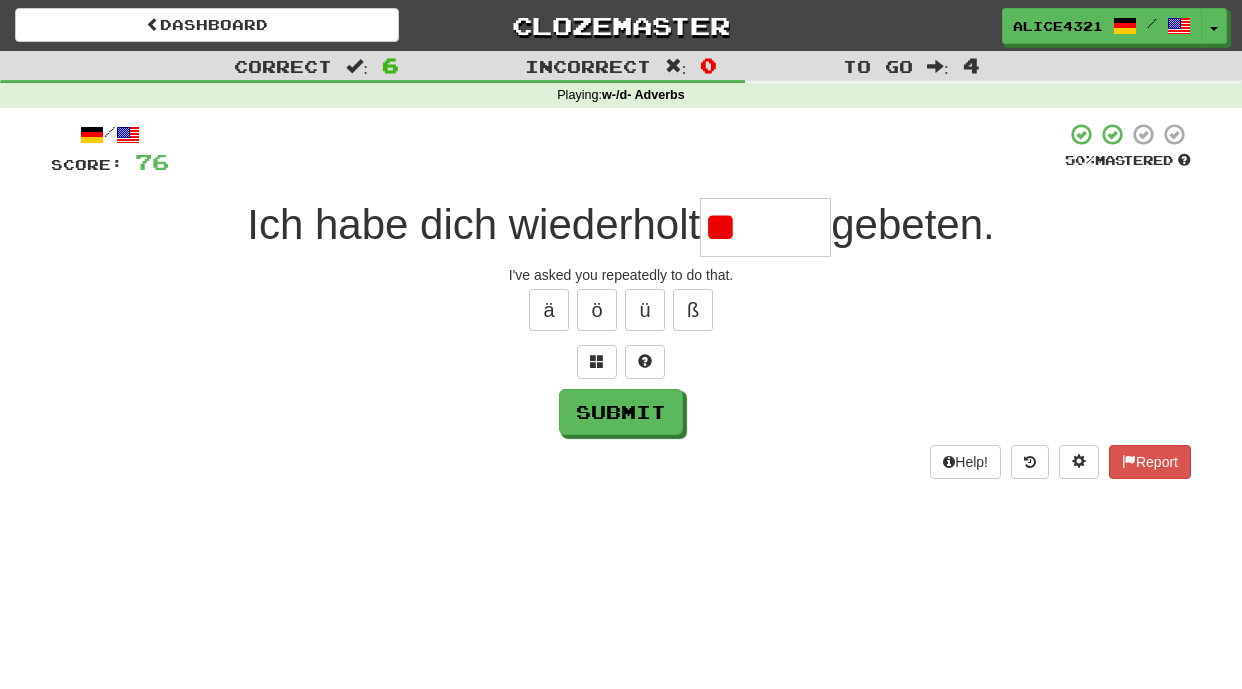 type on "*" 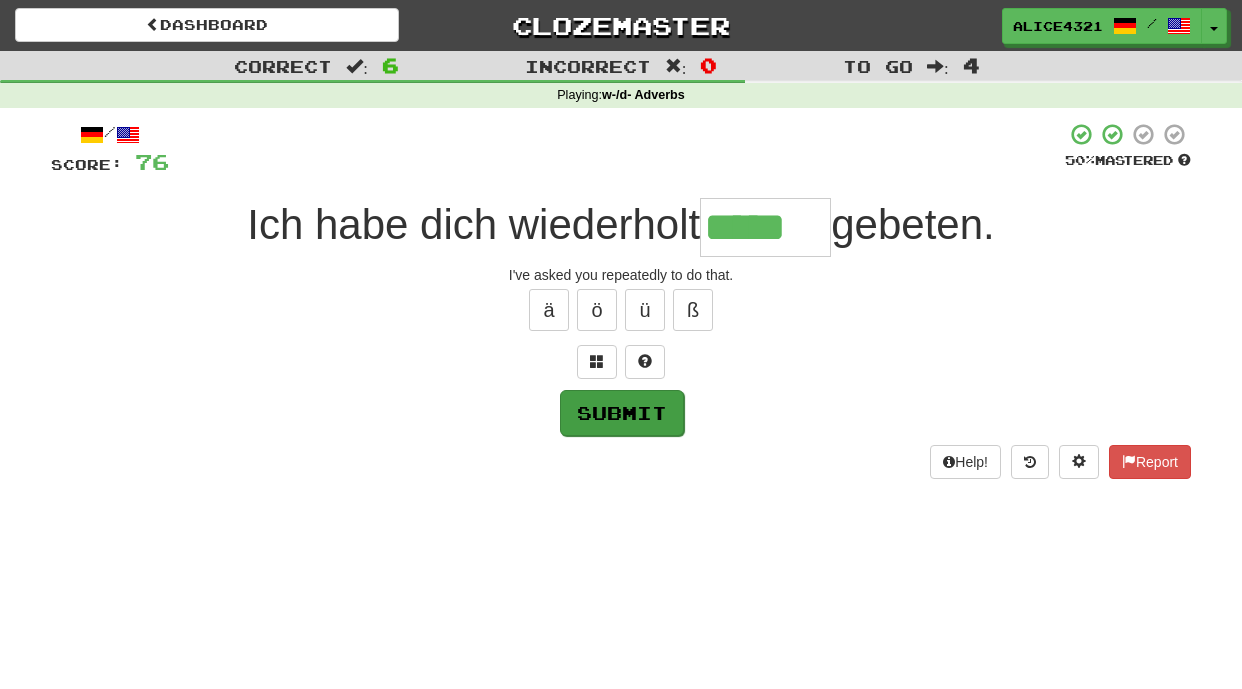 type on "*****" 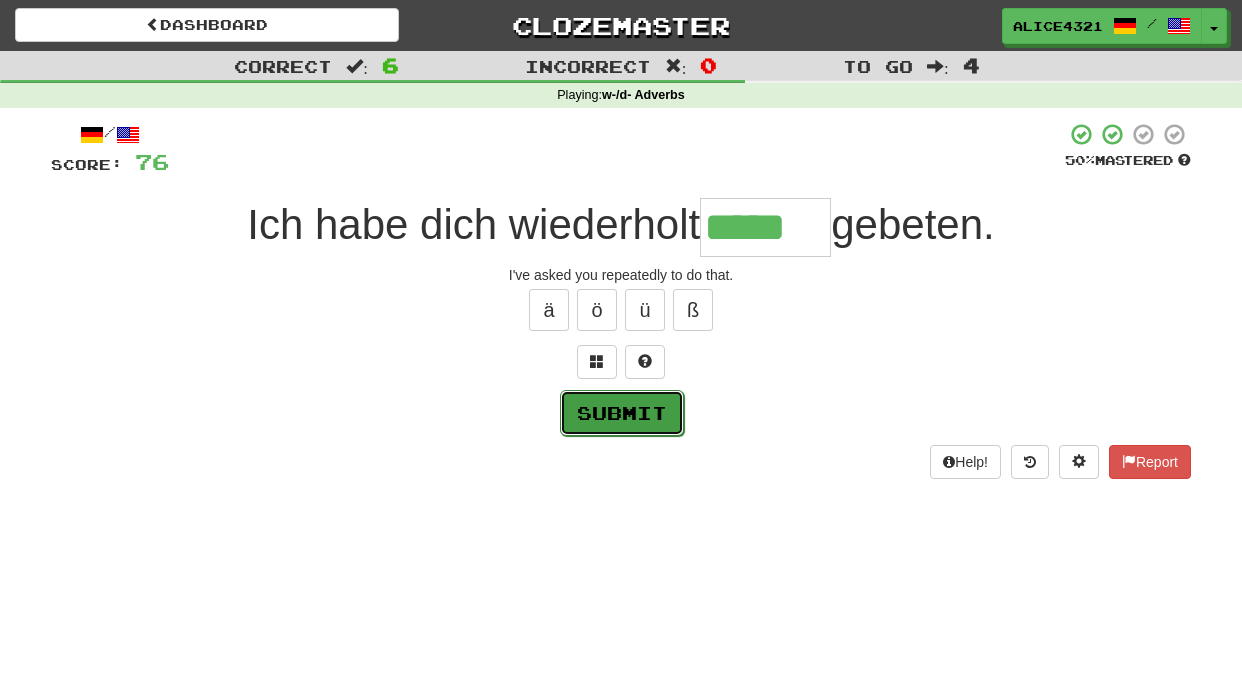 click on "Submit" at bounding box center (622, 413) 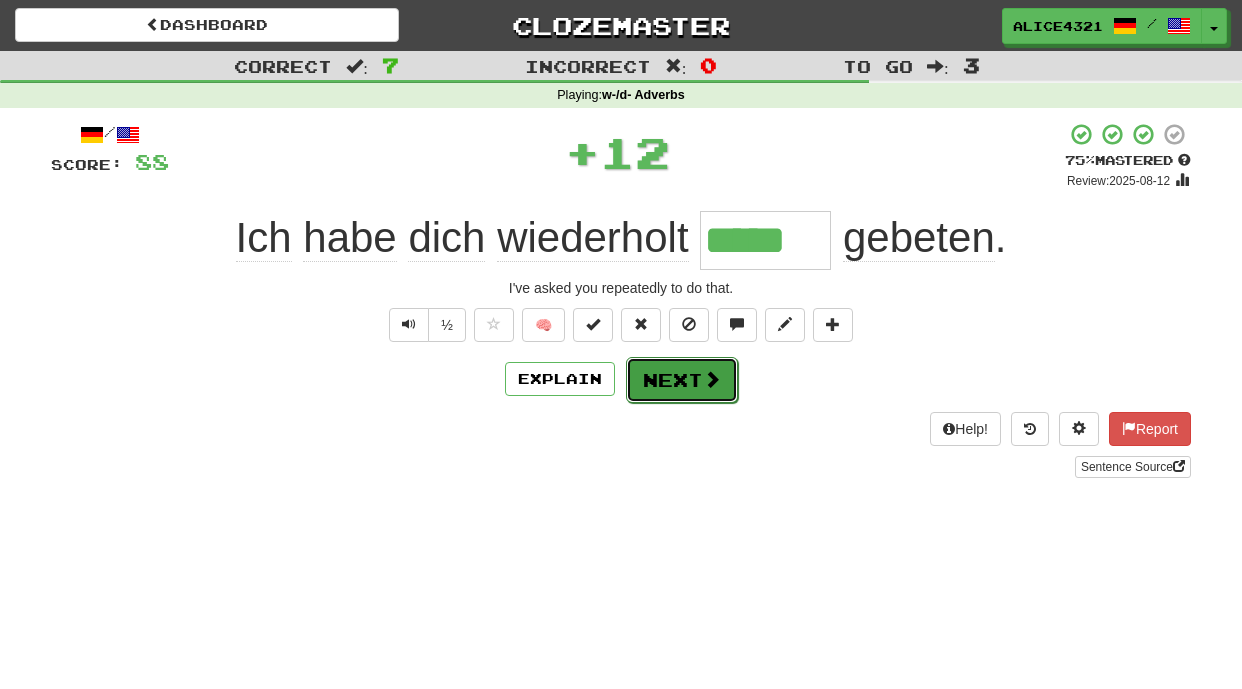 click on "Next" at bounding box center [682, 380] 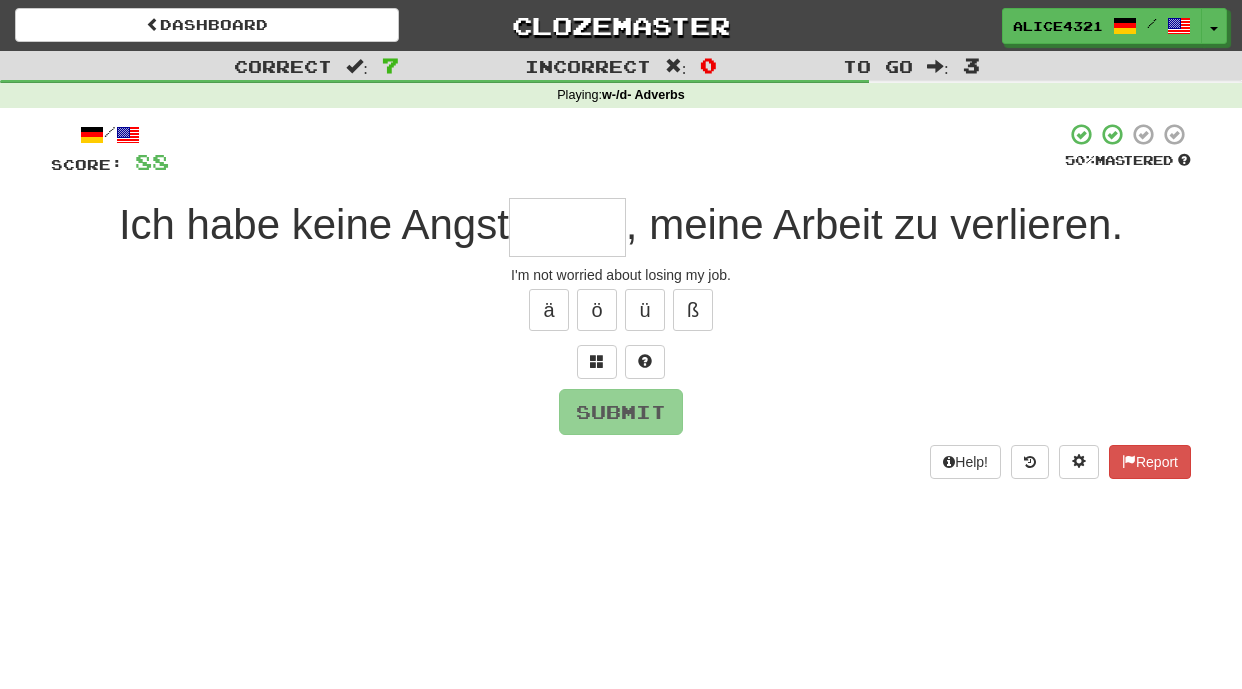 type on "*" 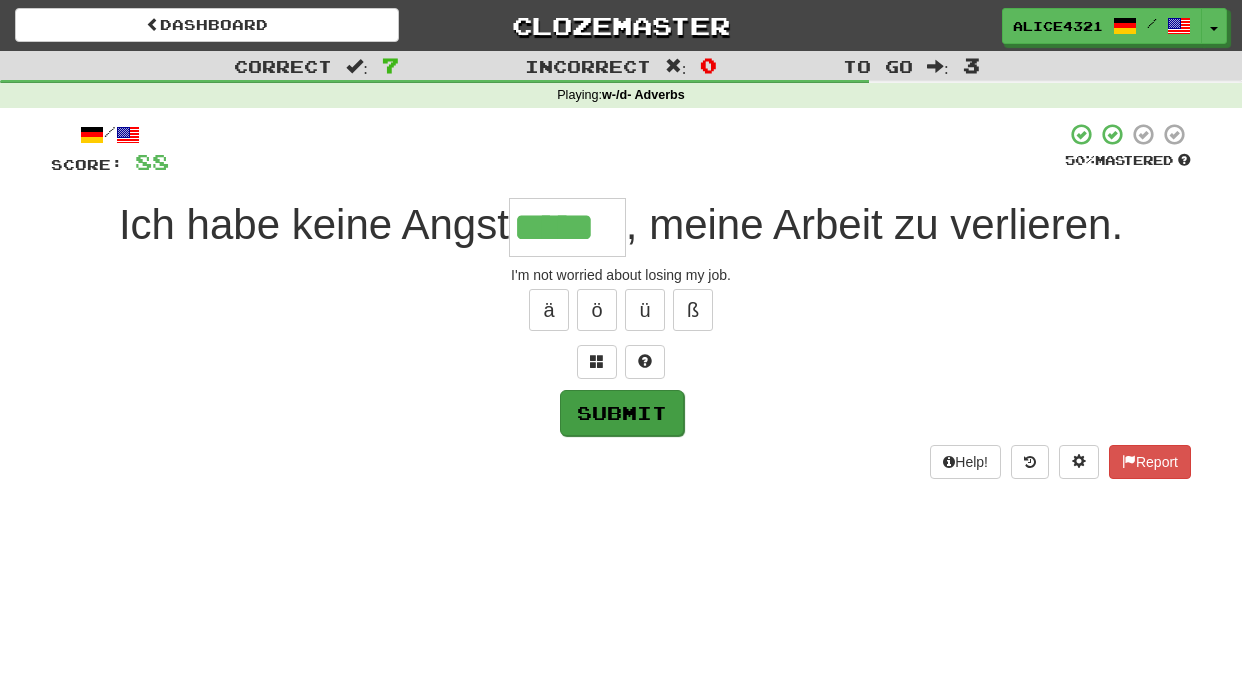 type on "*****" 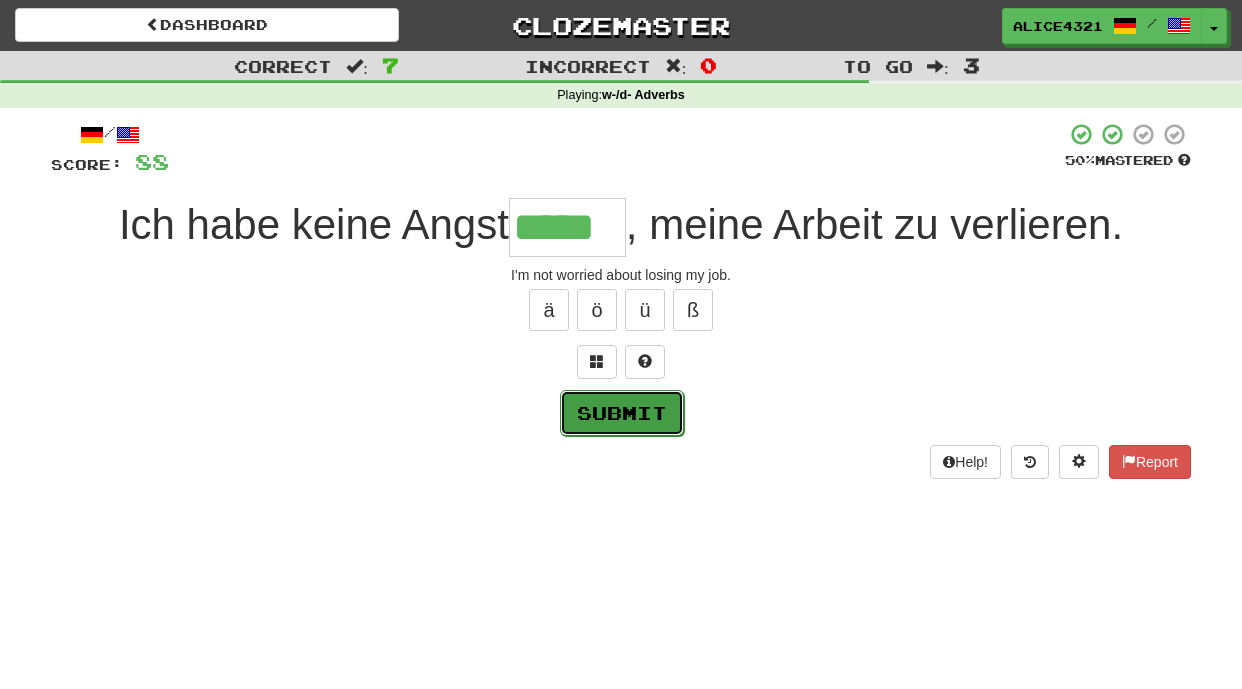 click on "Submit" at bounding box center (622, 413) 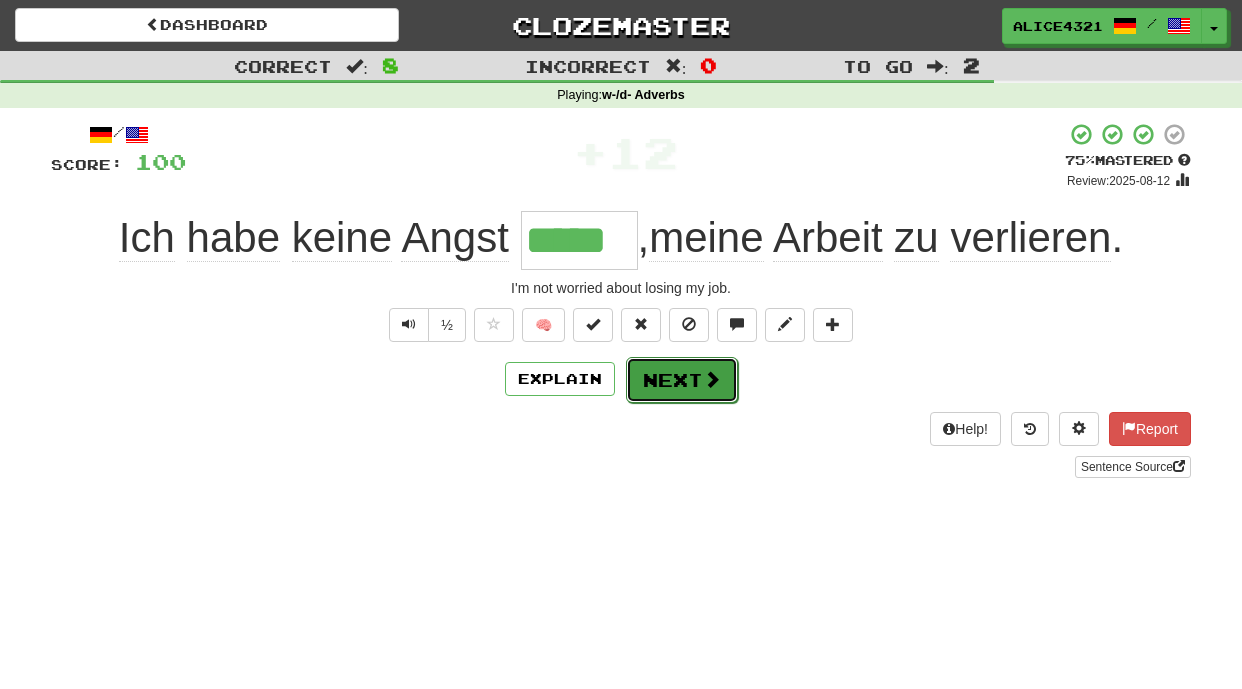 click at bounding box center [712, 379] 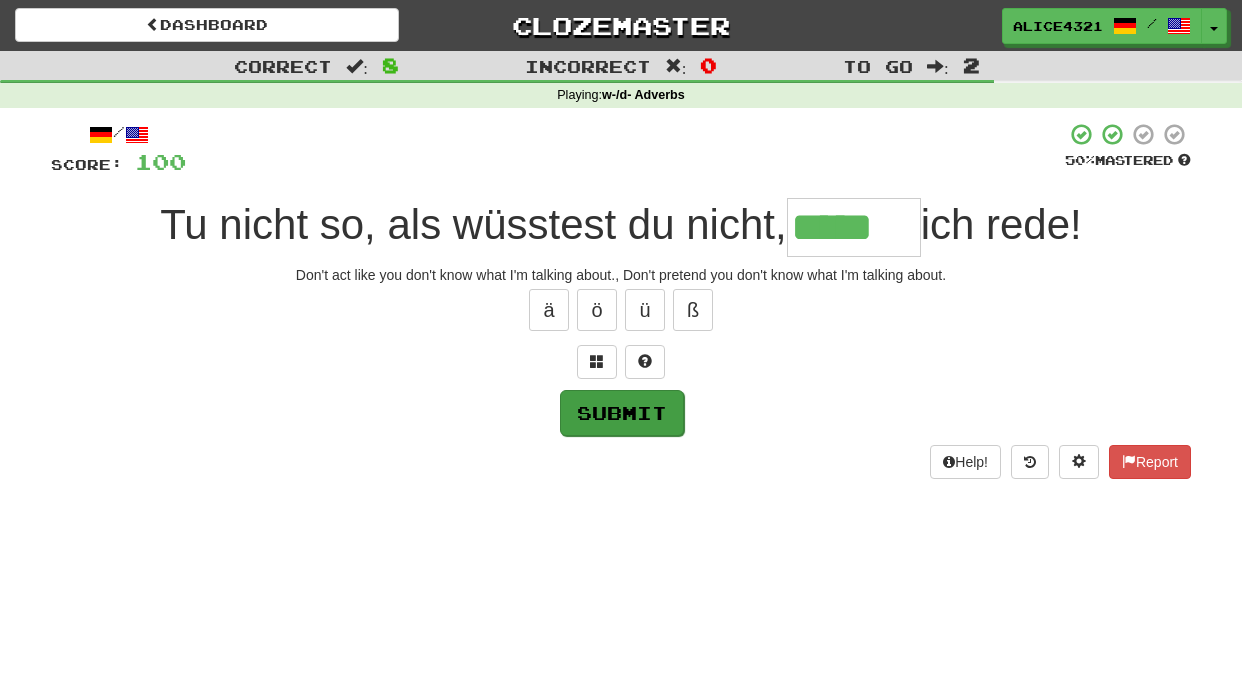 type on "*****" 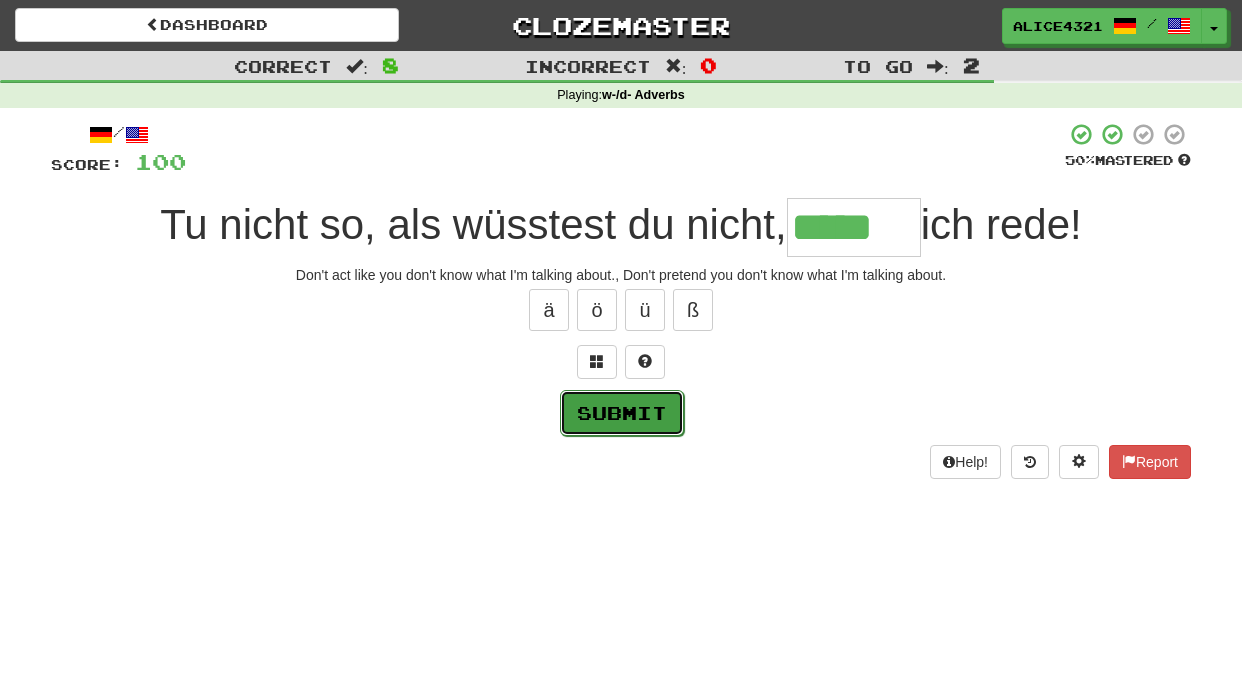 click on "Submit" at bounding box center (622, 413) 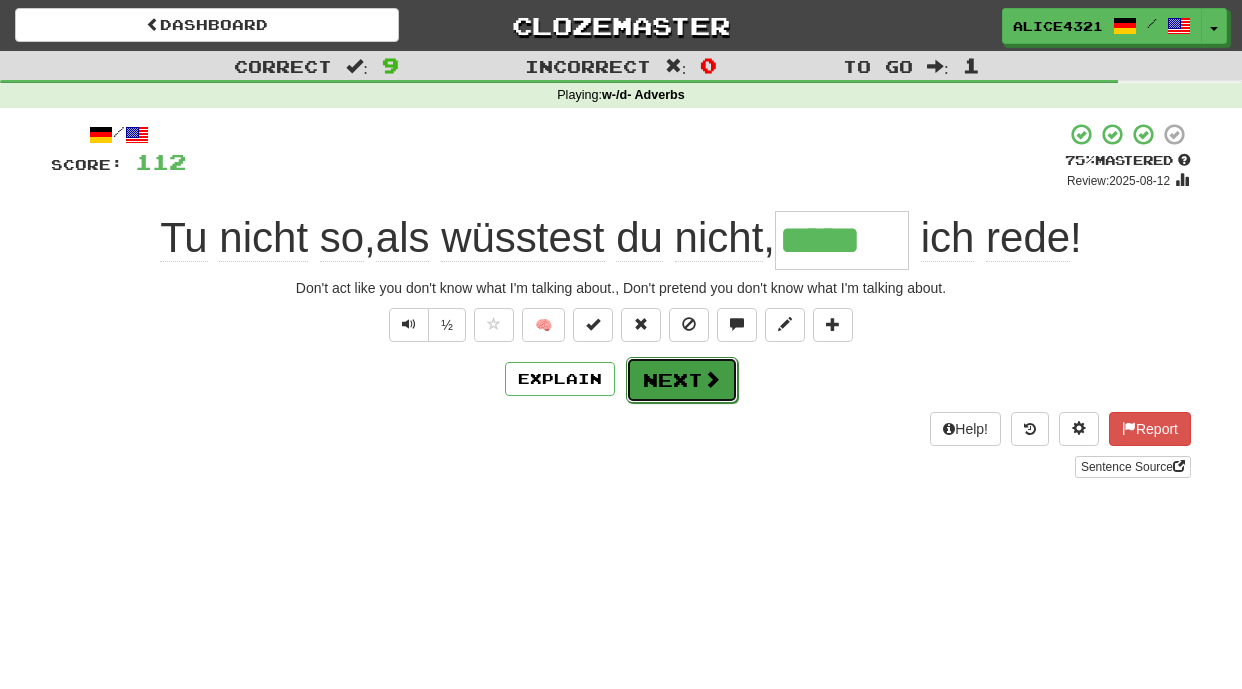 click on "Next" at bounding box center (682, 380) 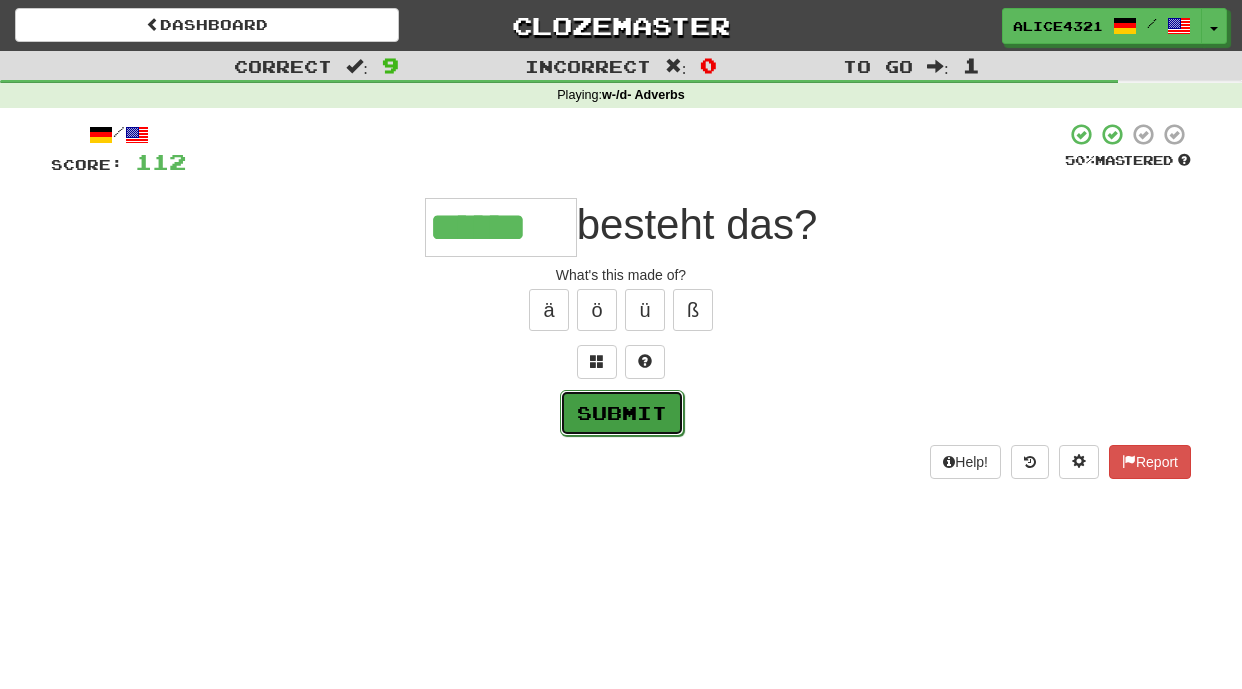 click on "Submit" at bounding box center [622, 413] 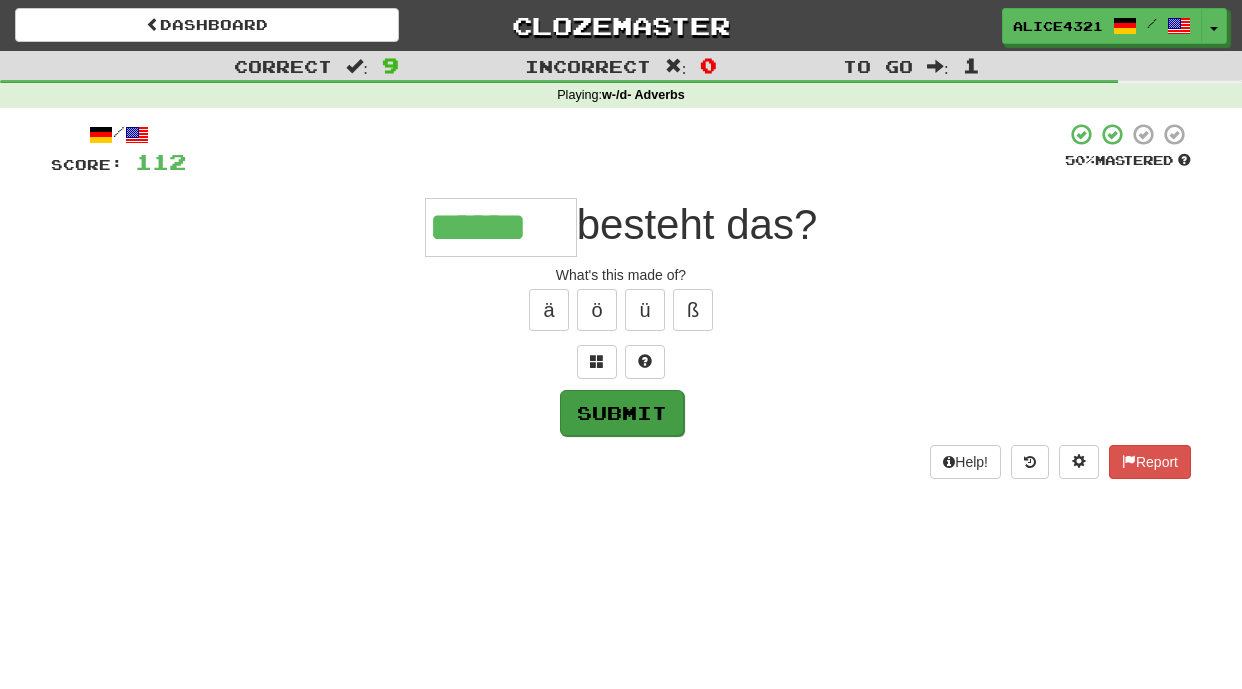 type on "******" 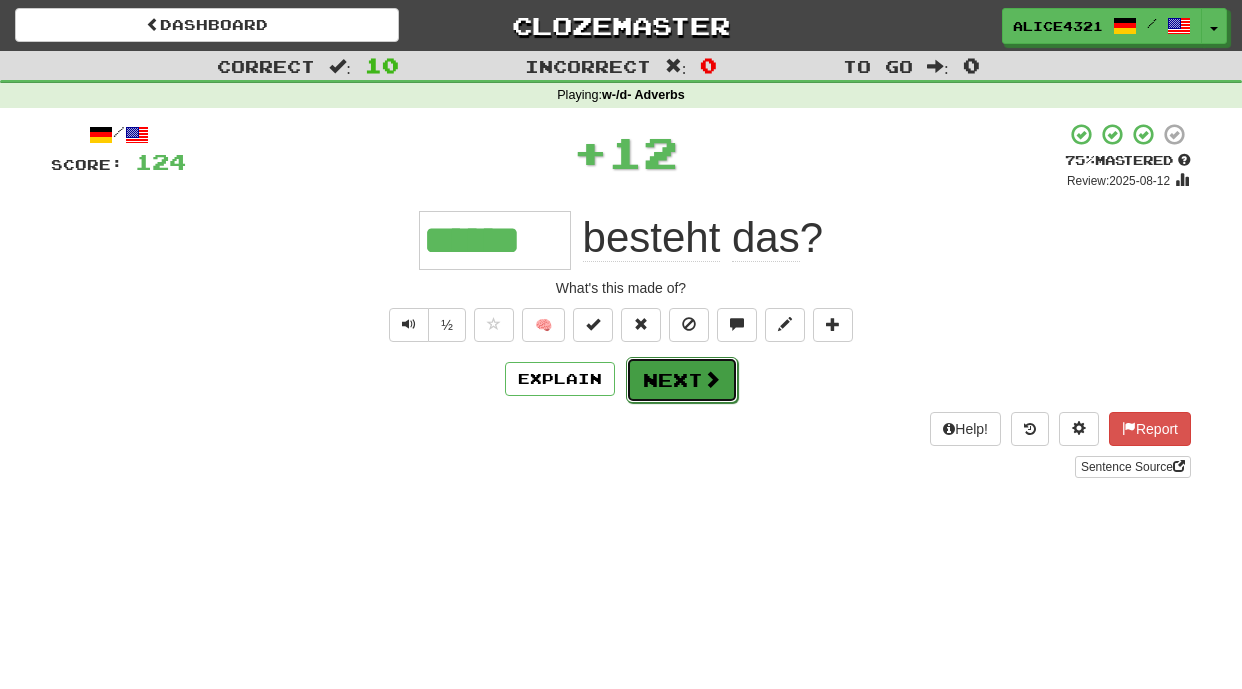 click on "Next" at bounding box center (682, 380) 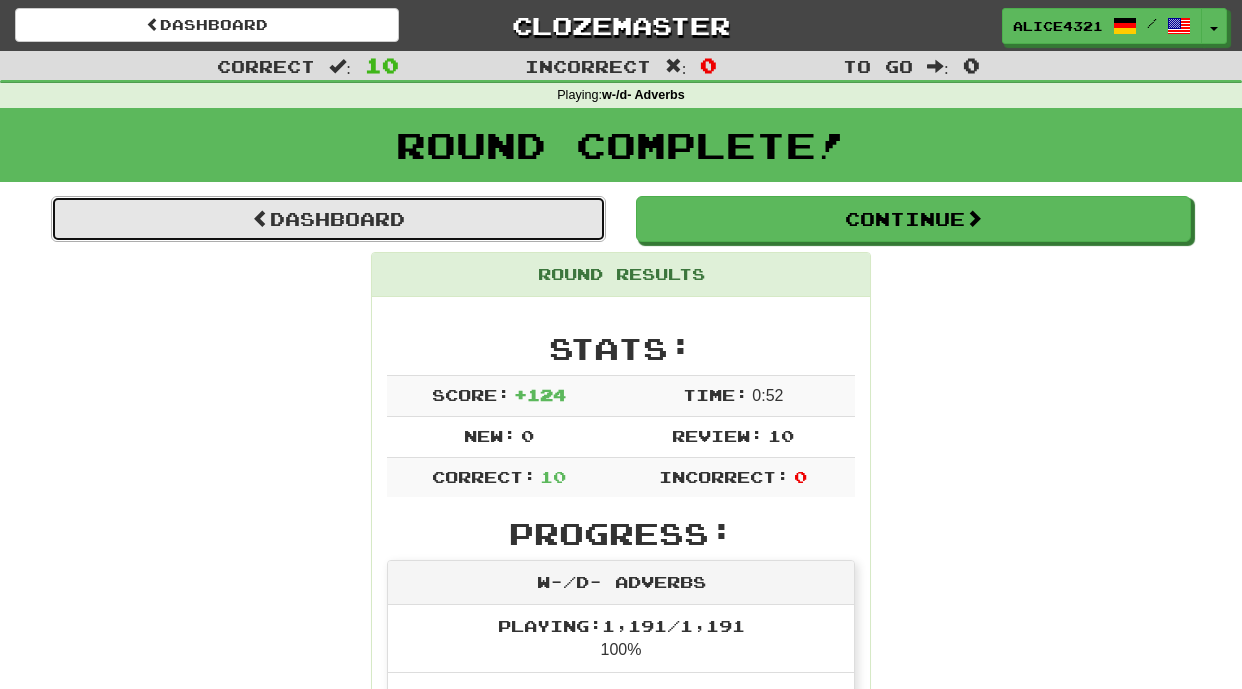 click on "Dashboard" at bounding box center (328, 219) 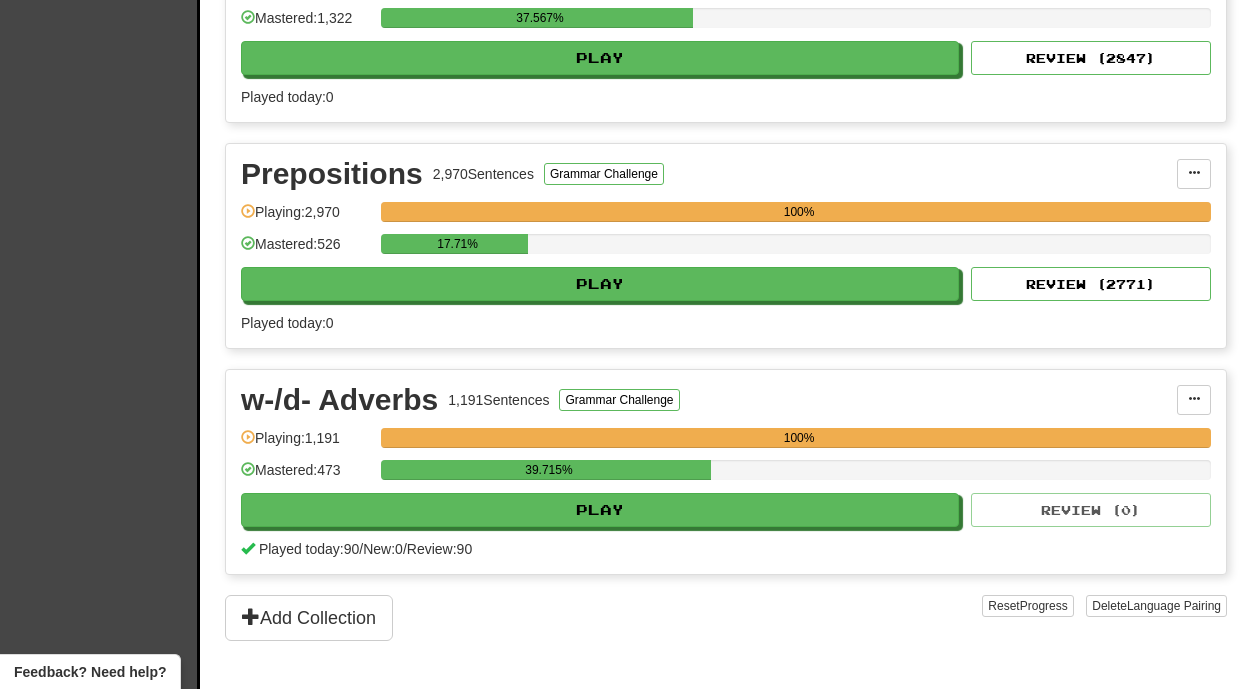 scroll, scrollTop: 1207, scrollLeft: 0, axis: vertical 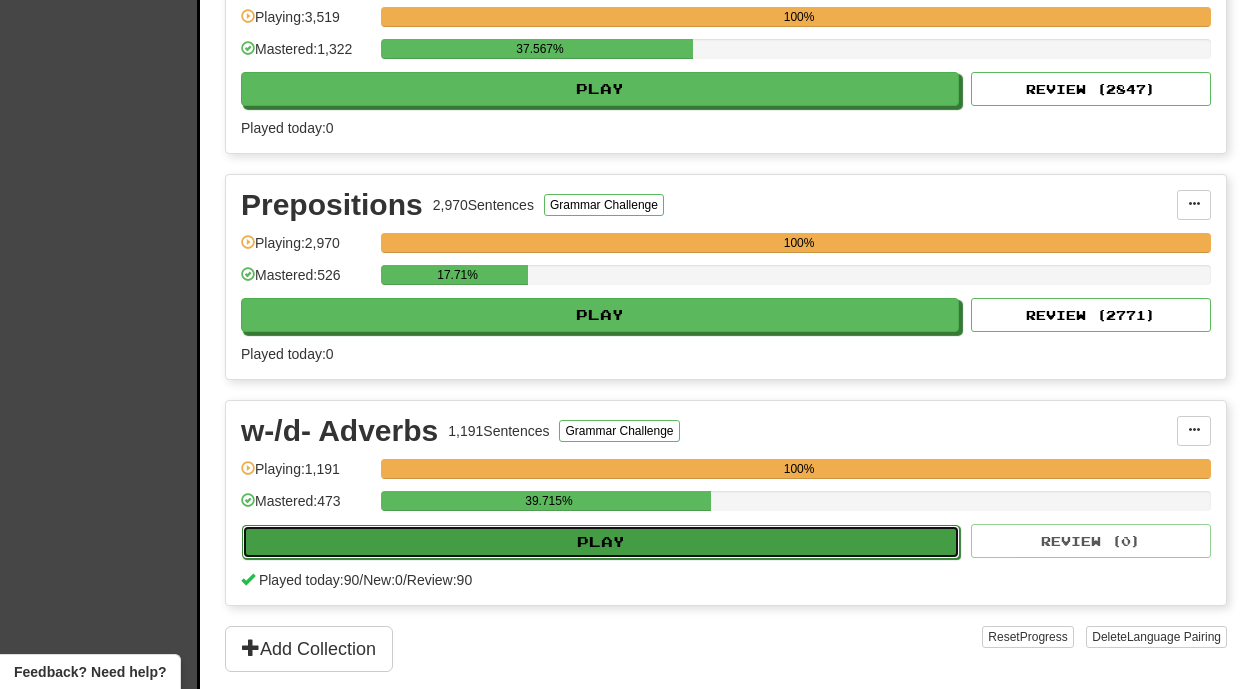 click on "Play" at bounding box center (601, 542) 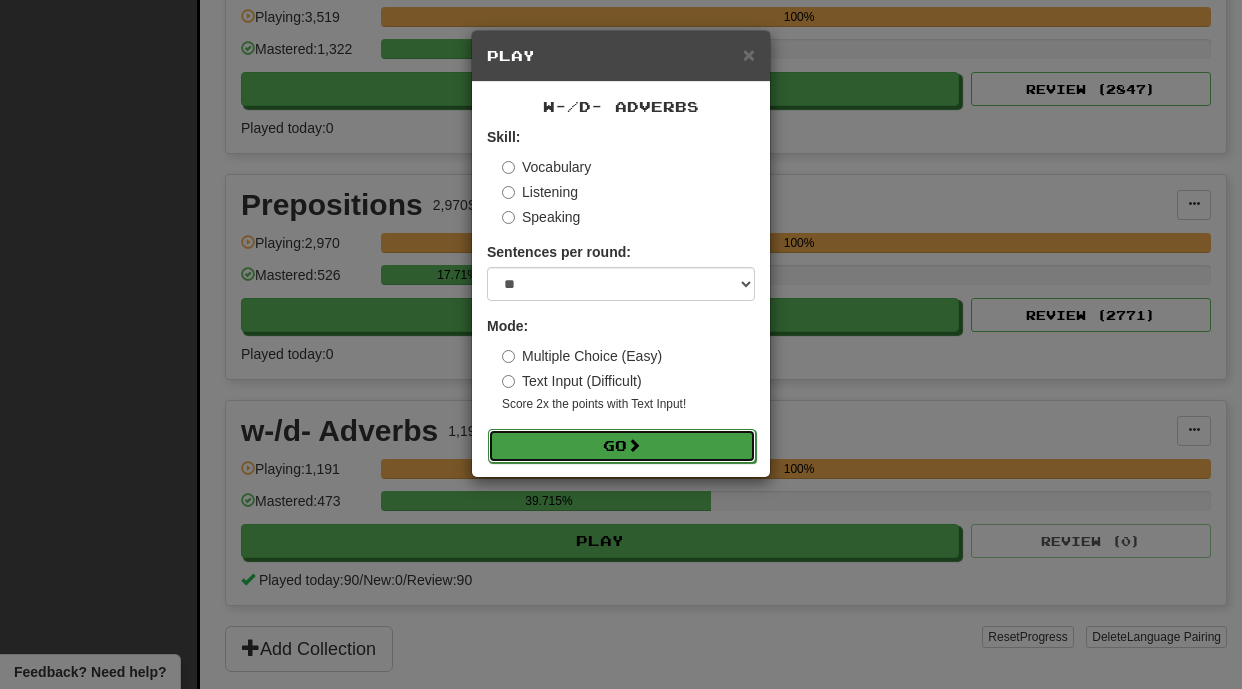 click on "Go" at bounding box center (622, 446) 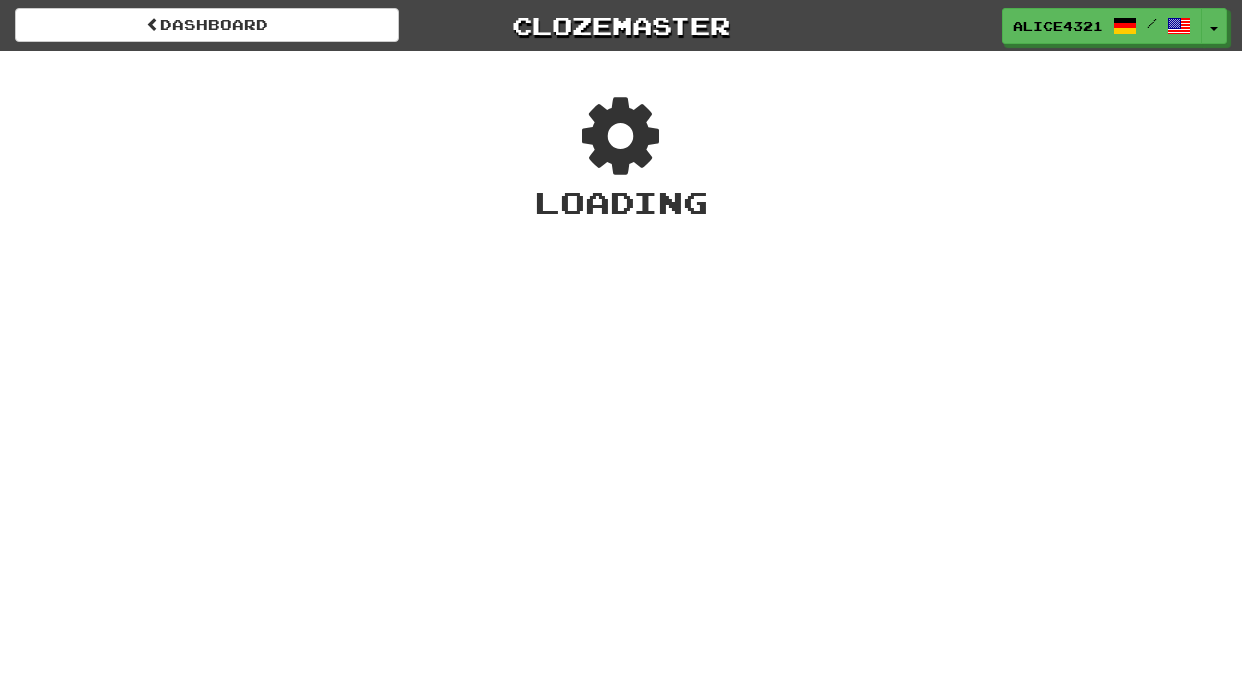 scroll, scrollTop: 0, scrollLeft: 0, axis: both 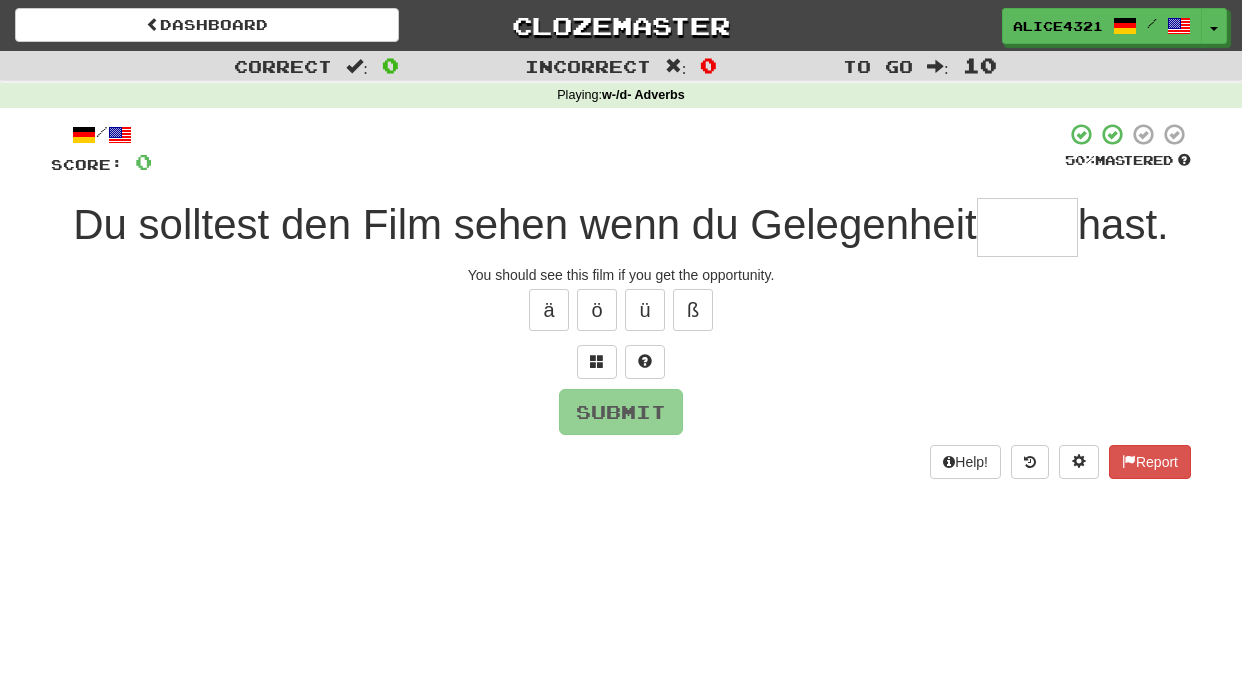 type on "*" 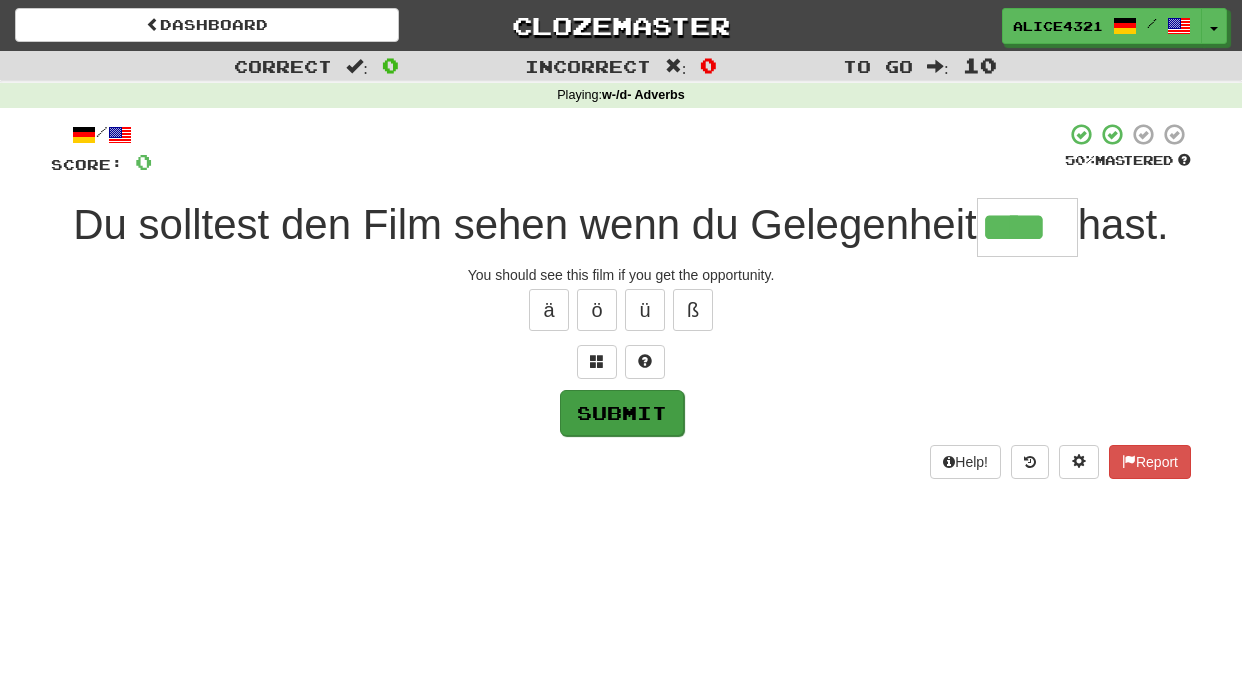 type on "****" 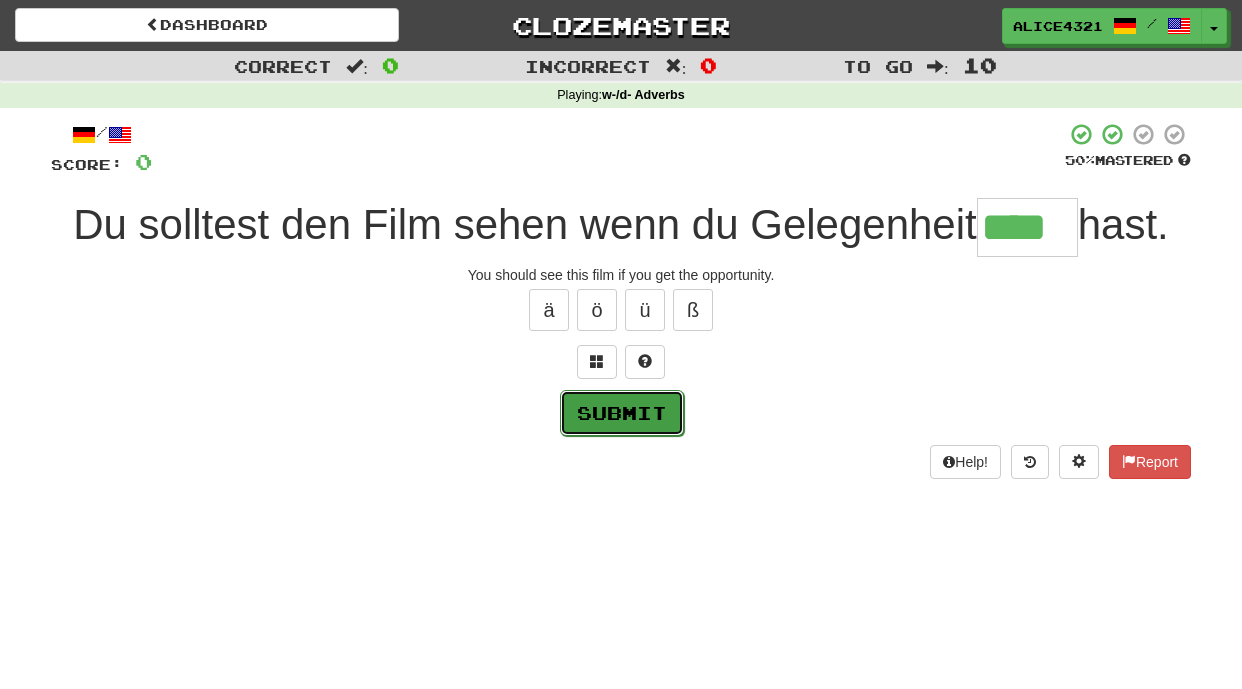 click on "Submit" at bounding box center (622, 413) 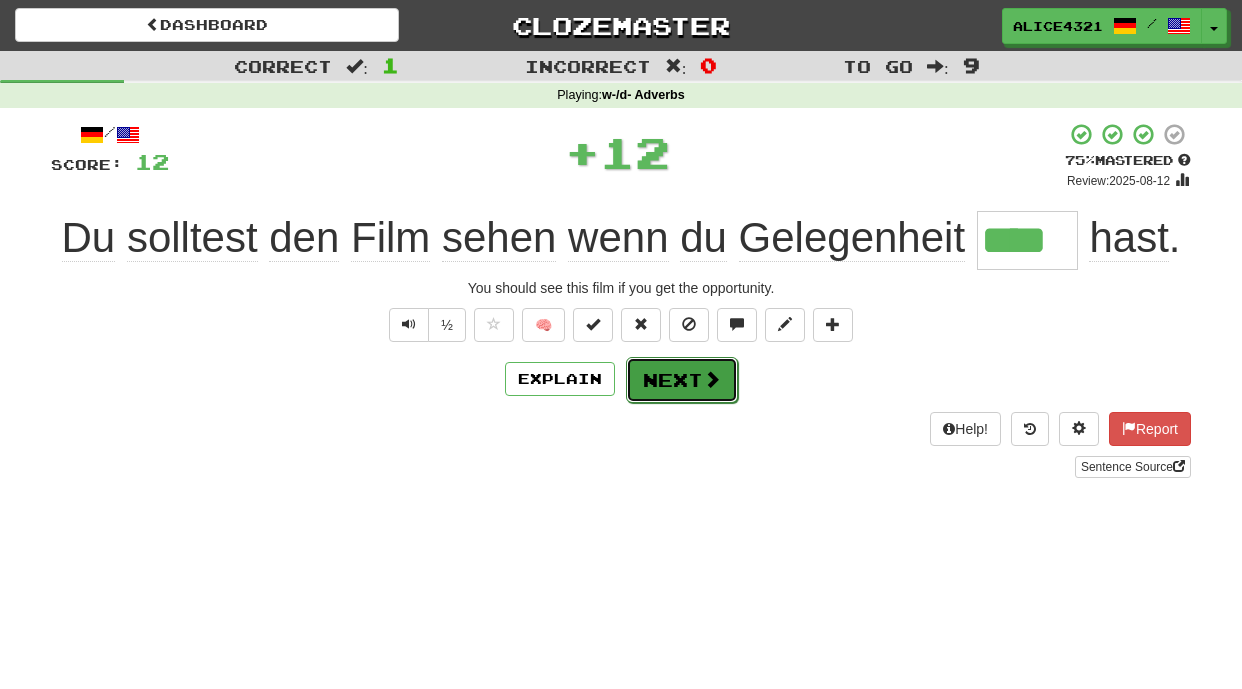 click on "Next" at bounding box center (682, 380) 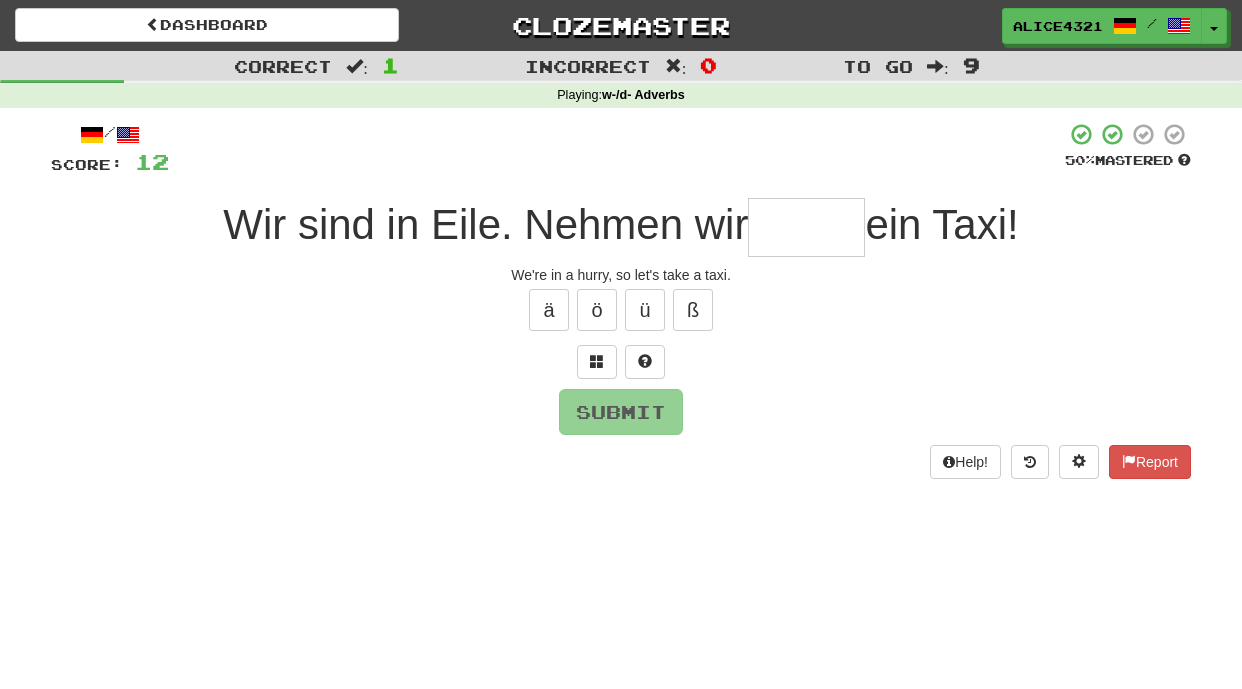 type on "*" 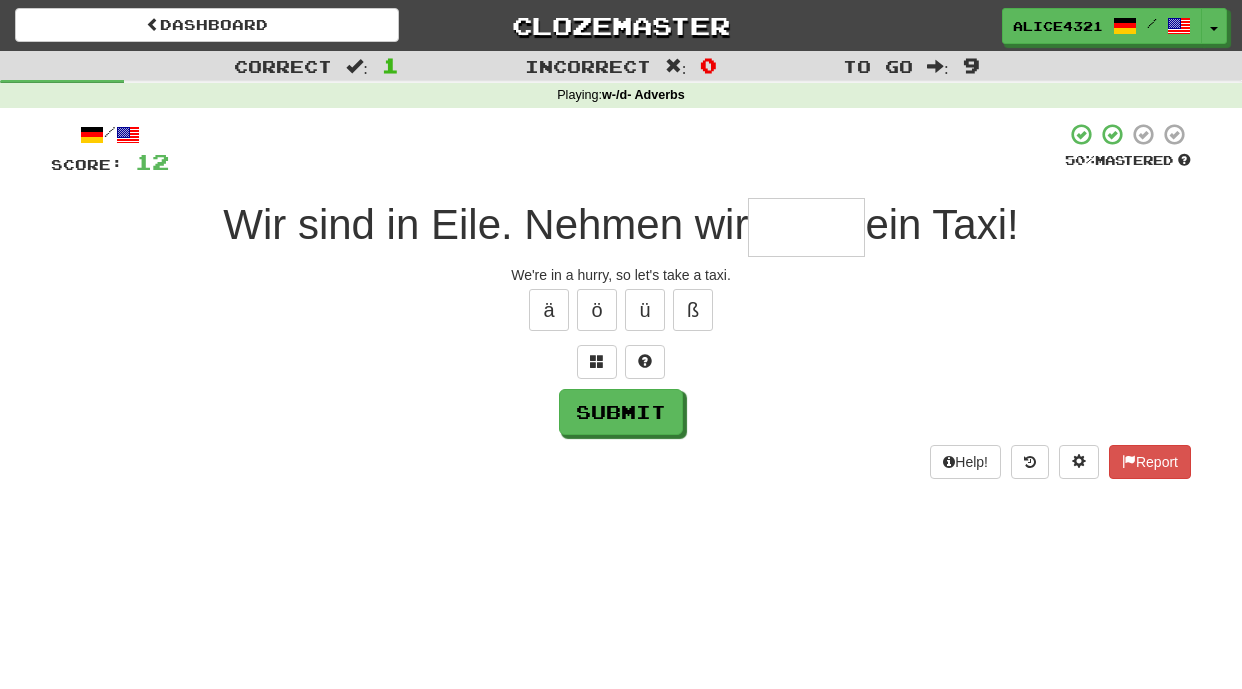 type on "*" 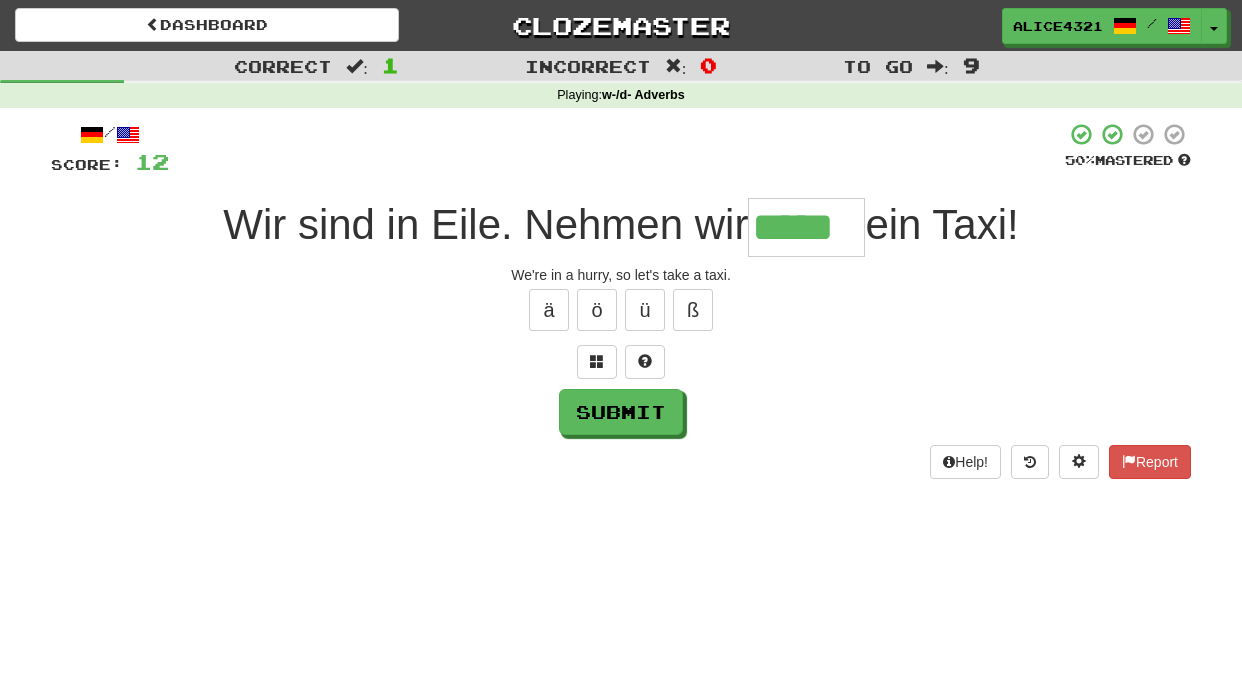 type on "*****" 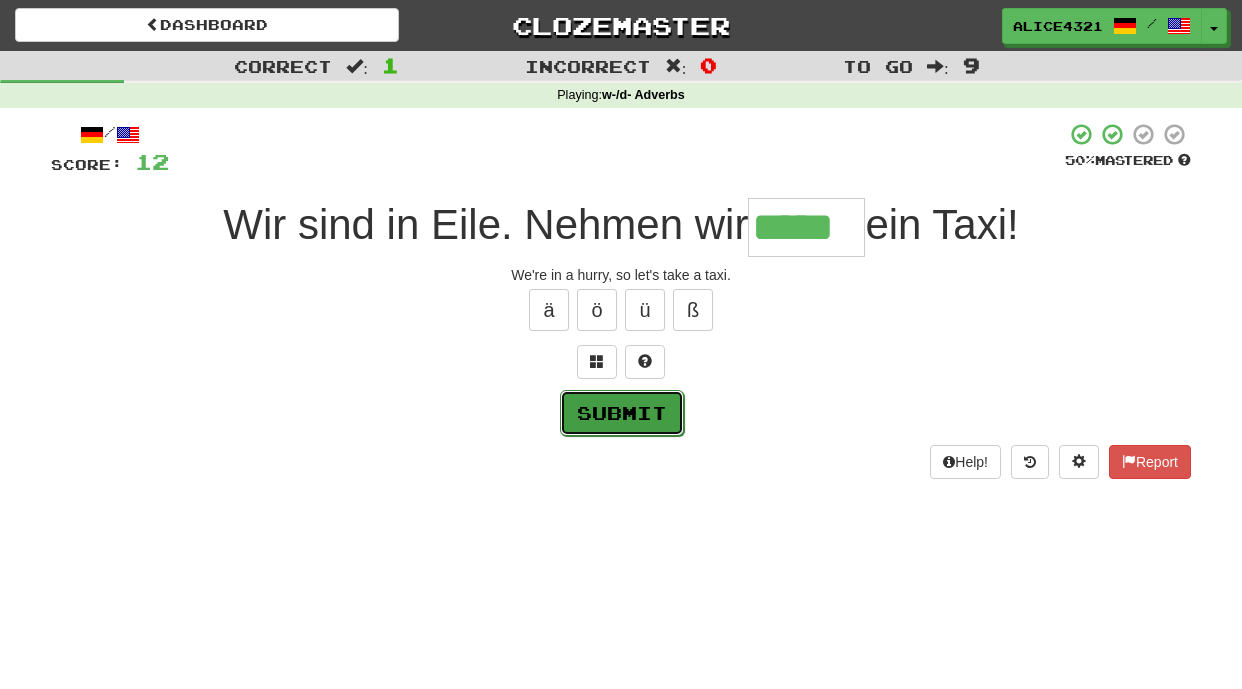 click on "Submit" at bounding box center (622, 413) 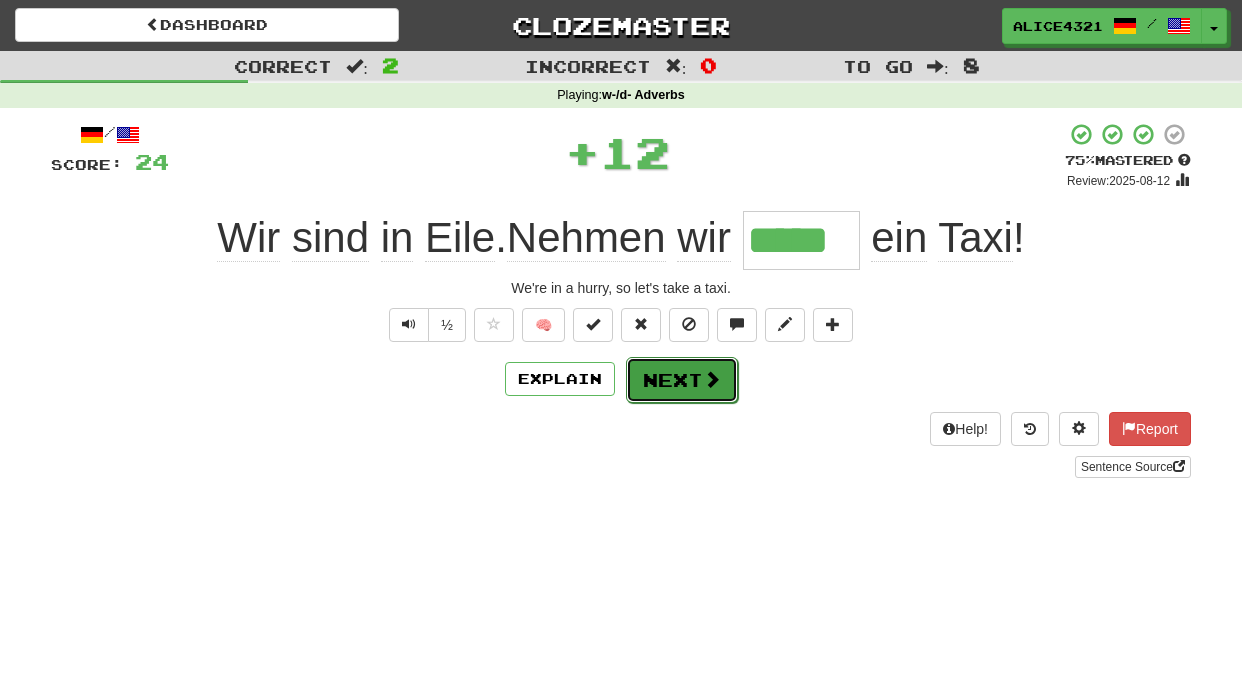 click on "Next" at bounding box center [682, 380] 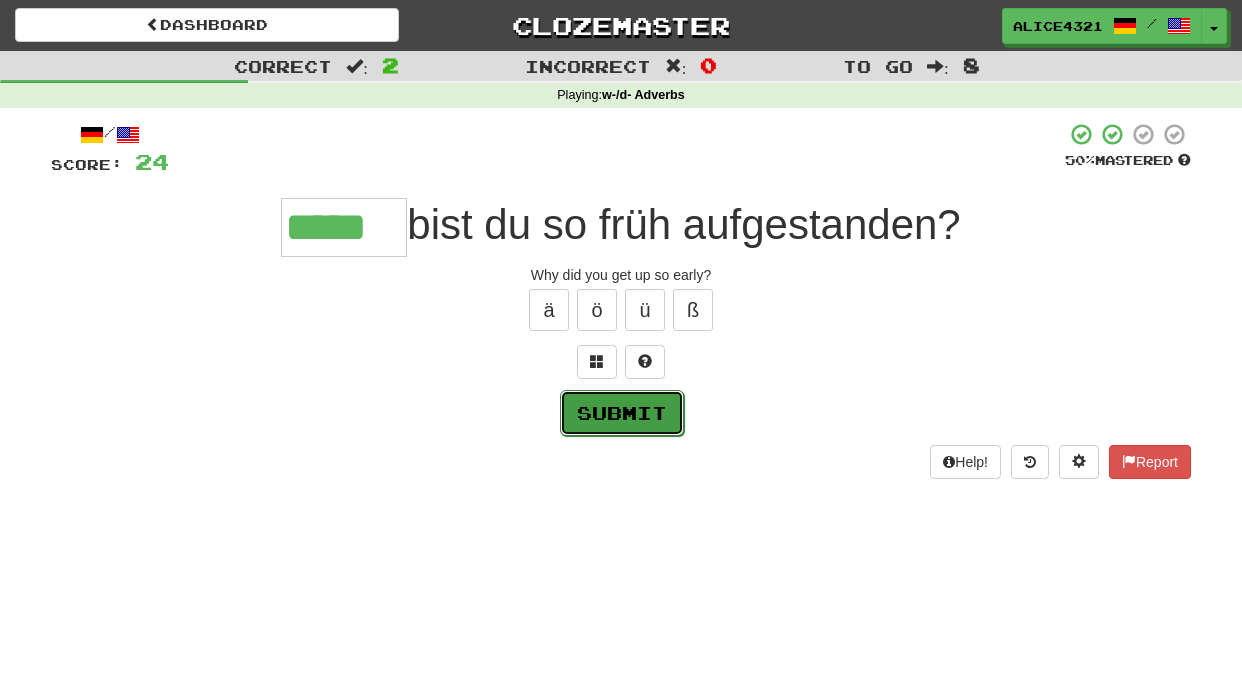 click on "Submit" at bounding box center (622, 413) 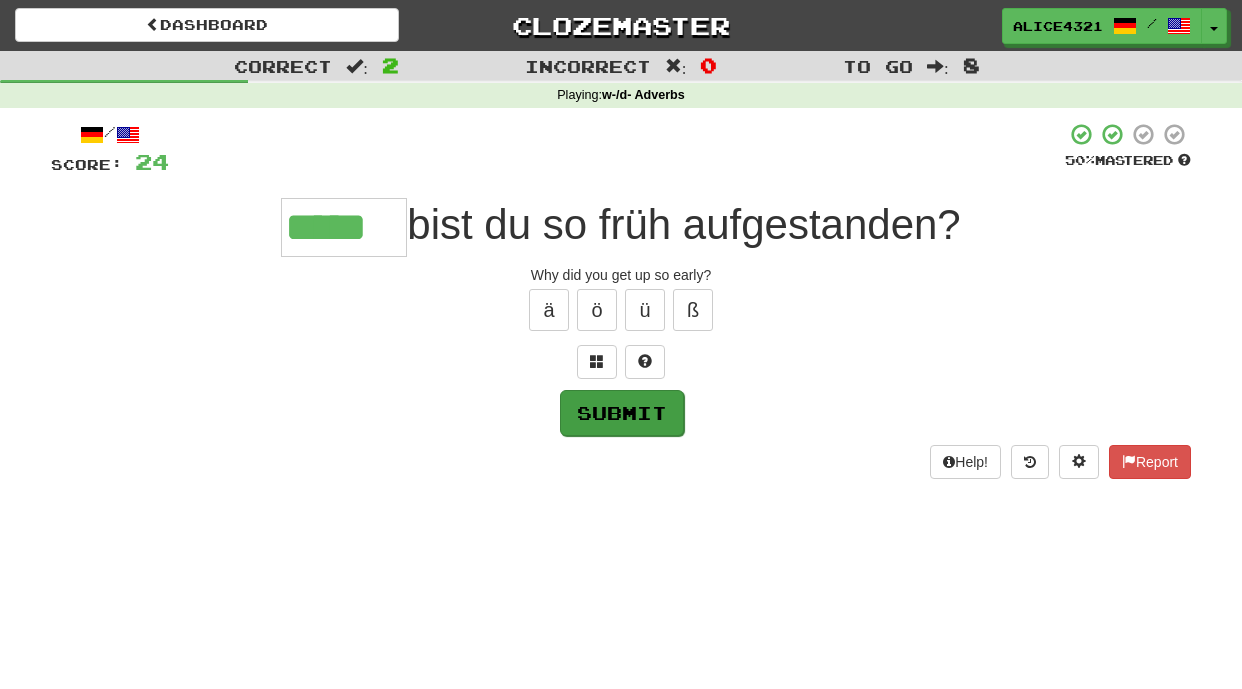 type on "*****" 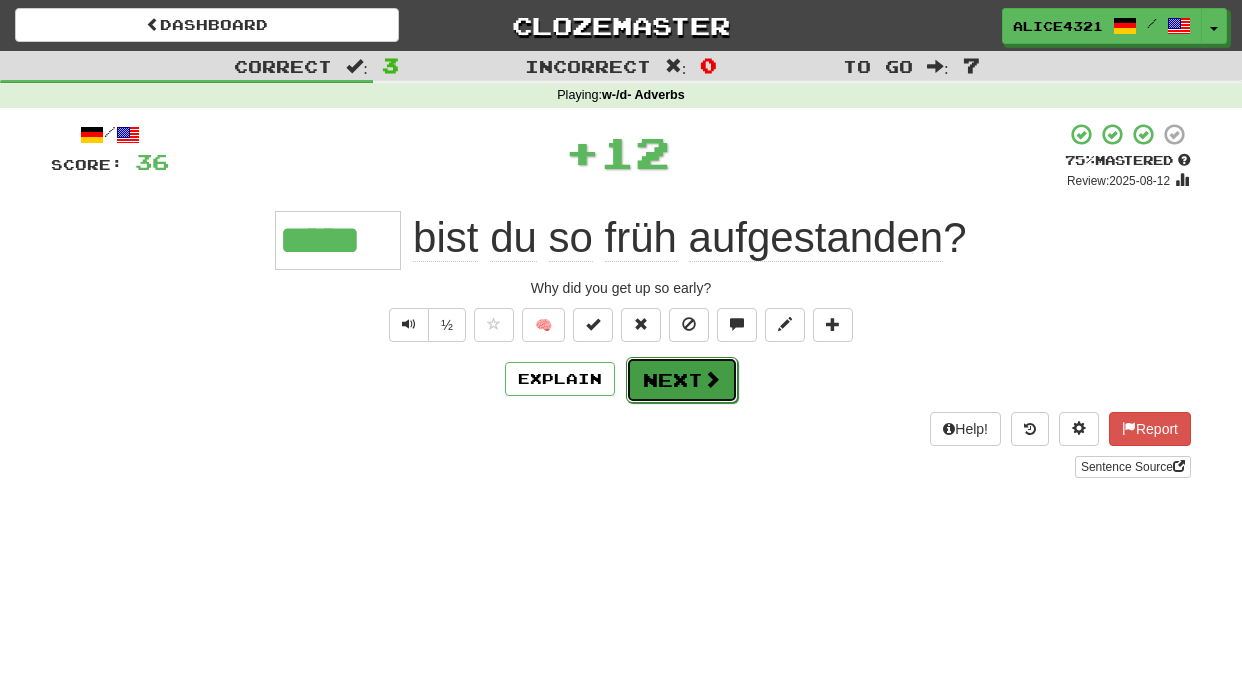 click at bounding box center (712, 379) 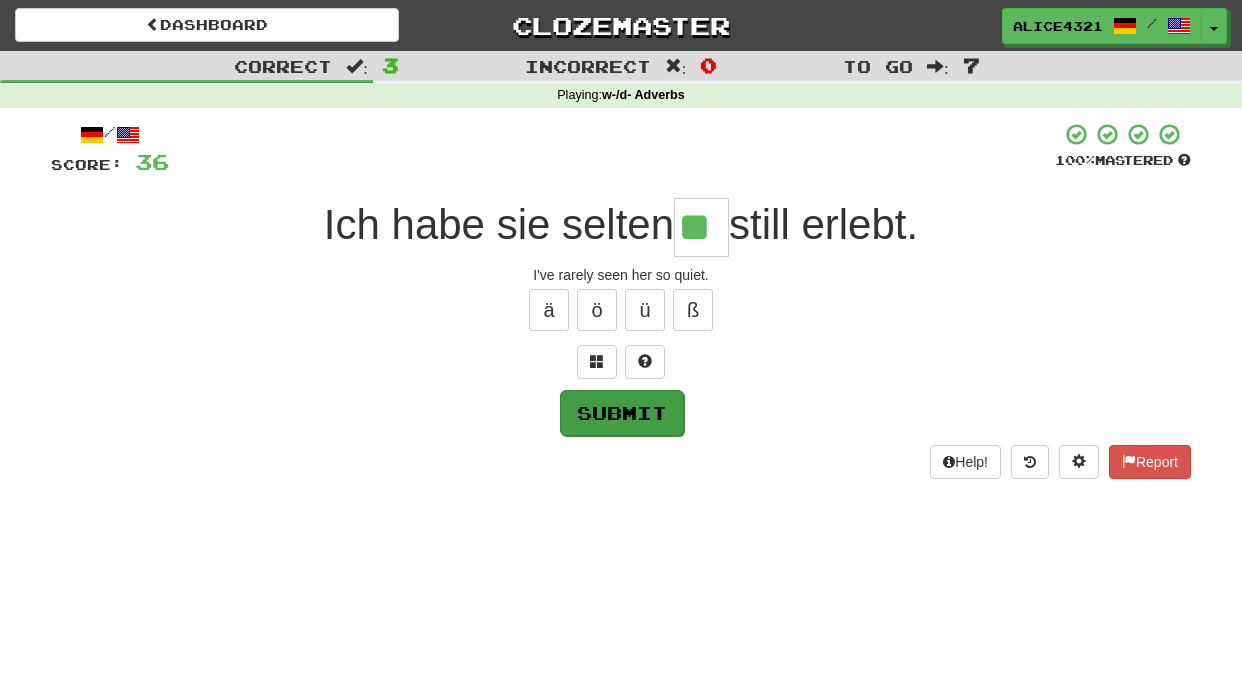 type on "**" 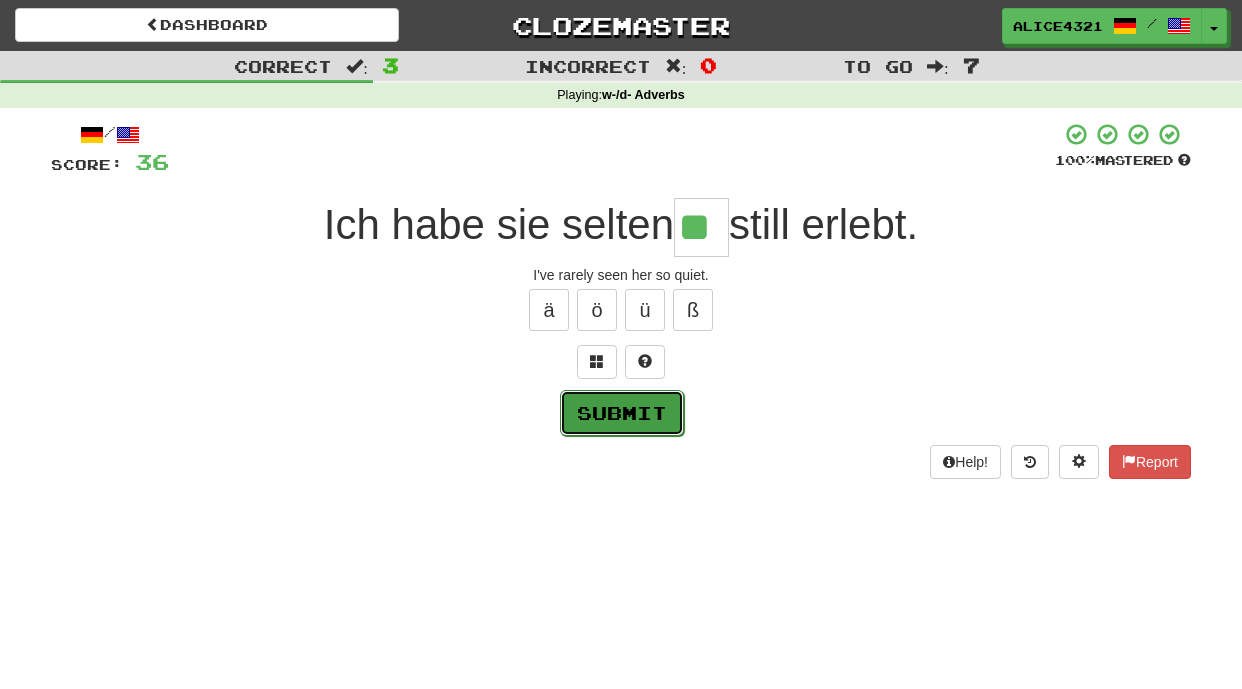 click on "Submit" at bounding box center [622, 413] 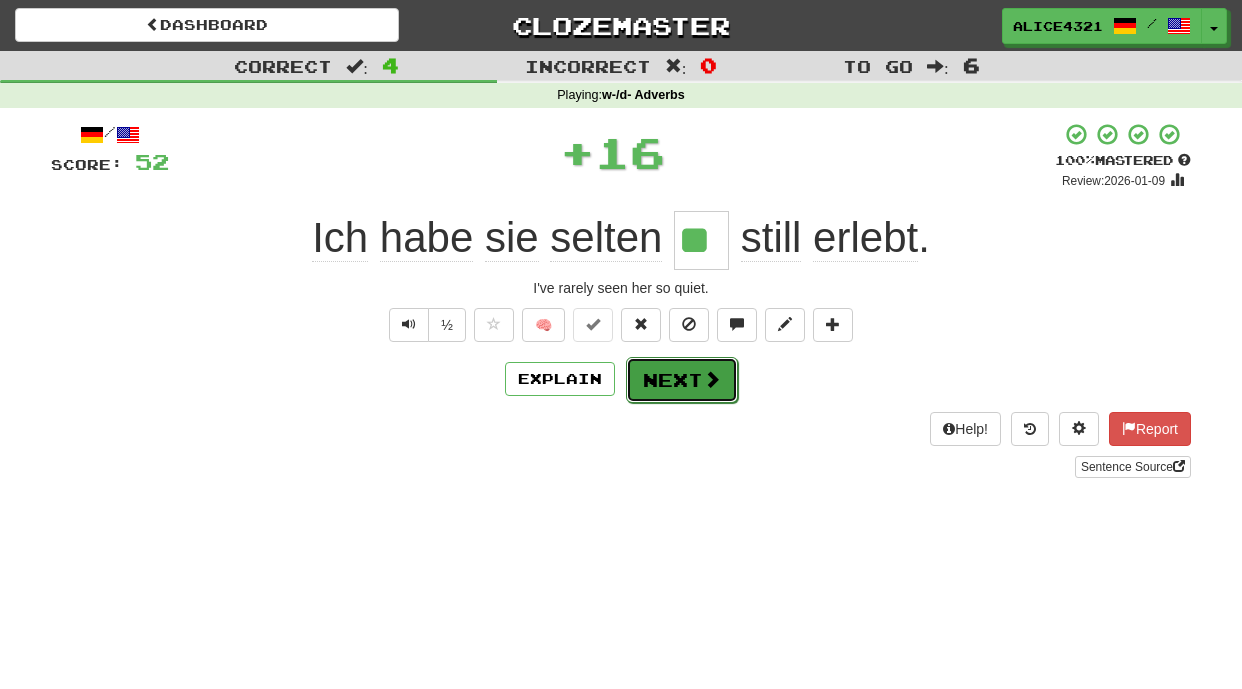 click on "Next" at bounding box center [682, 380] 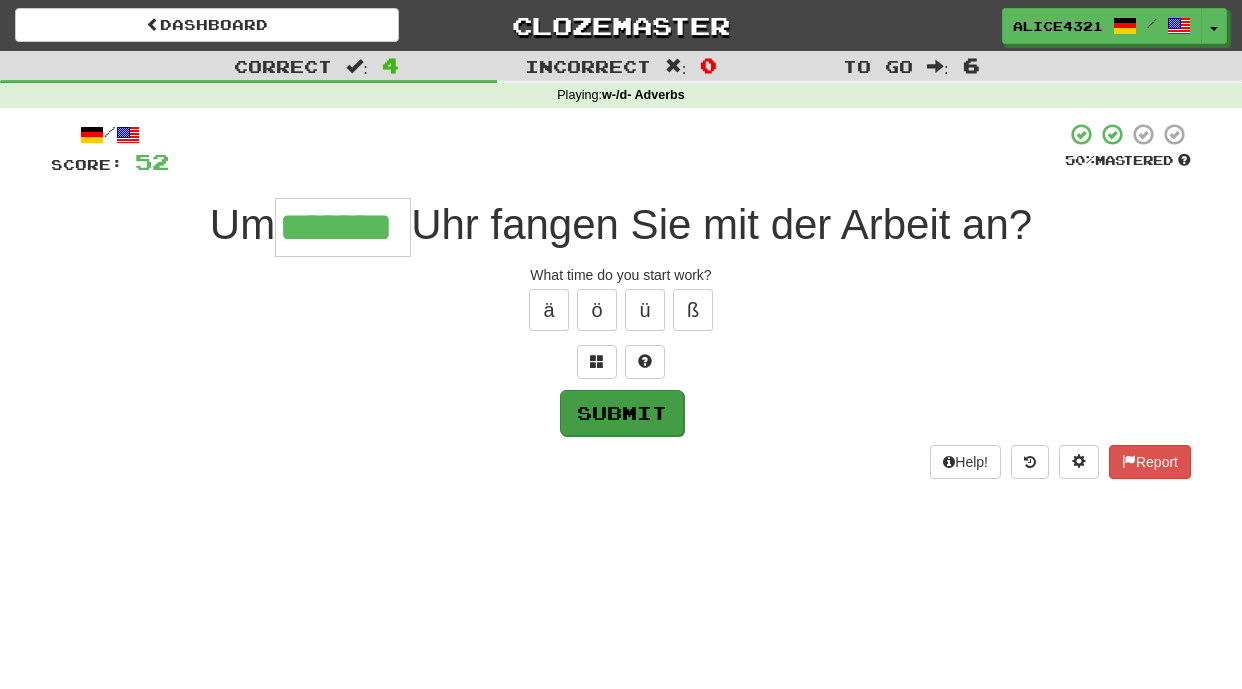 type on "*******" 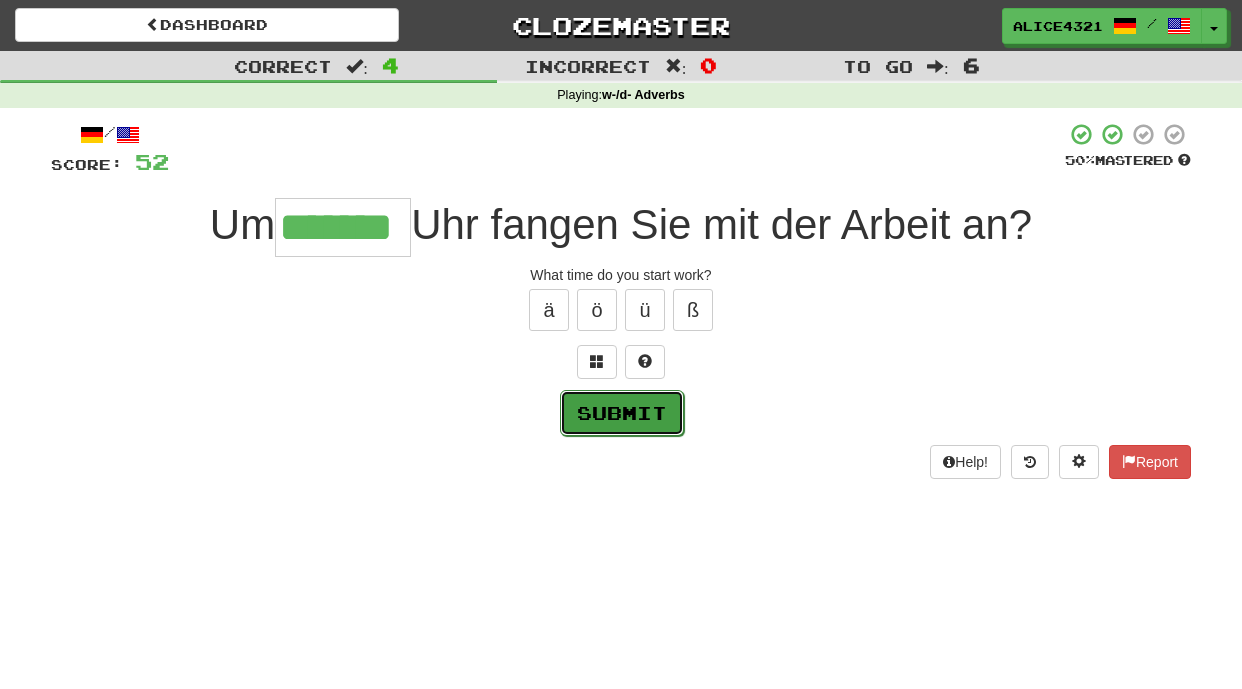 click on "Submit" at bounding box center [622, 413] 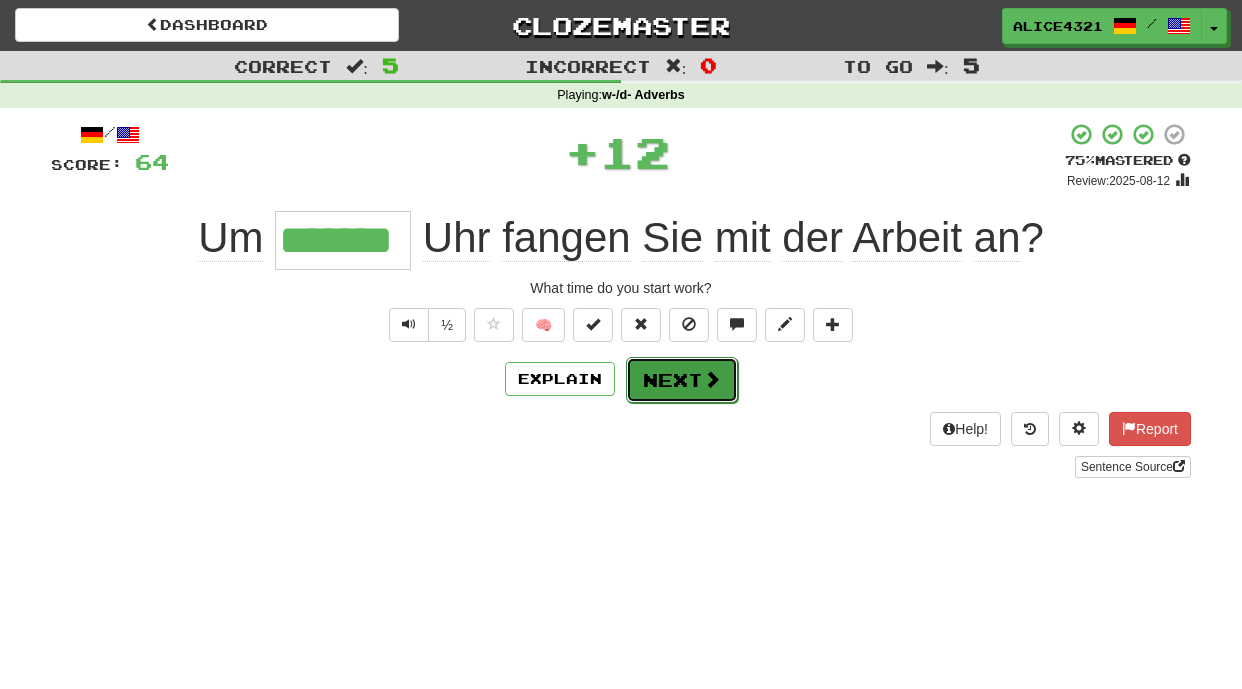 click on "Next" at bounding box center [682, 380] 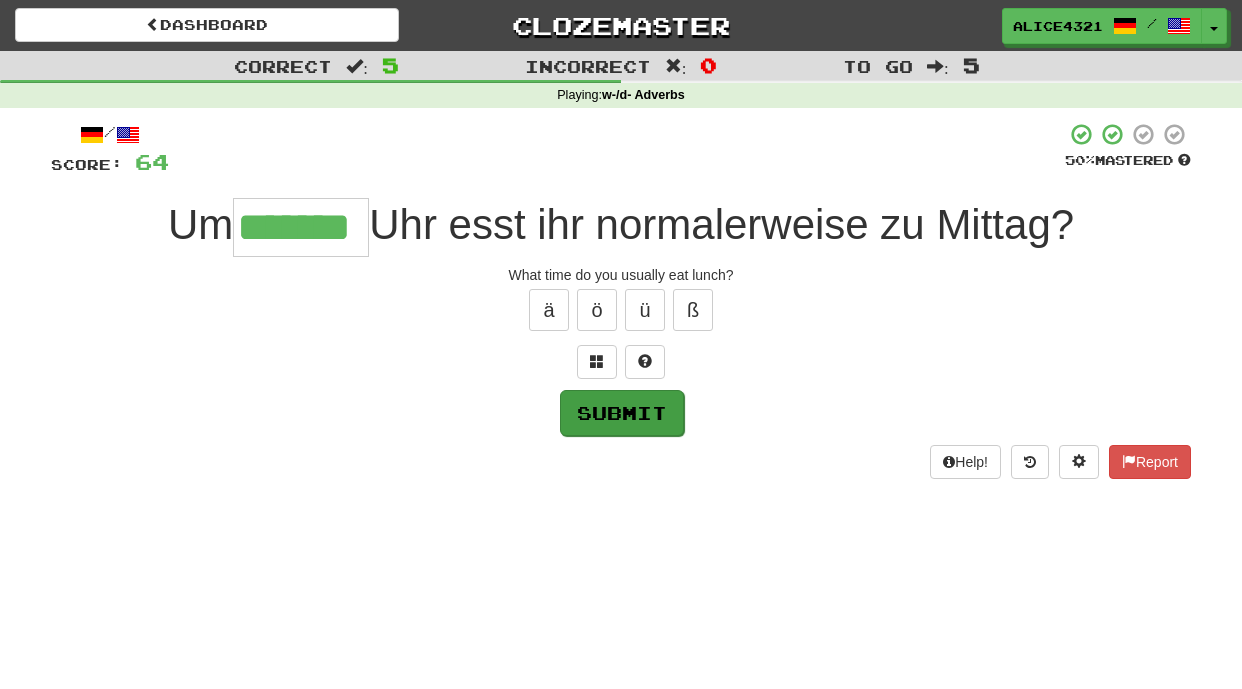 type on "*******" 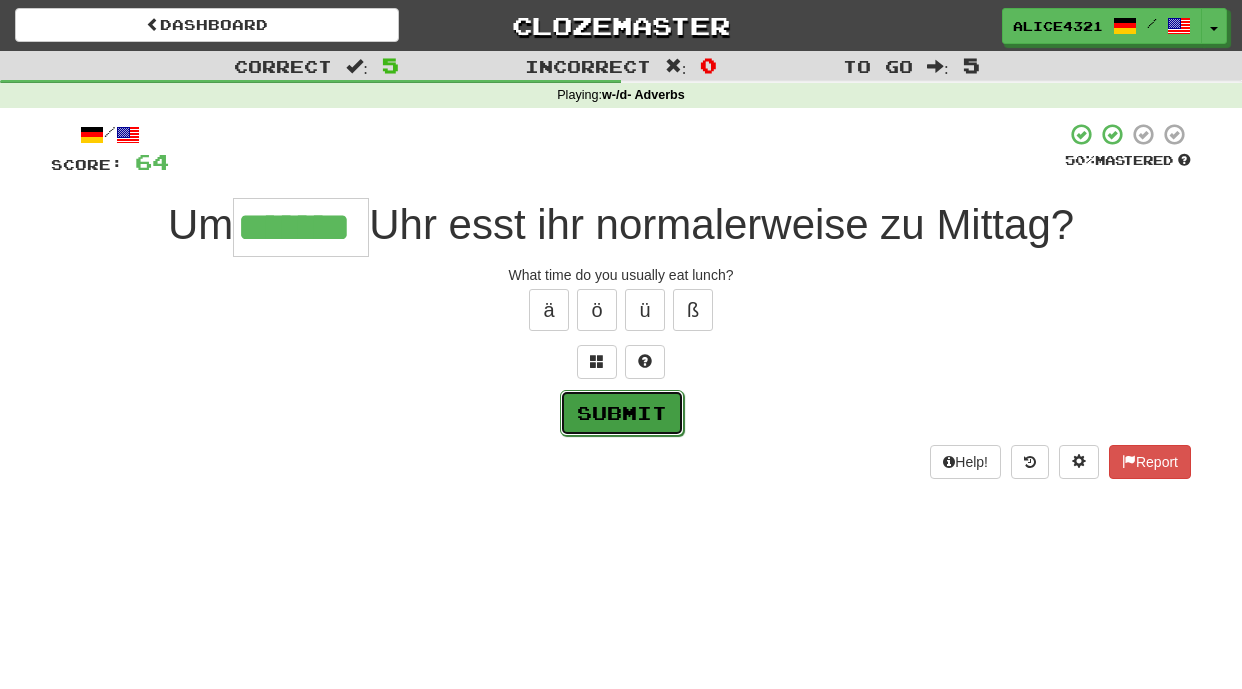 click on "Submit" at bounding box center [622, 413] 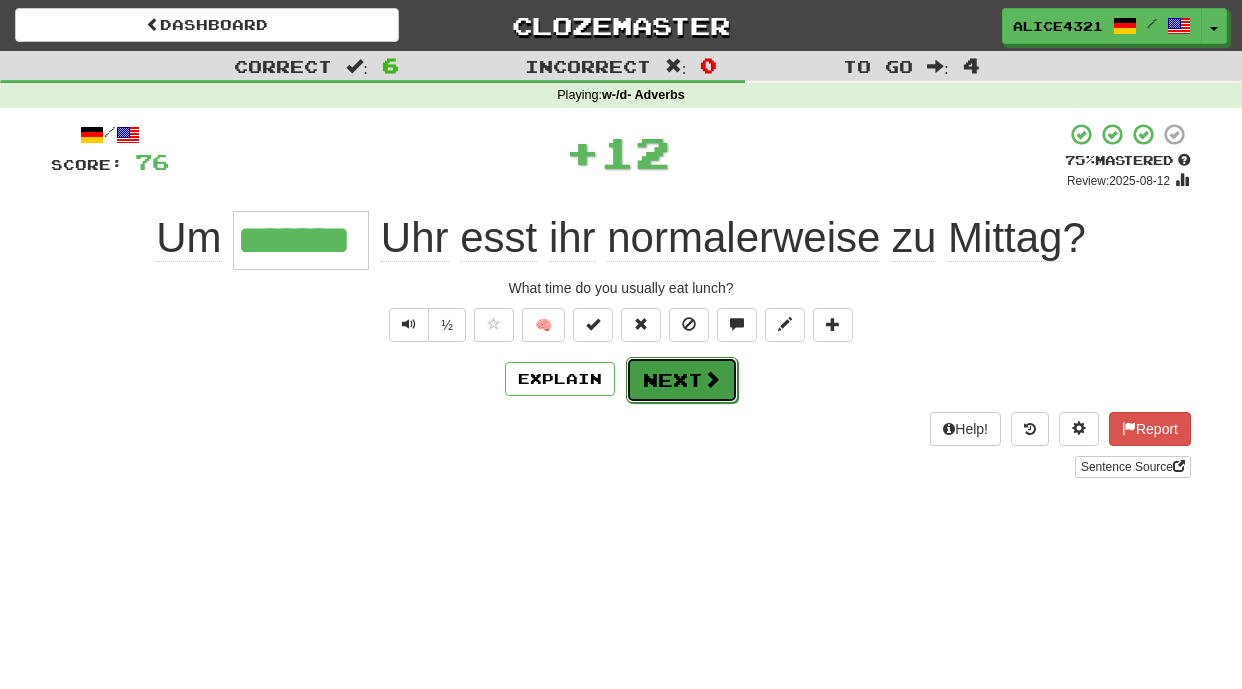 click on "Next" at bounding box center [682, 380] 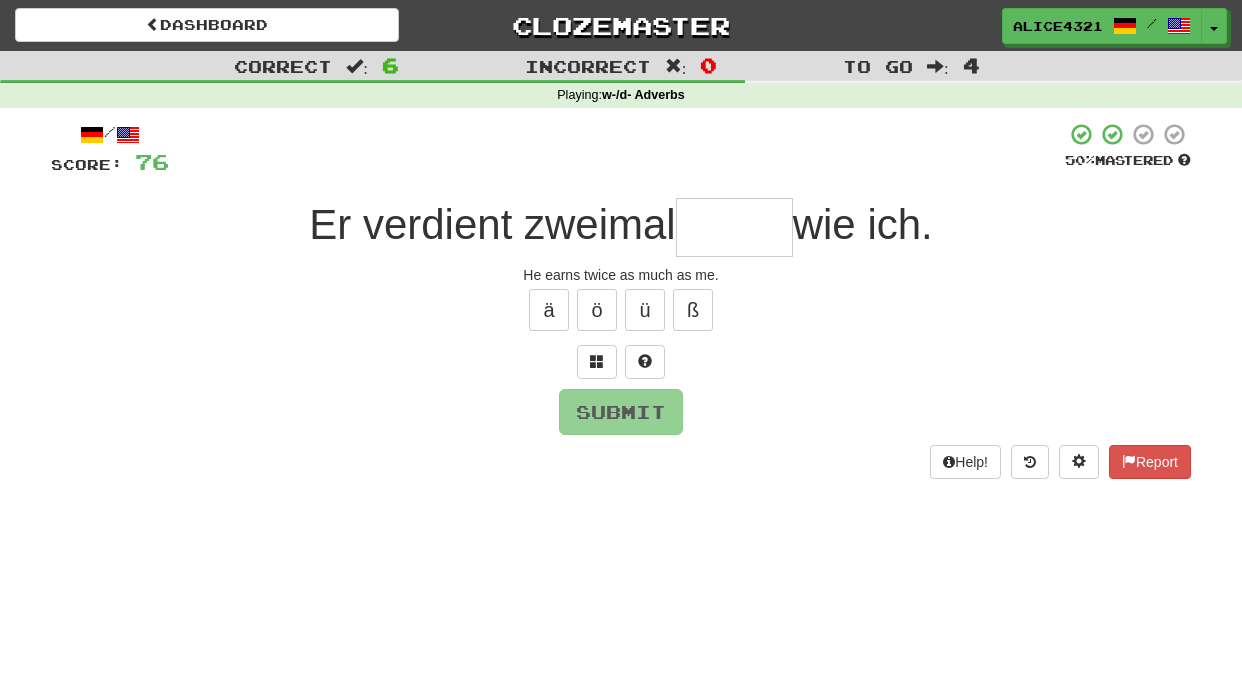 type on "*" 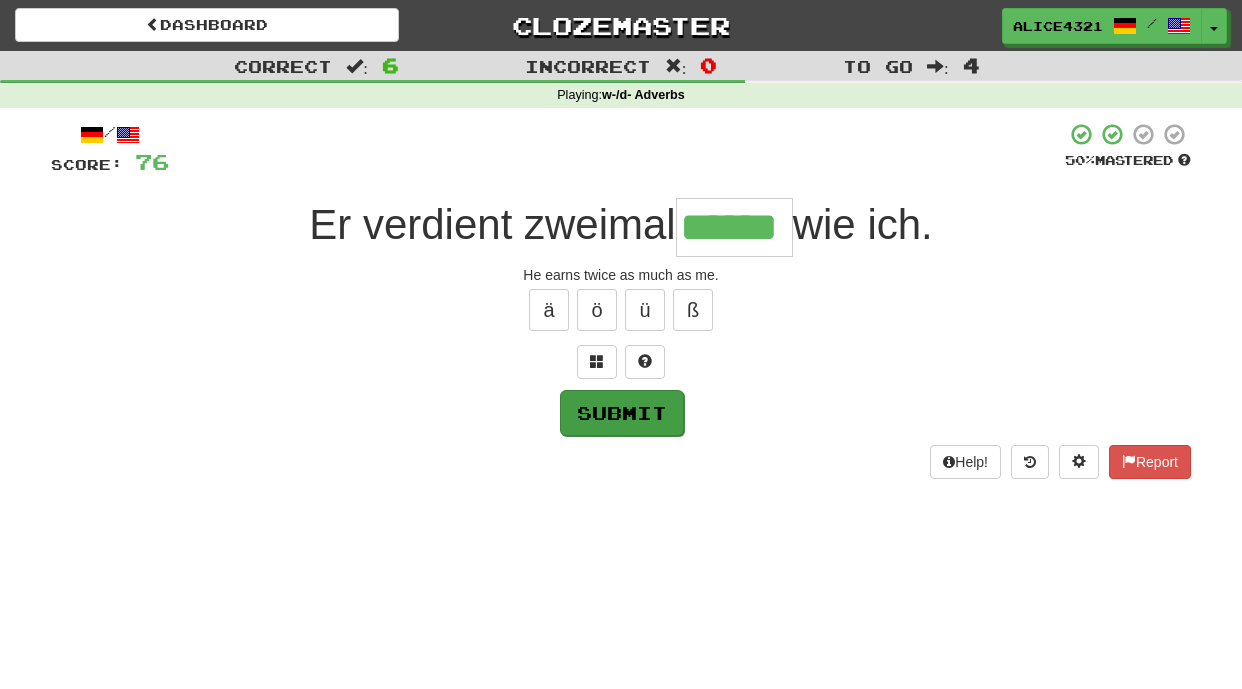 type on "******" 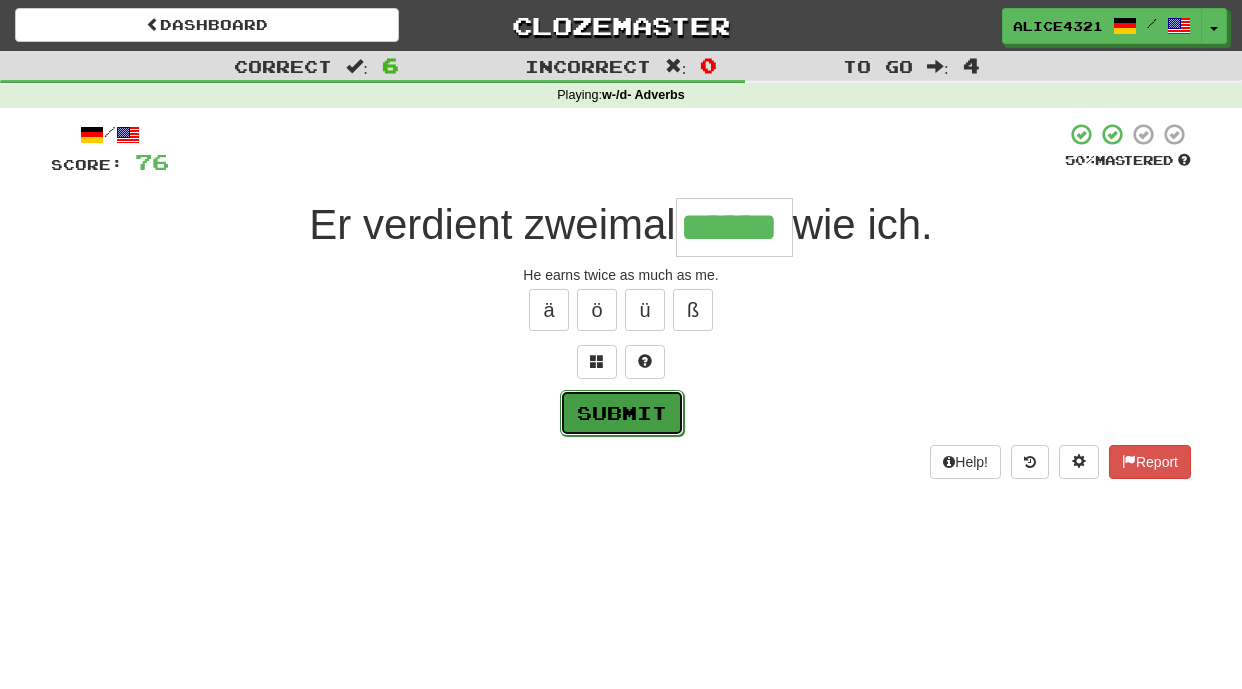 click on "Submit" at bounding box center [622, 413] 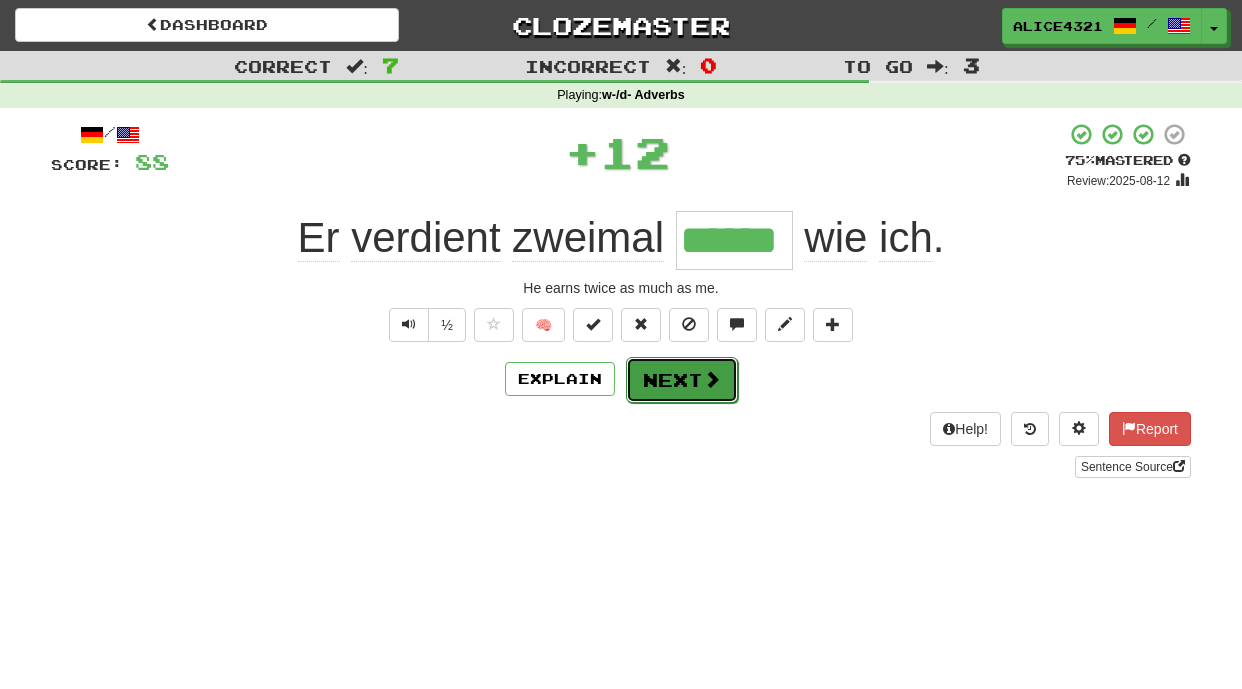 click on "Next" at bounding box center [682, 380] 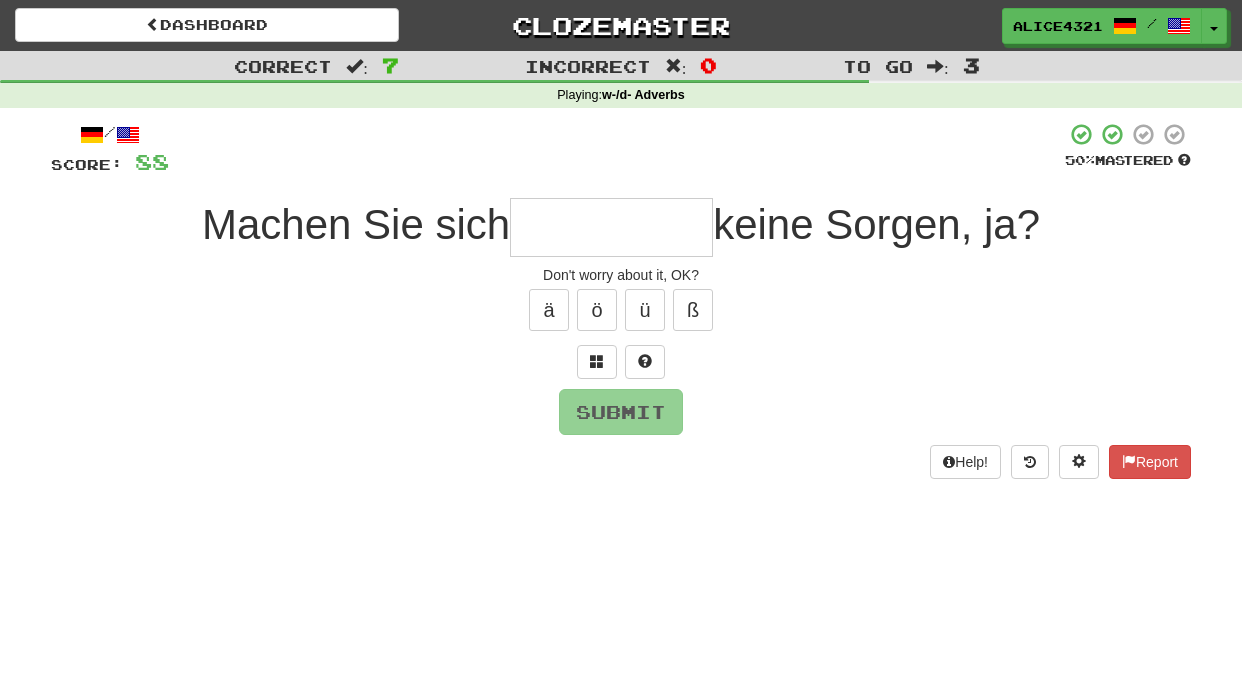 type on "*" 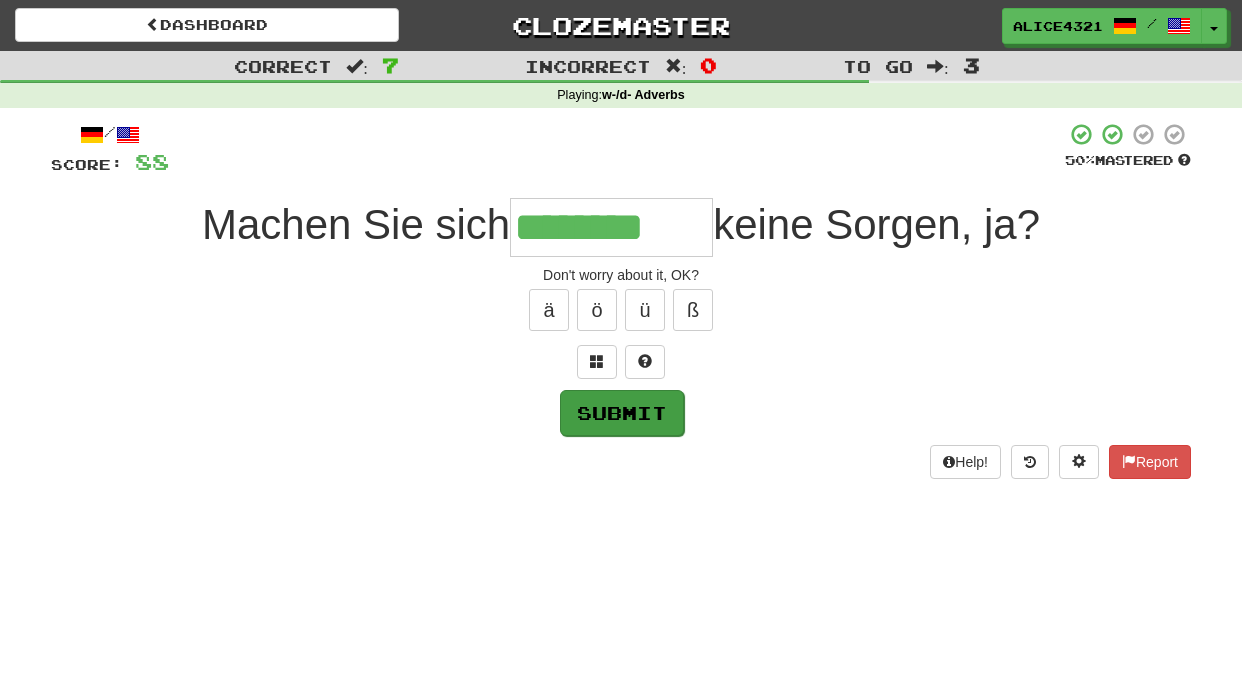 type on "********" 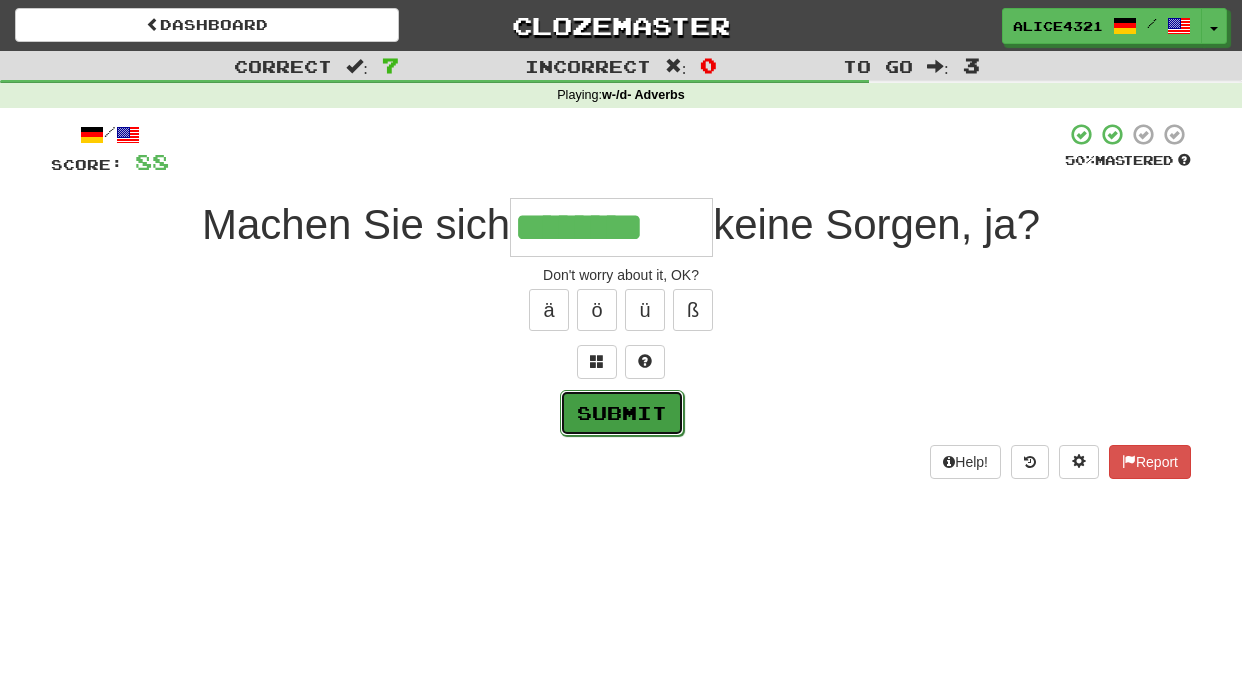 click on "Submit" at bounding box center [622, 413] 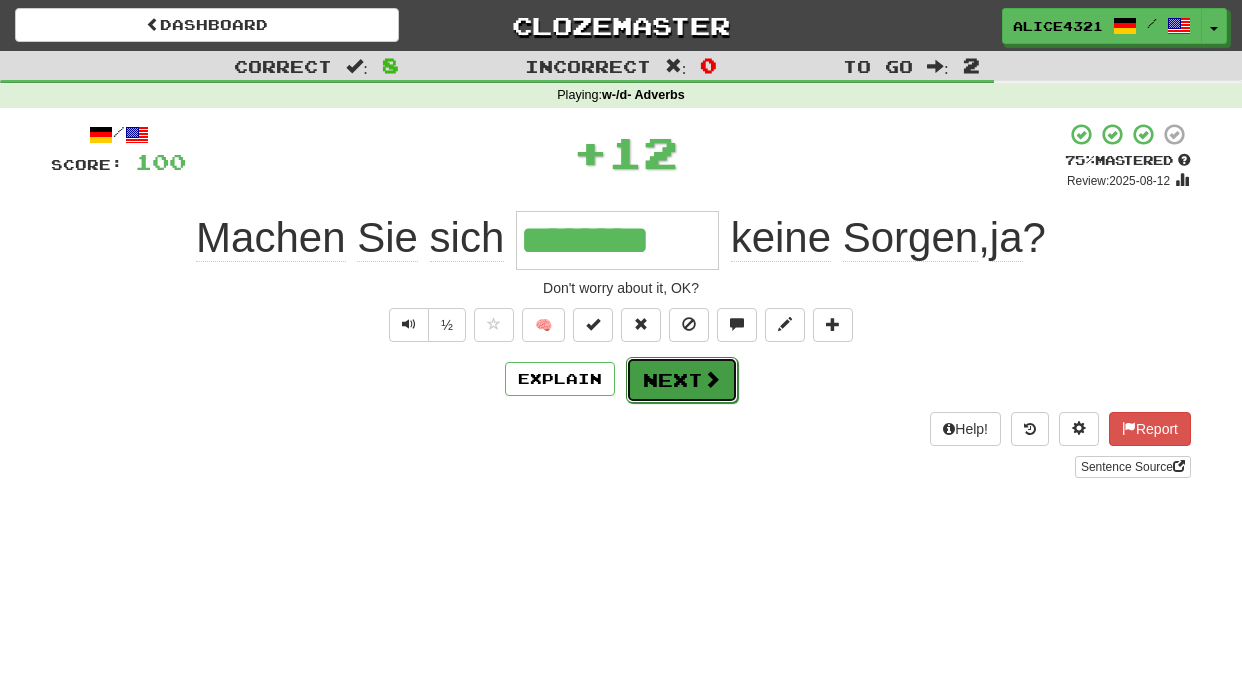 click at bounding box center (712, 379) 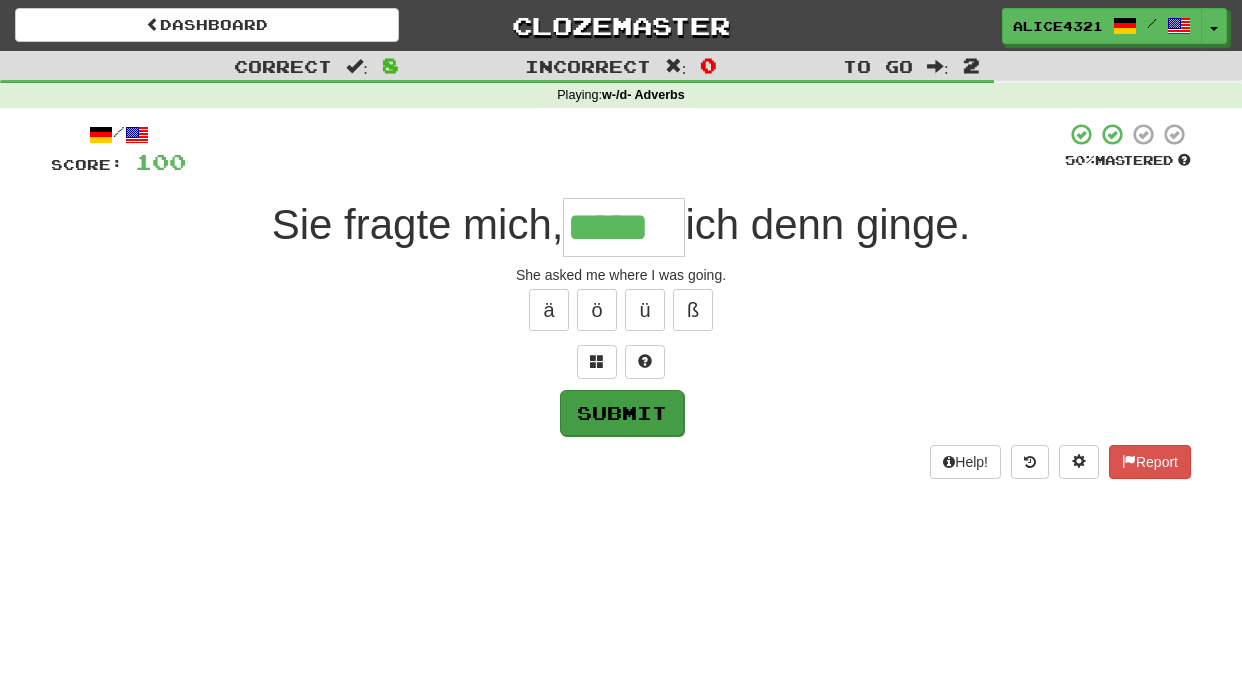 type on "*****" 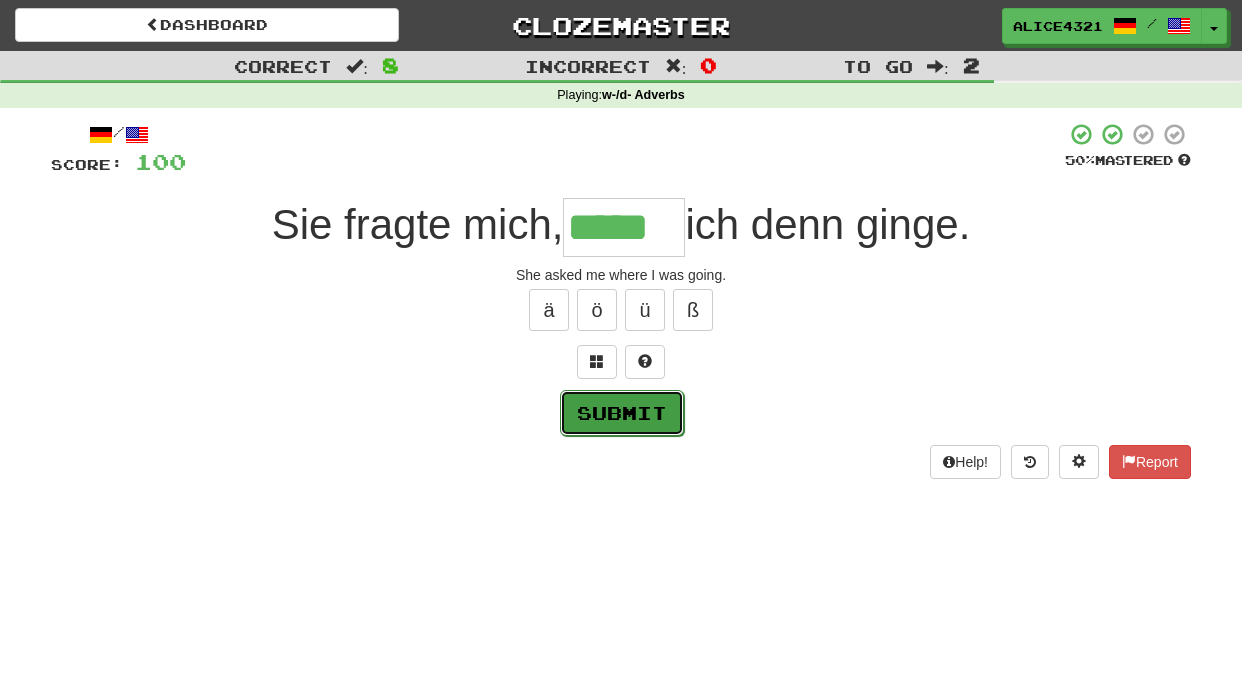 click on "Submit" at bounding box center [622, 413] 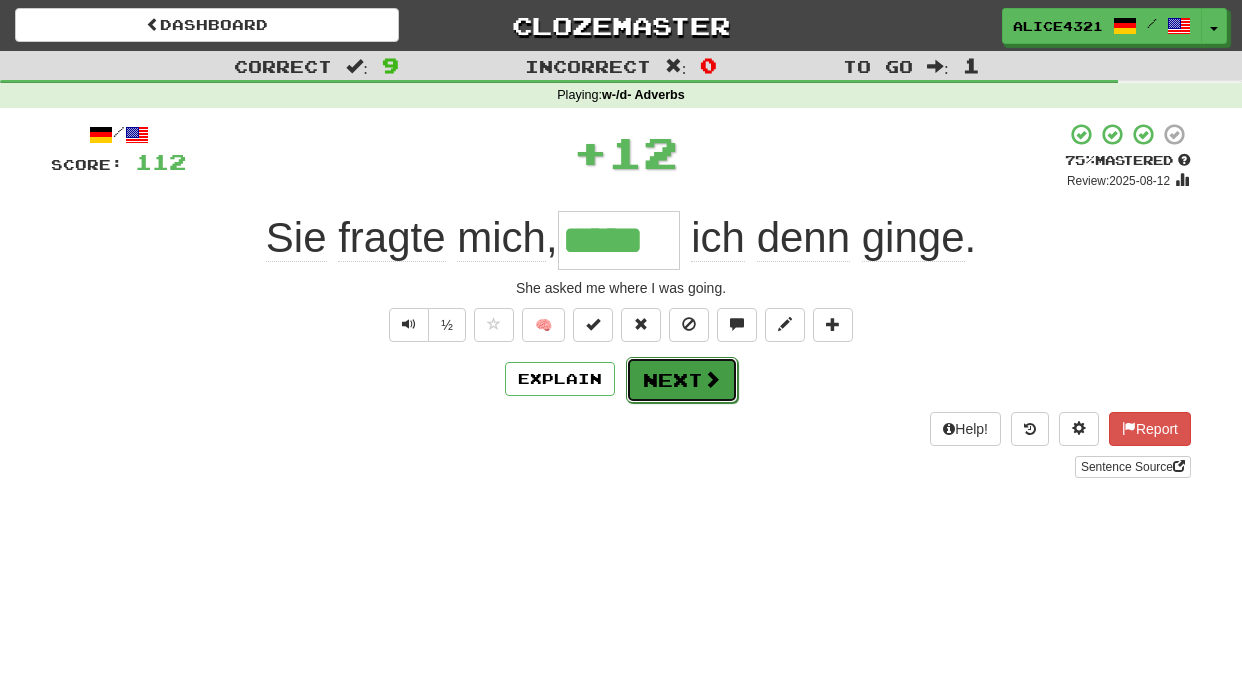 click on "Next" at bounding box center (682, 380) 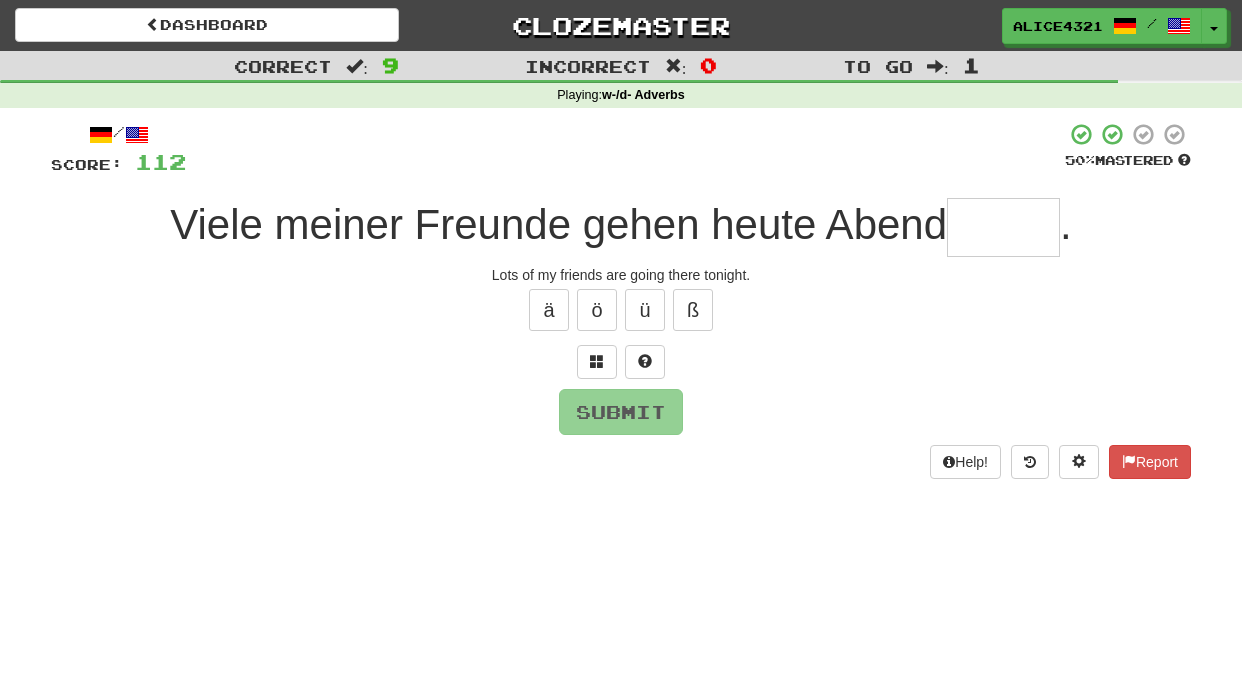 type on "*" 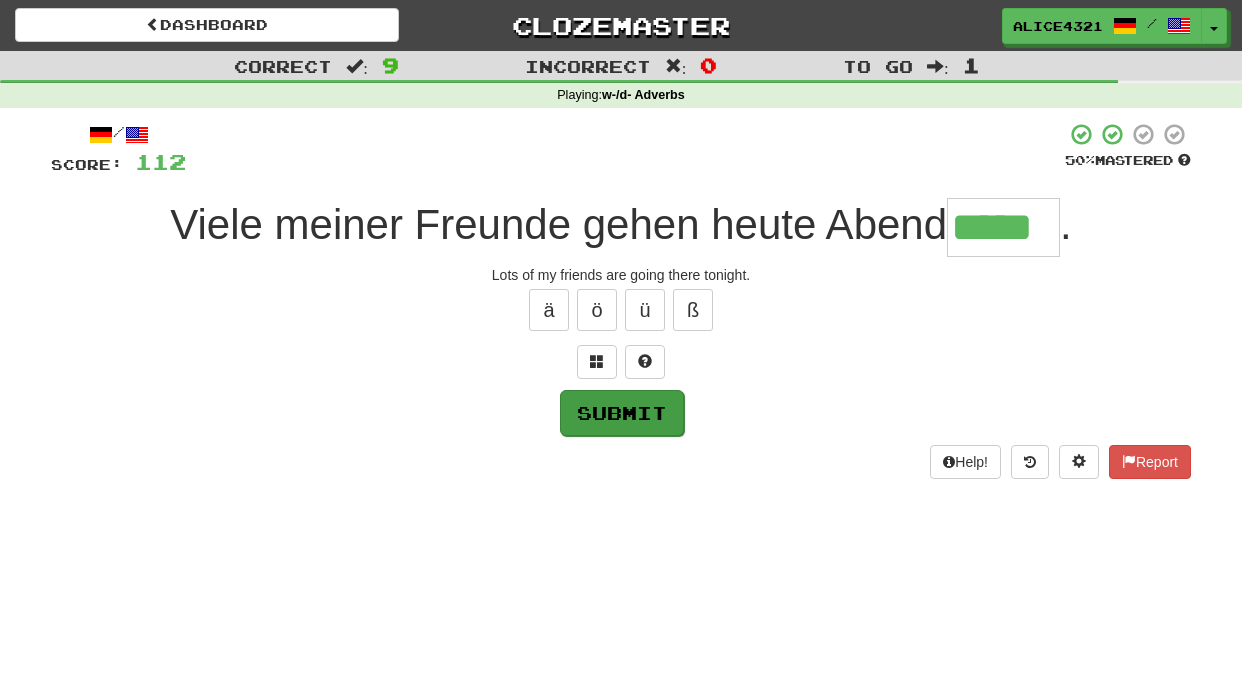type on "*****" 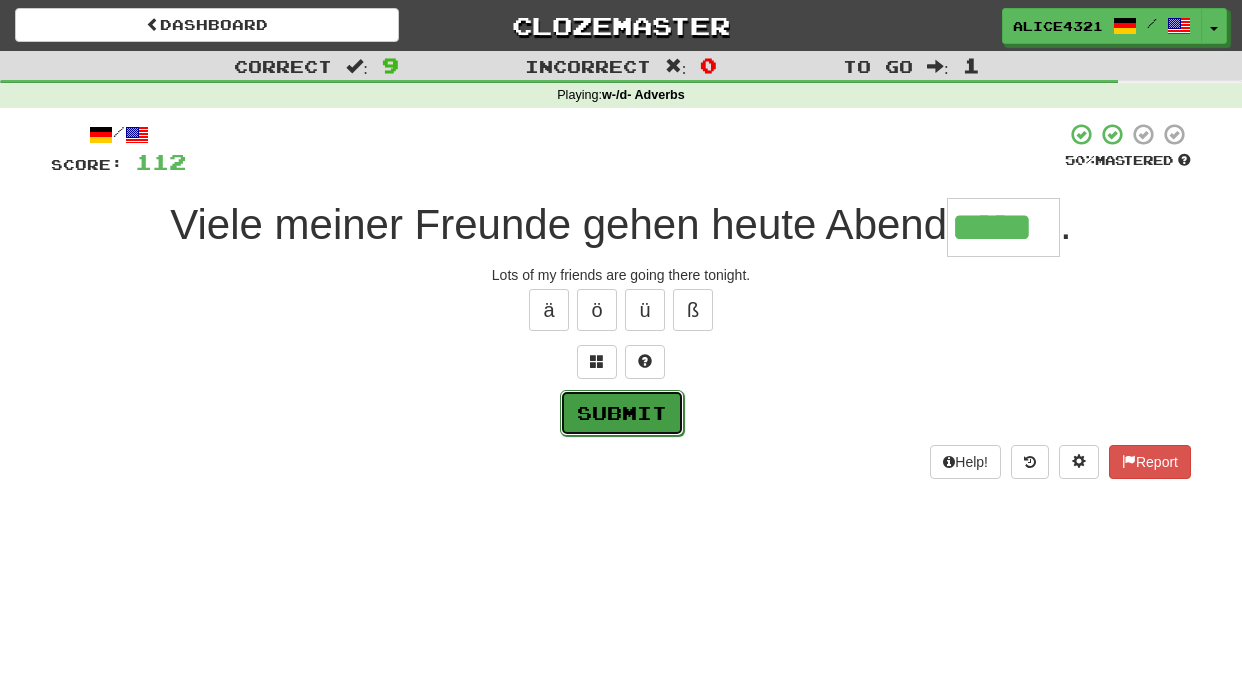 click on "Submit" at bounding box center (622, 413) 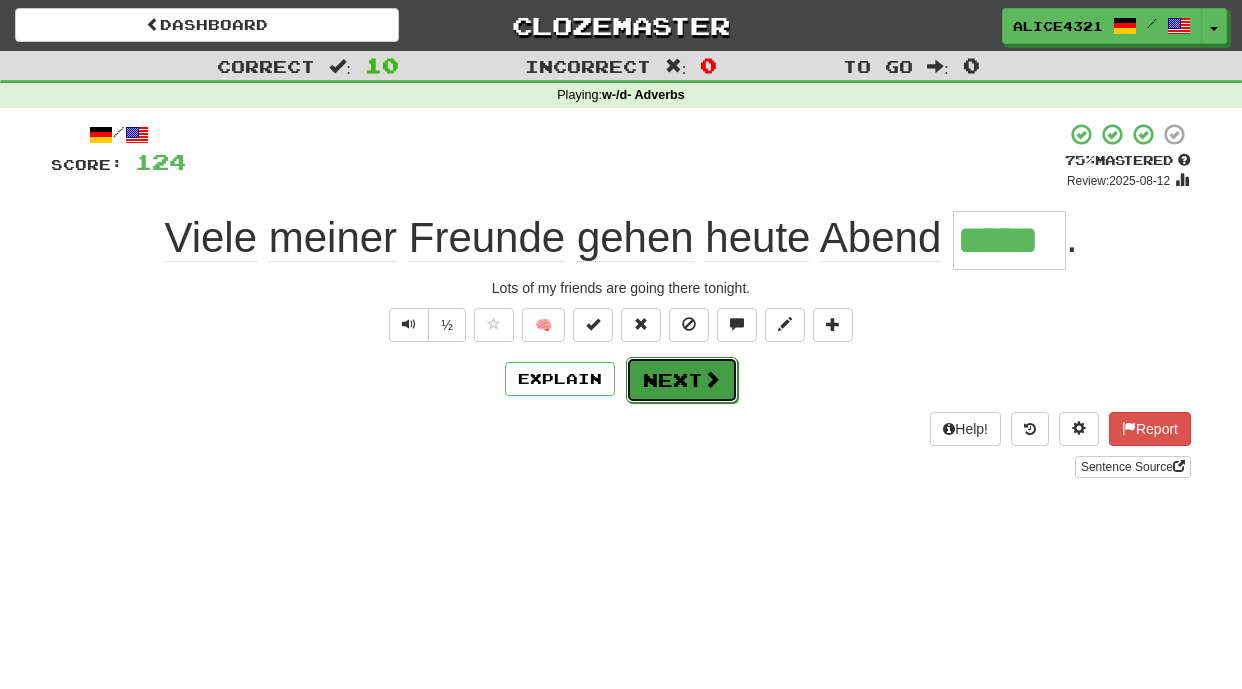 click on "Next" at bounding box center [682, 380] 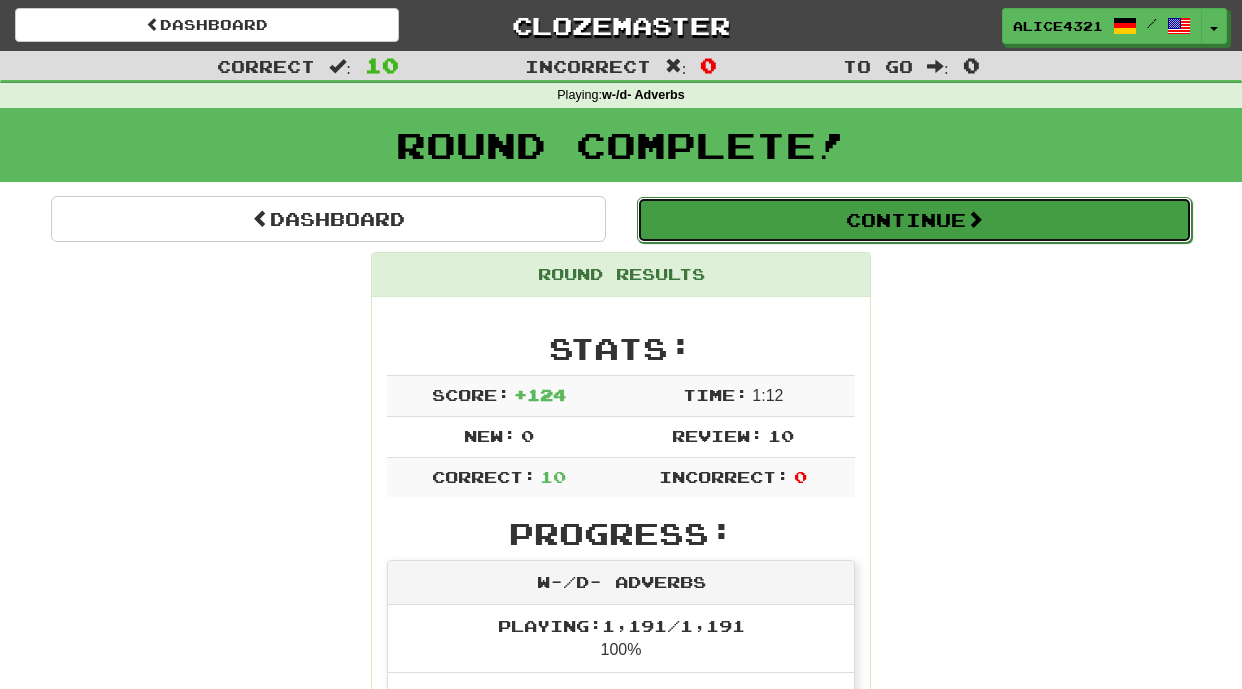 click on "Continue" at bounding box center [914, 220] 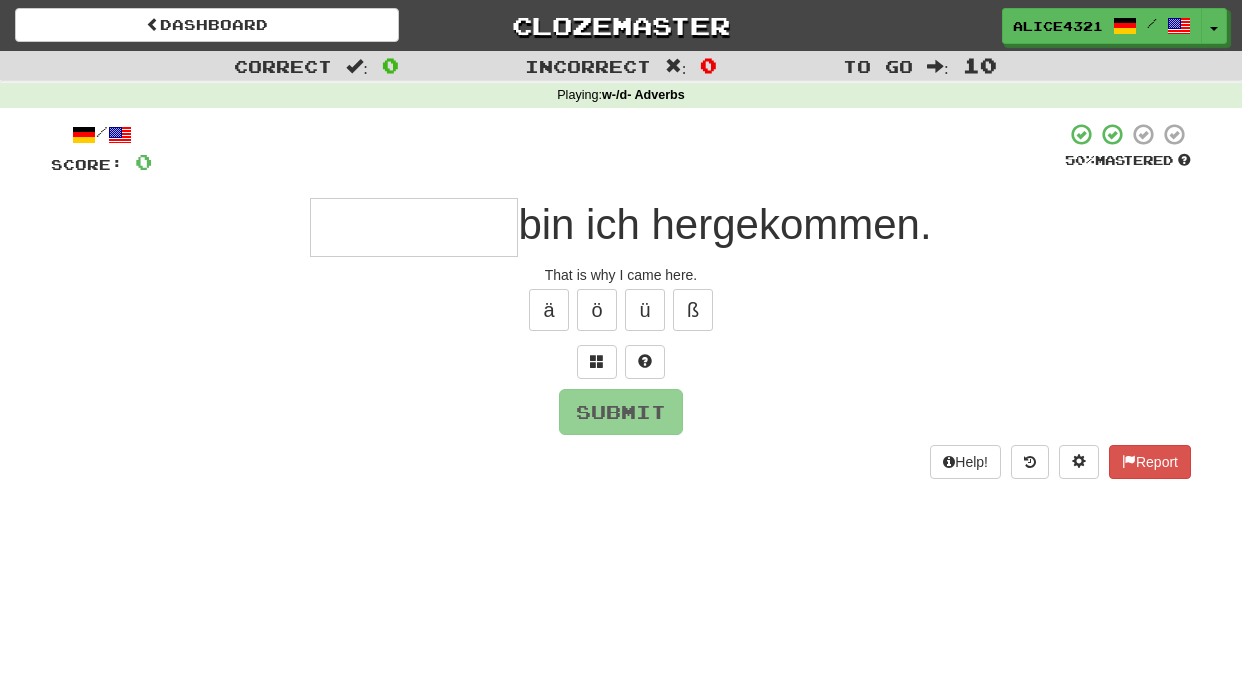 type on "*" 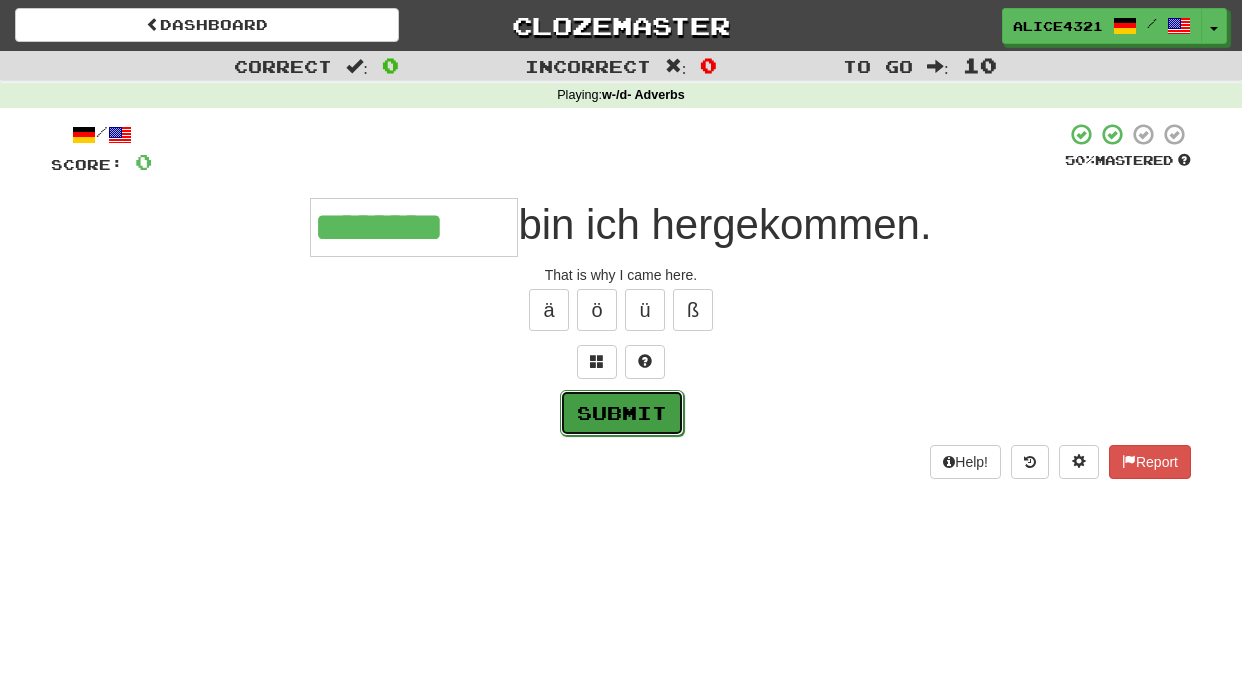click on "Submit" at bounding box center [622, 413] 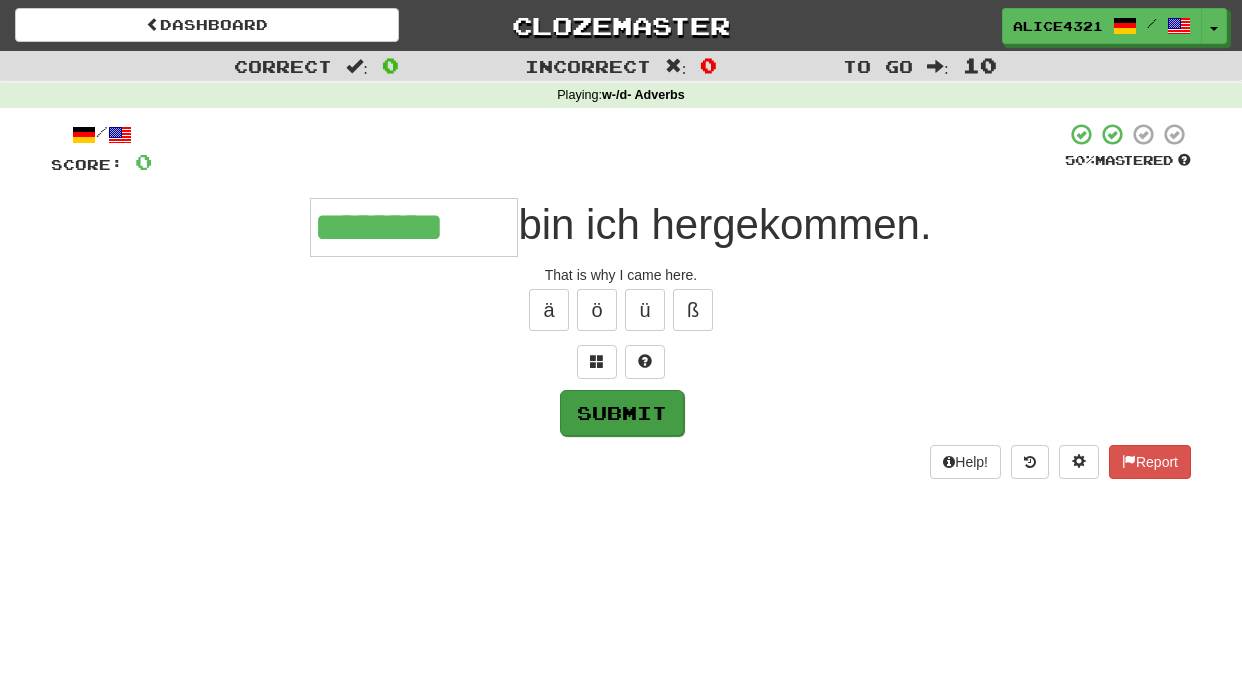 type on "********" 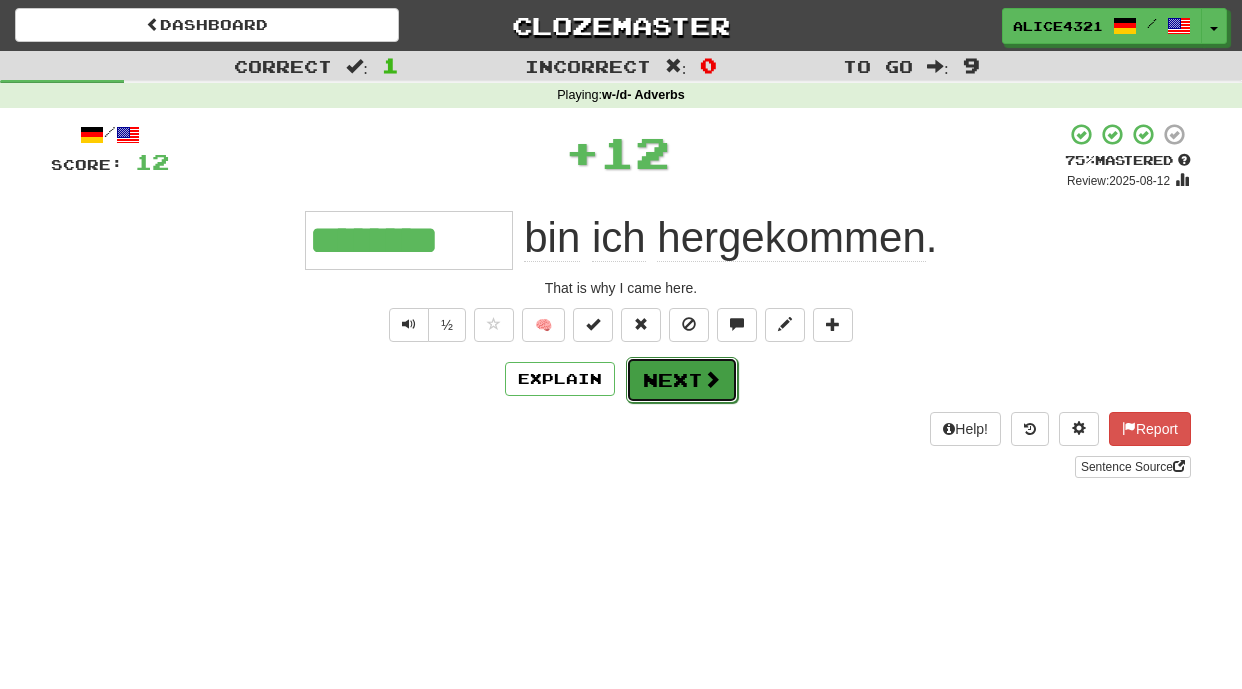 click at bounding box center (712, 379) 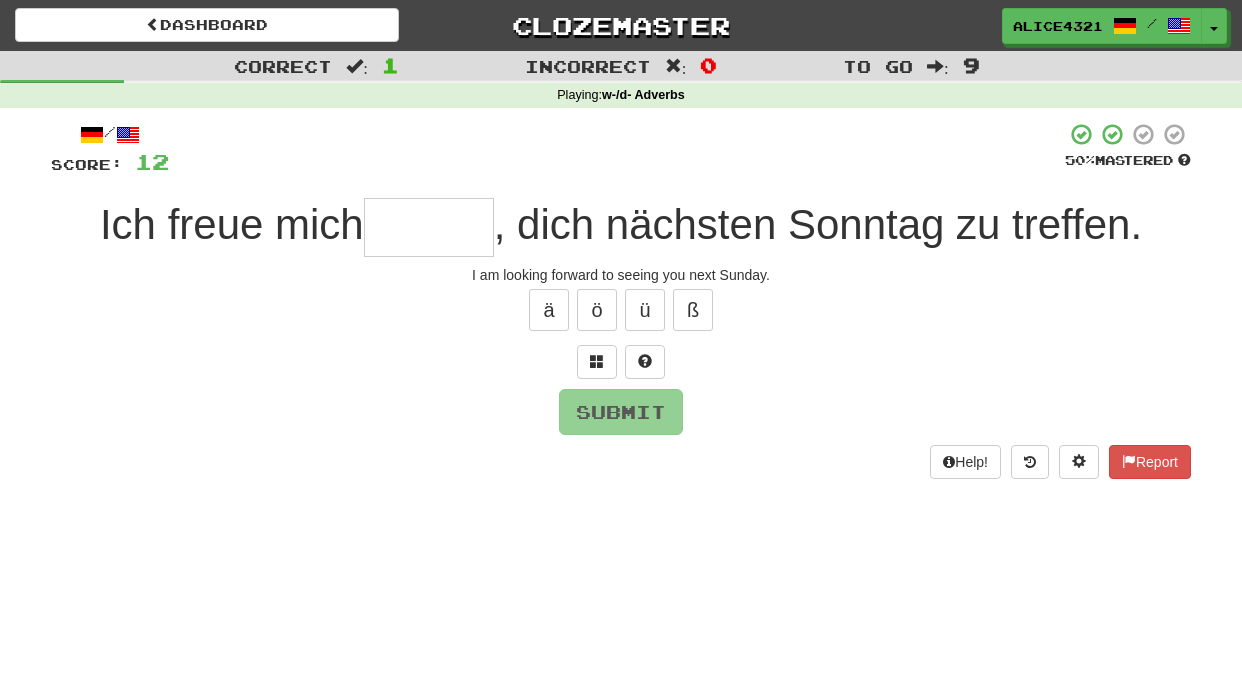 type on "*" 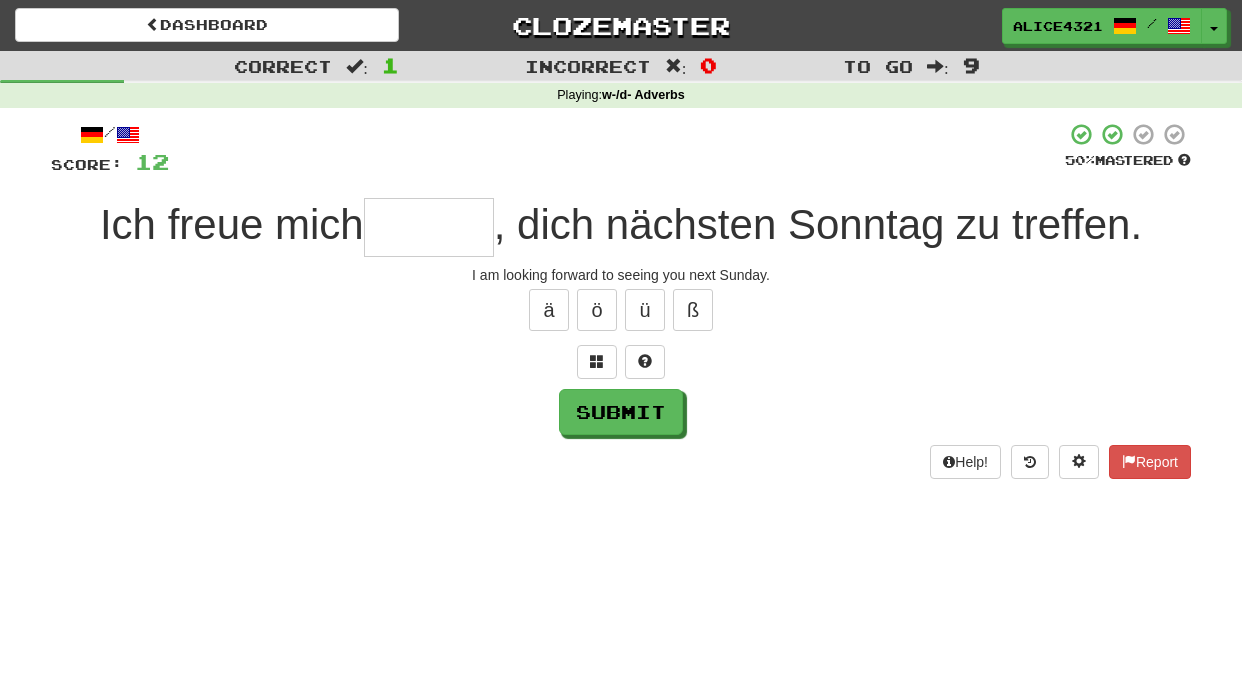 type on "*" 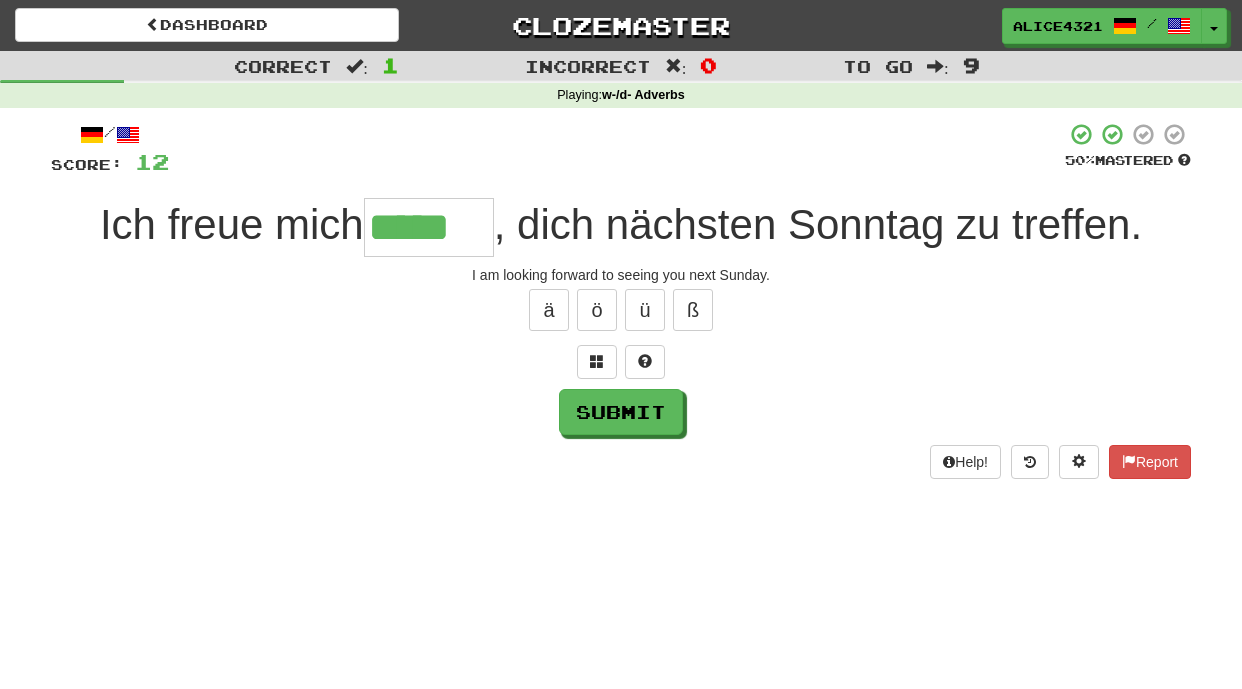 scroll, scrollTop: 0, scrollLeft: 0, axis: both 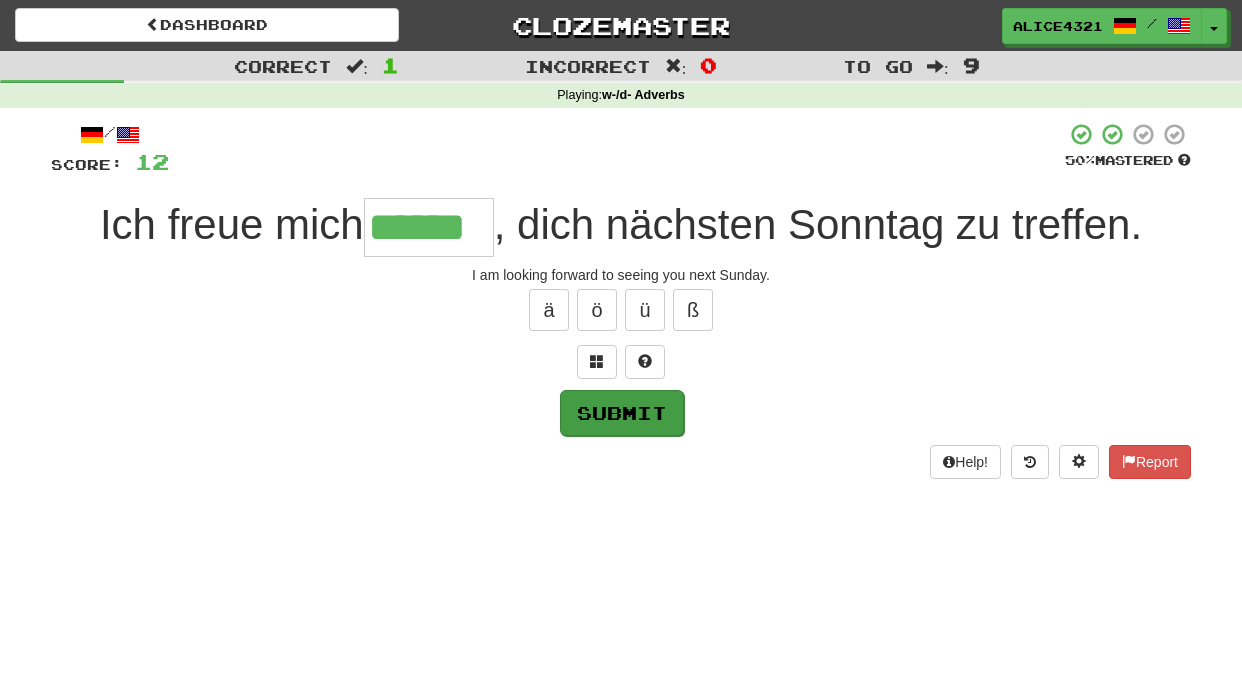 type on "******" 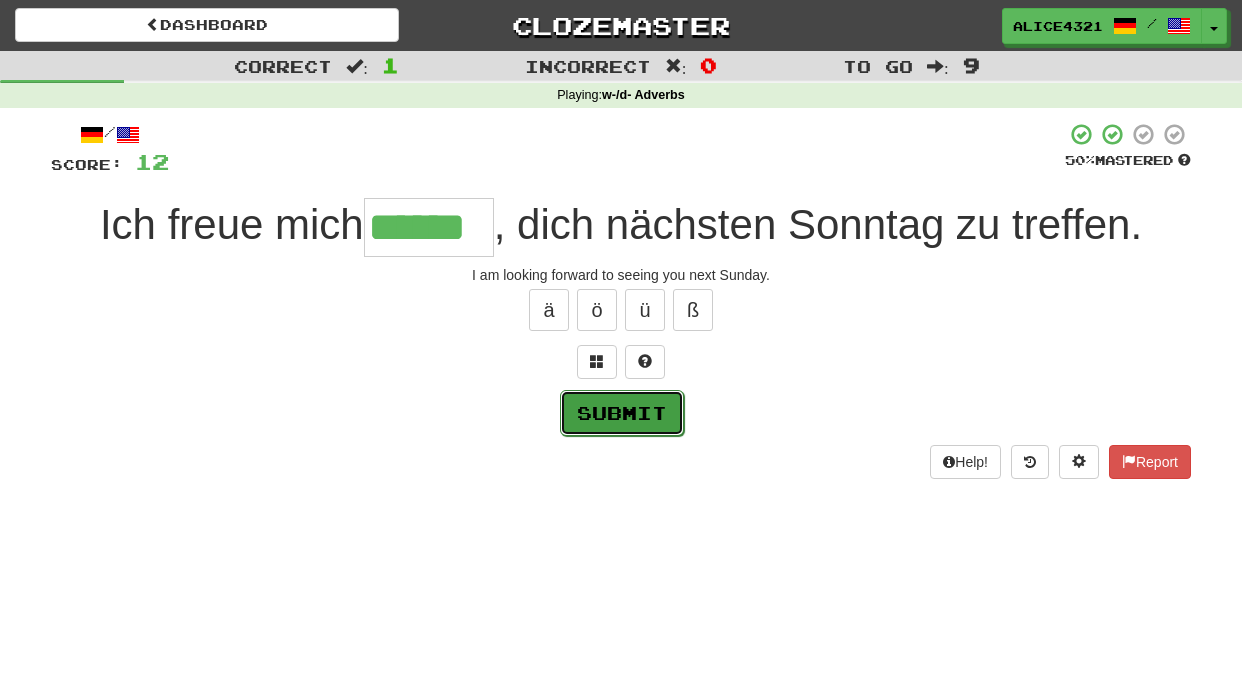 click on "Submit" at bounding box center (622, 413) 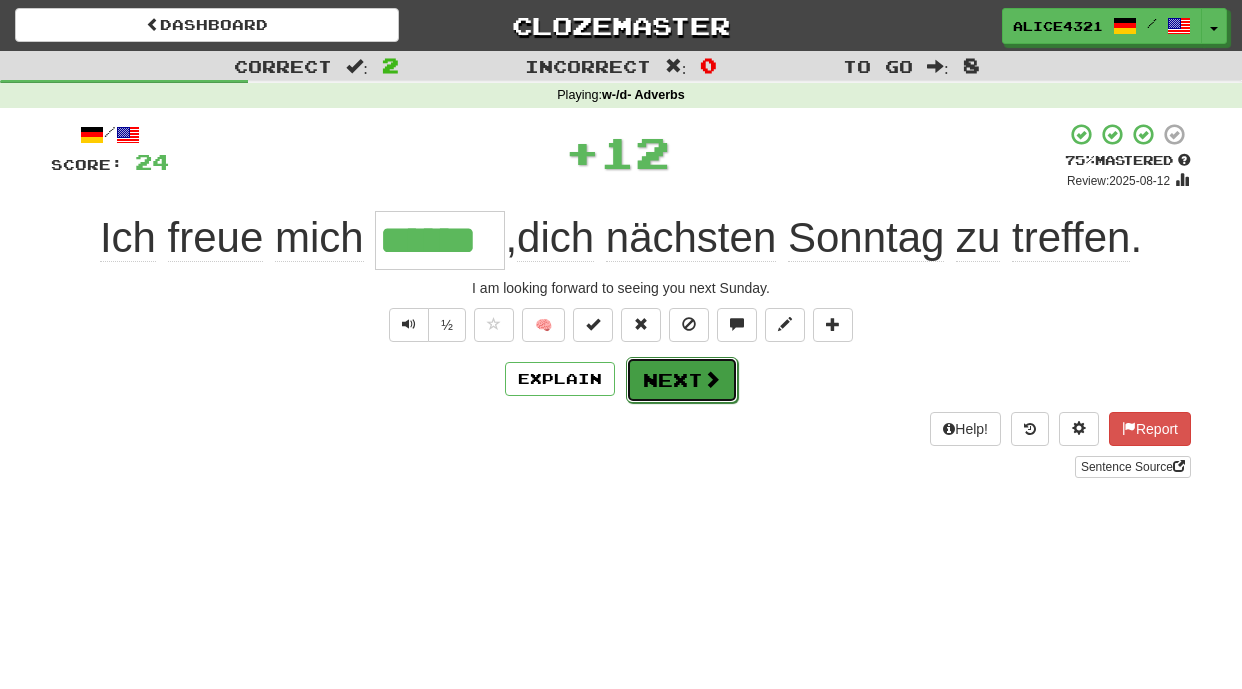 click on "Next" at bounding box center (682, 380) 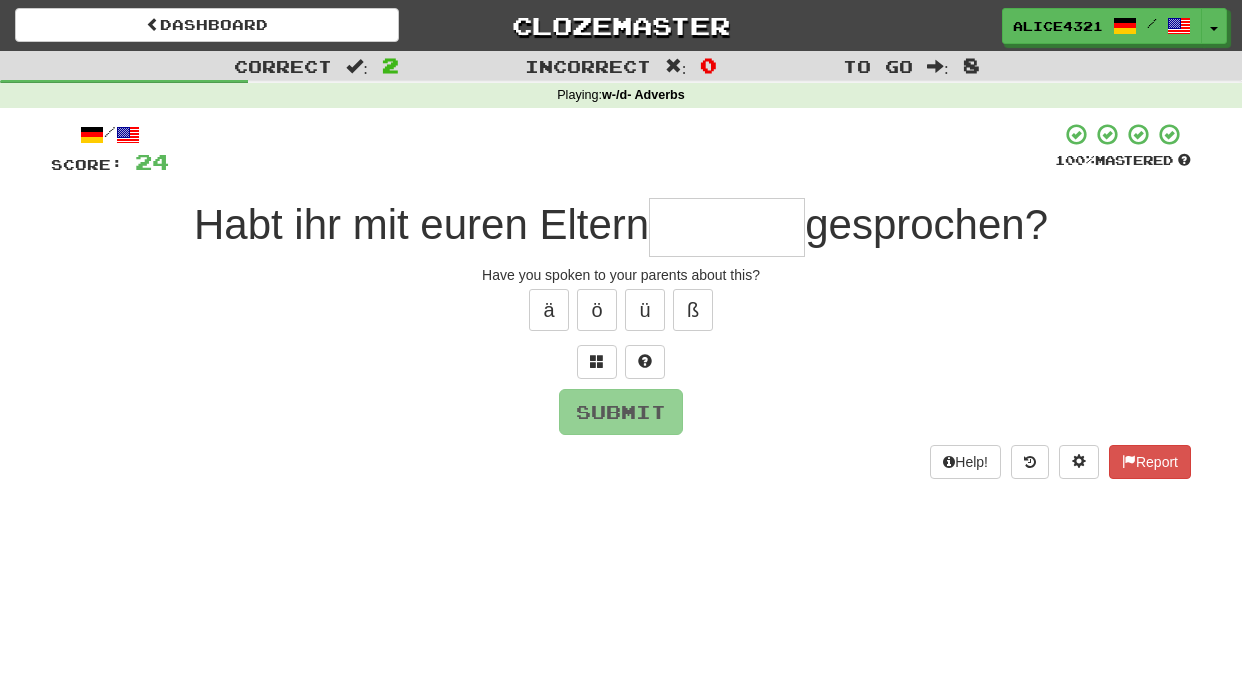 type on "*" 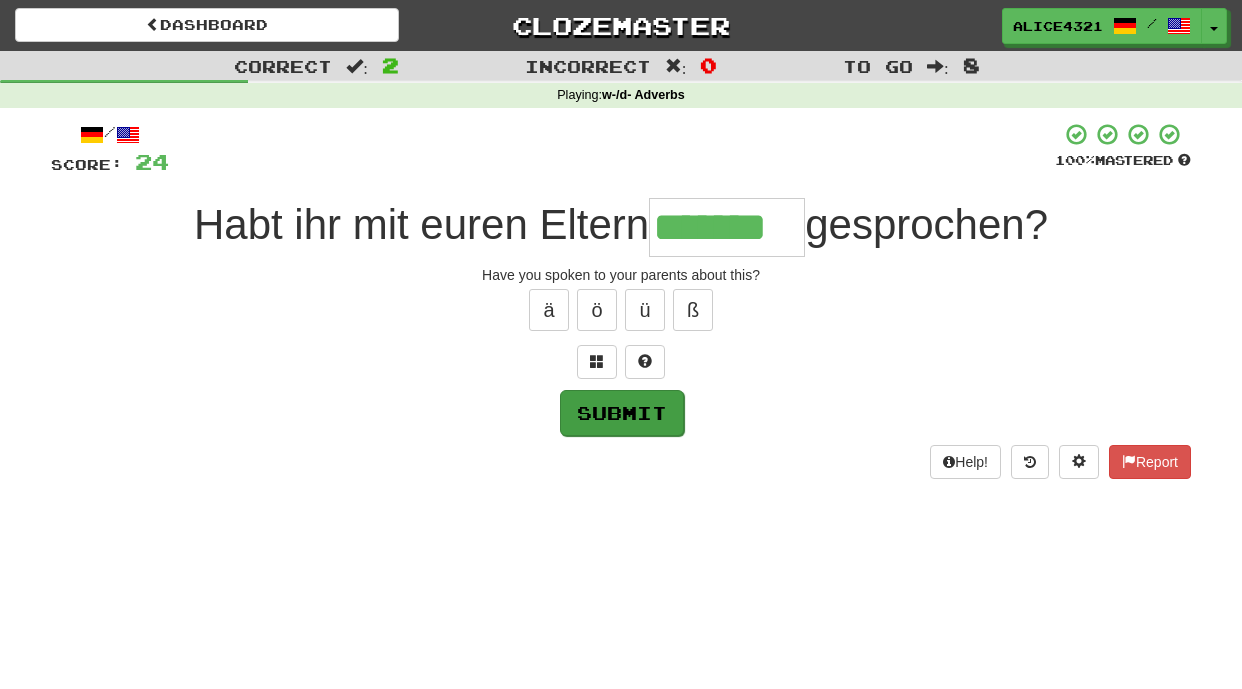 type on "*******" 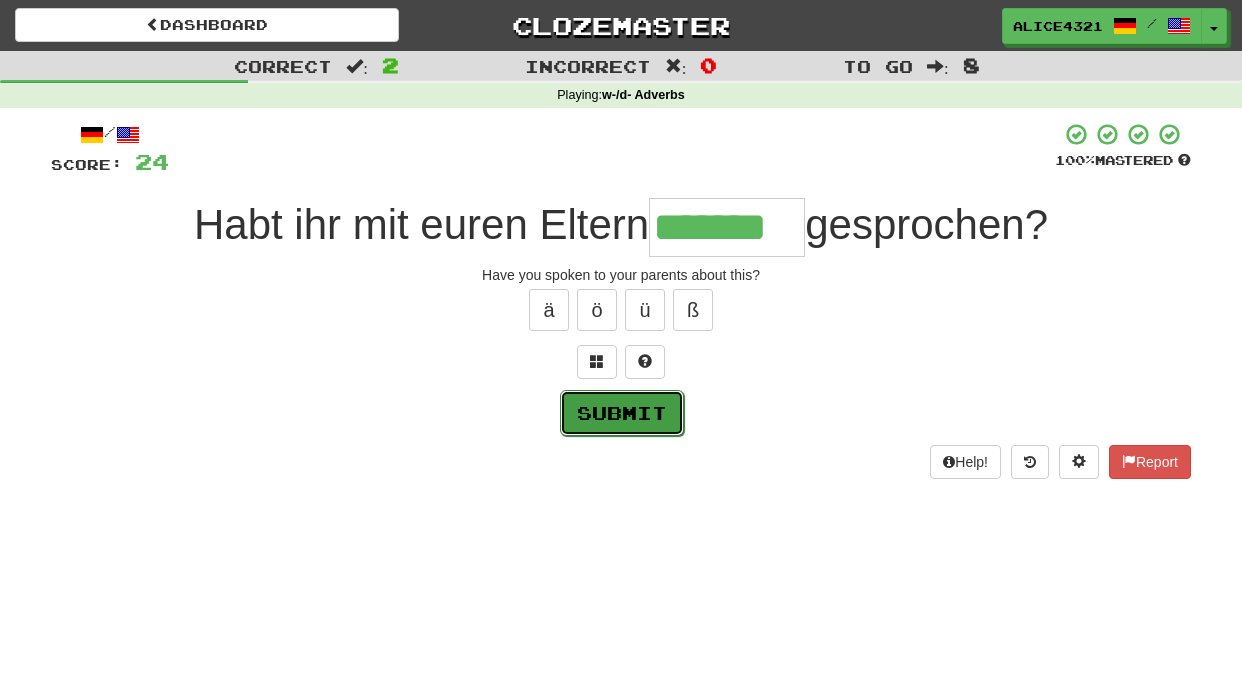 click on "Submit" at bounding box center (622, 413) 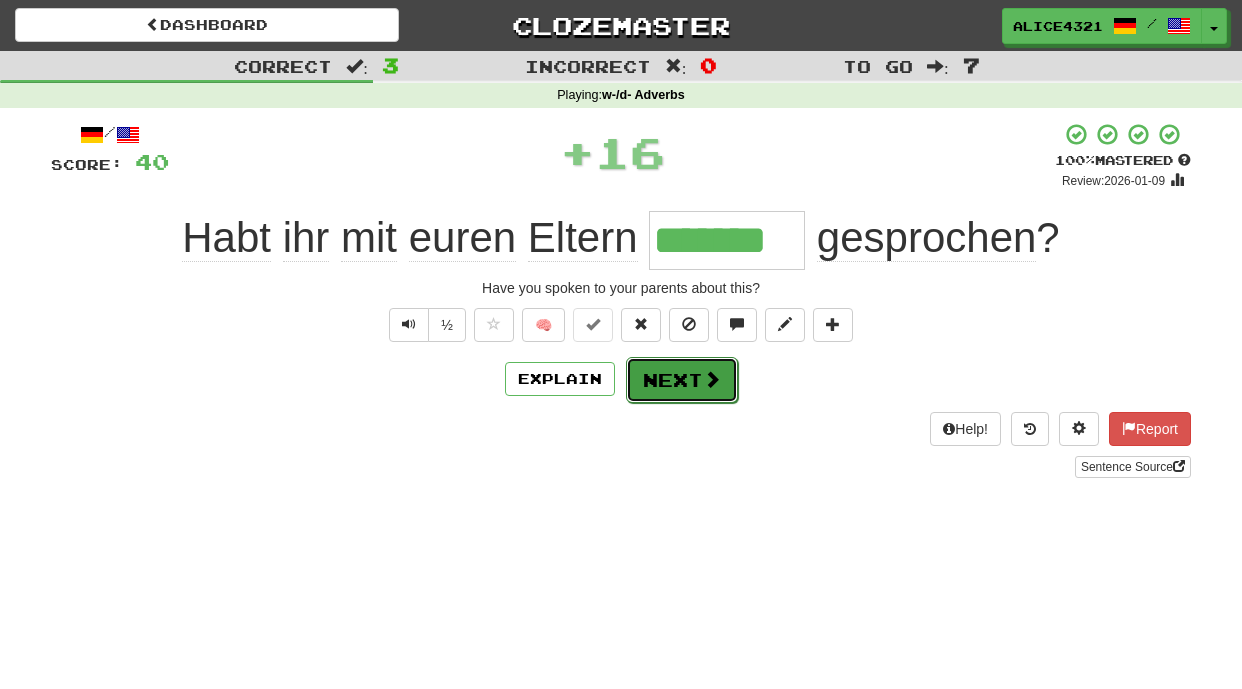 click at bounding box center [712, 379] 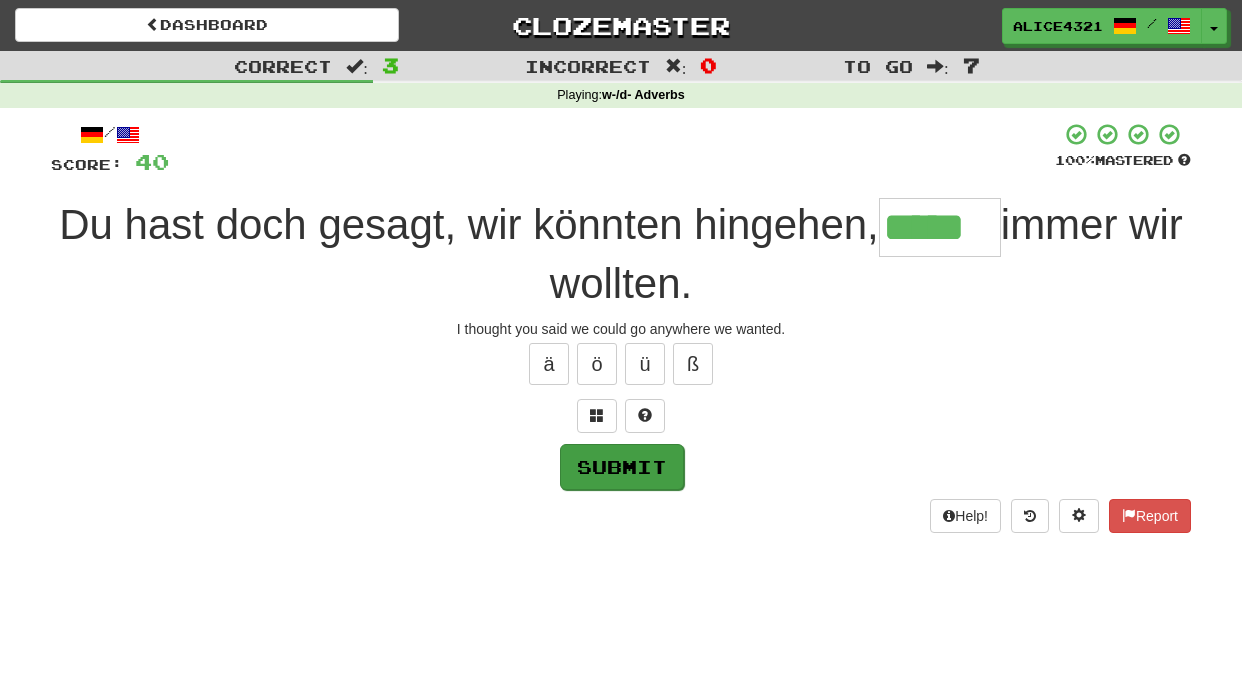 type on "*****" 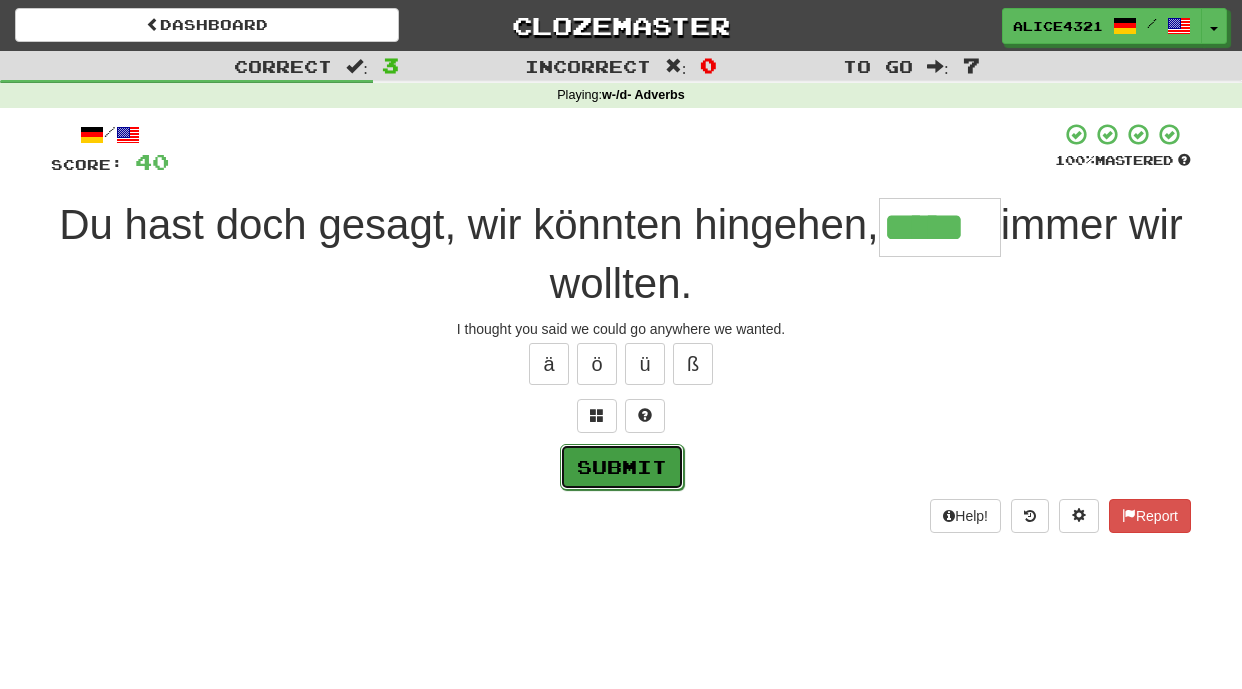 click on "Submit" at bounding box center (622, 467) 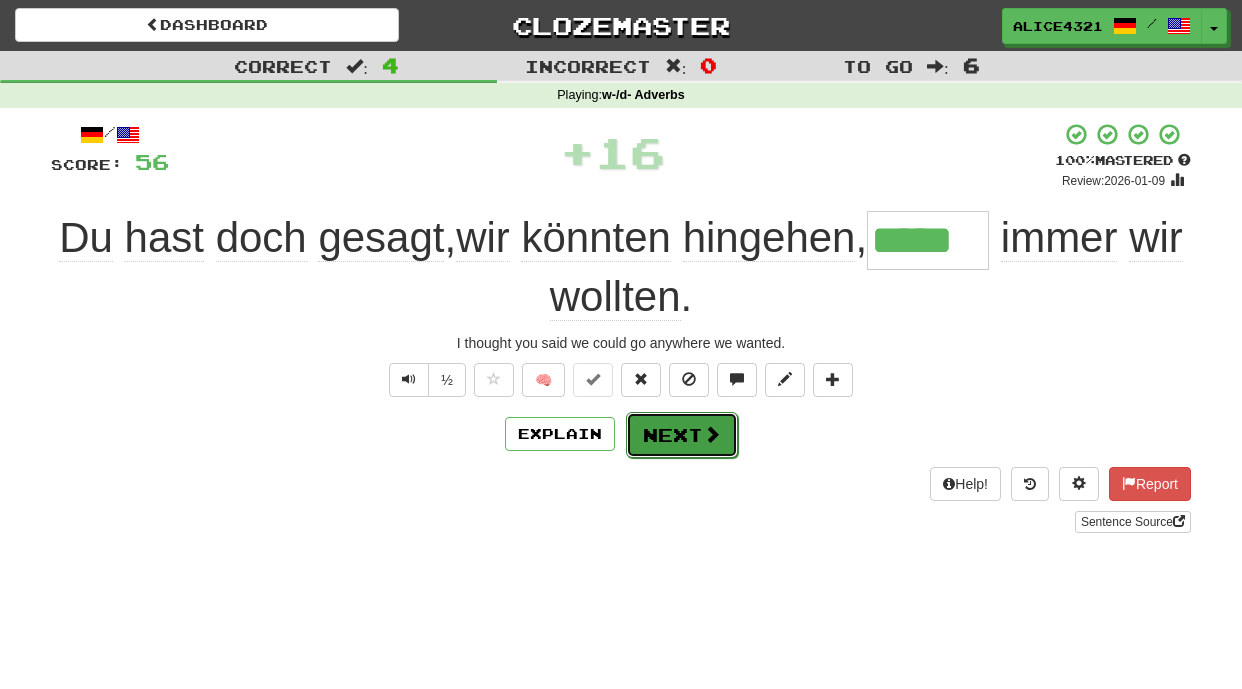 click on "Next" at bounding box center (682, 435) 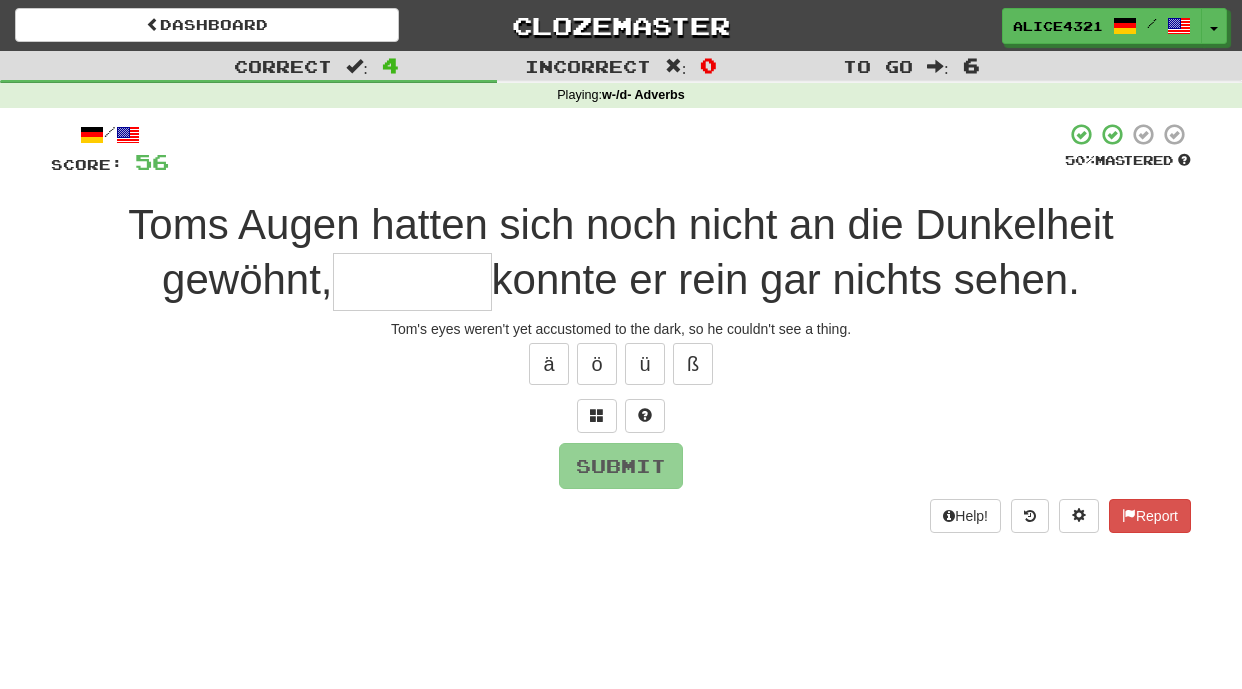 type on "*" 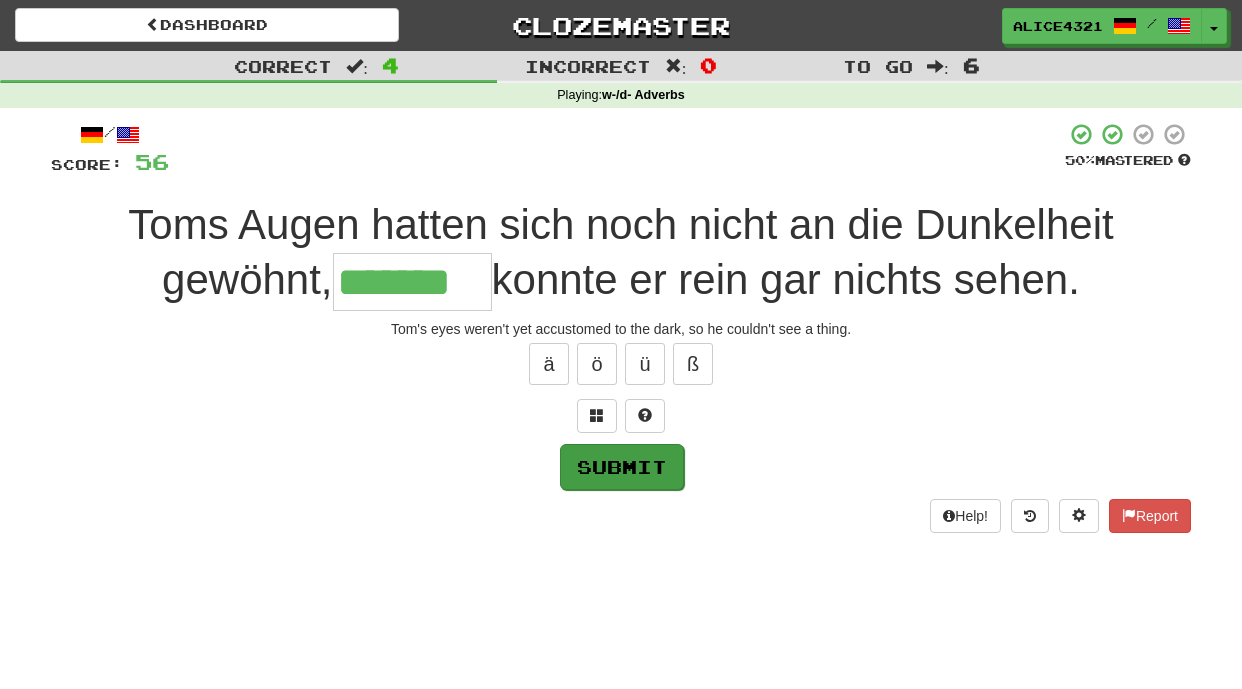 type on "*******" 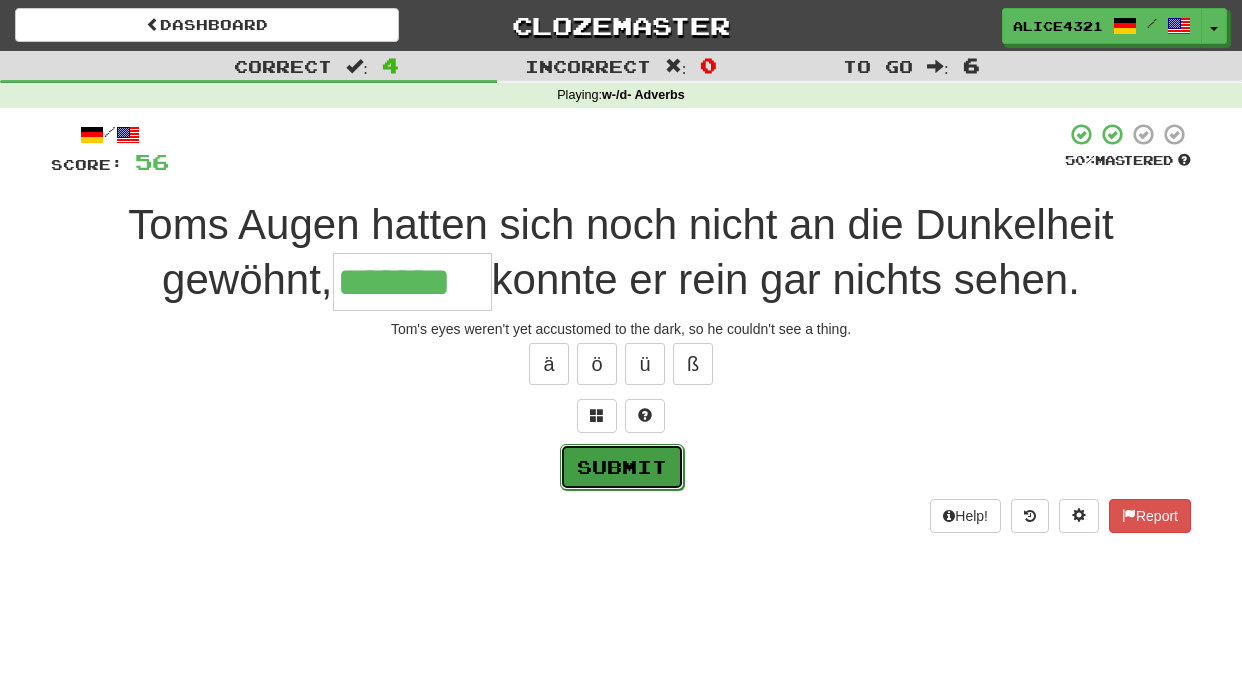 click on "Submit" at bounding box center (622, 467) 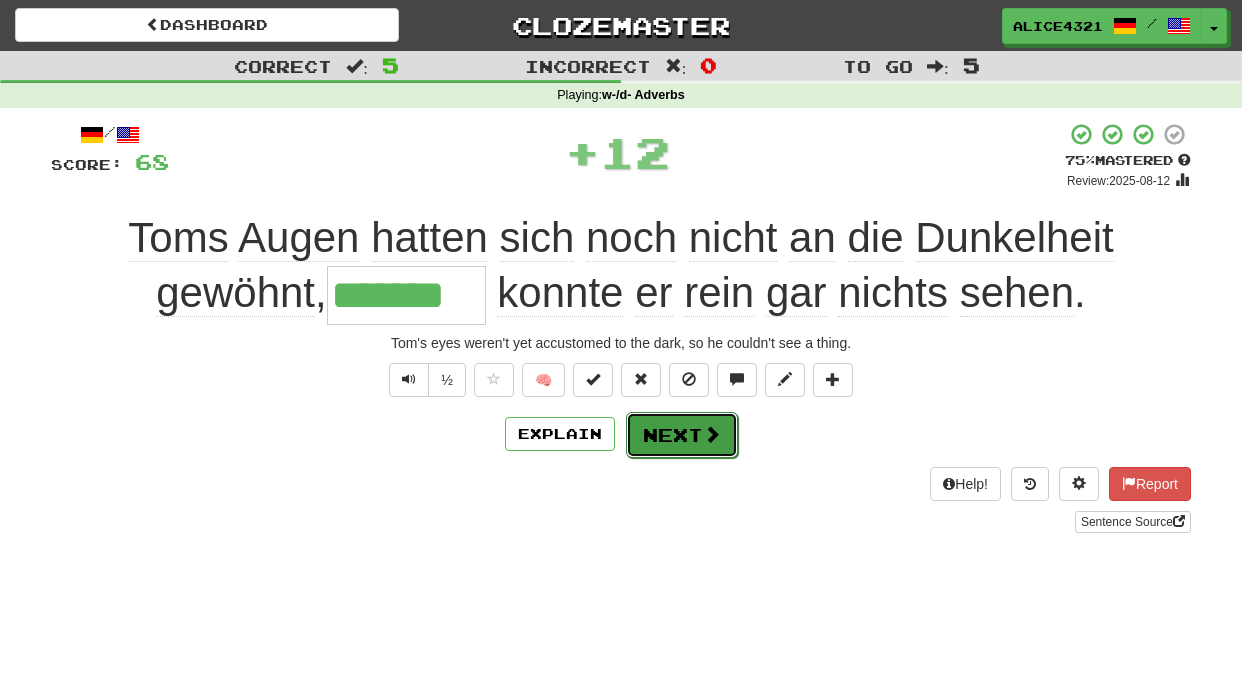 click on "Next" at bounding box center [682, 435] 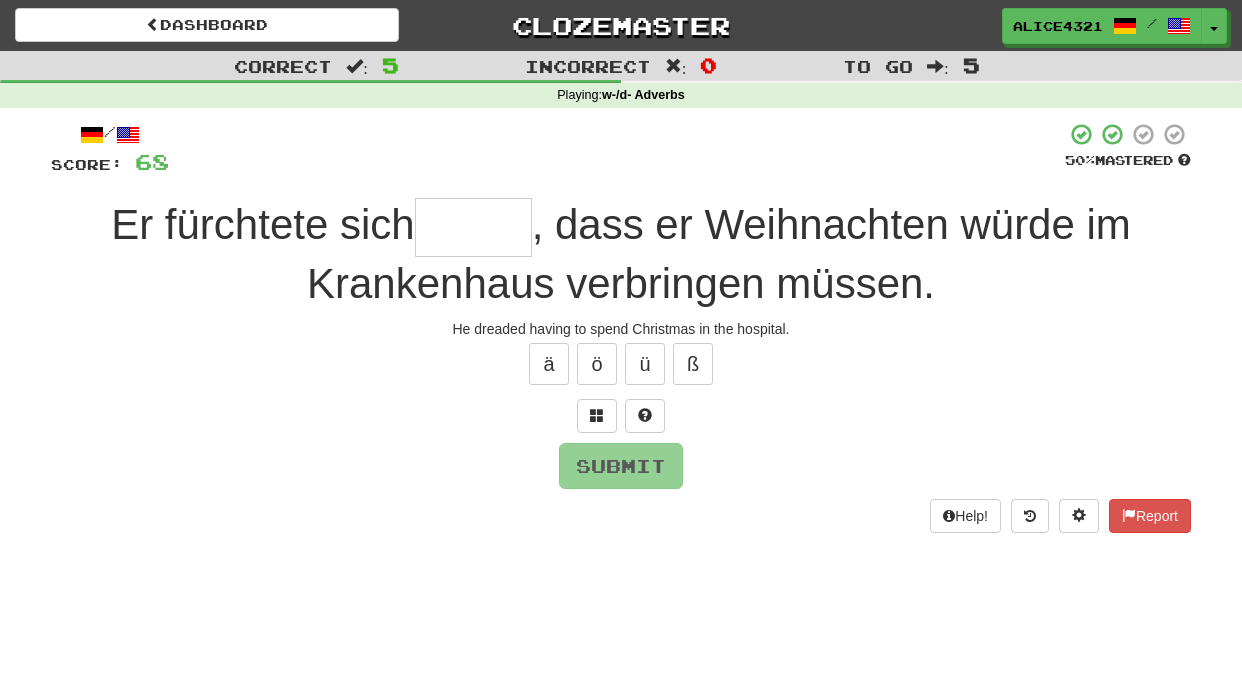 type on "*" 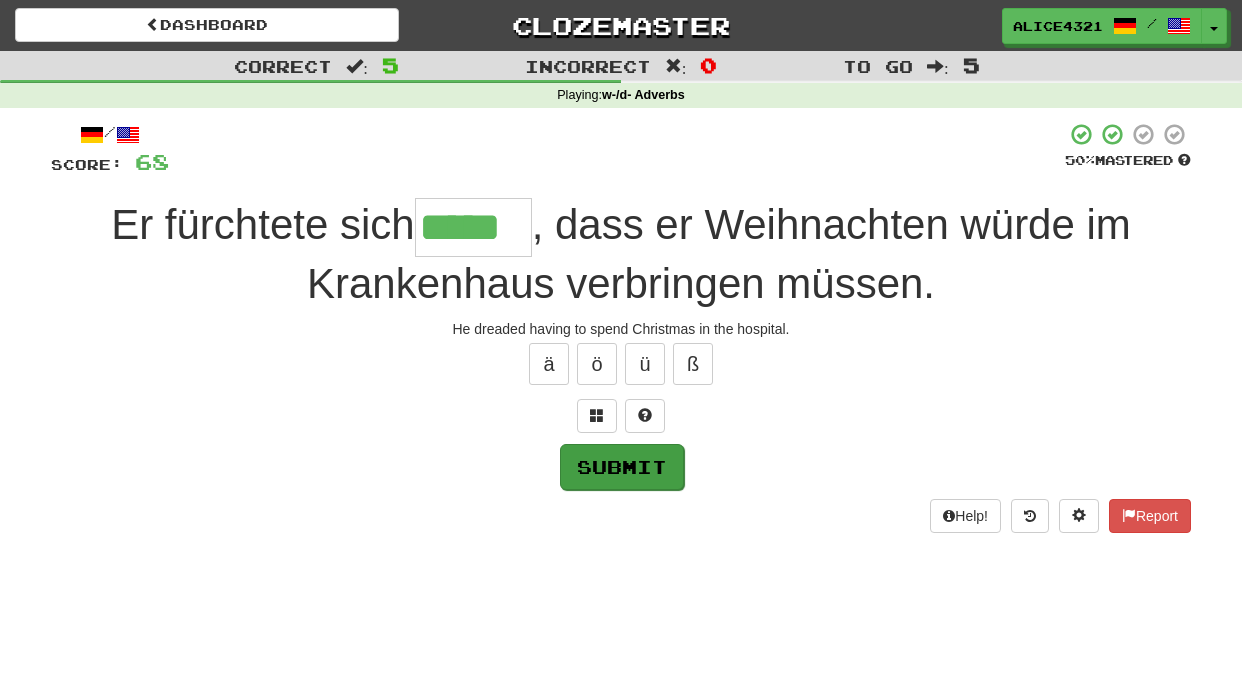type on "*****" 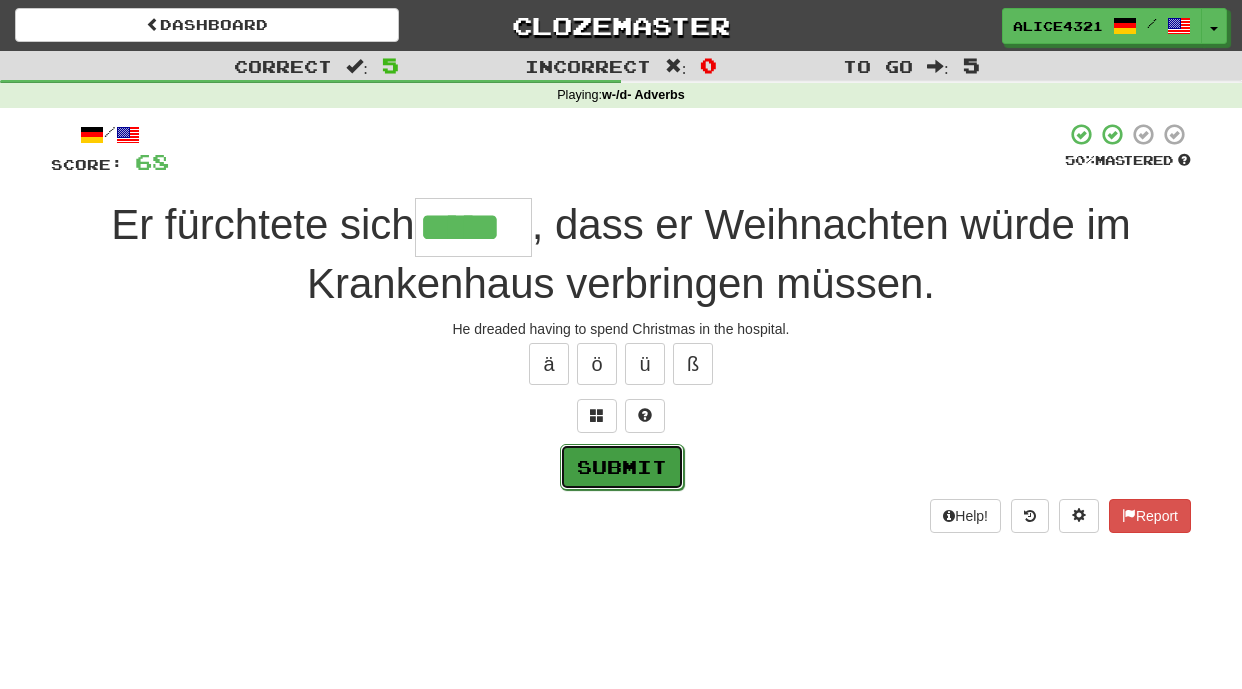 click on "Submit" at bounding box center (622, 467) 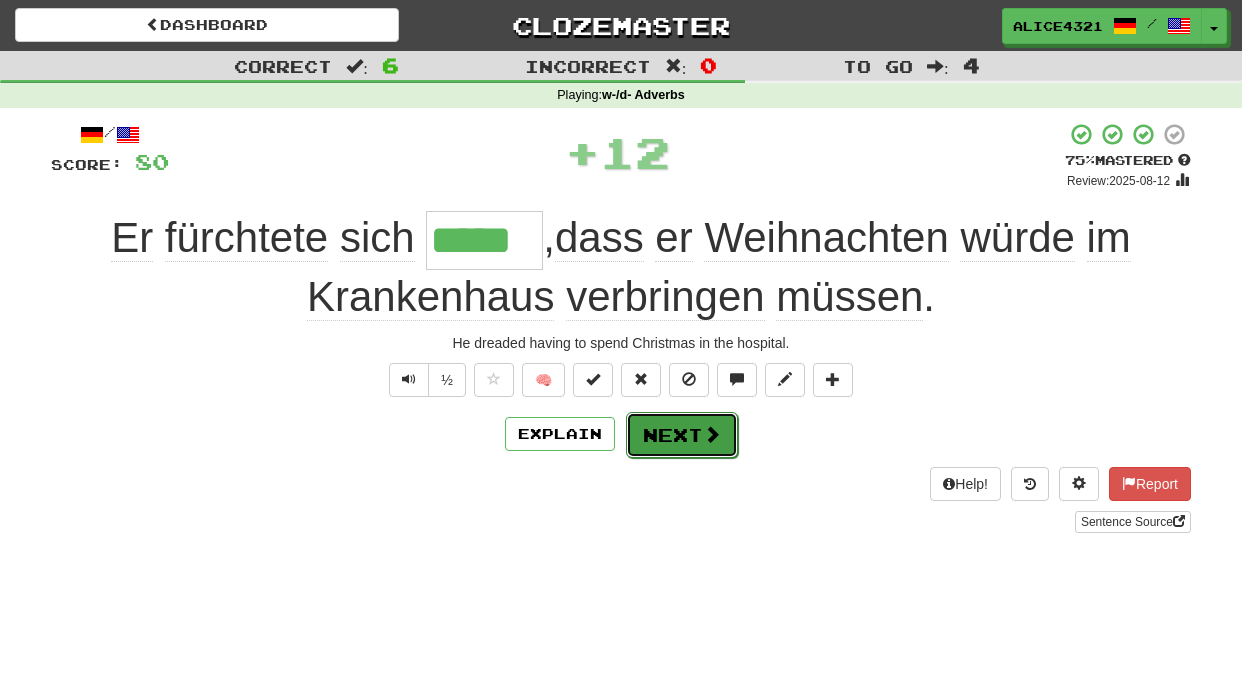 click on "Next" at bounding box center [682, 435] 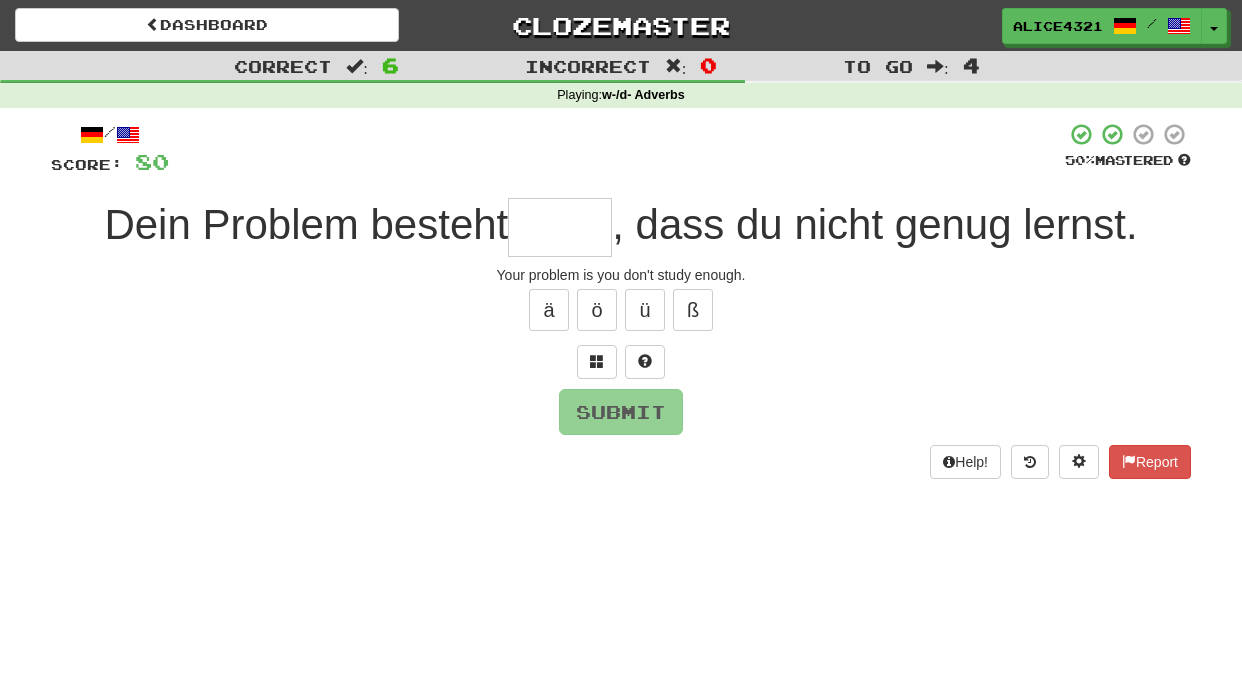 type on "*" 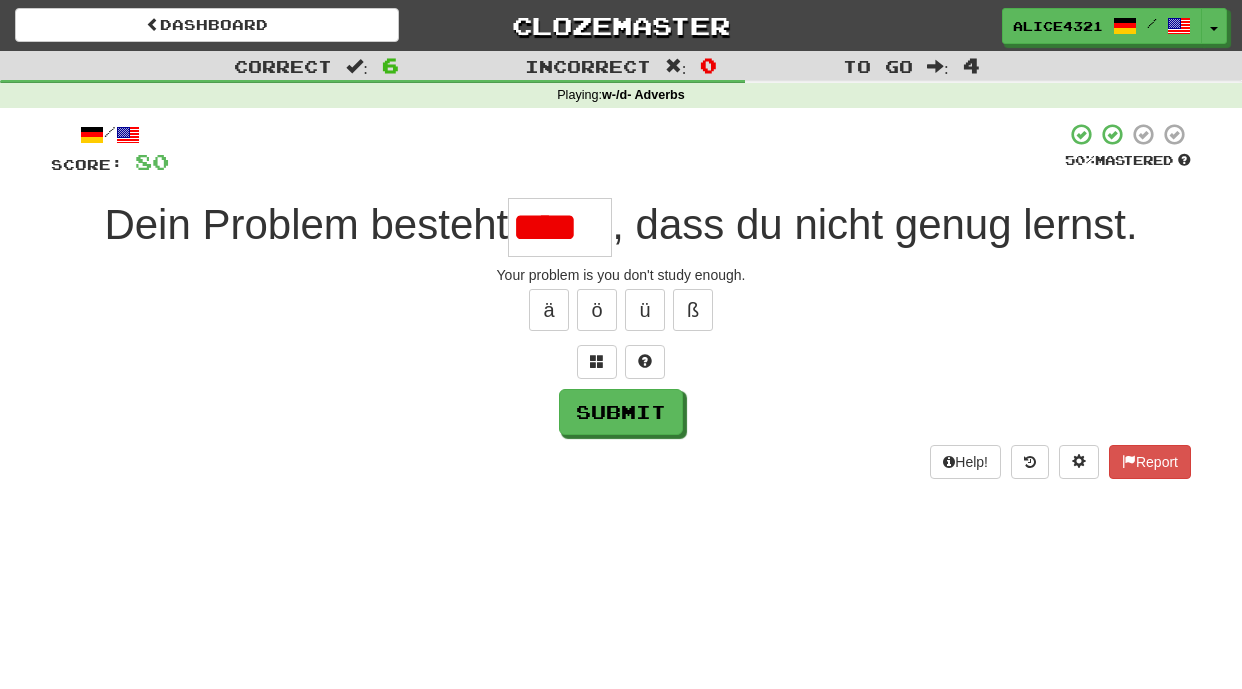 scroll, scrollTop: 0, scrollLeft: 0, axis: both 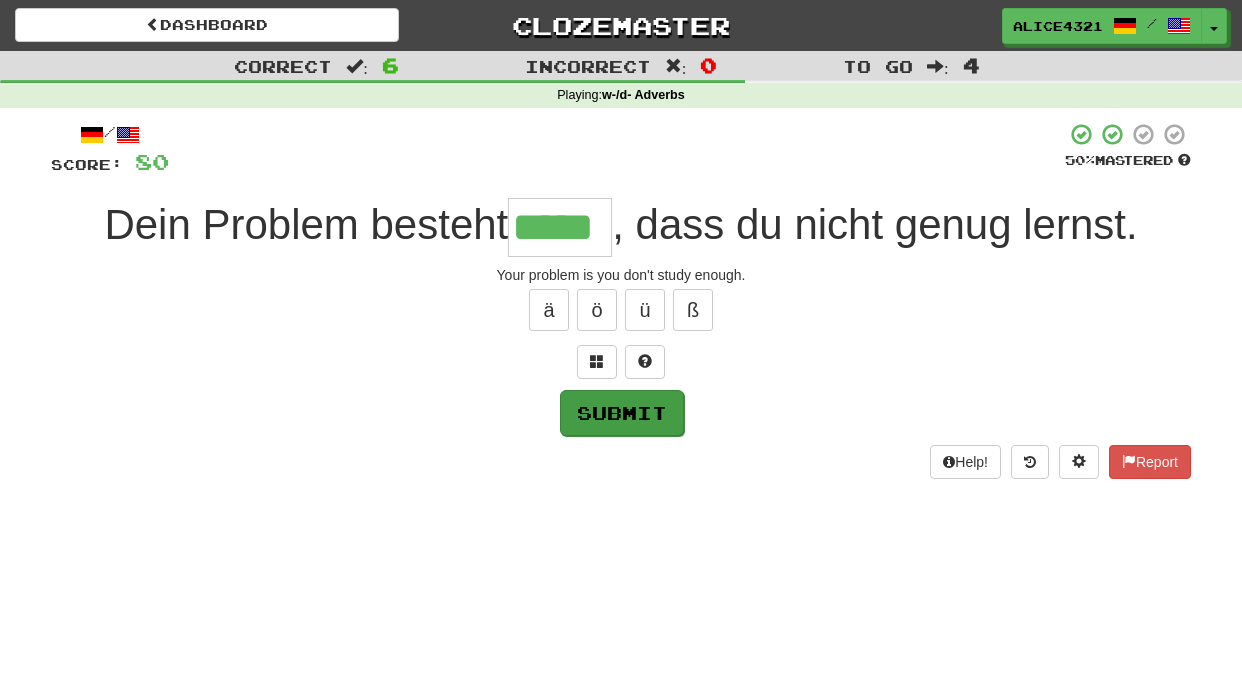 type on "*****" 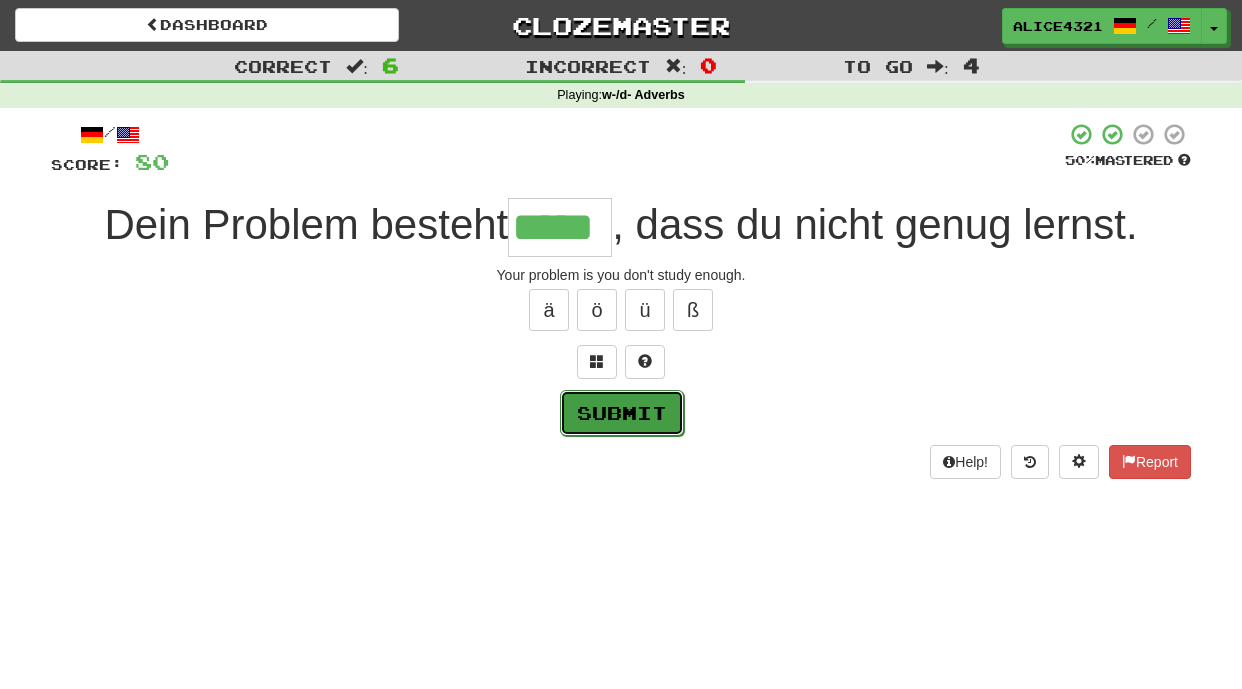 click on "Submit" at bounding box center [622, 413] 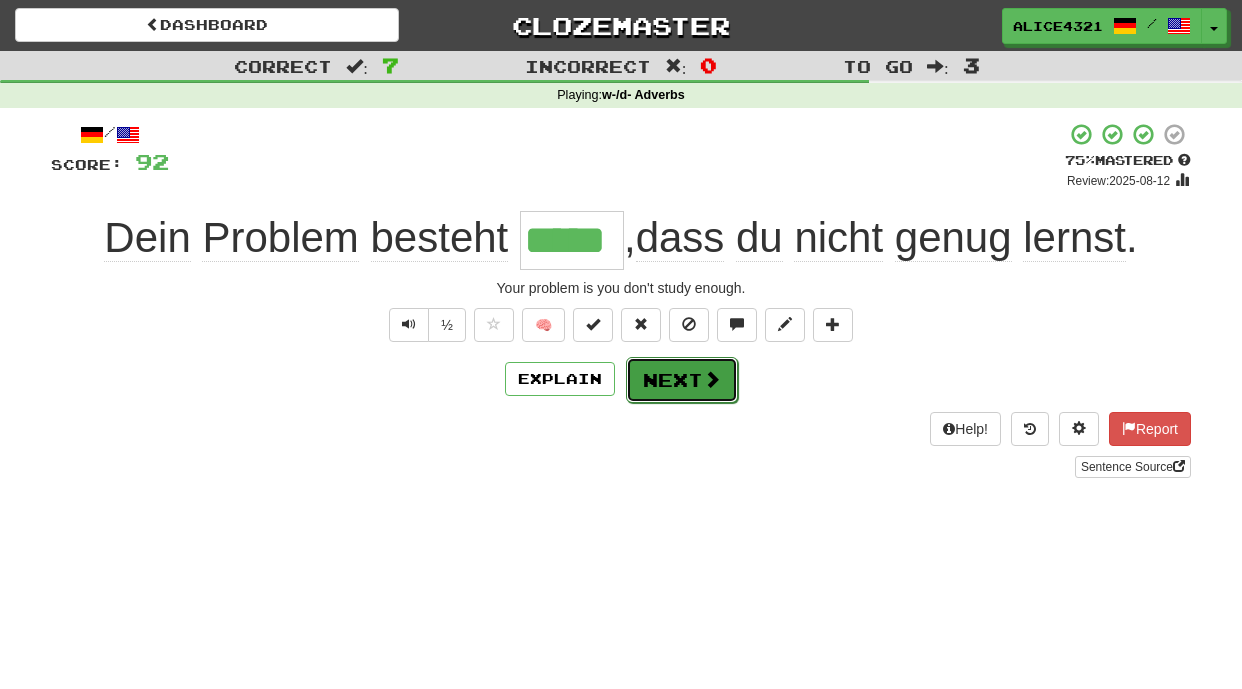 click at bounding box center (712, 379) 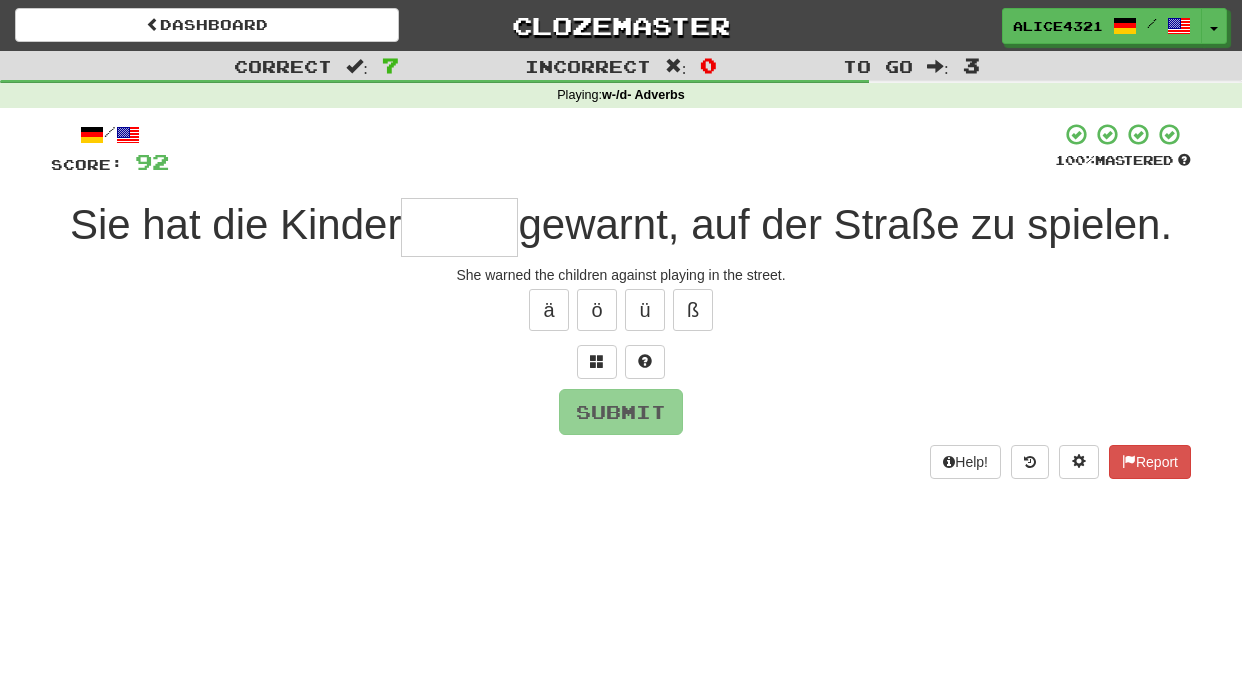 type on "*" 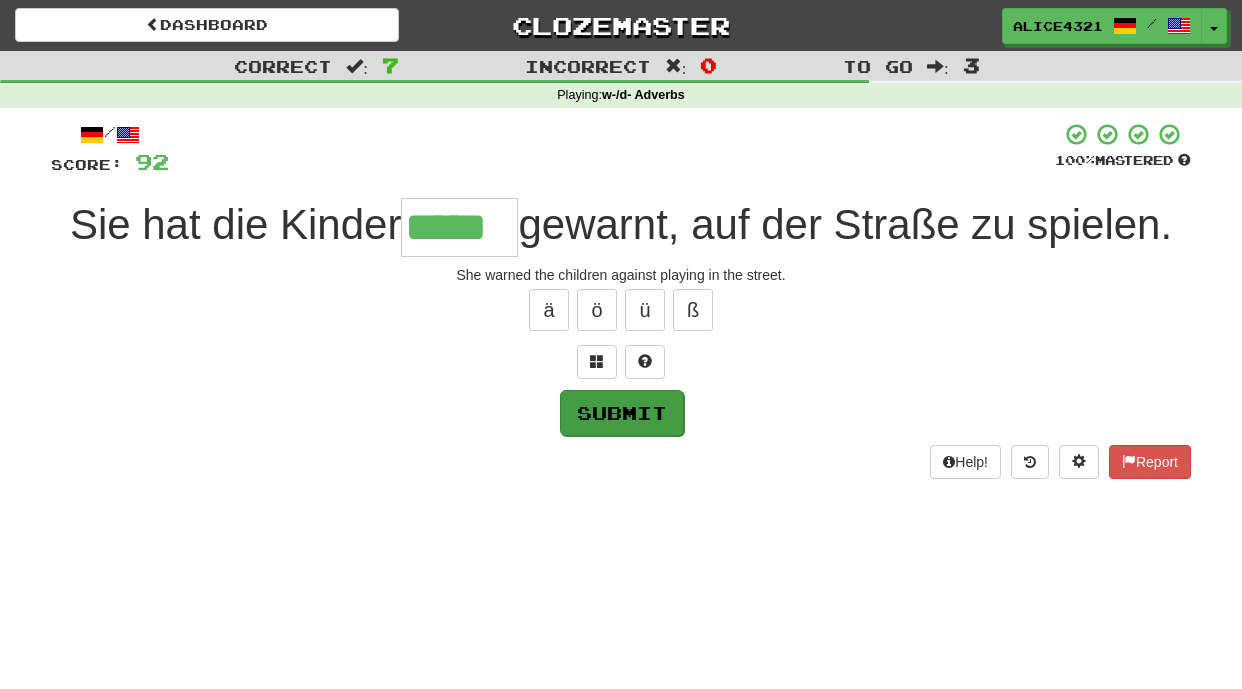 type on "*****" 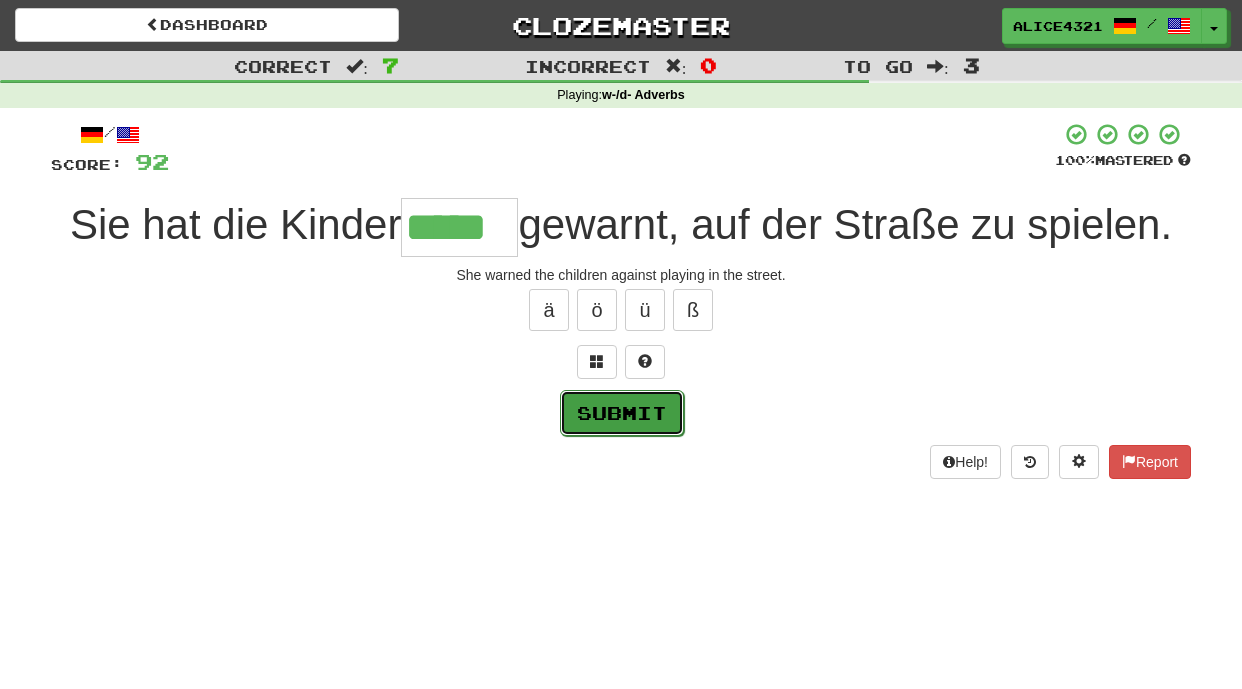 click on "Submit" at bounding box center [622, 413] 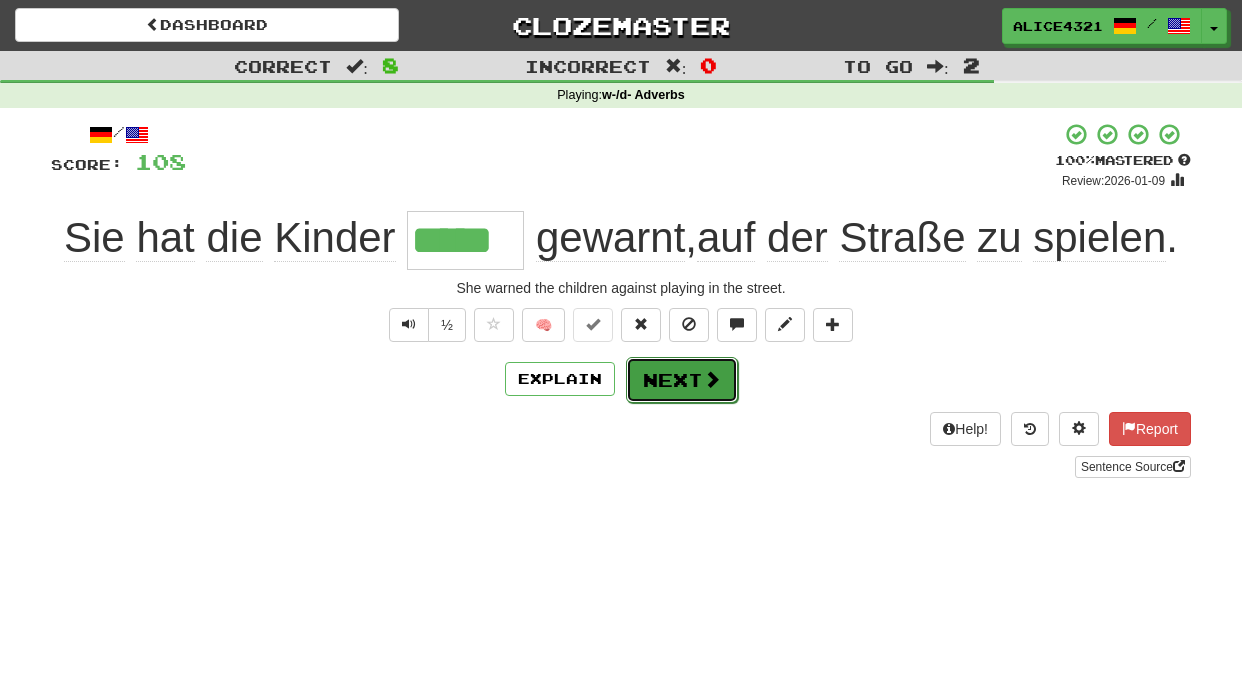 click on "Next" at bounding box center (682, 380) 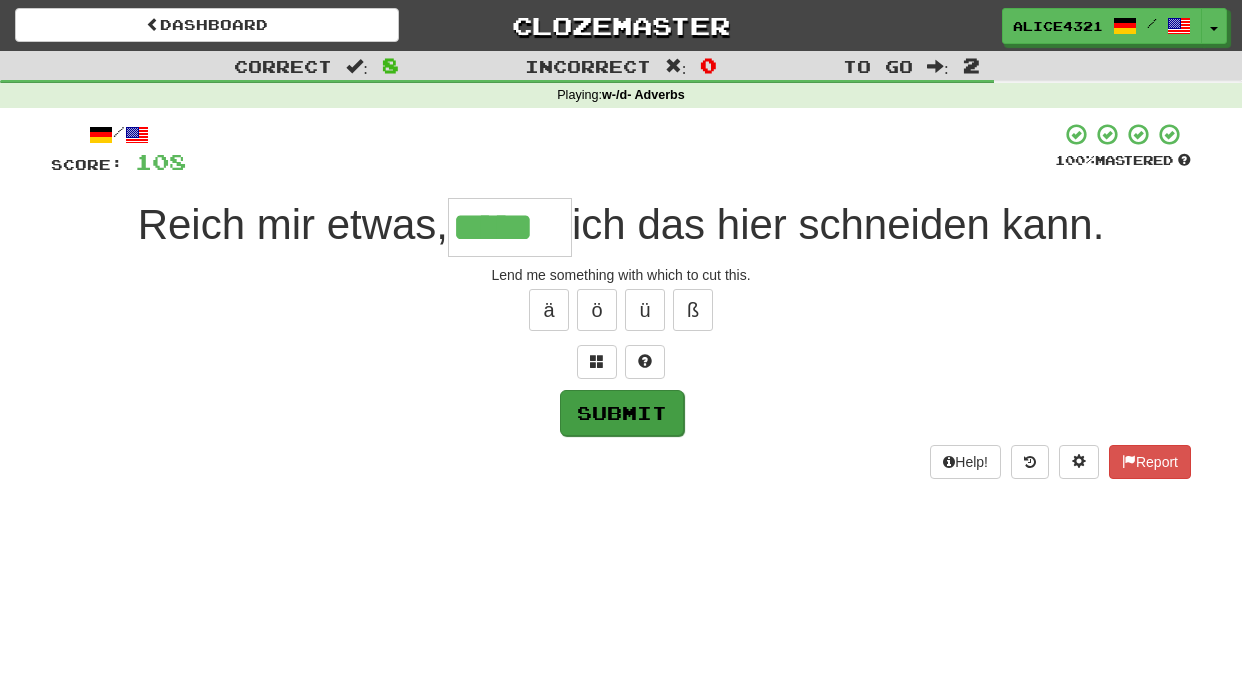 type on "*****" 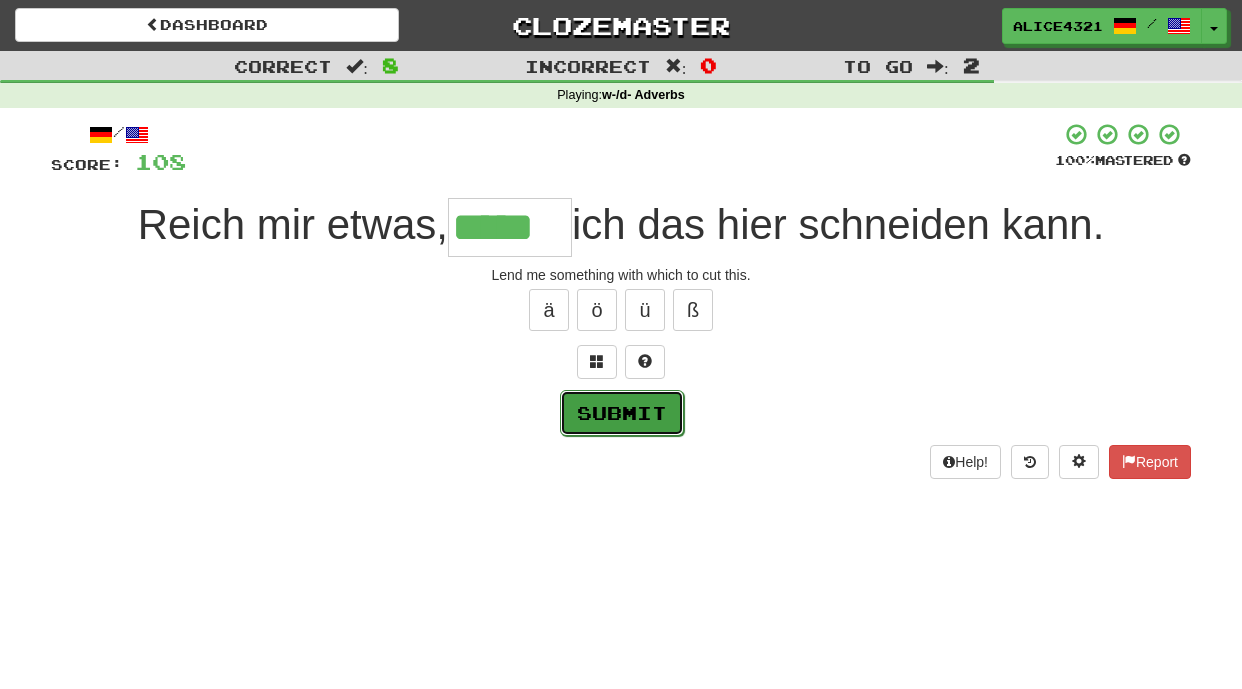 click on "Submit" at bounding box center (622, 413) 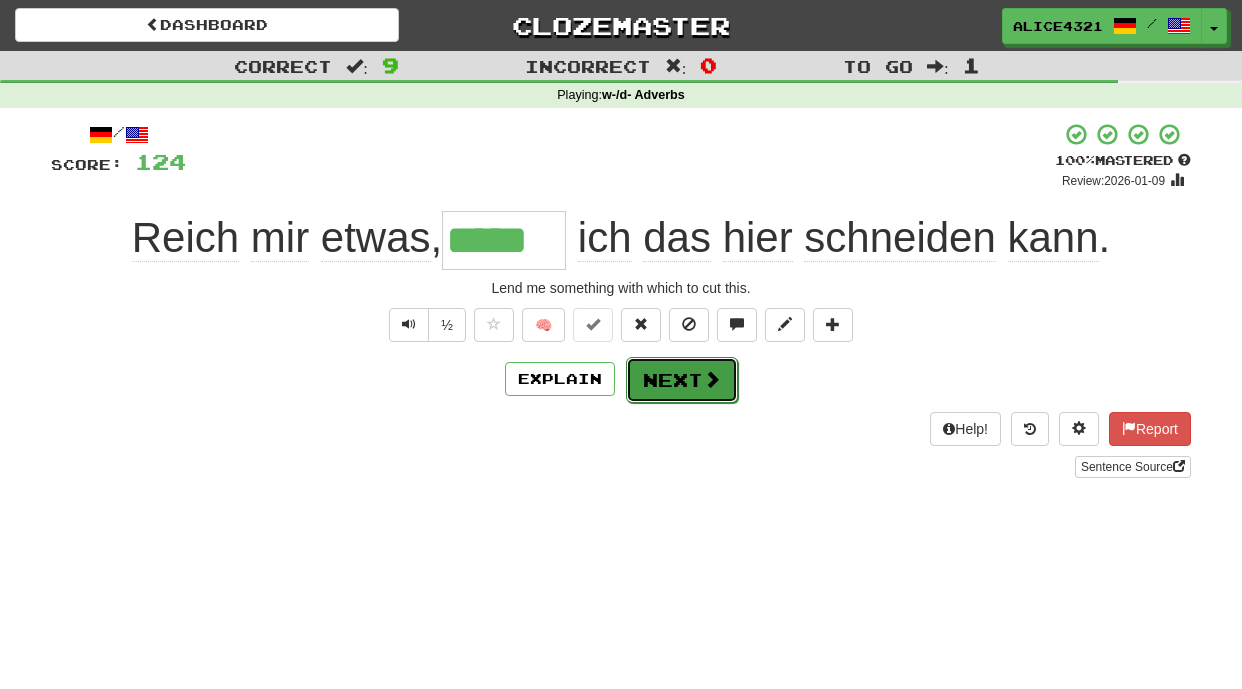 click on "Next" at bounding box center (682, 380) 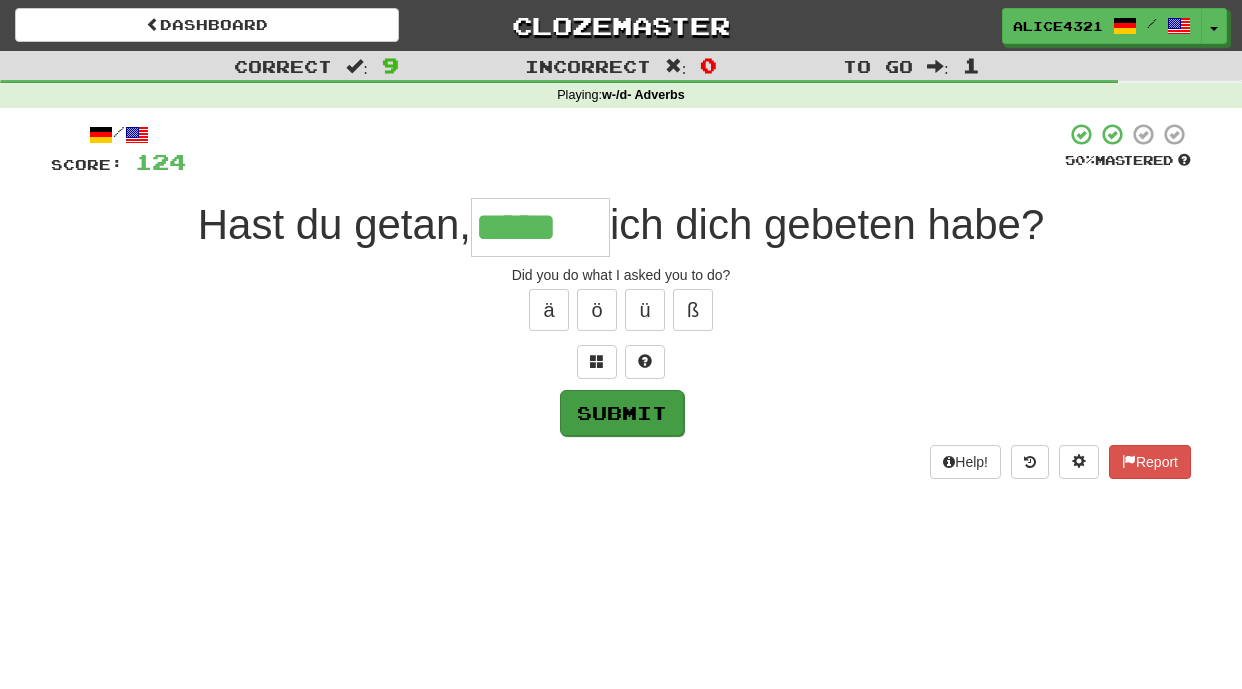 type on "*****" 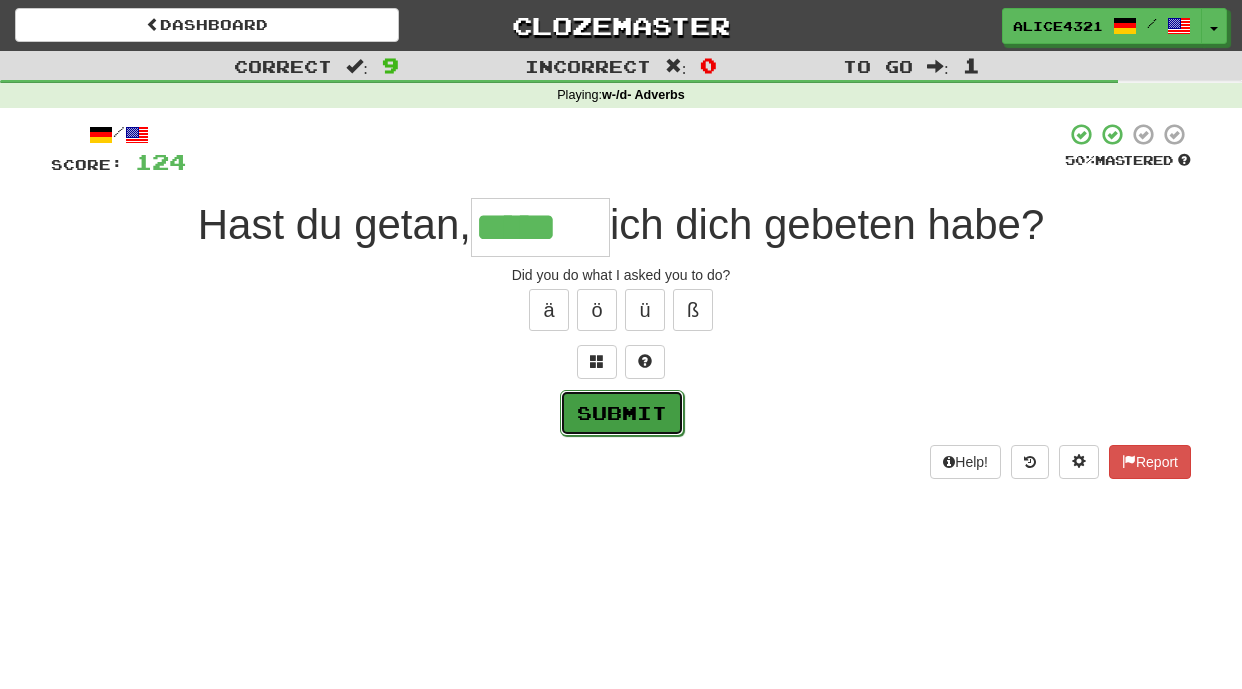 click on "Submit" at bounding box center [622, 413] 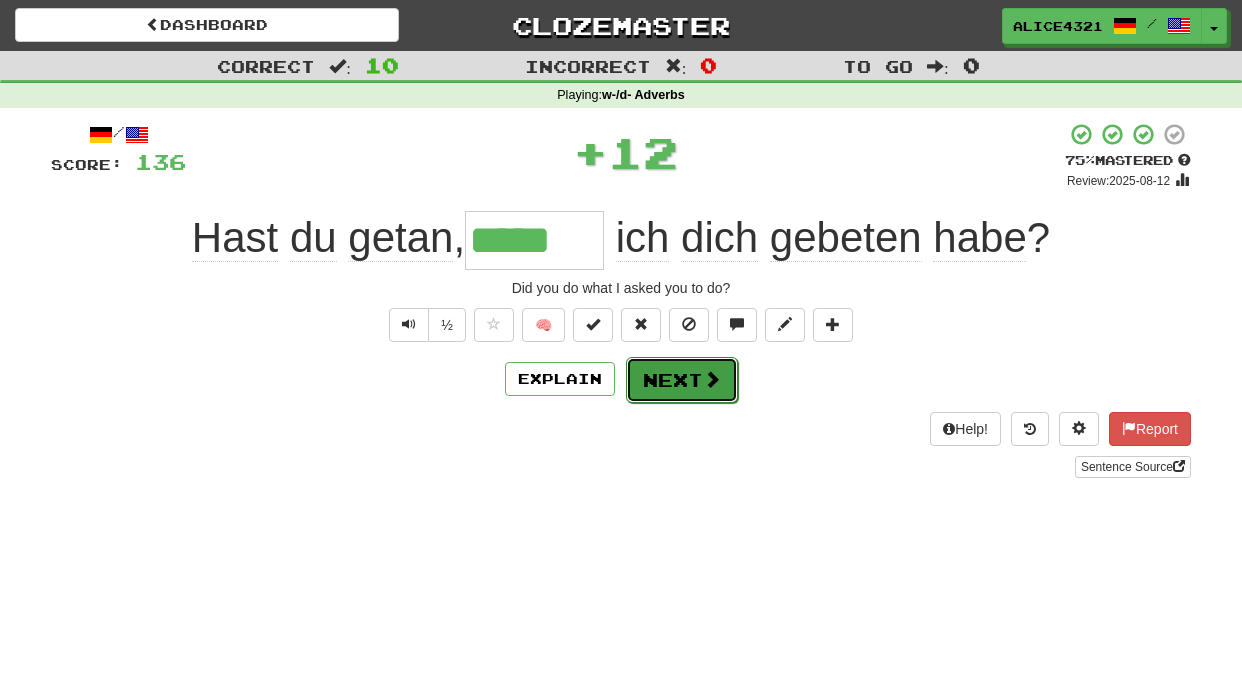 click on "Next" at bounding box center [682, 380] 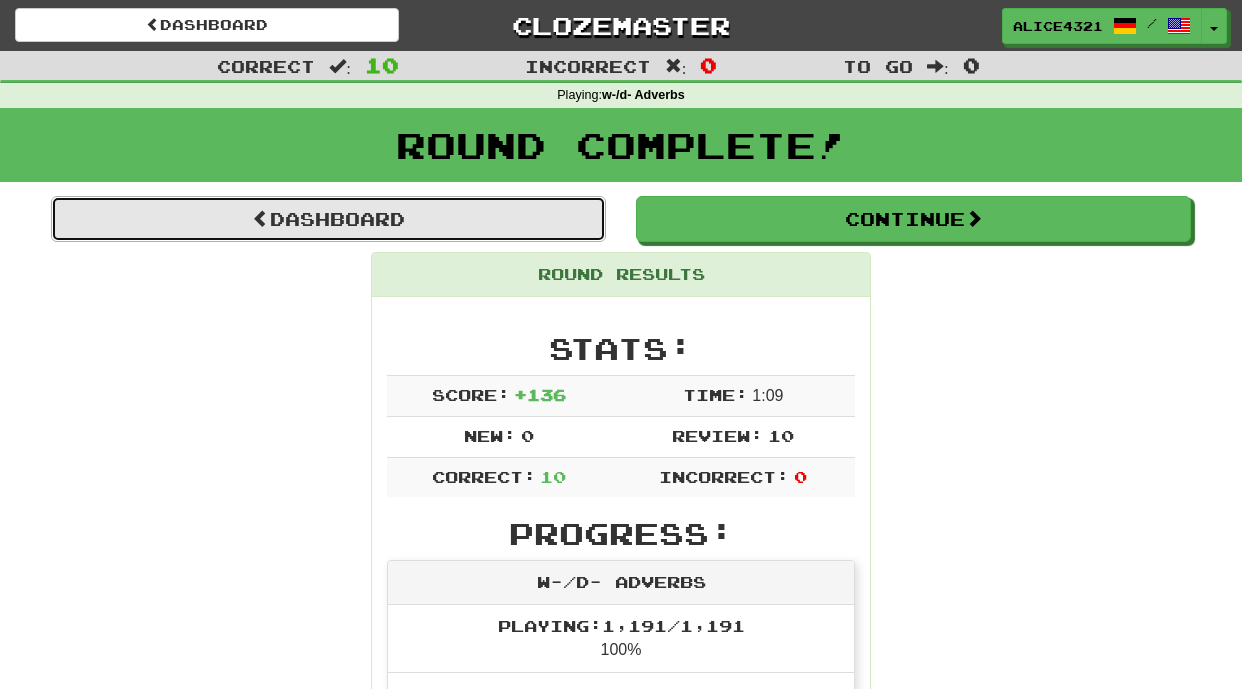 click on "Dashboard" at bounding box center [328, 219] 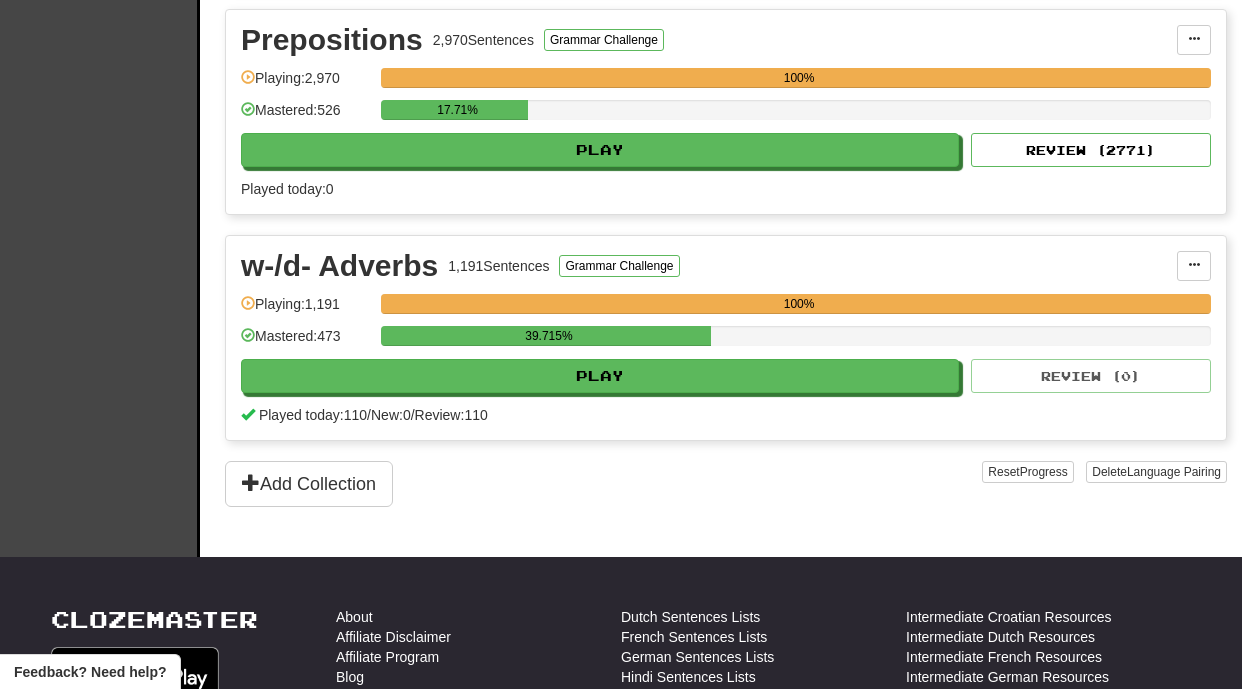 scroll, scrollTop: 1373, scrollLeft: 0, axis: vertical 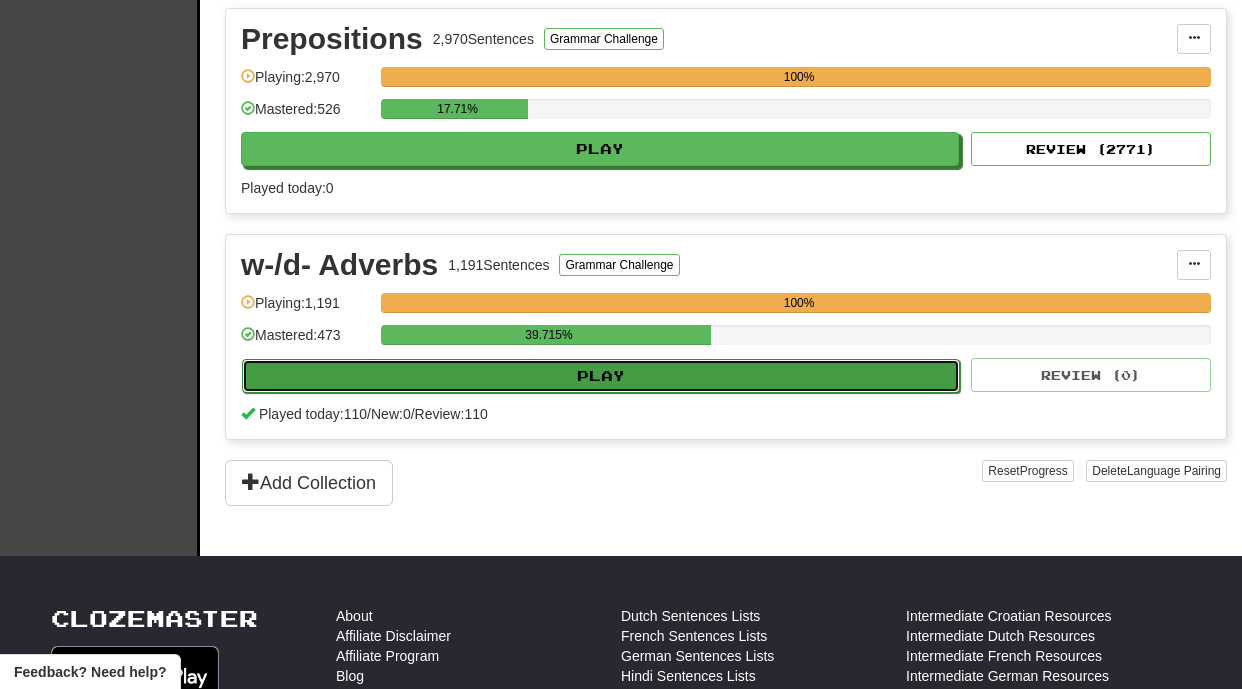 click on "Play" at bounding box center [601, 376] 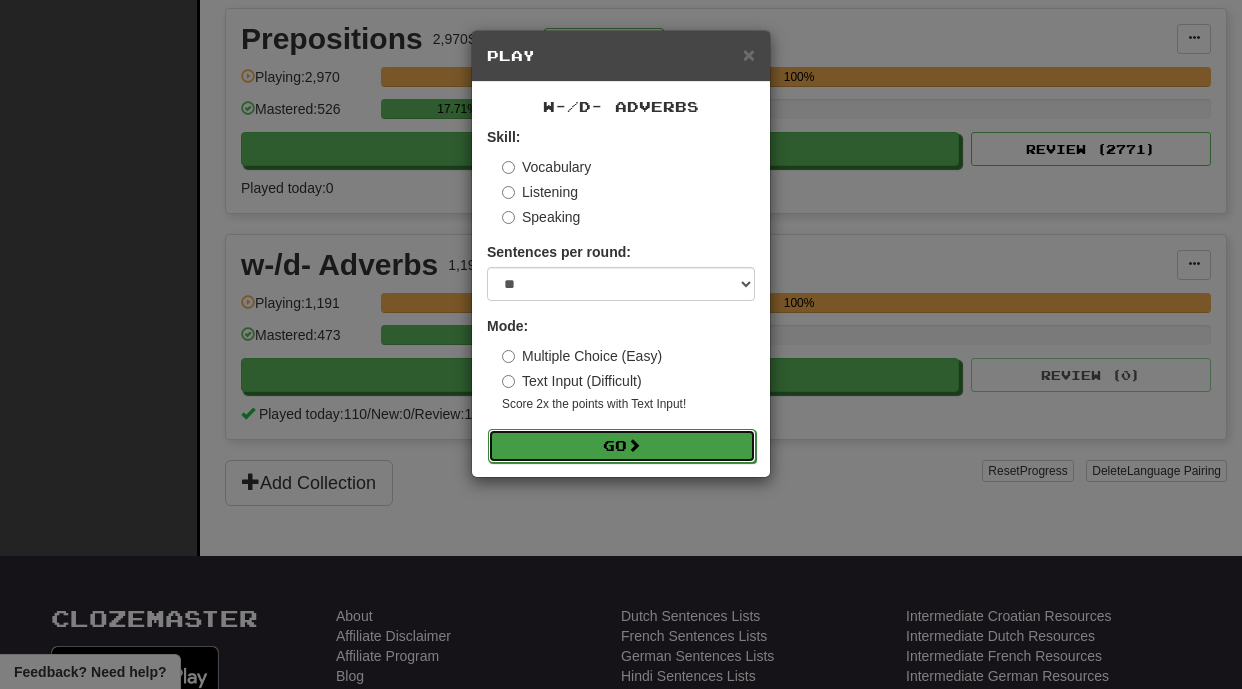 click on "Go" at bounding box center [622, 446] 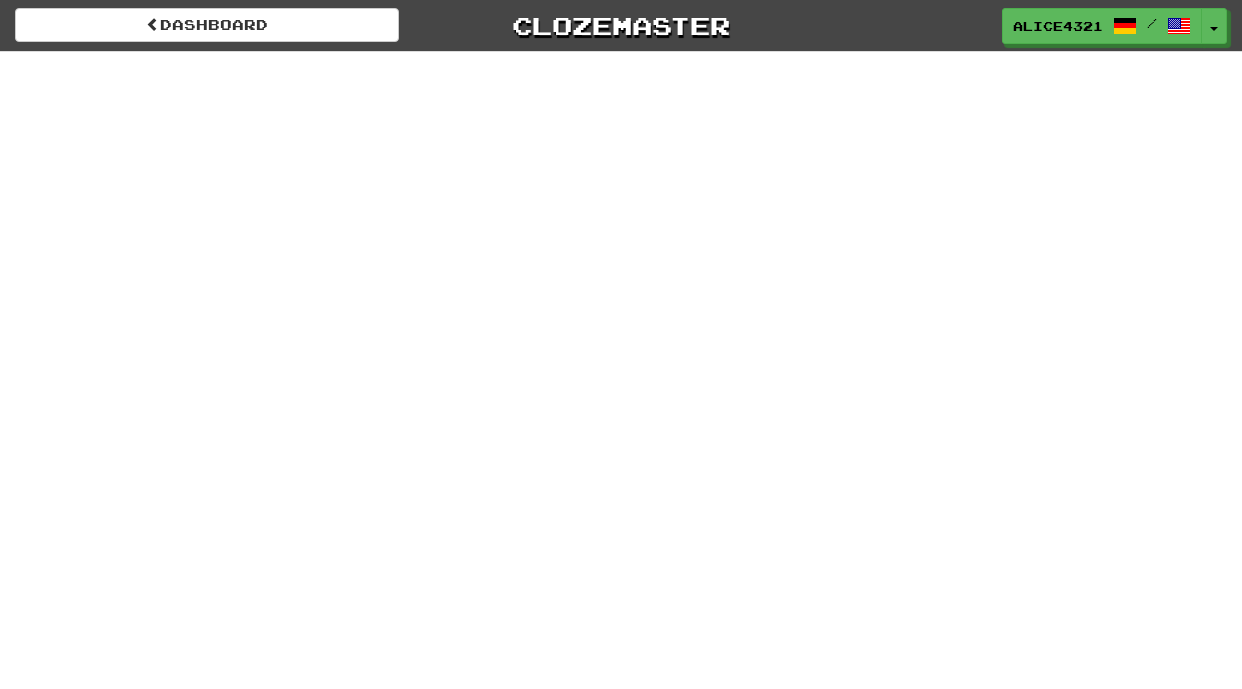 scroll, scrollTop: 0, scrollLeft: 0, axis: both 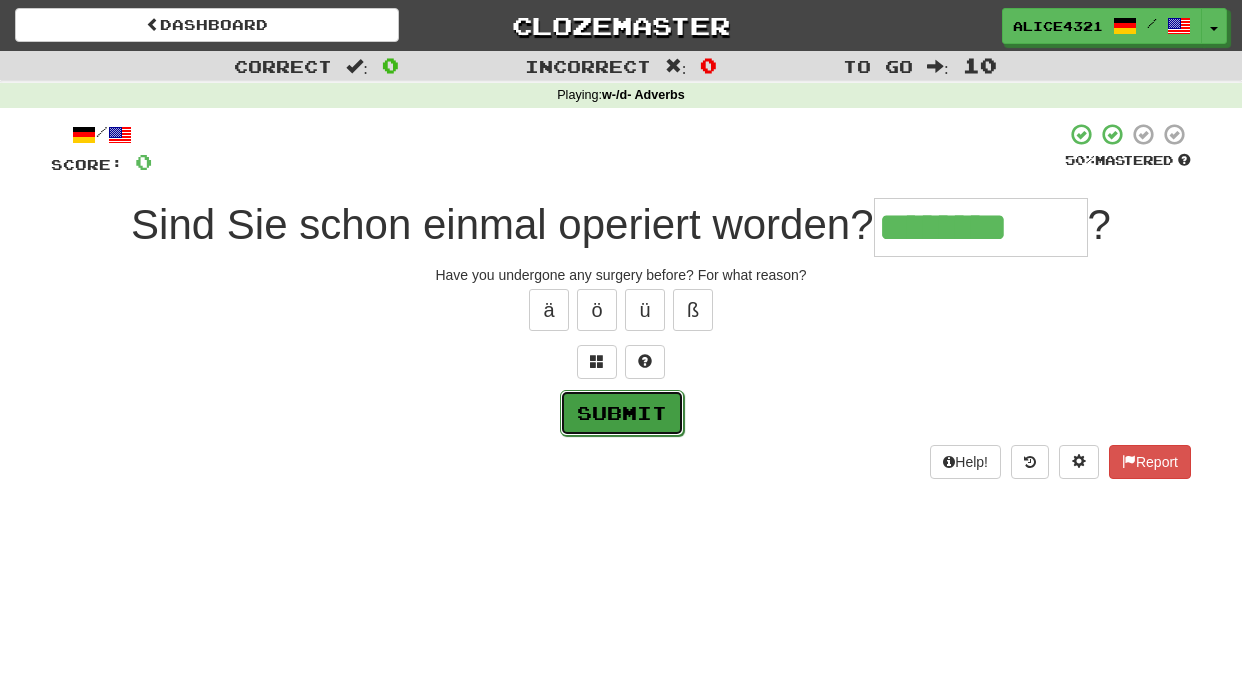 click on "Submit" at bounding box center [622, 413] 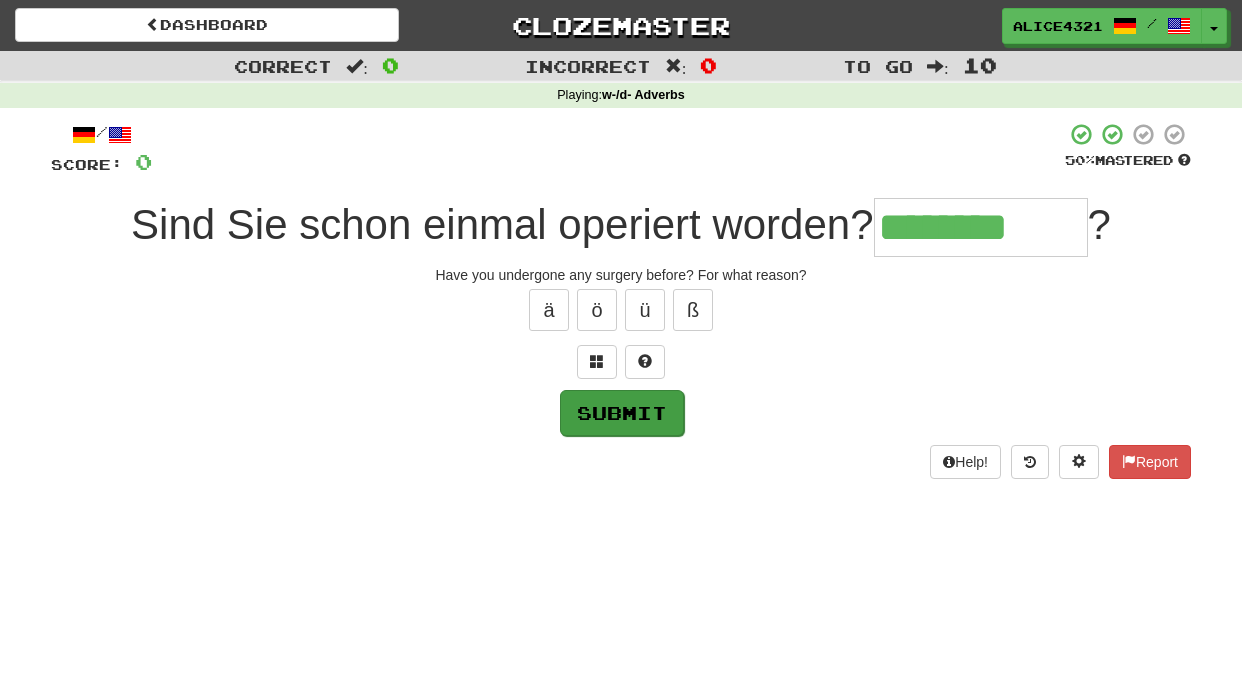 type on "********" 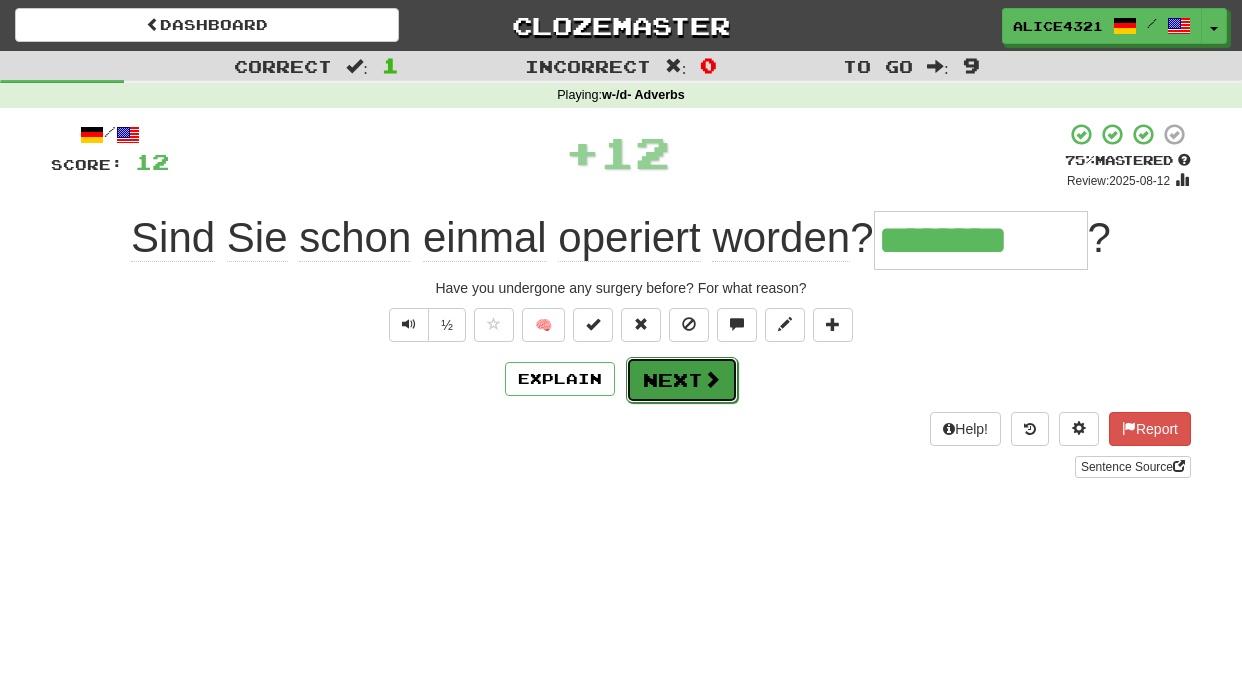 click on "Next" at bounding box center (682, 380) 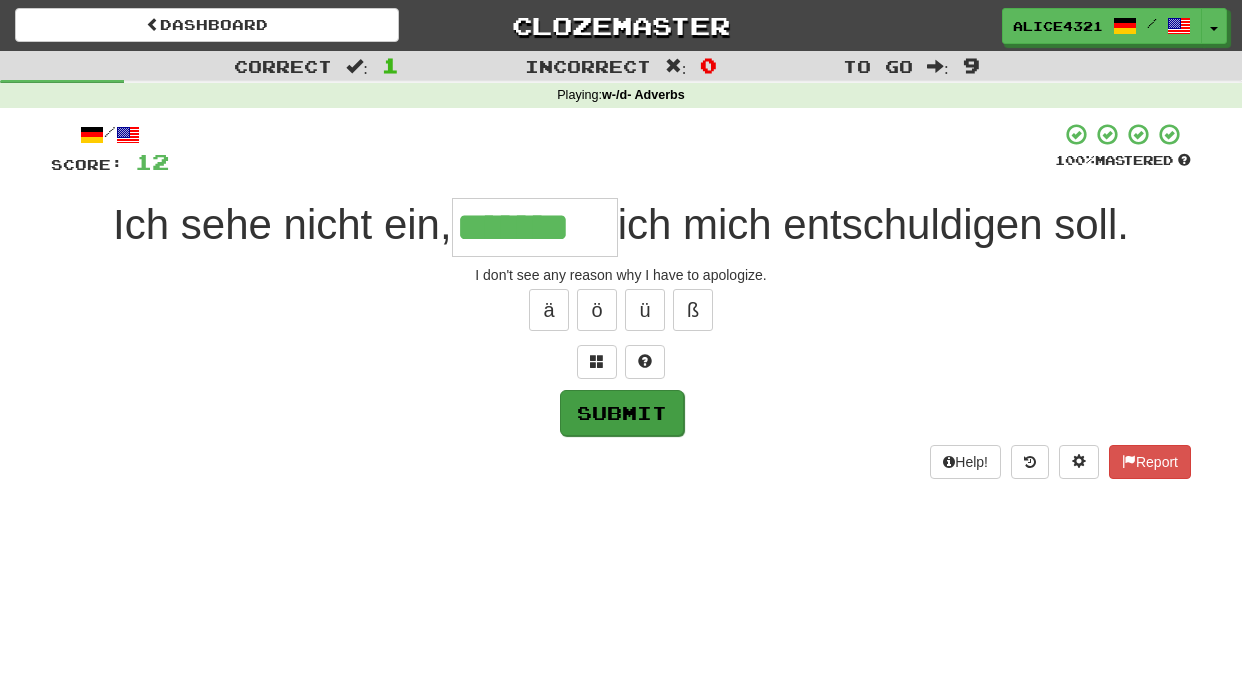 type on "*******" 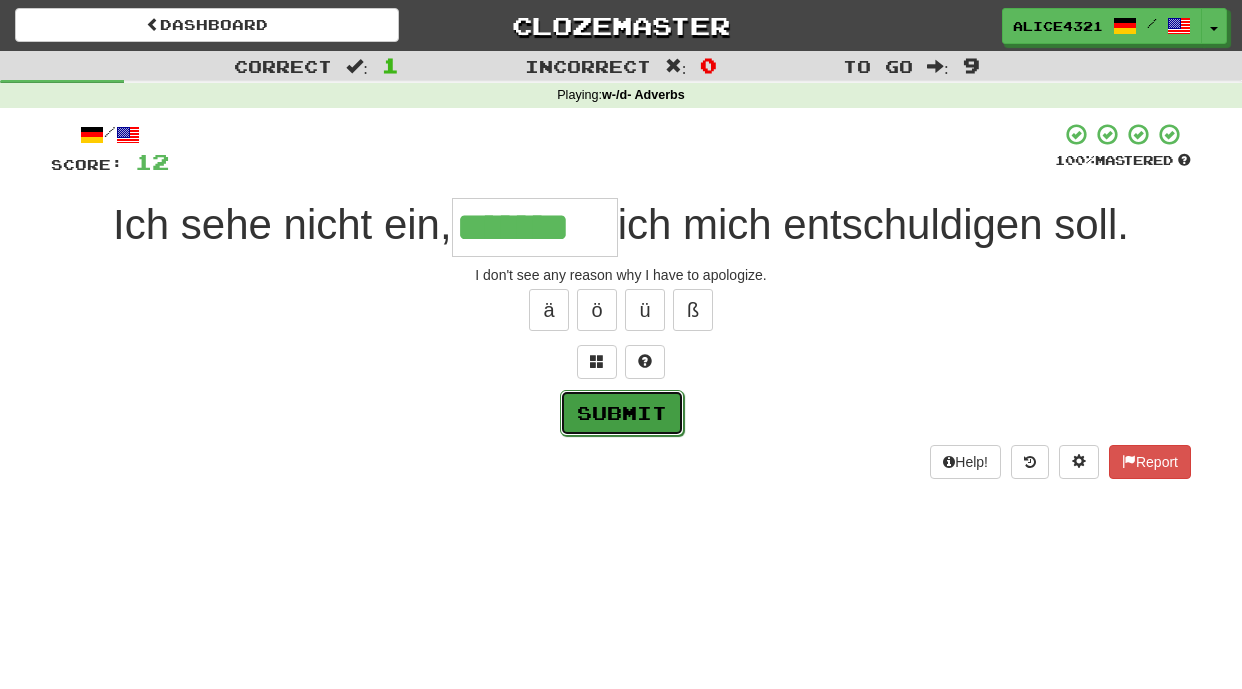 click on "Submit" at bounding box center [622, 413] 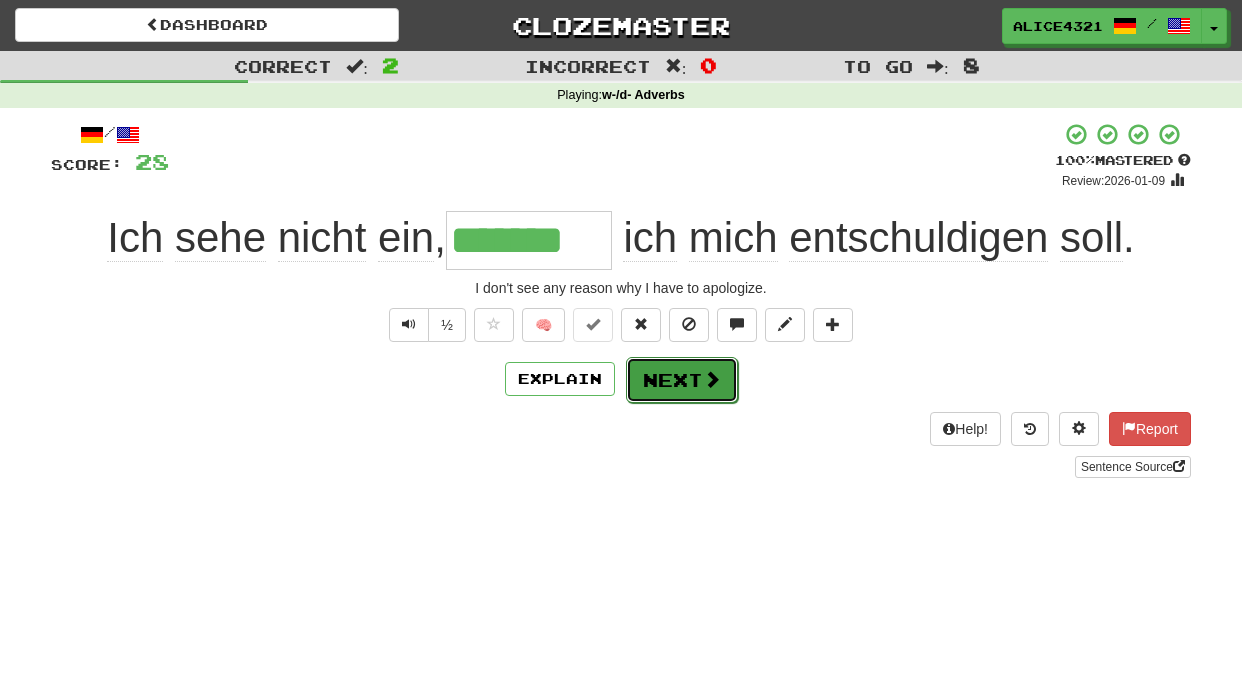 click on "Next" at bounding box center (682, 380) 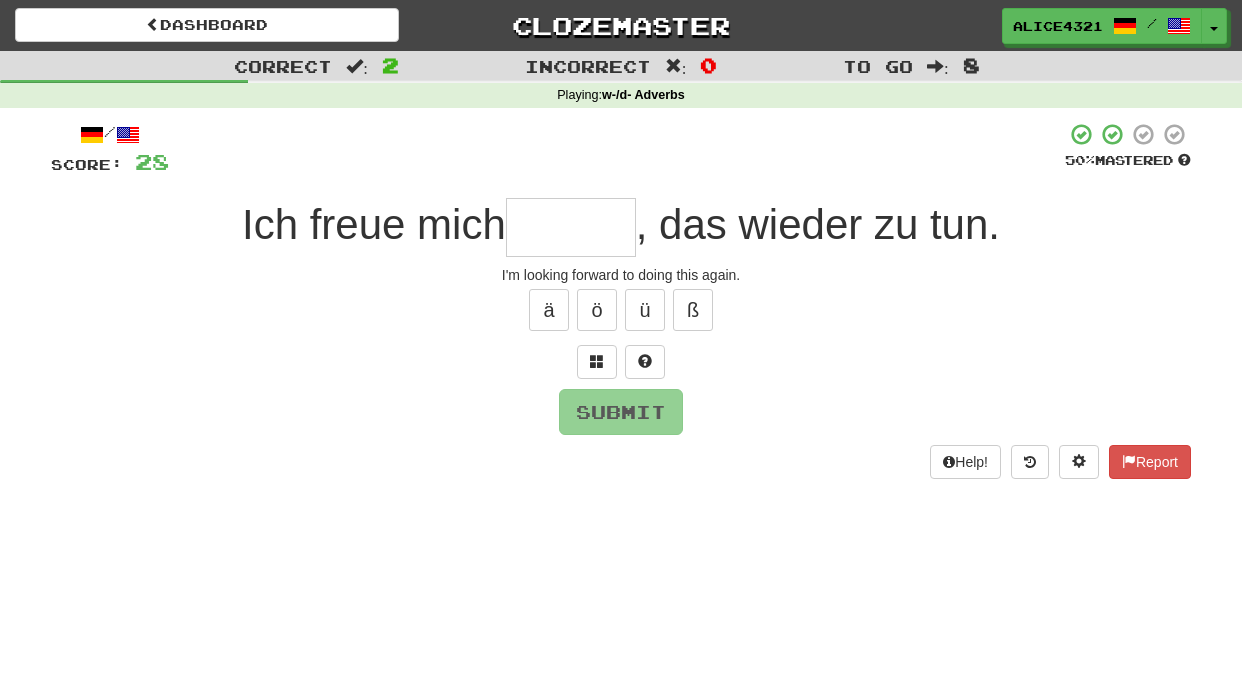 type on "*" 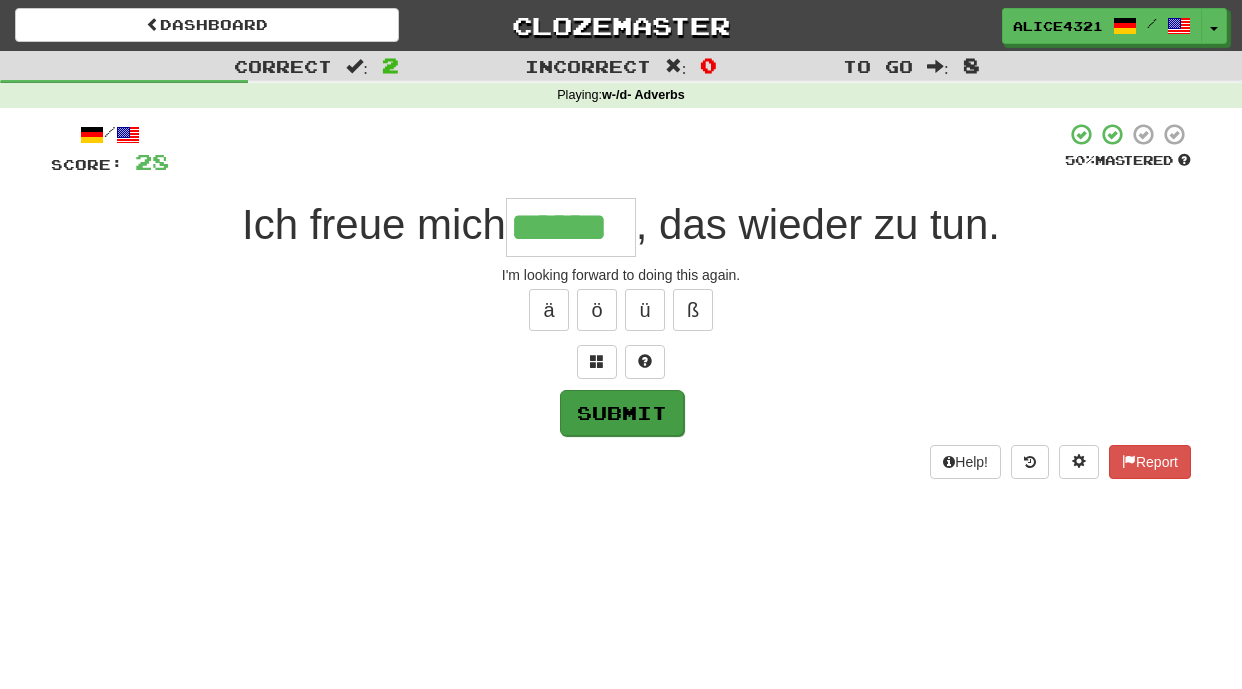 type on "******" 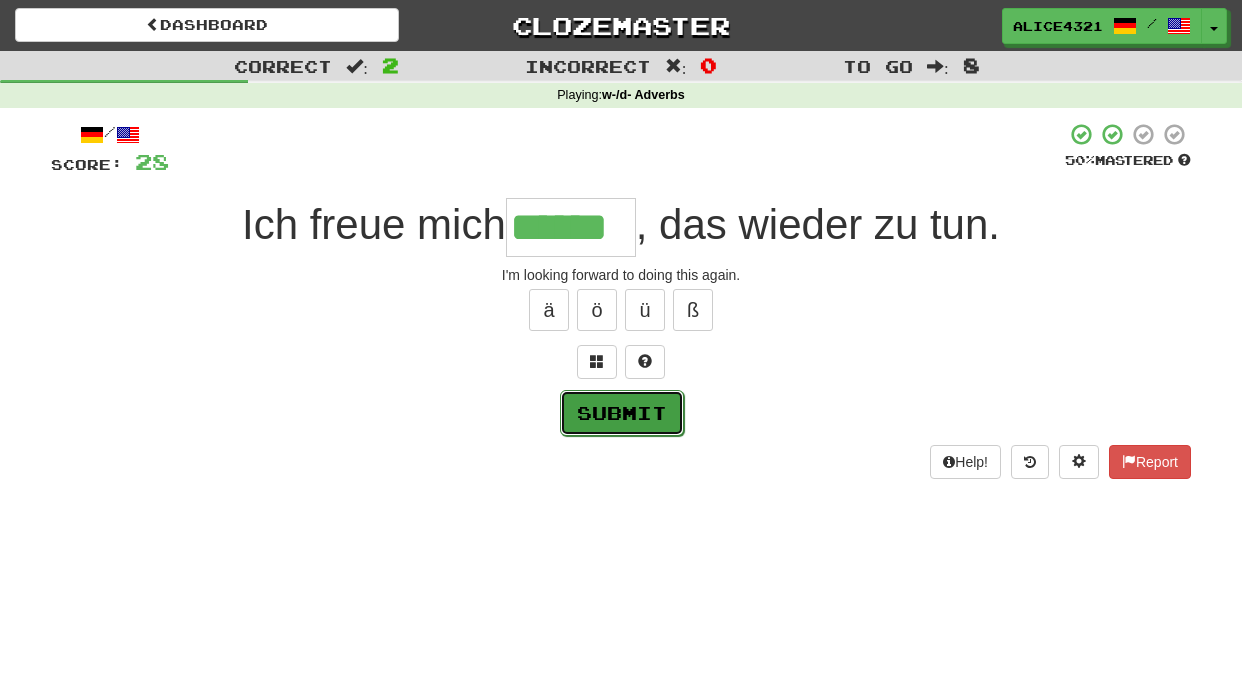 click on "Submit" at bounding box center [622, 413] 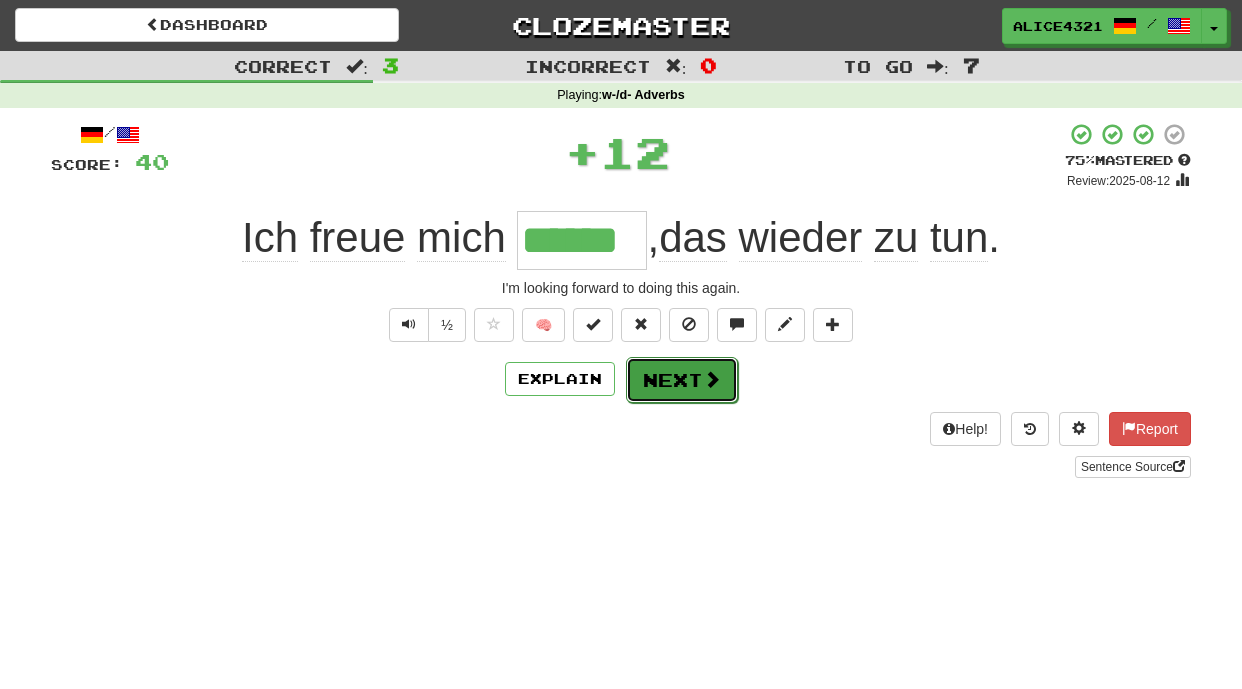 click on "Next" at bounding box center (682, 380) 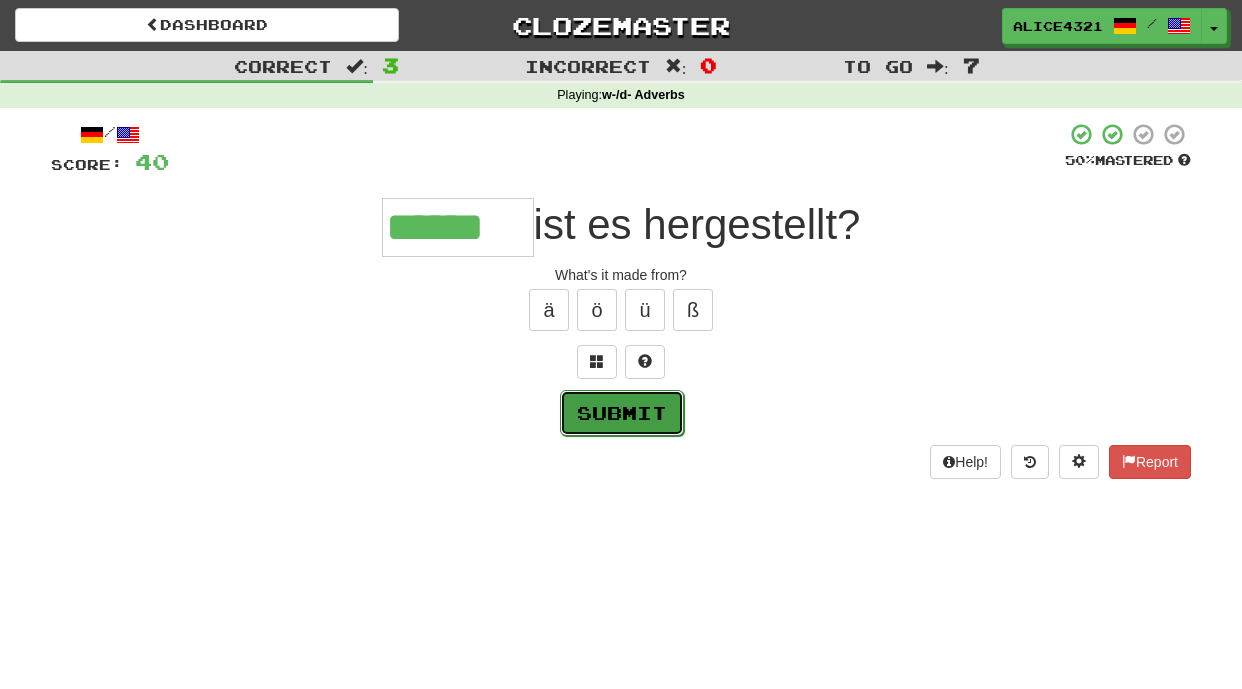 click on "Submit" at bounding box center (622, 413) 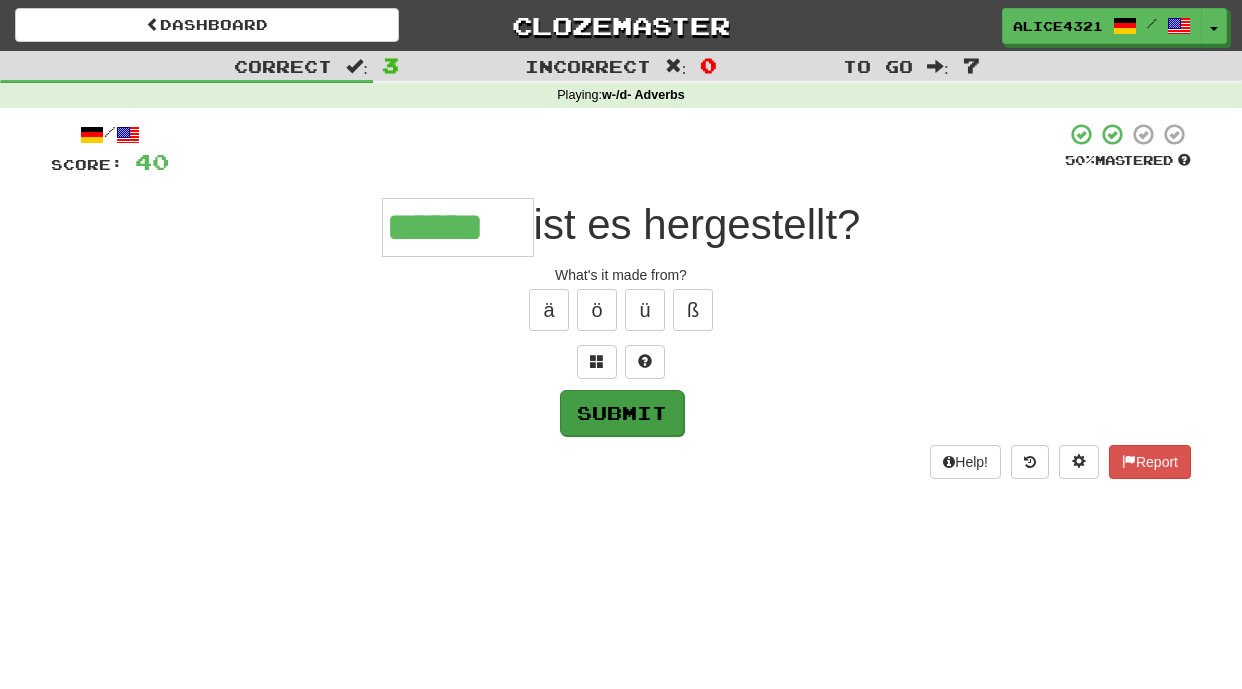type on "******" 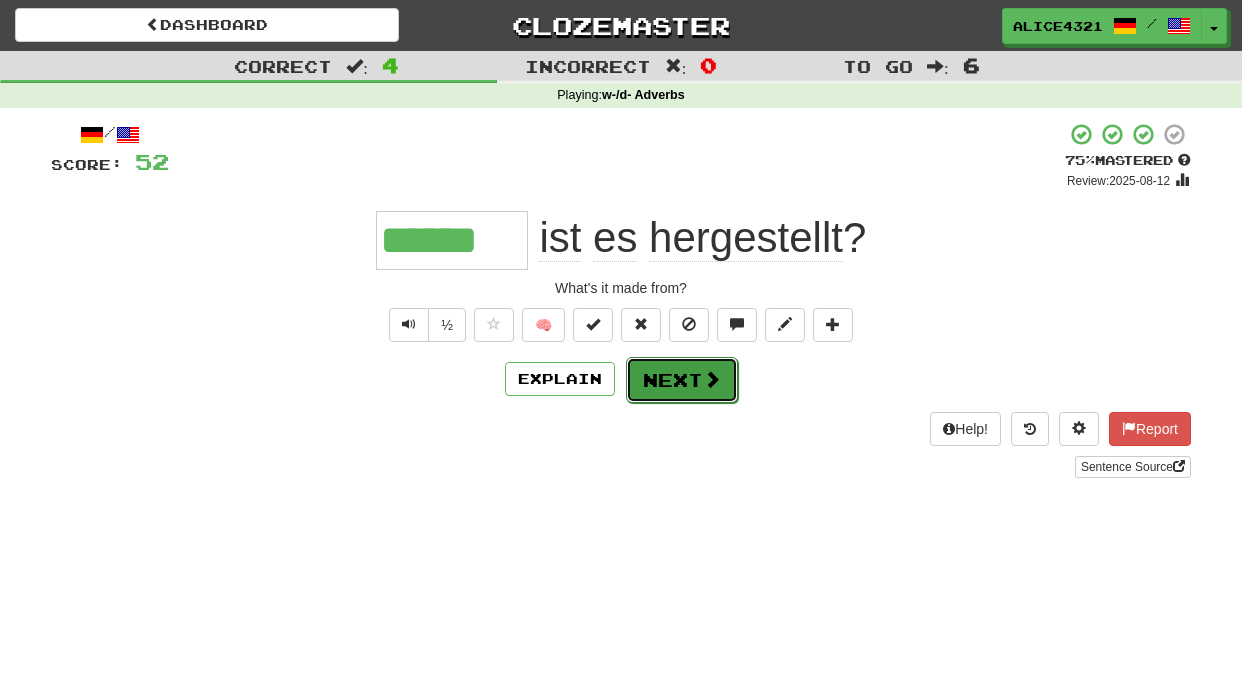 click on "Next" at bounding box center (682, 380) 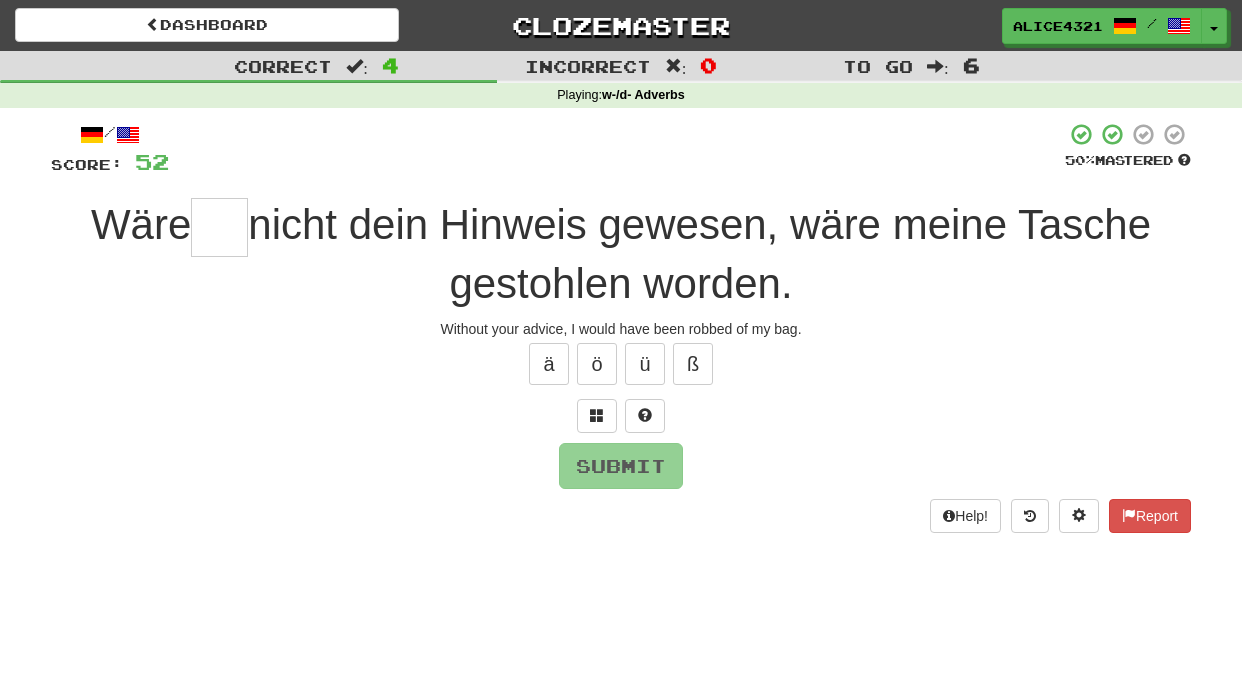 type on "*" 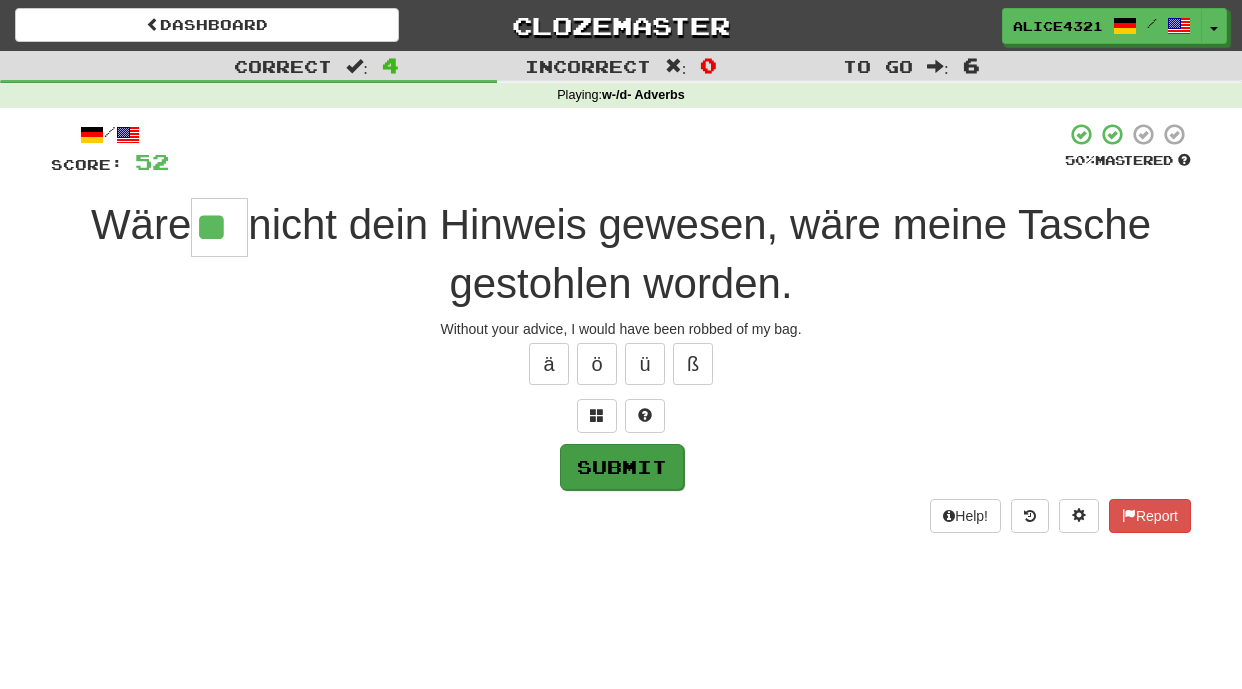 type on "**" 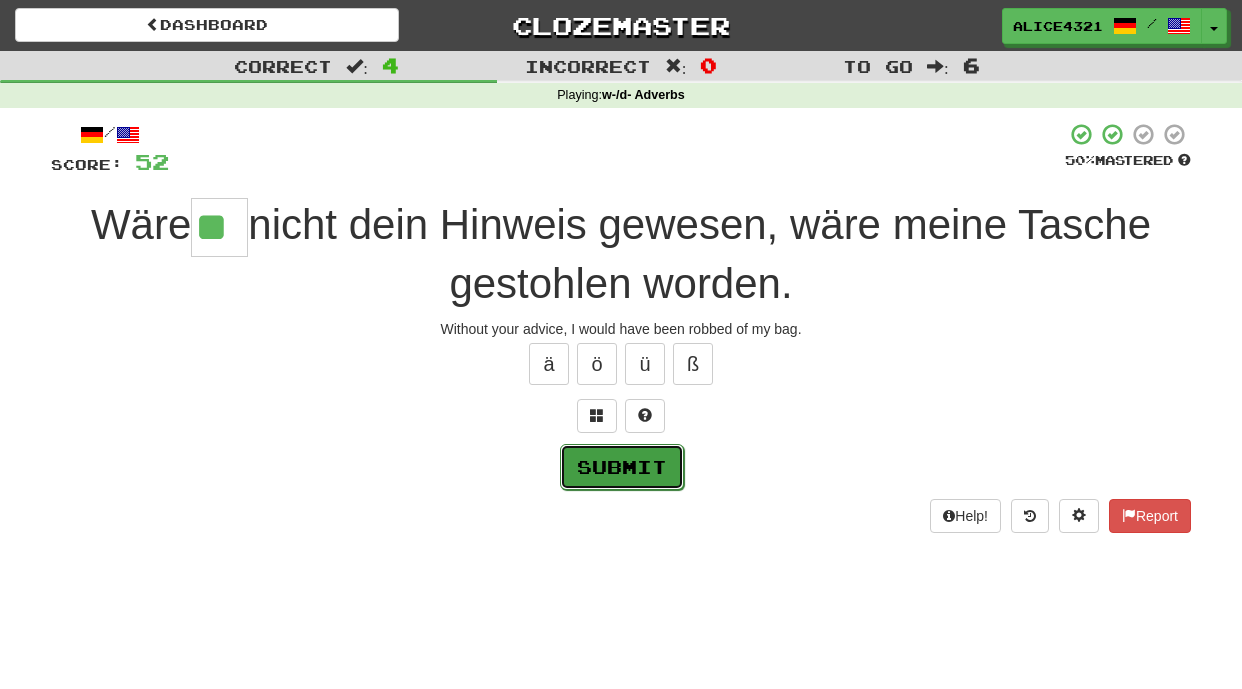 click on "Submit" at bounding box center [622, 467] 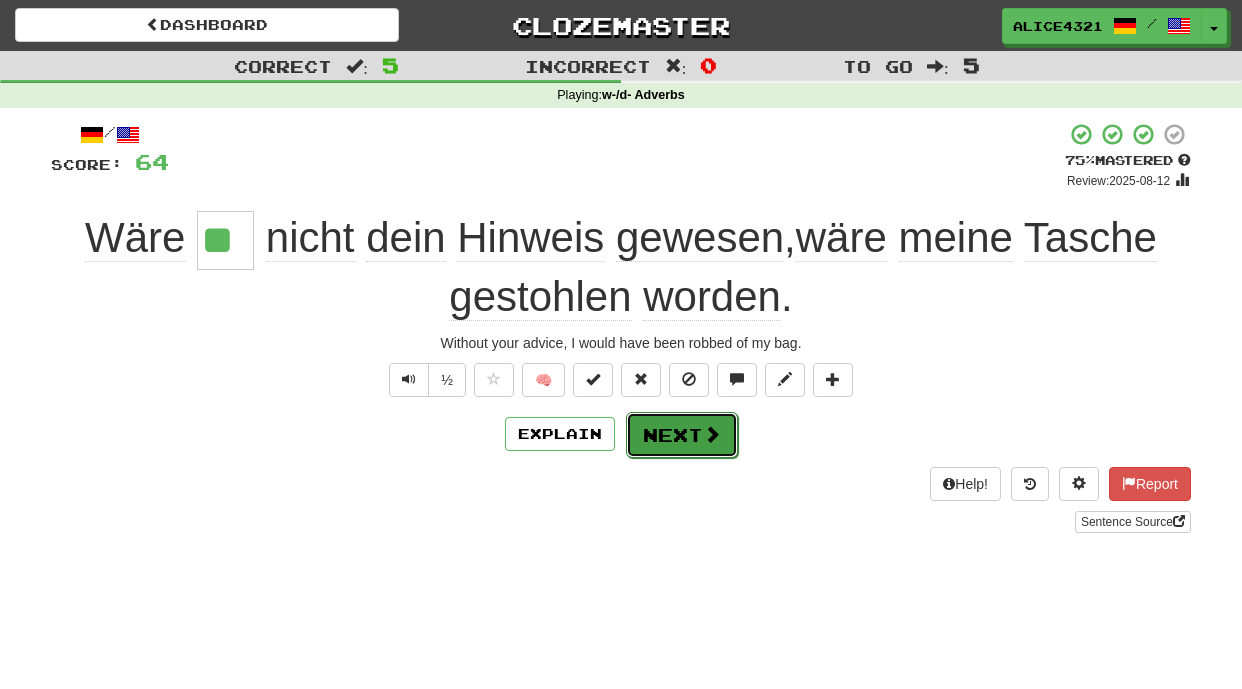 click on "Next" at bounding box center [682, 435] 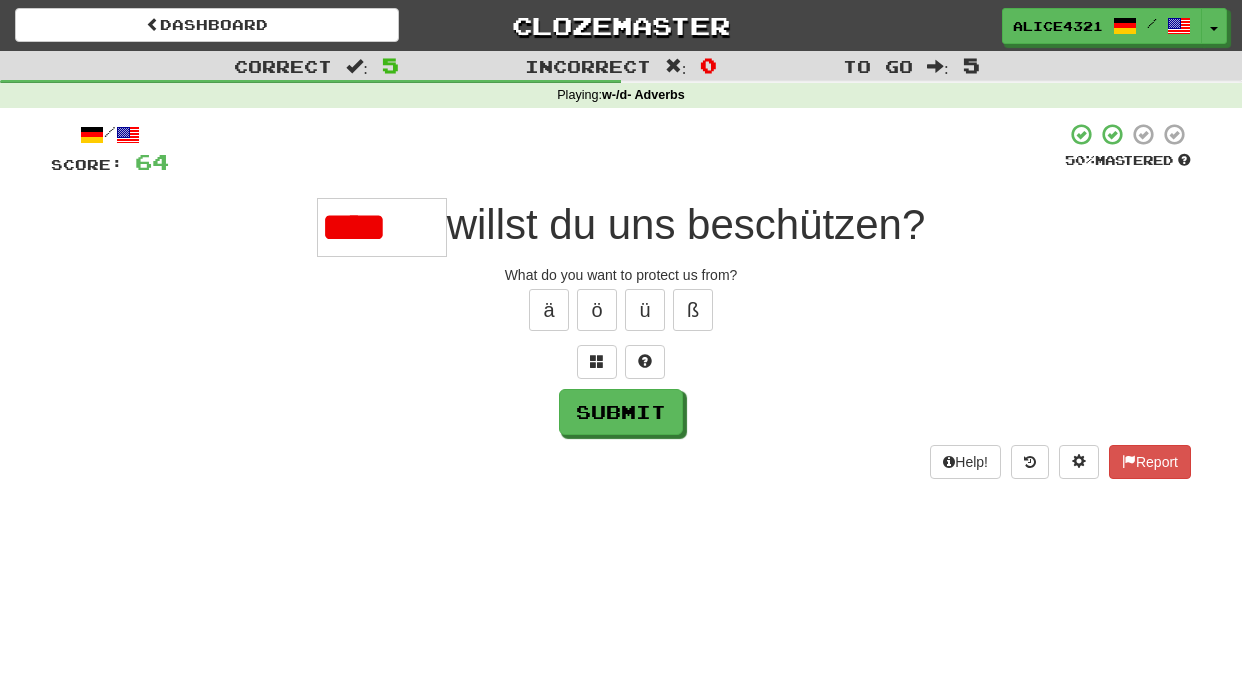 scroll, scrollTop: 0, scrollLeft: 0, axis: both 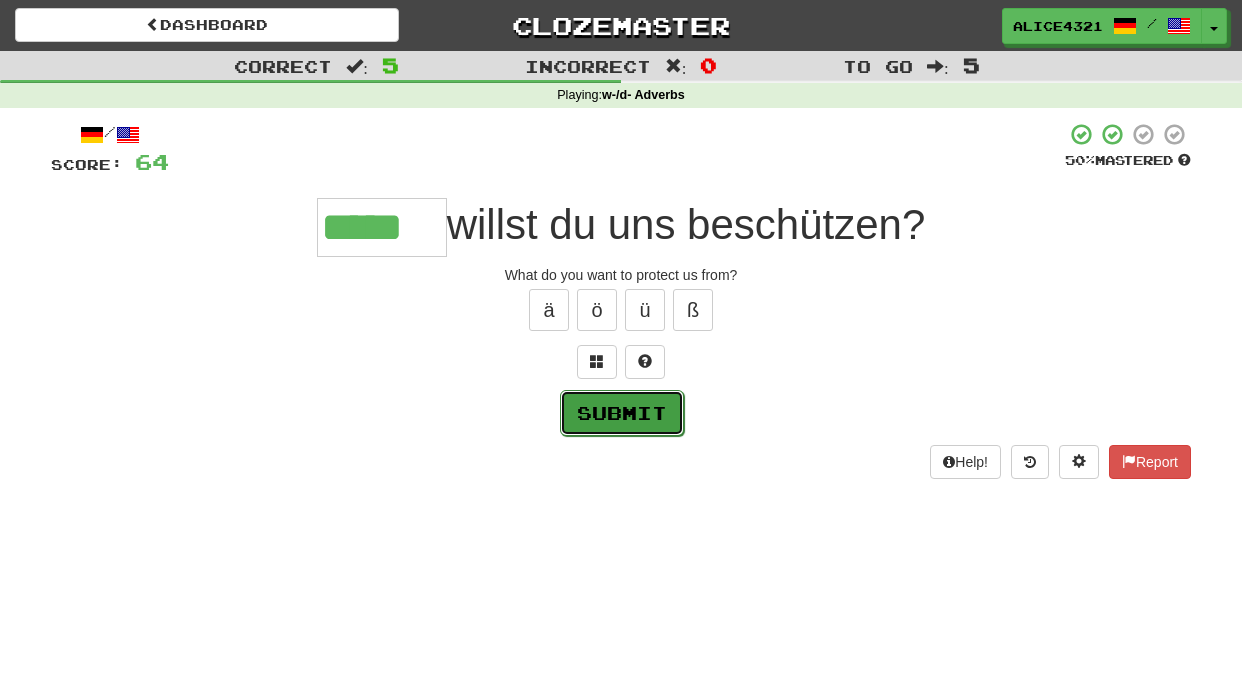 click on "Submit" at bounding box center (622, 413) 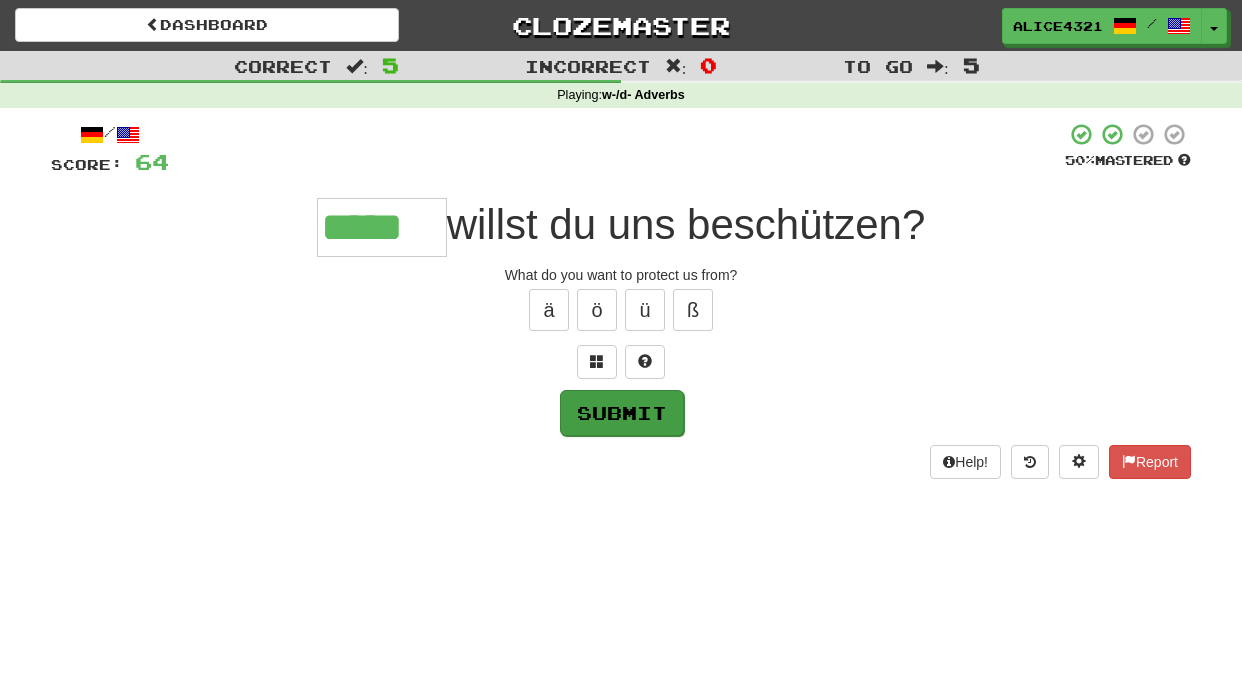 type on "*****" 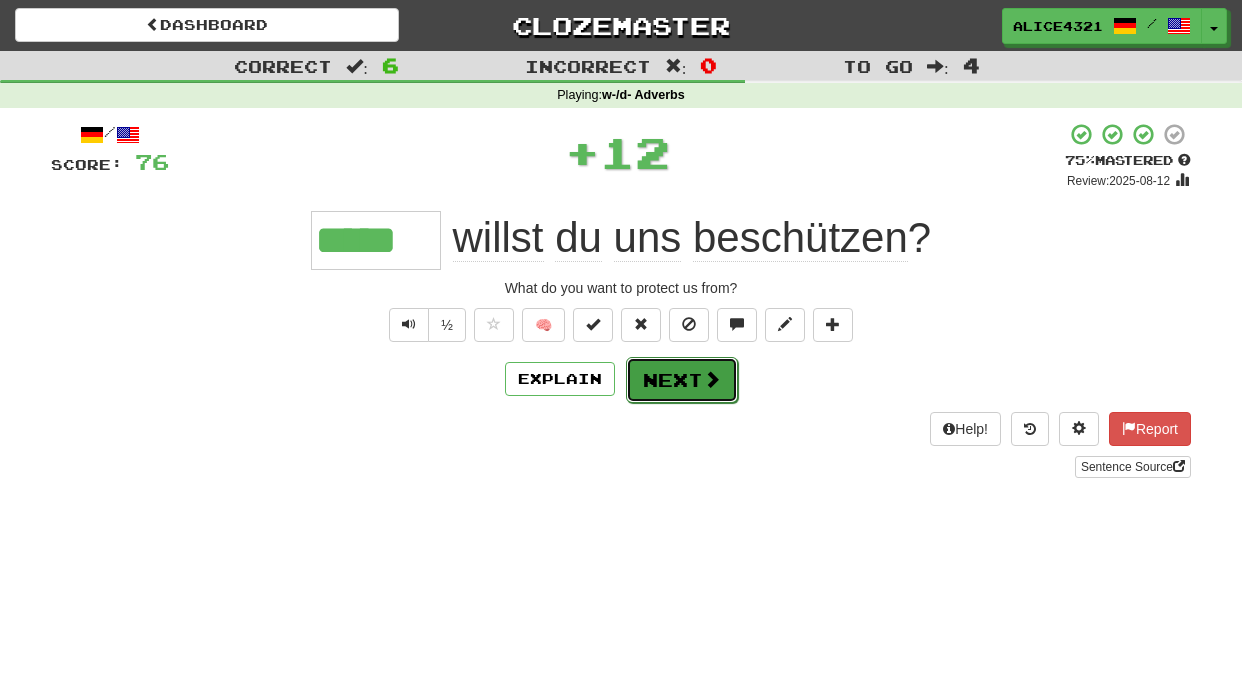click on "Next" at bounding box center (682, 380) 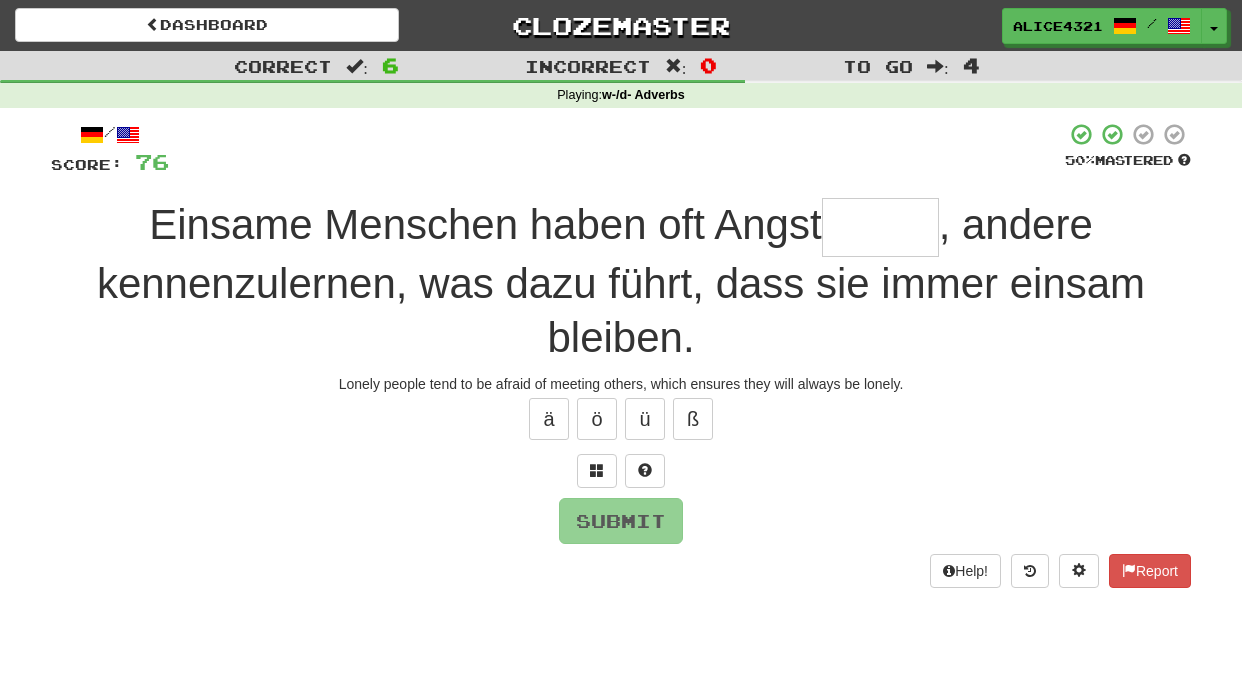 type on "*" 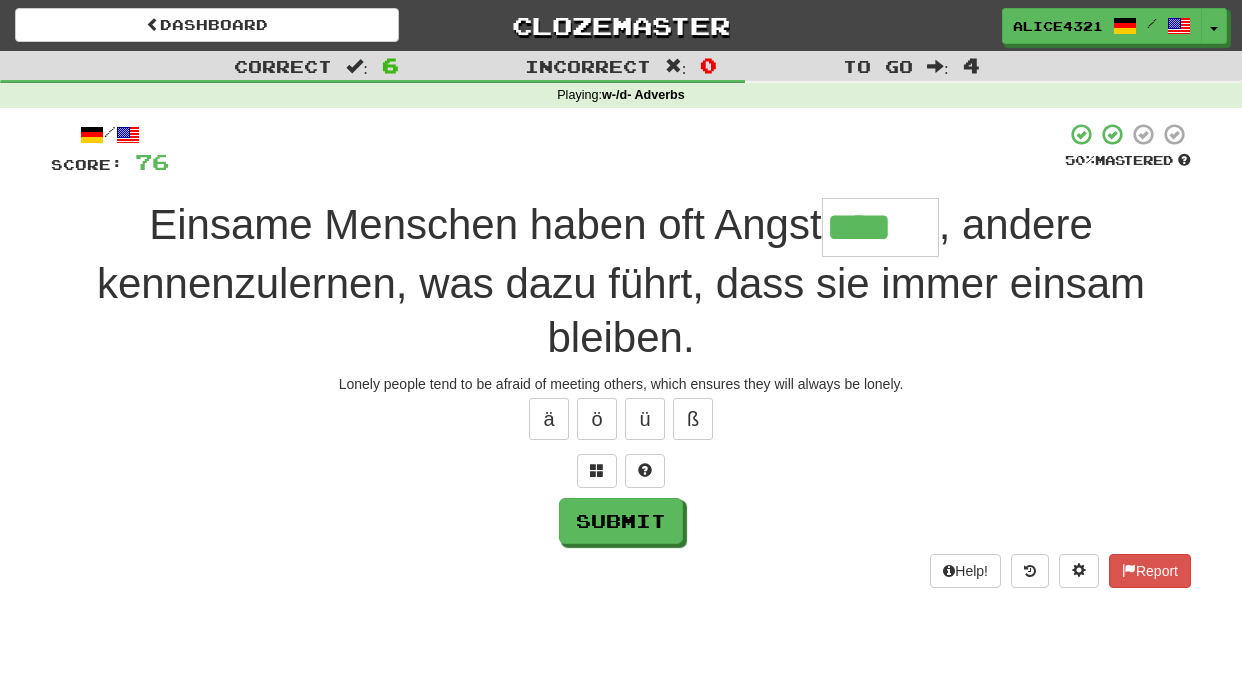 scroll, scrollTop: 0, scrollLeft: 0, axis: both 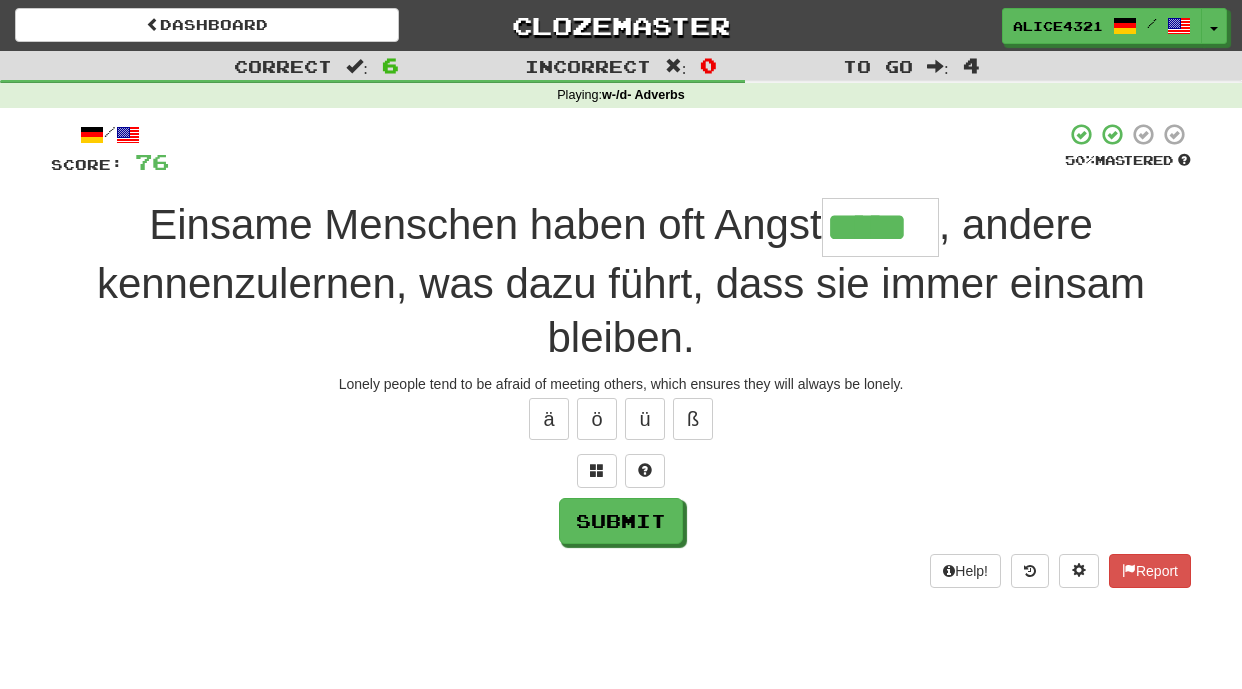 type on "*****" 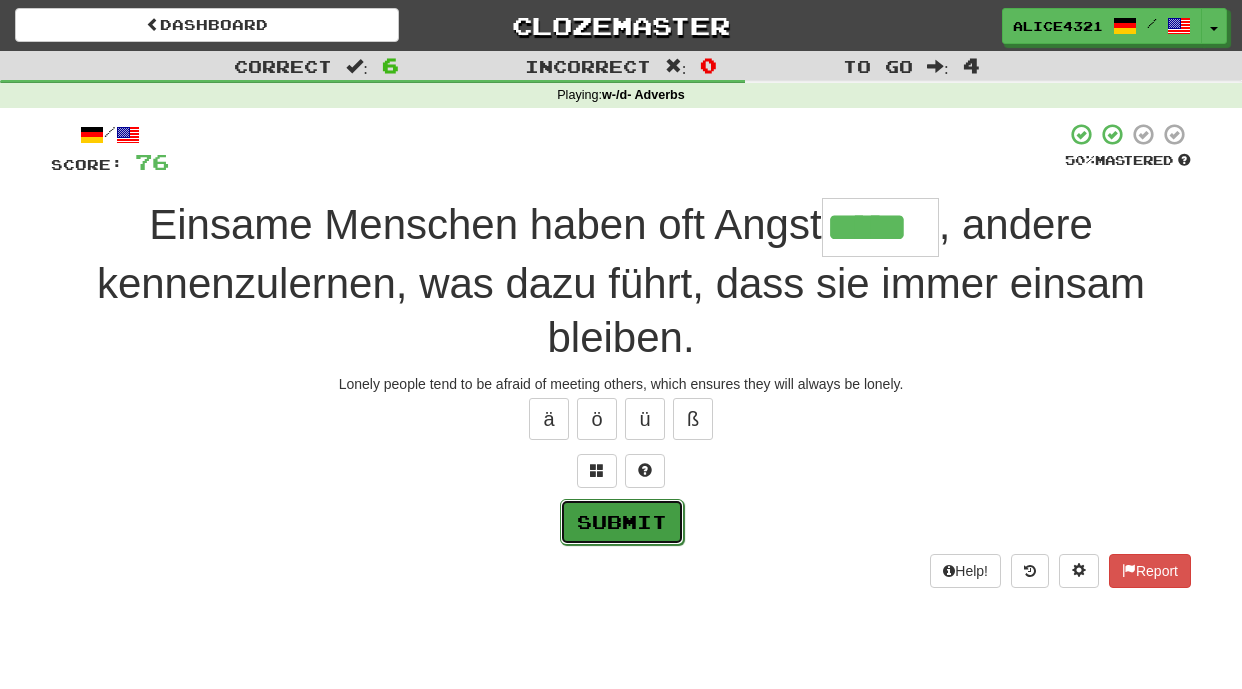 click on "Submit" at bounding box center [622, 522] 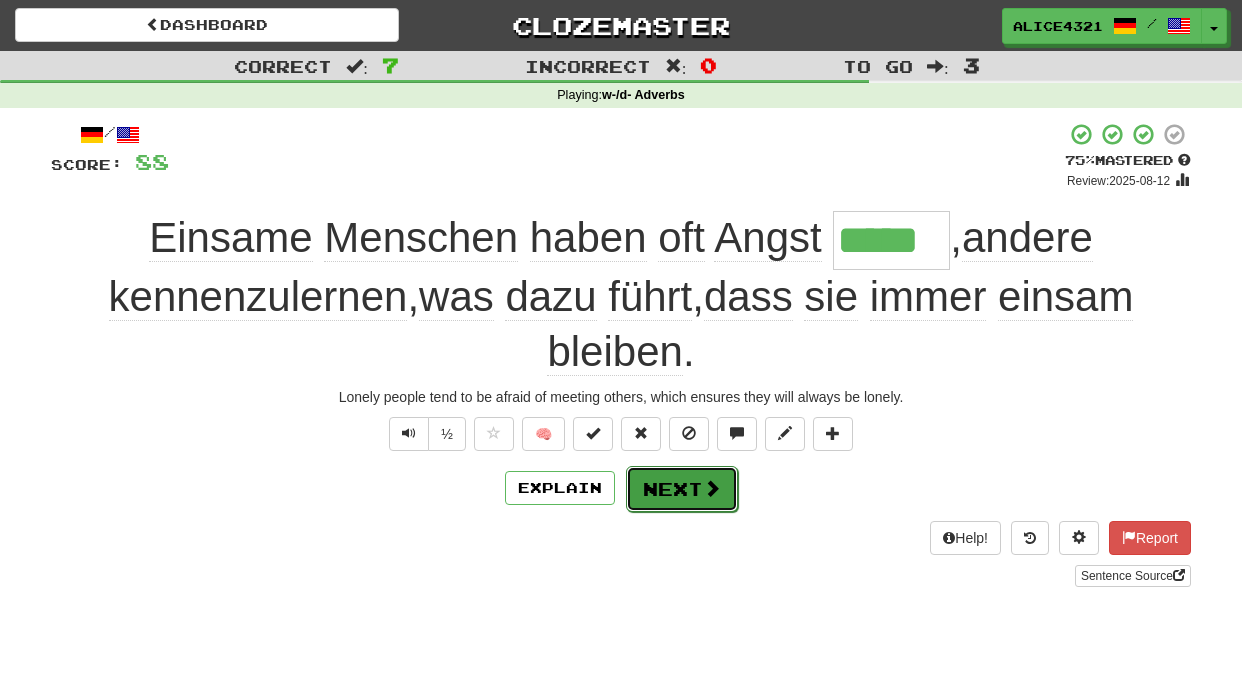 click on "Next" at bounding box center (682, 489) 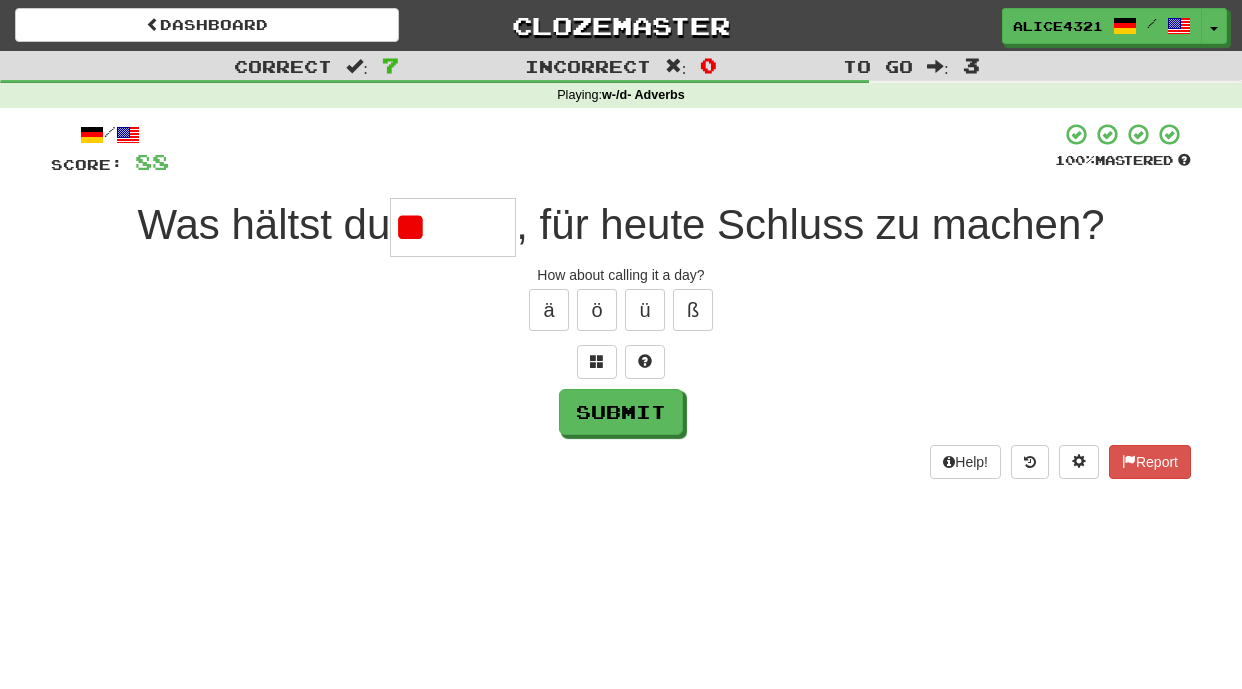 type on "*" 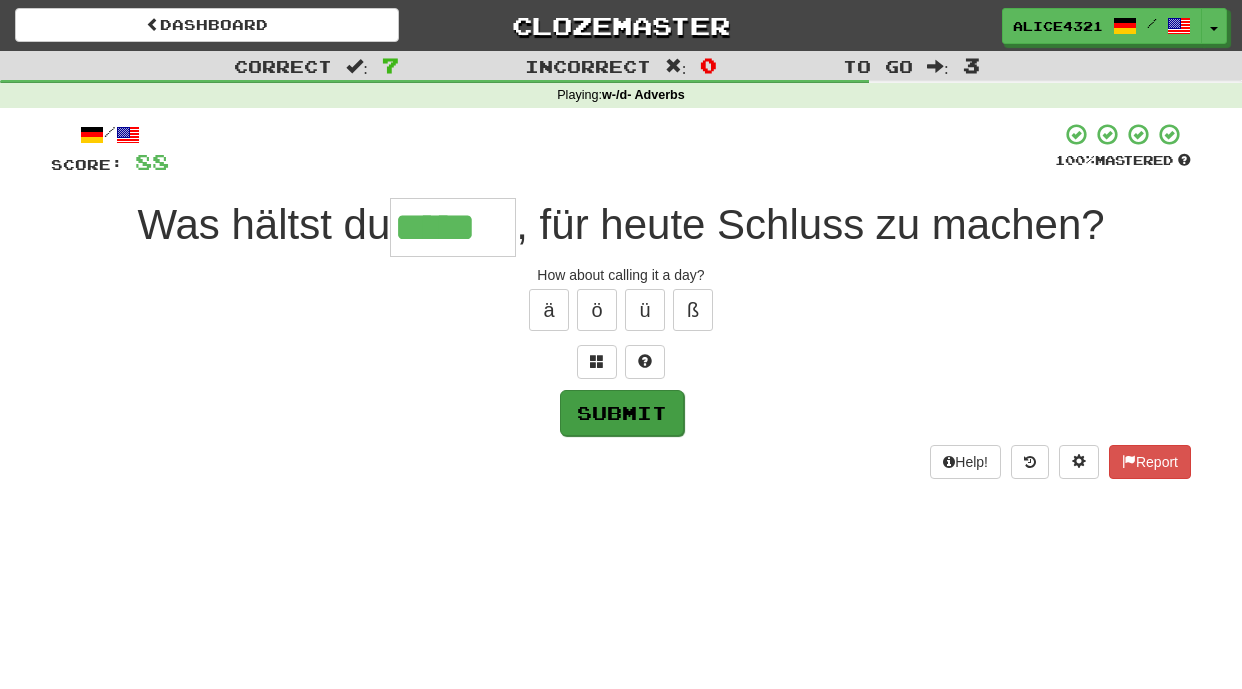 type on "*****" 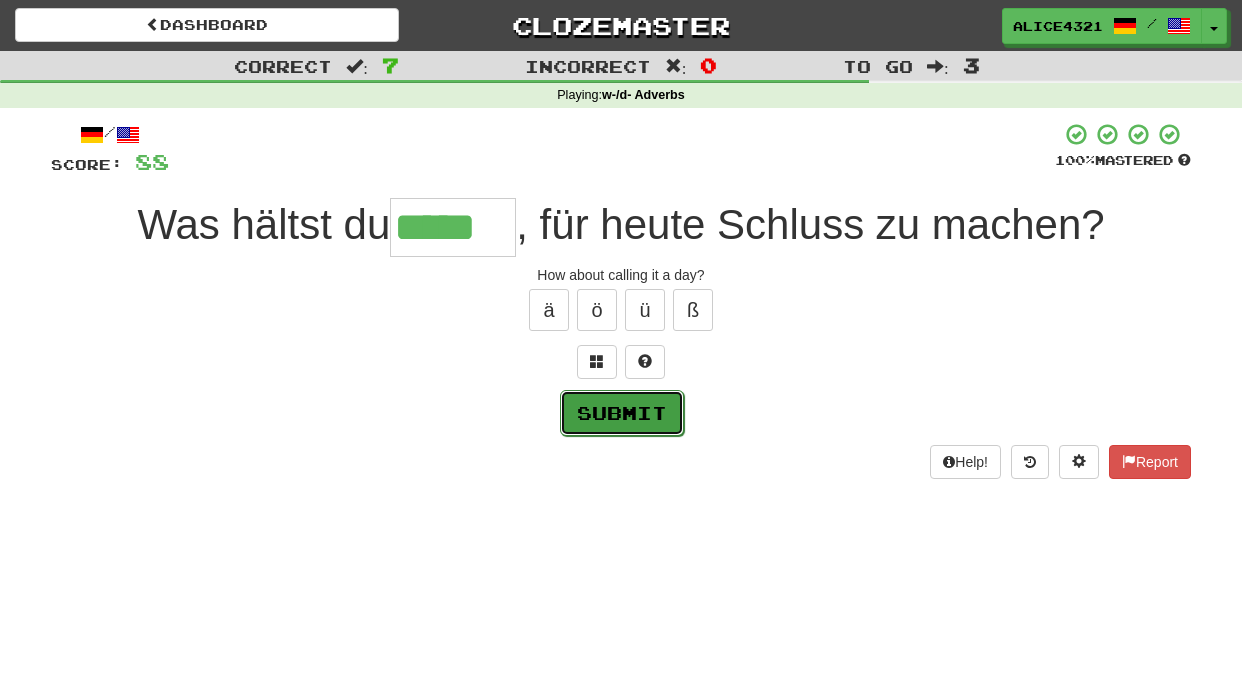 click on "Submit" at bounding box center [622, 413] 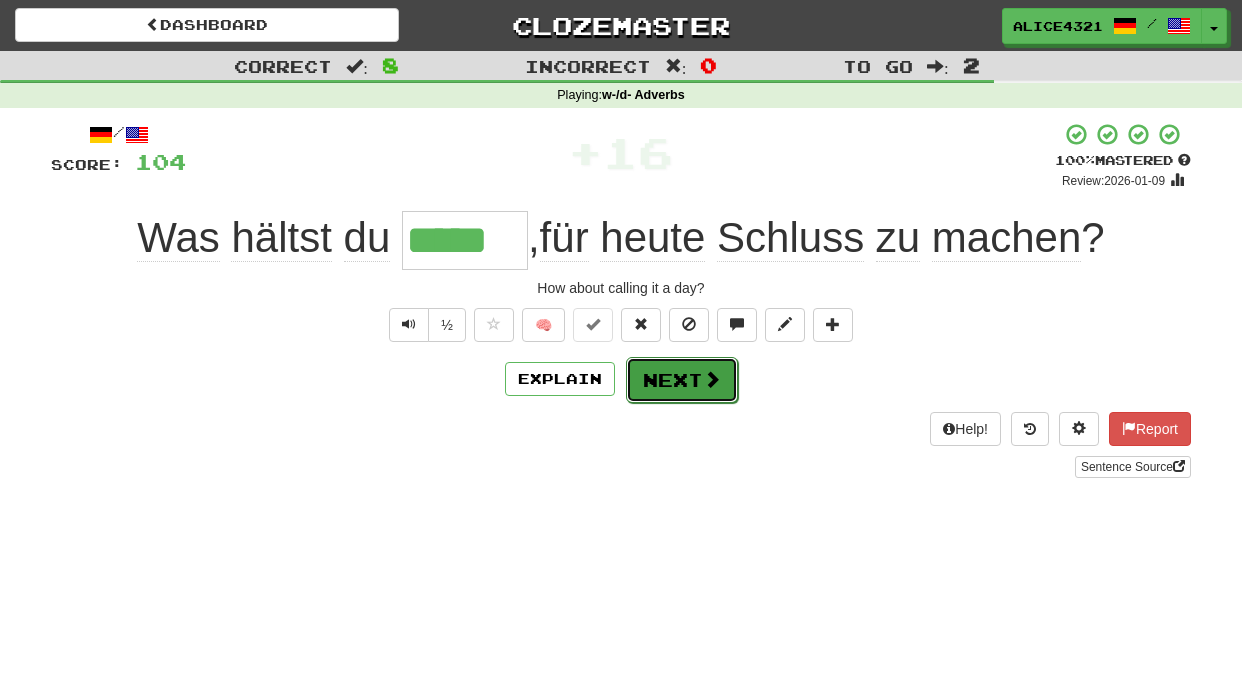 click on "Next" at bounding box center [682, 380] 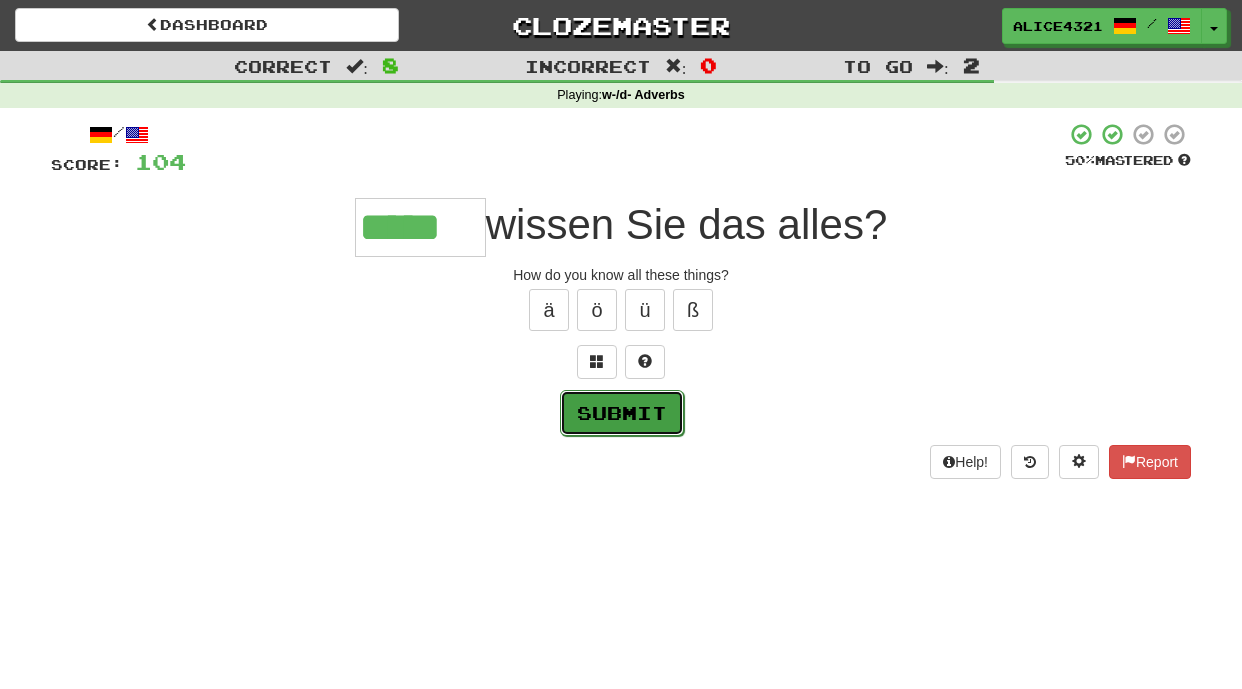 click on "Submit" at bounding box center [622, 413] 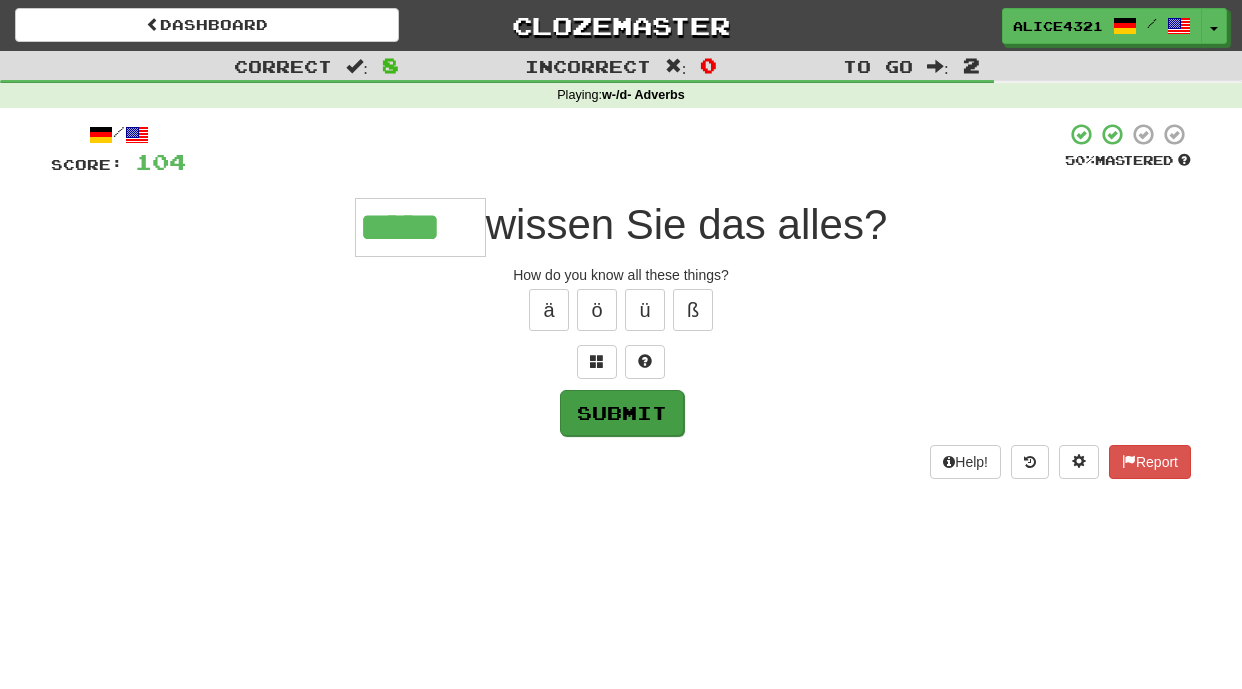 type on "*****" 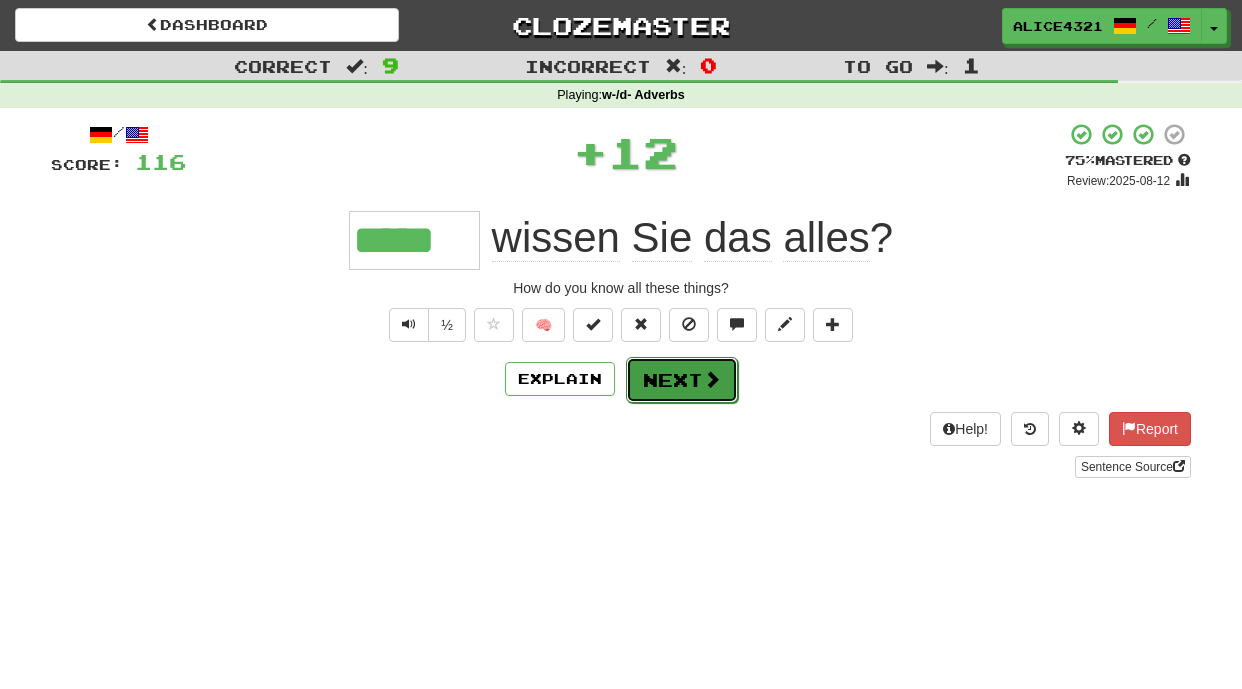 click on "Next" at bounding box center [682, 380] 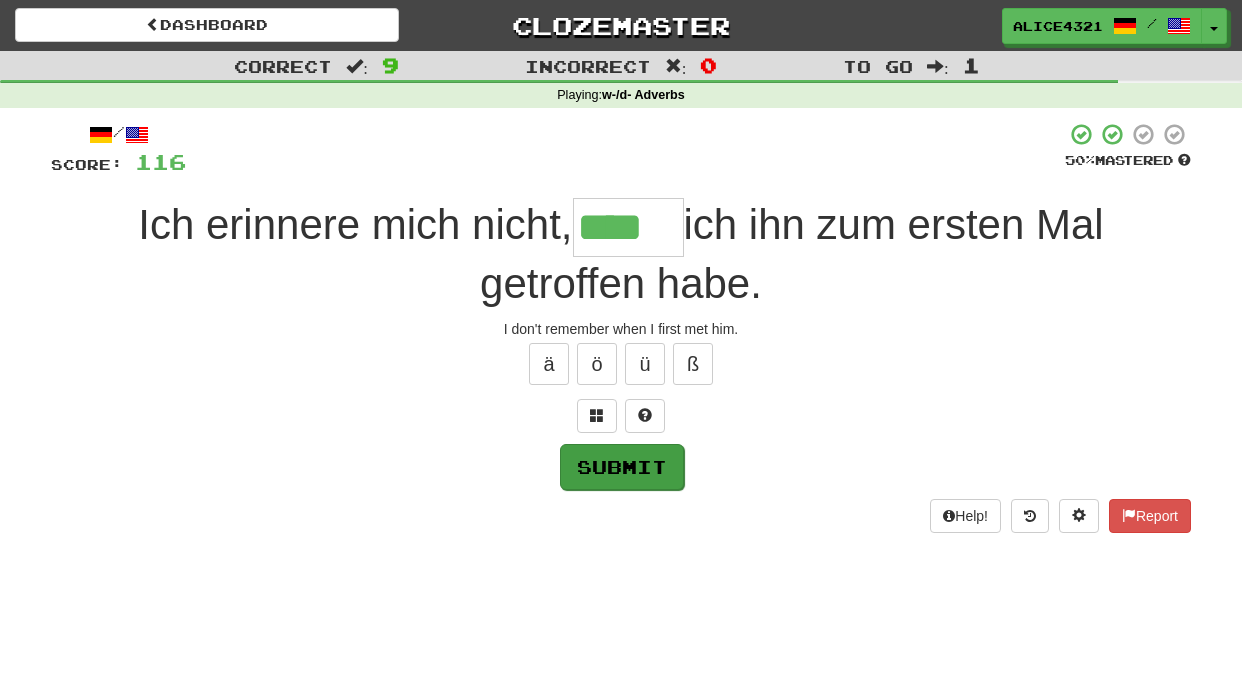 type on "****" 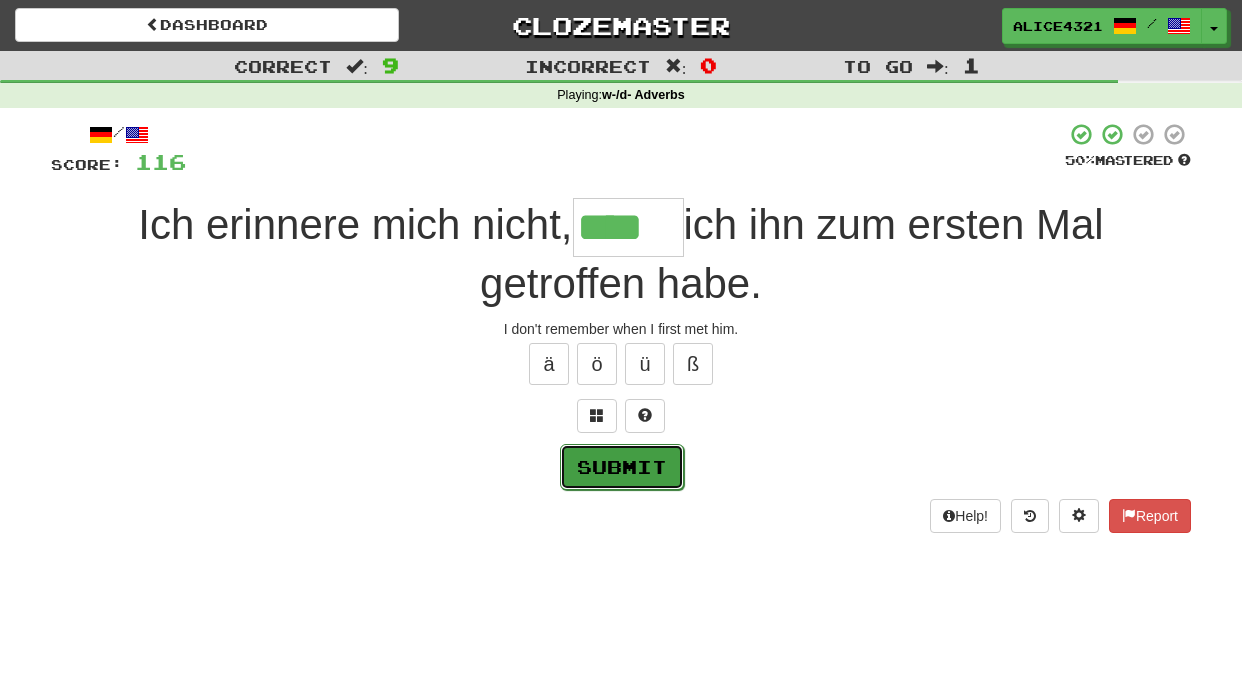 click on "Submit" at bounding box center (622, 467) 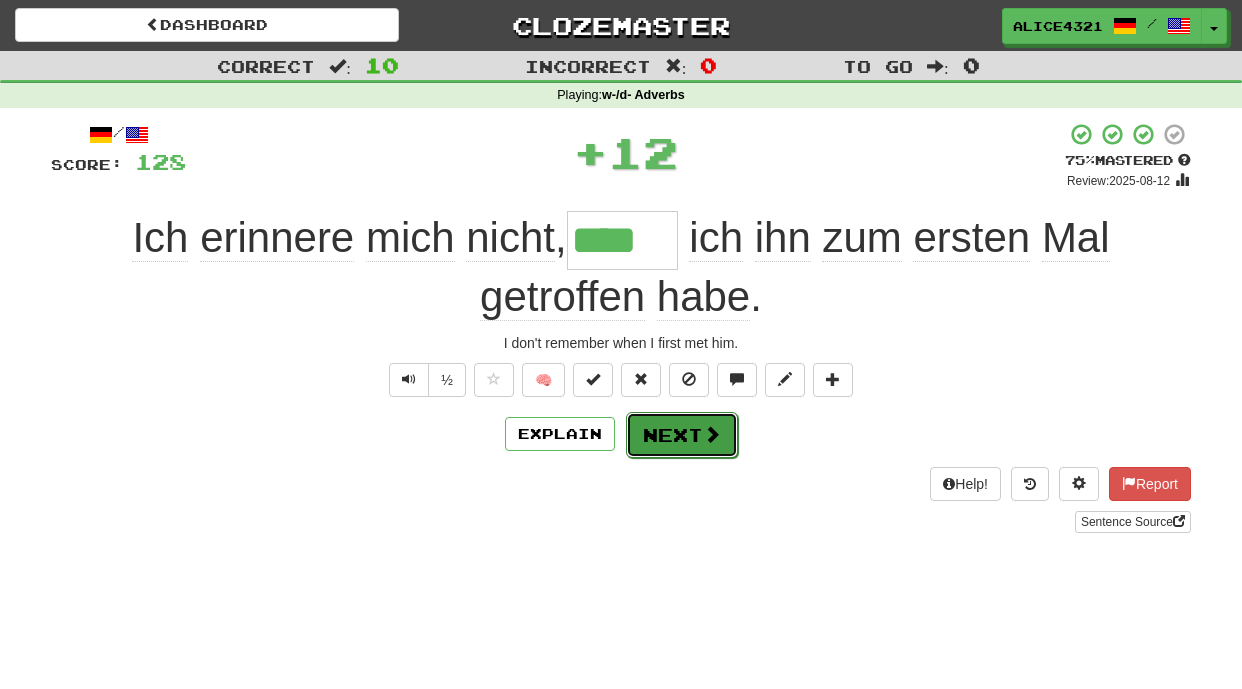 click on "Next" at bounding box center (682, 435) 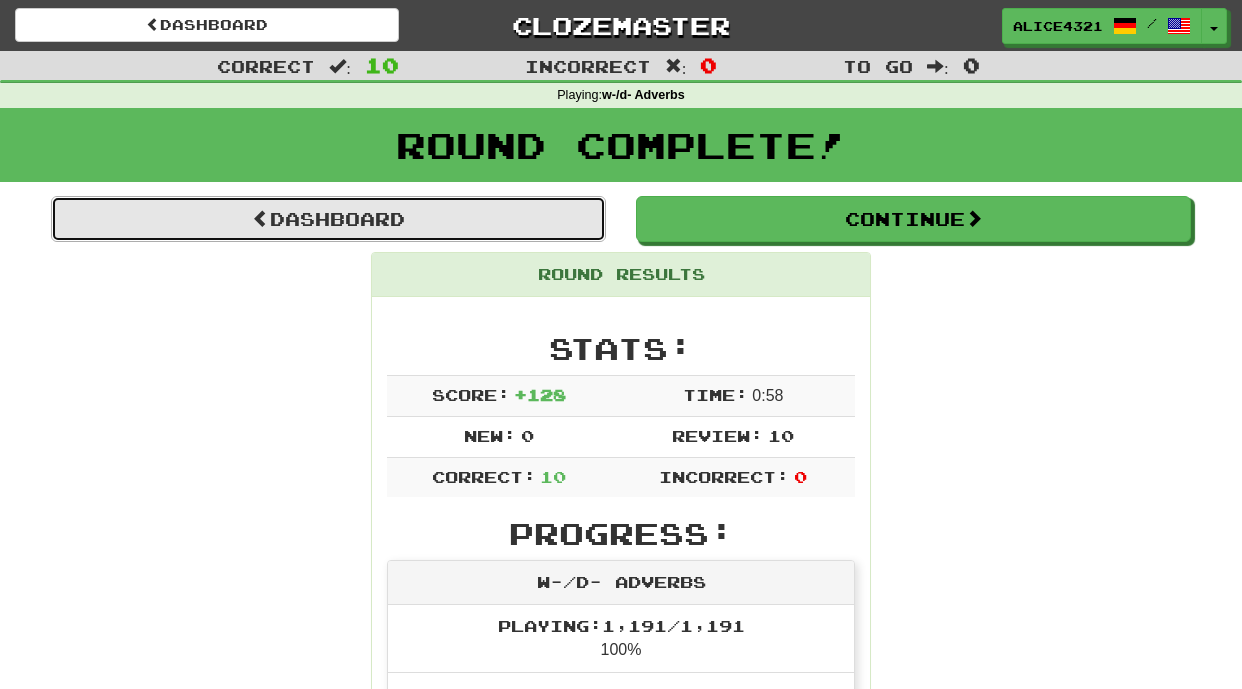 click on "Dashboard" at bounding box center (328, 219) 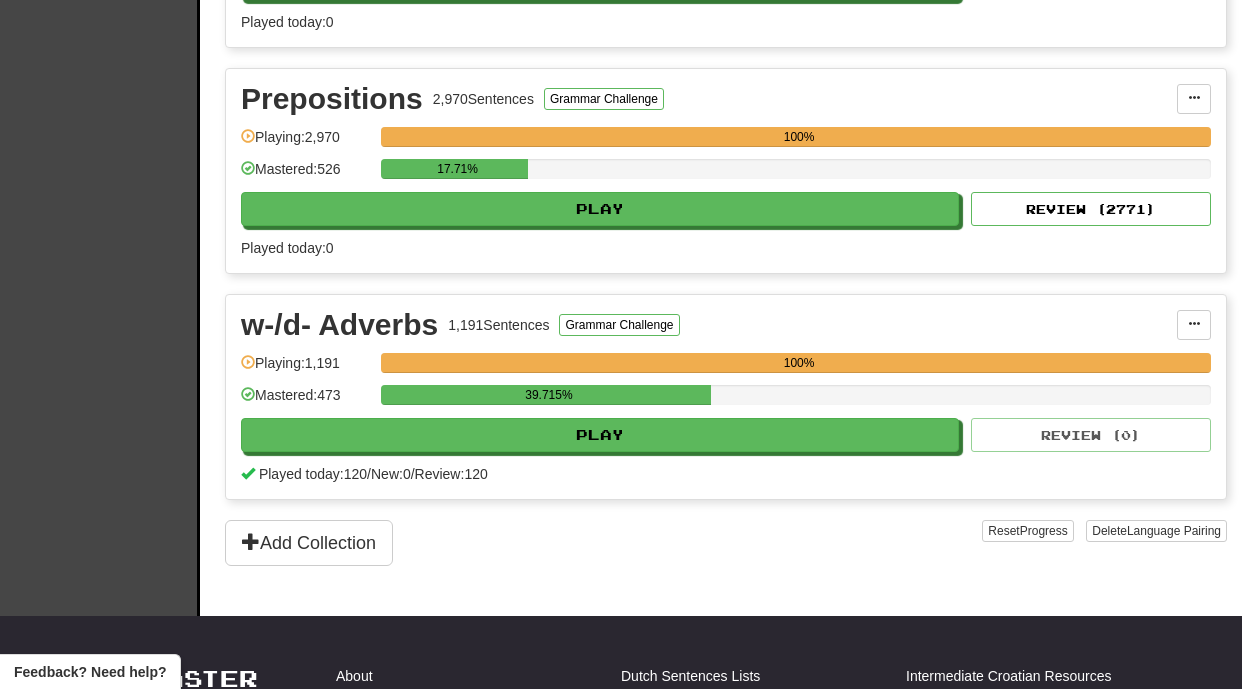 scroll, scrollTop: 1377, scrollLeft: 0, axis: vertical 